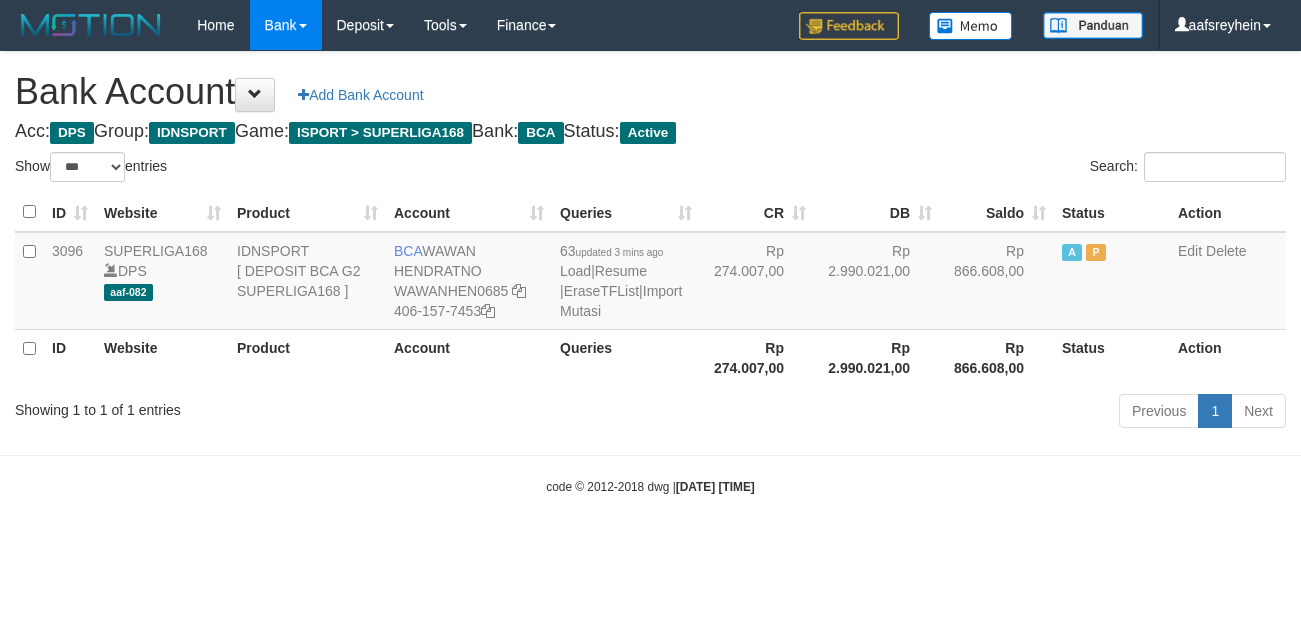 select on "***" 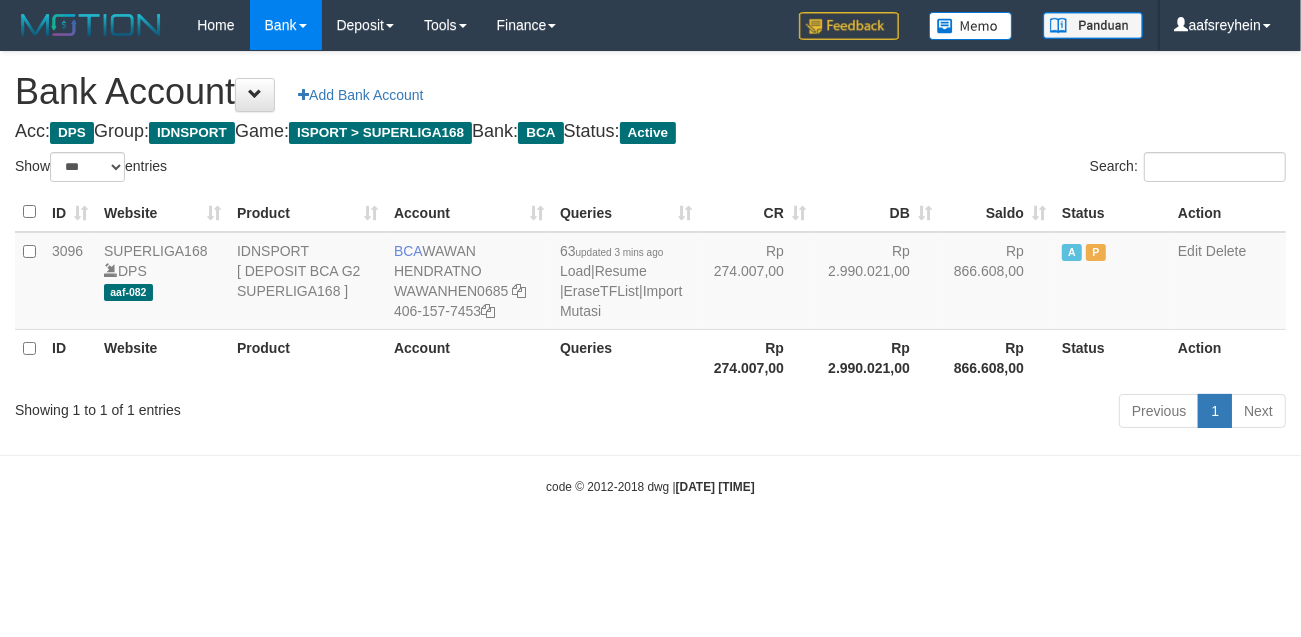 click on "Bank Account
Add Bank Account" at bounding box center [650, 92] 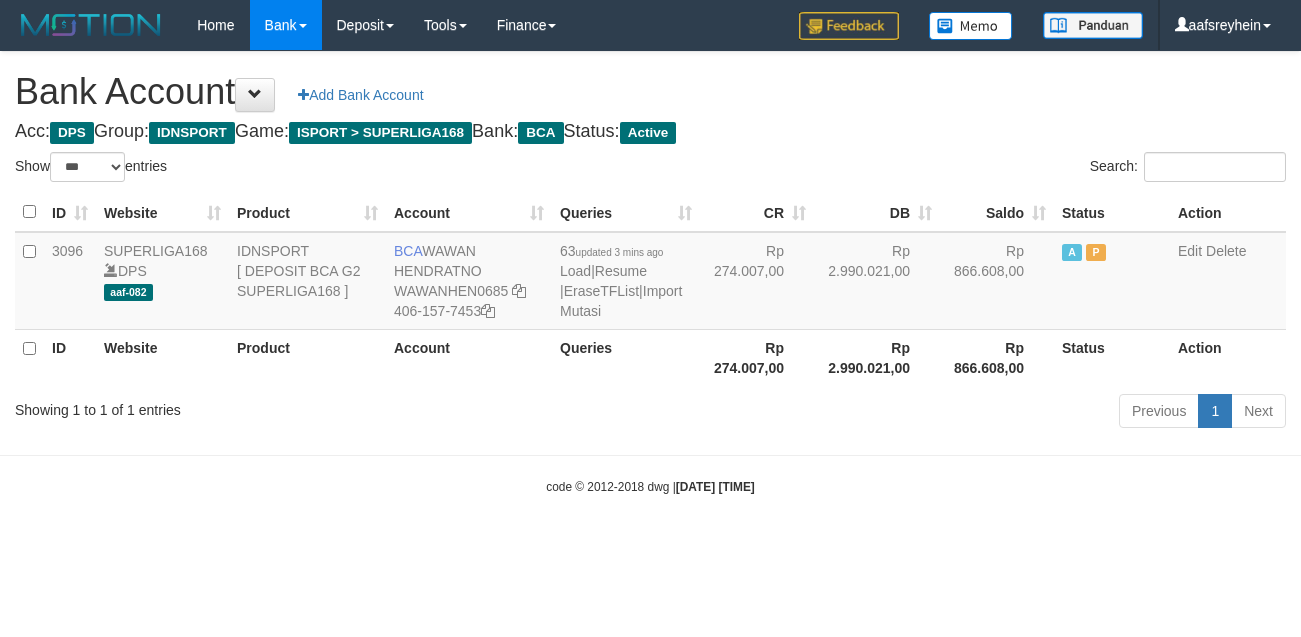 select on "***" 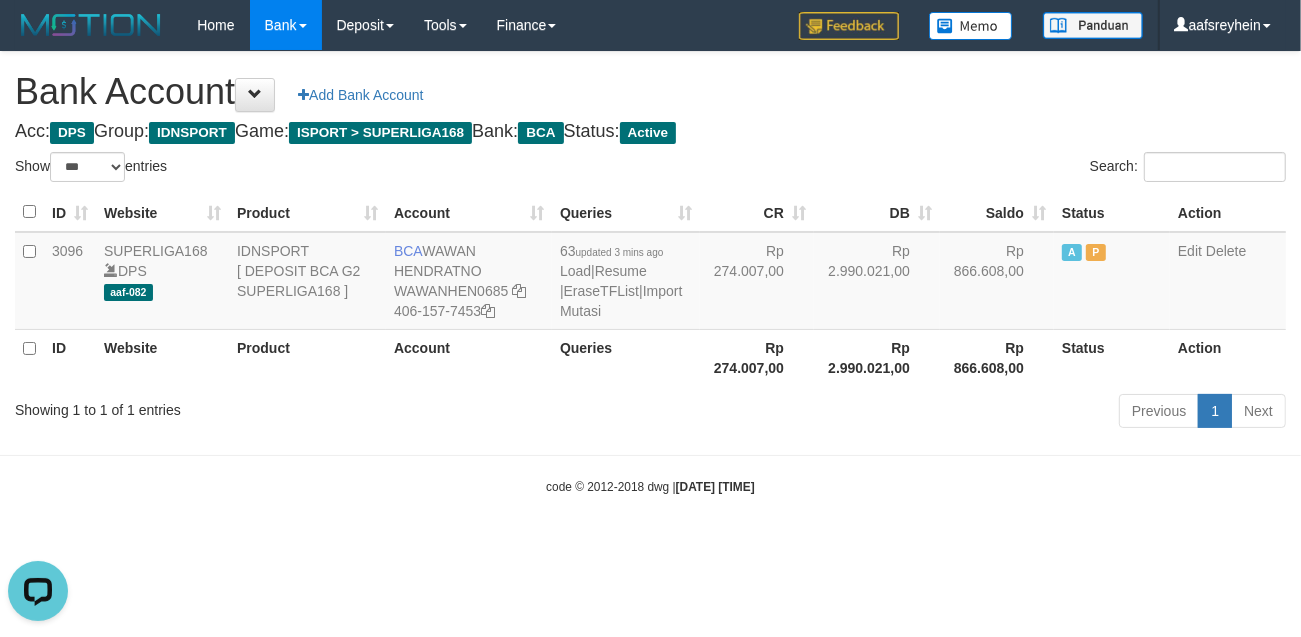 scroll, scrollTop: 0, scrollLeft: 0, axis: both 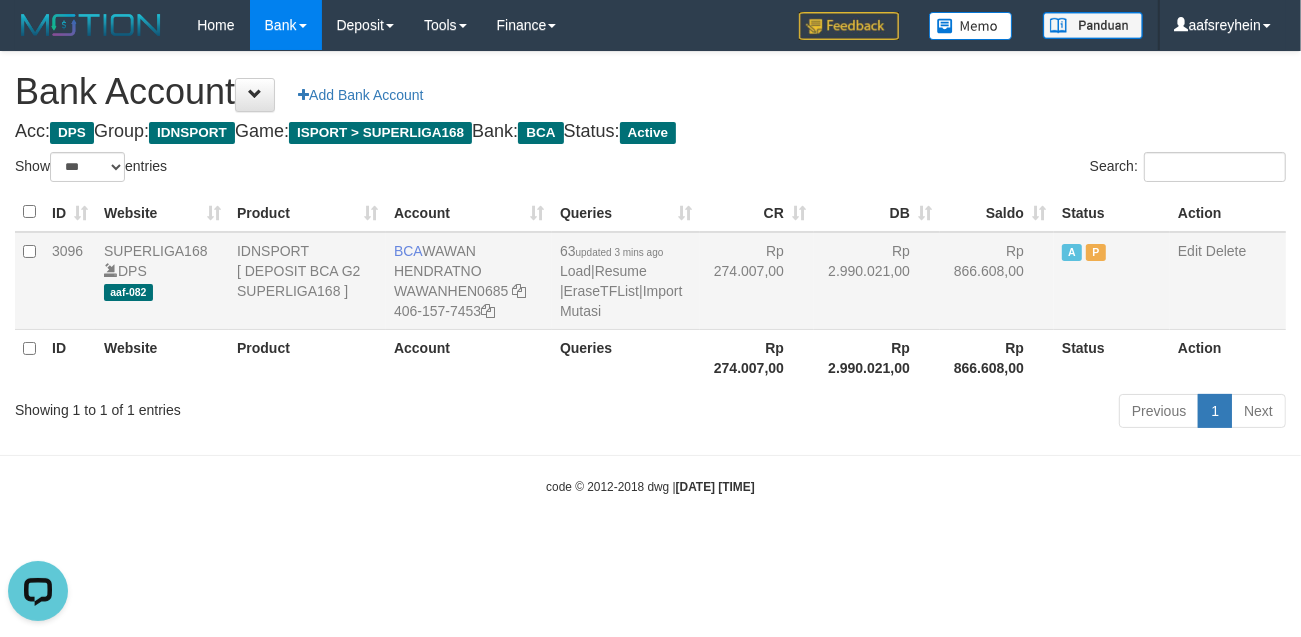 click on "63  updated 3 mins ago
Load
|
Resume
|
EraseTFList
|
Import Mutasi" at bounding box center (626, 281) 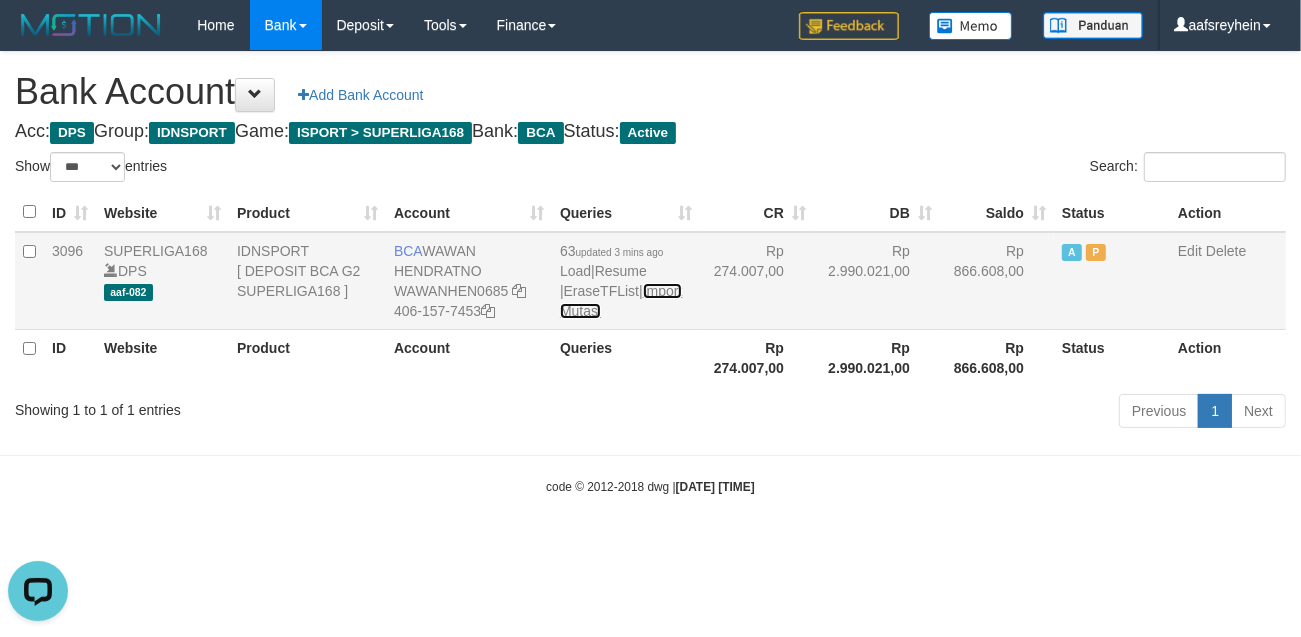 click on "Import Mutasi" at bounding box center [621, 301] 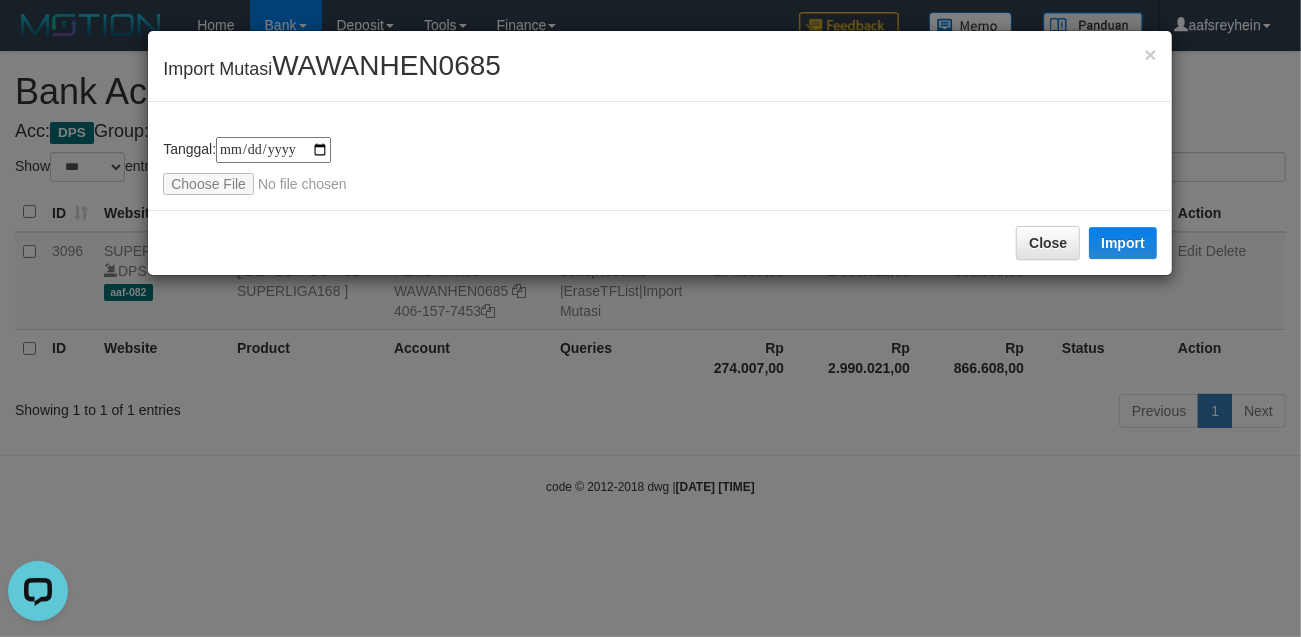 type on "**********" 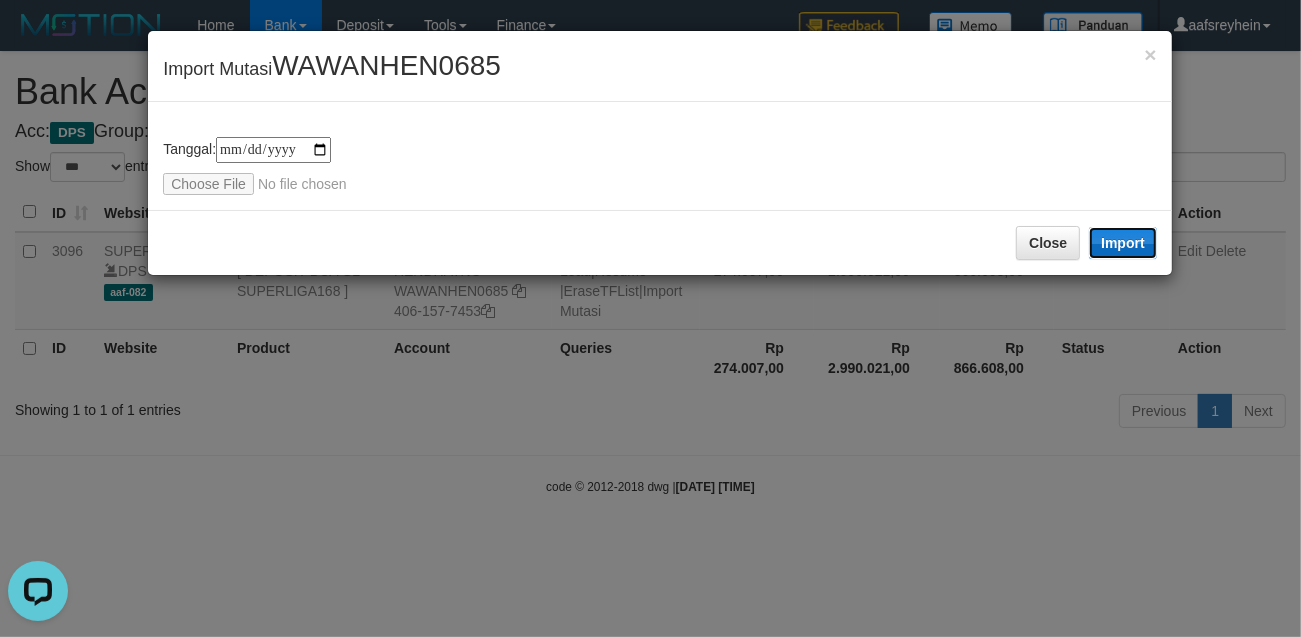 click on "Import" at bounding box center [1123, 243] 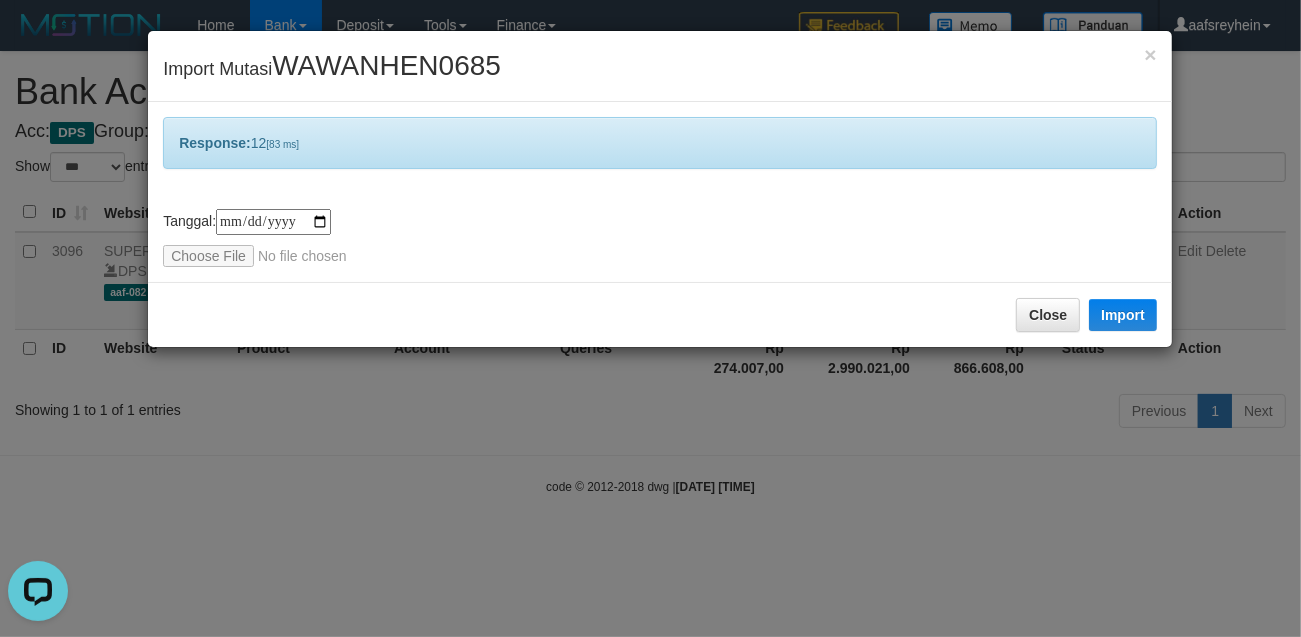 click on "**********" at bounding box center (650, 318) 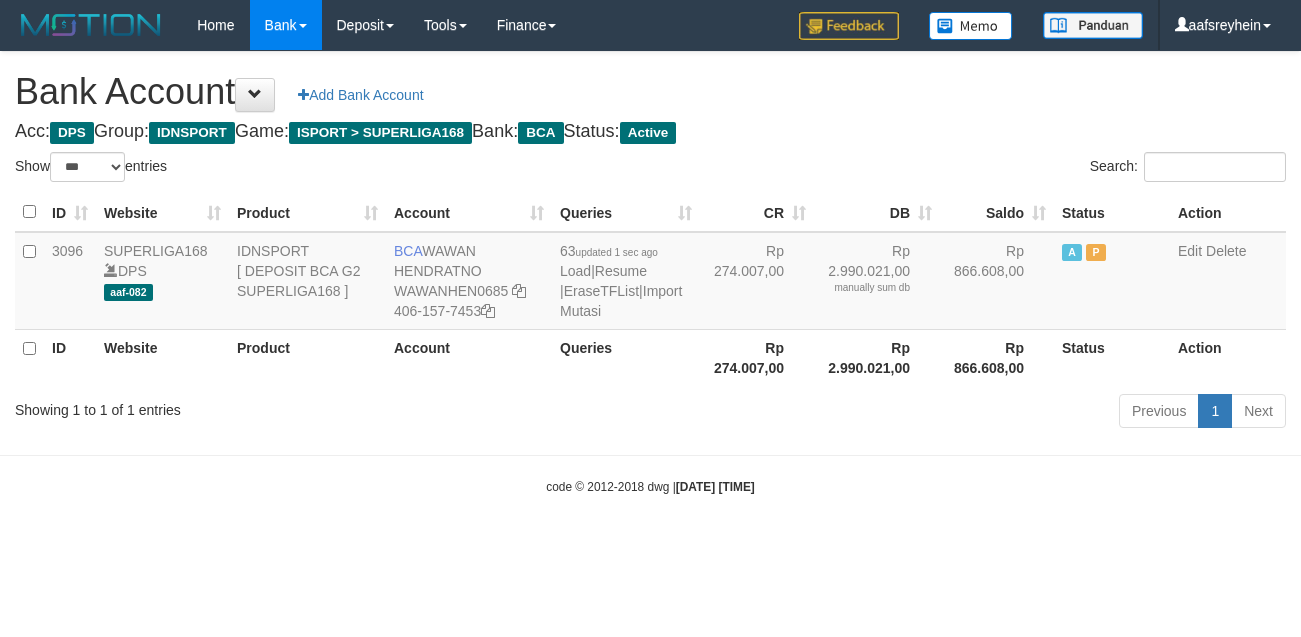 select on "***" 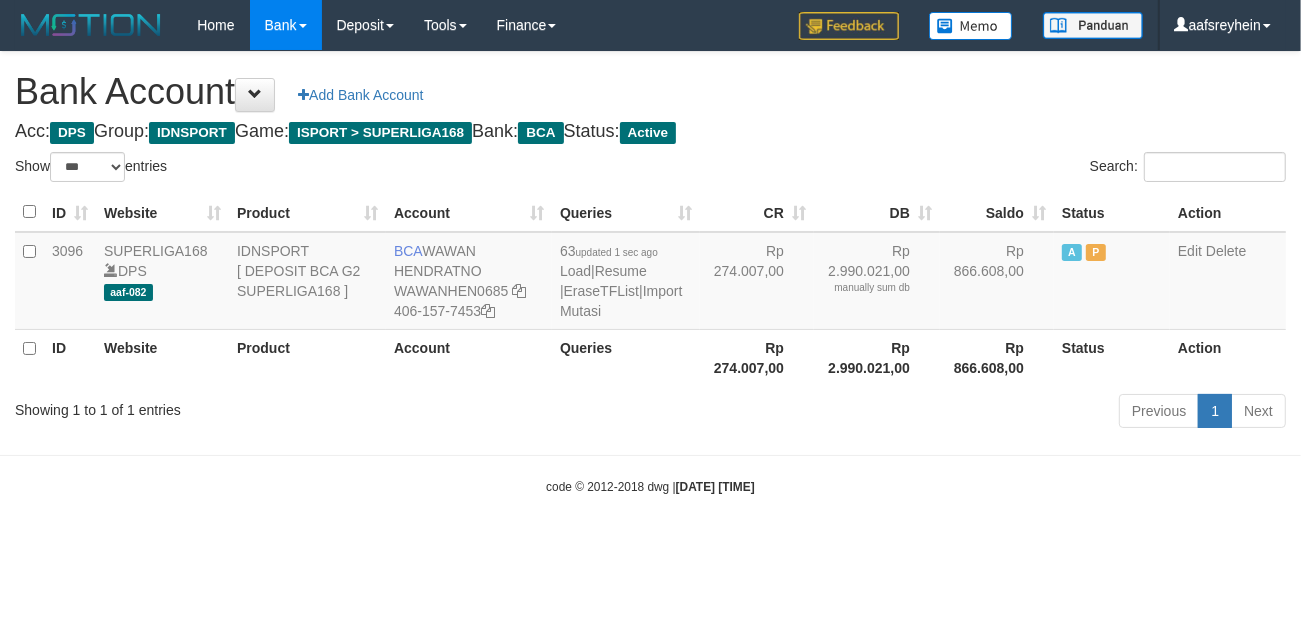 click on "Toggle navigation
Home
Bank
Account List
Load
By Website
Group
[ISPORT]													SUPERLIGA168
By Load Group (DPS)
-" at bounding box center (650, 273) 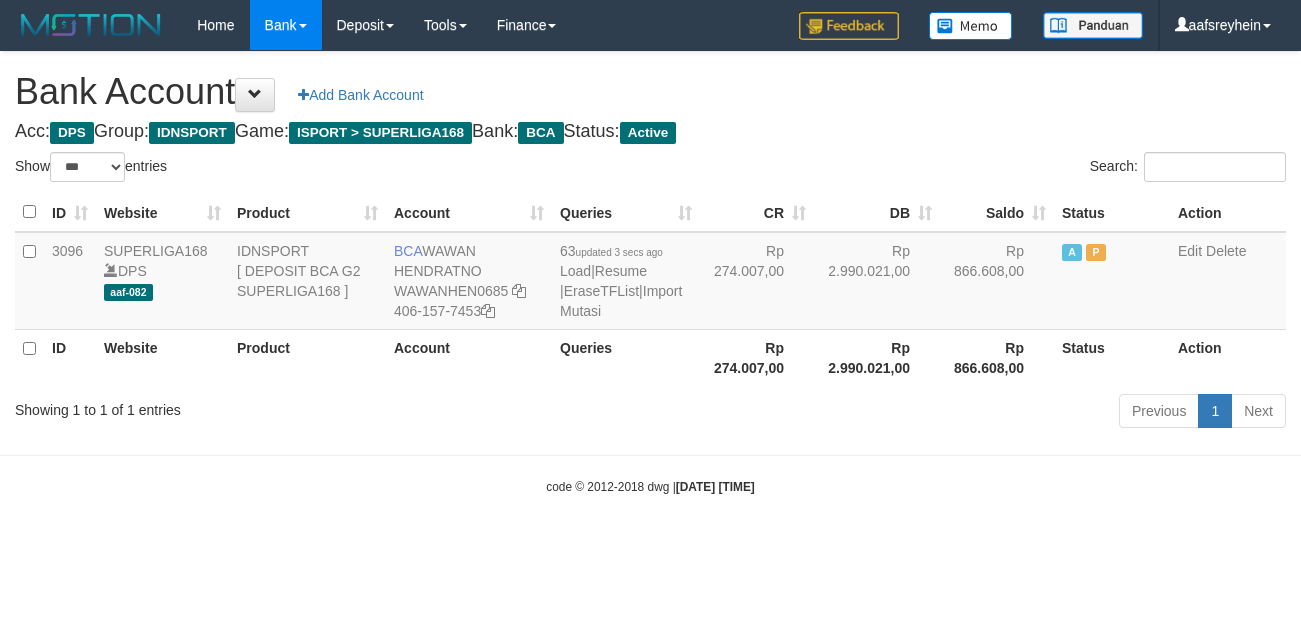select on "***" 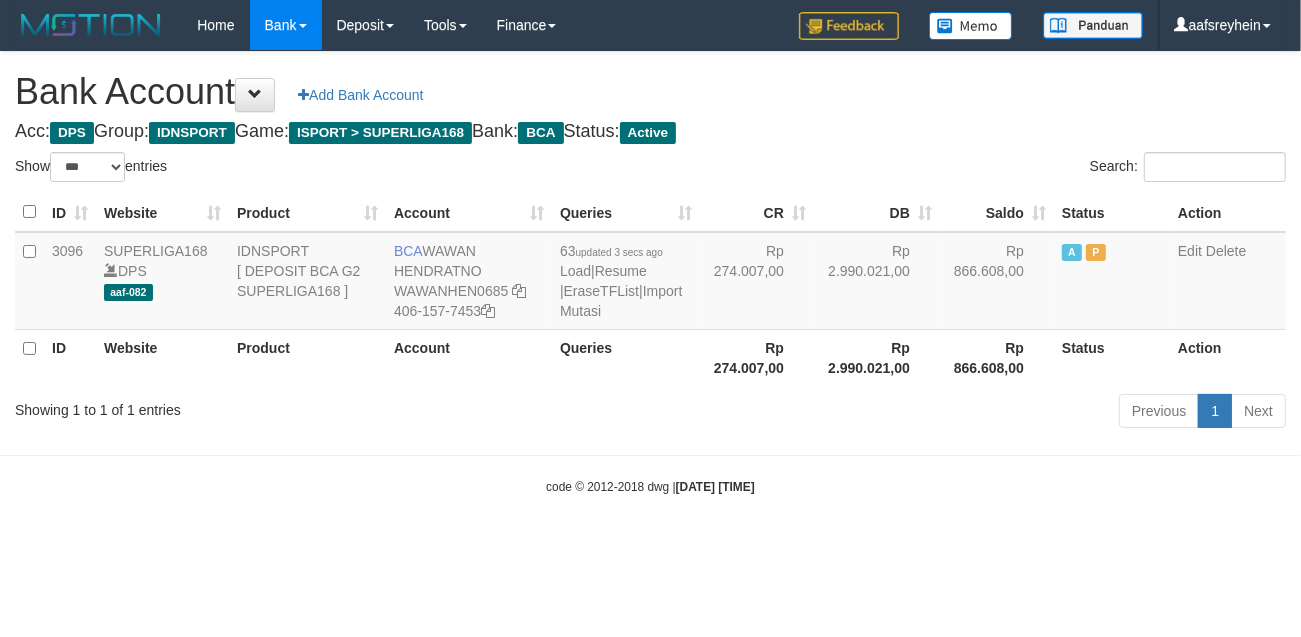click on "Previous 1 Next" at bounding box center (921, 413) 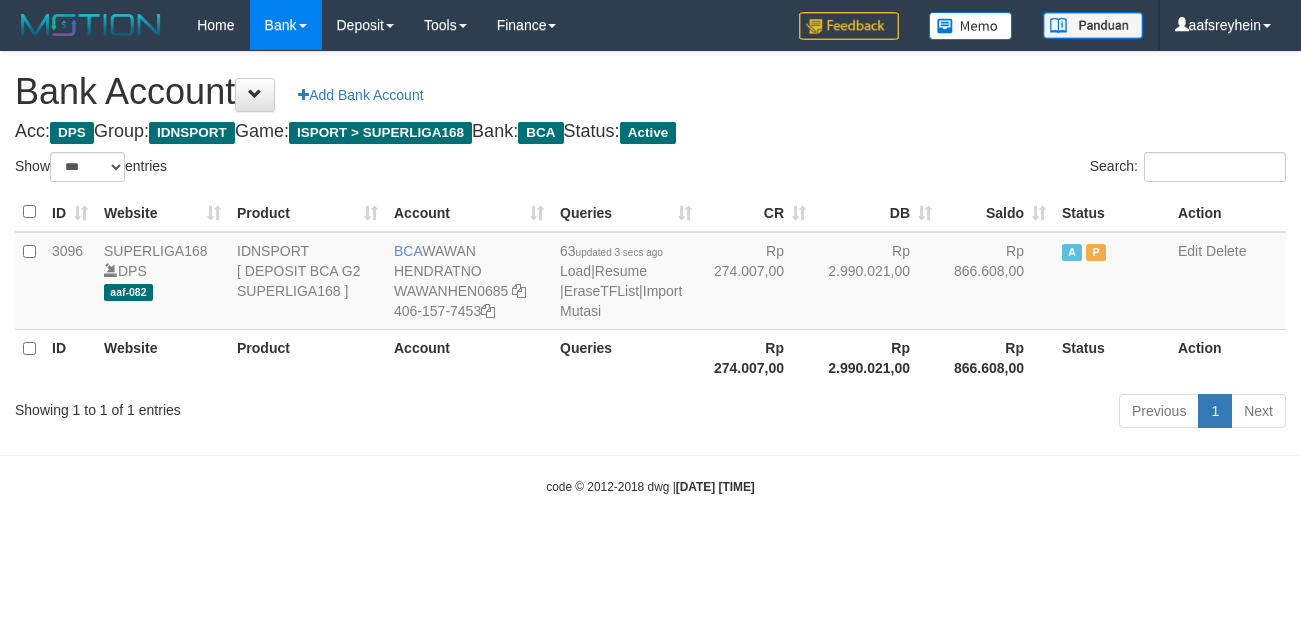 select on "***" 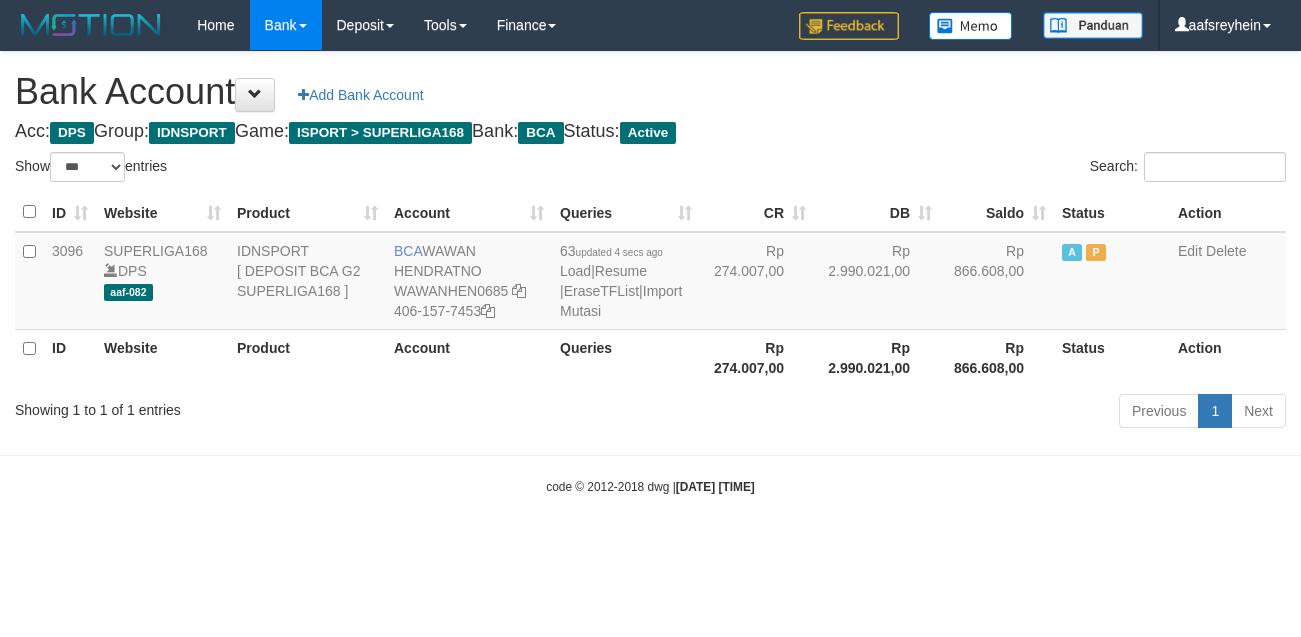 select on "***" 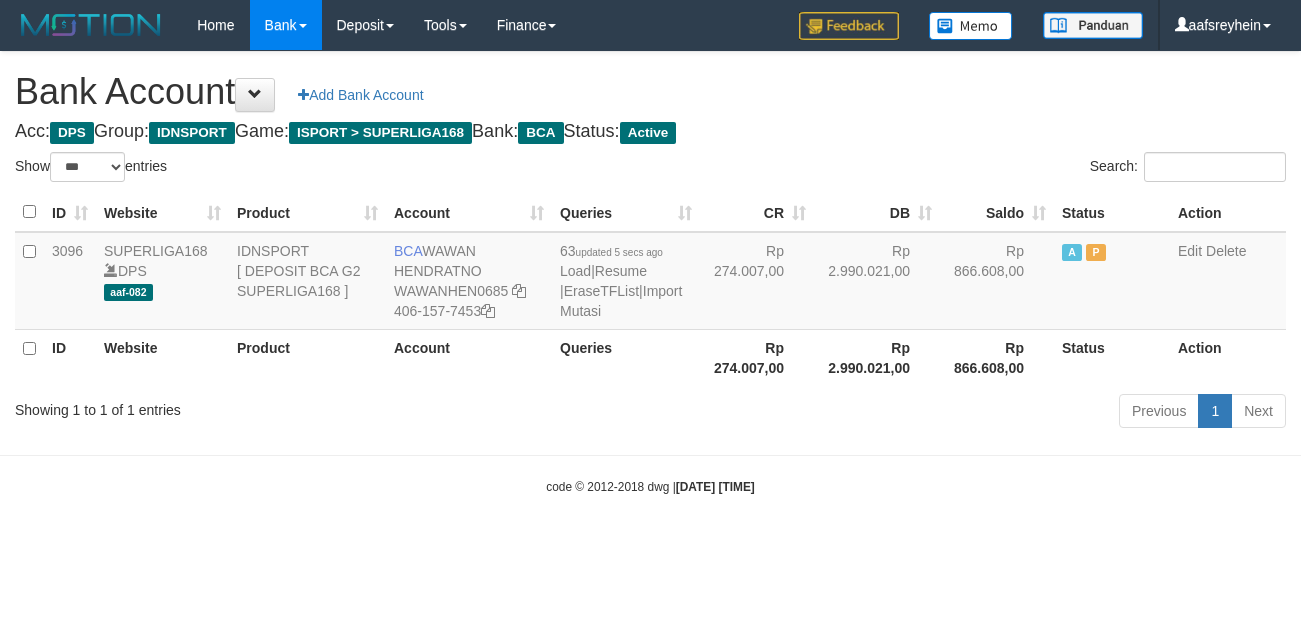 select on "***" 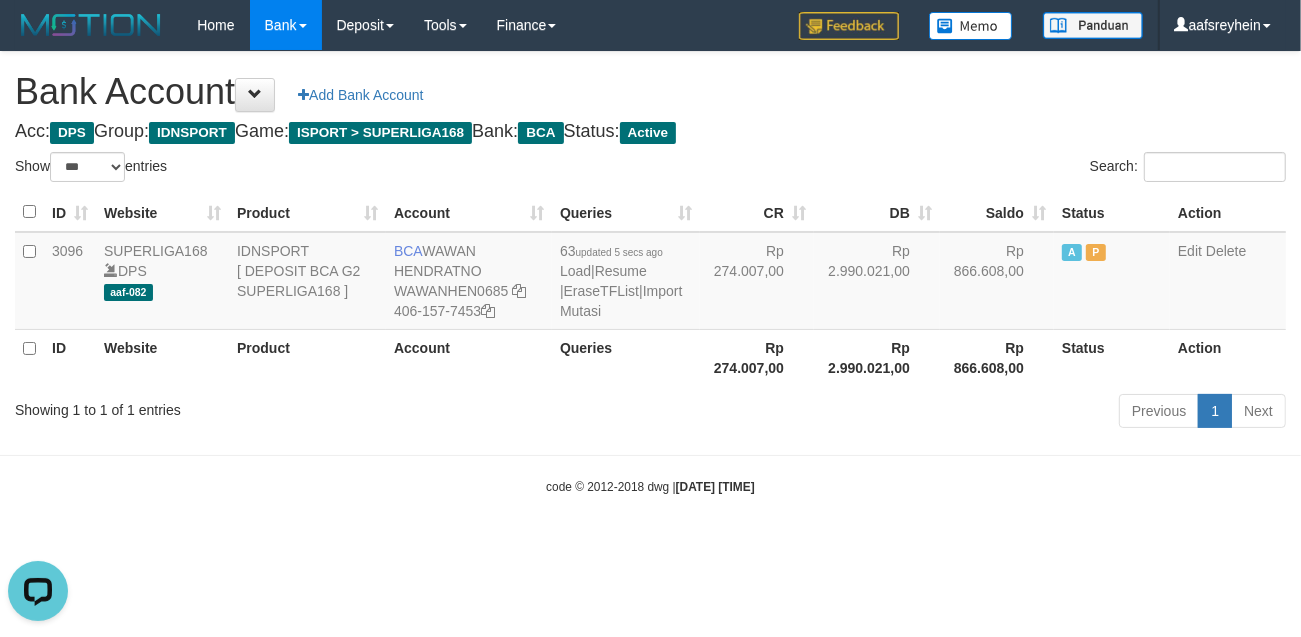 scroll, scrollTop: 0, scrollLeft: 0, axis: both 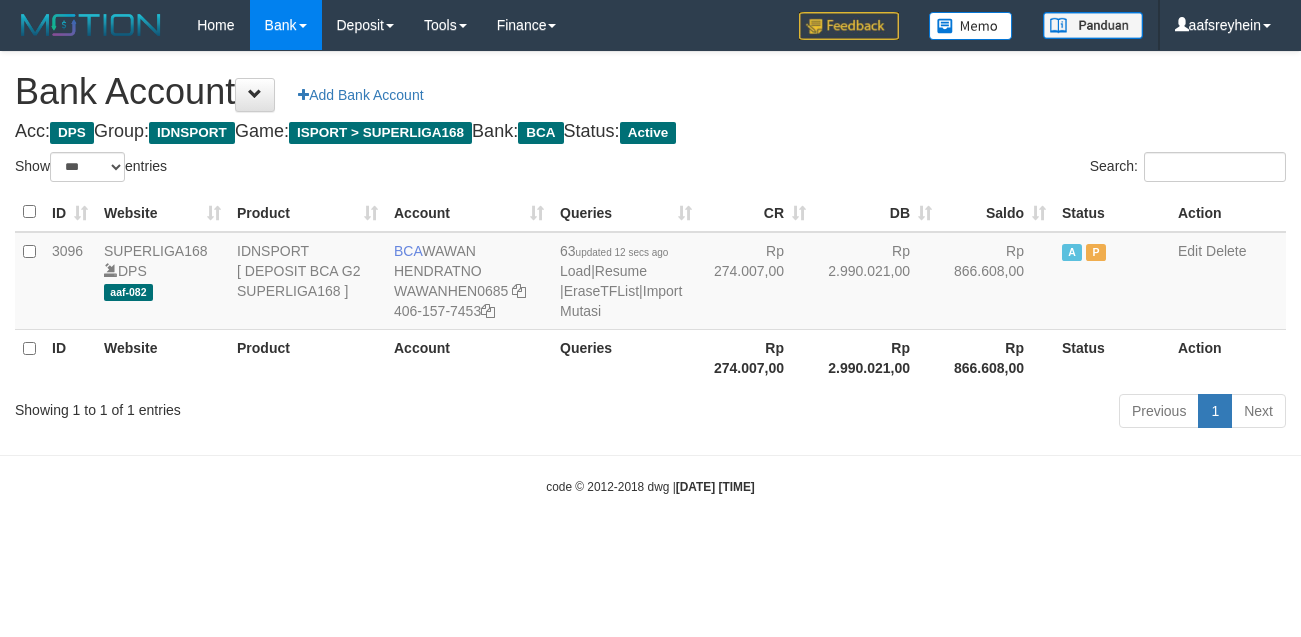 select on "***" 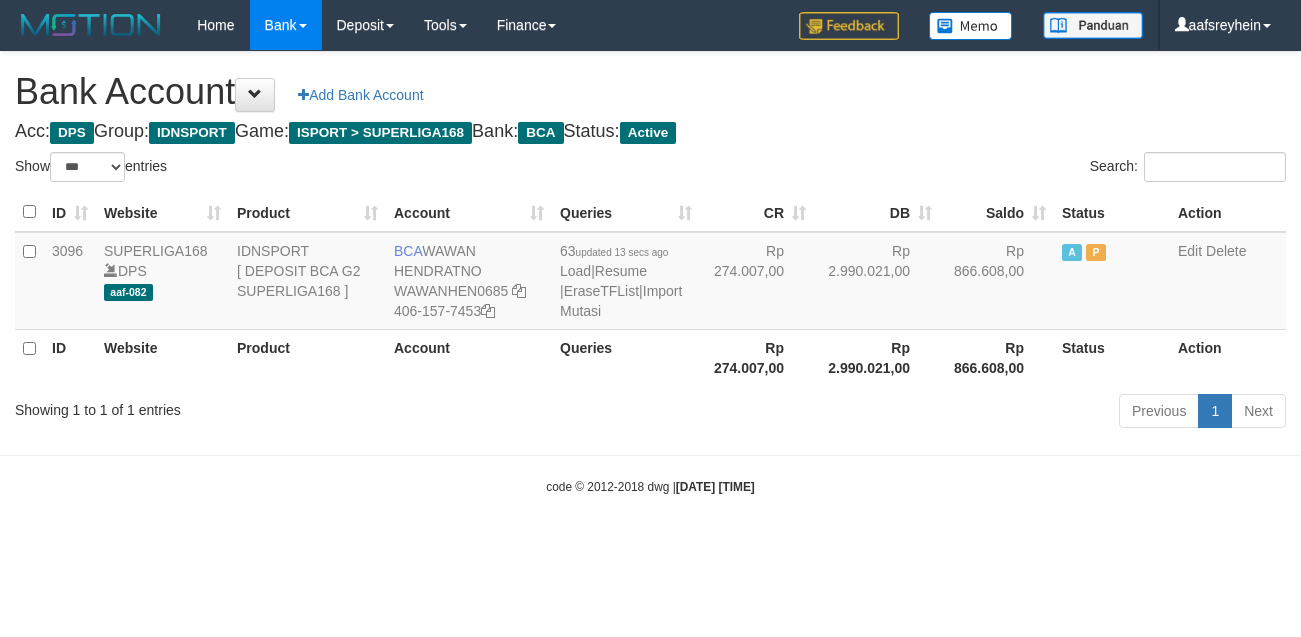 select on "***" 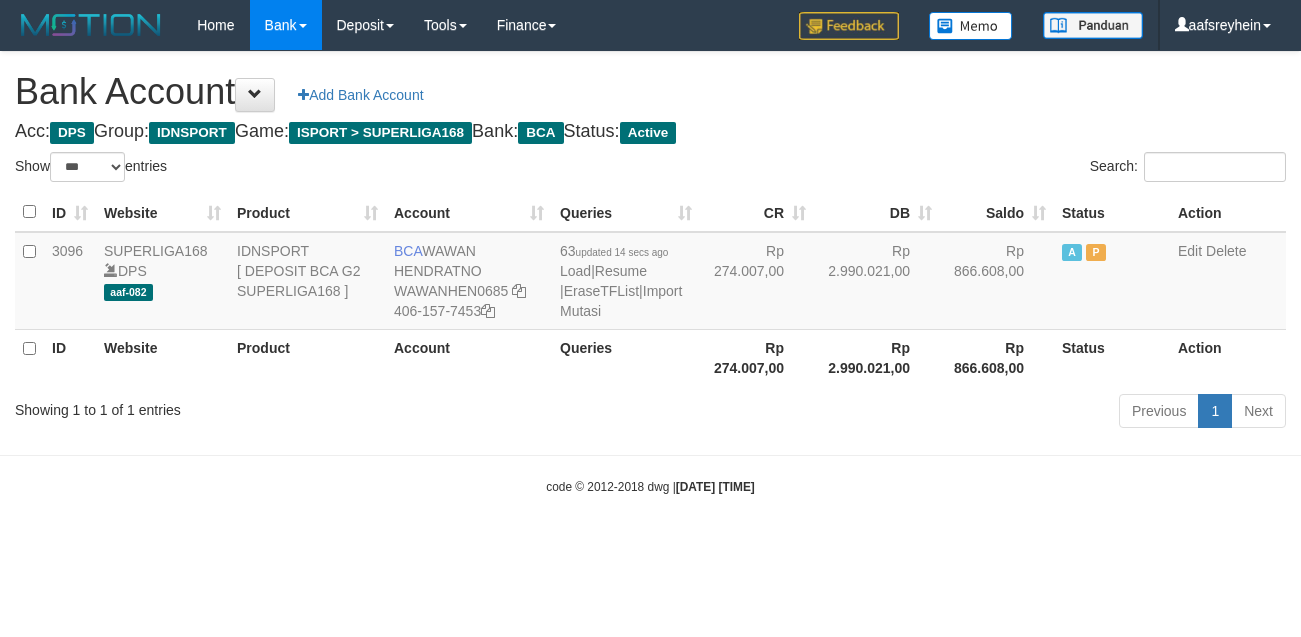 select on "***" 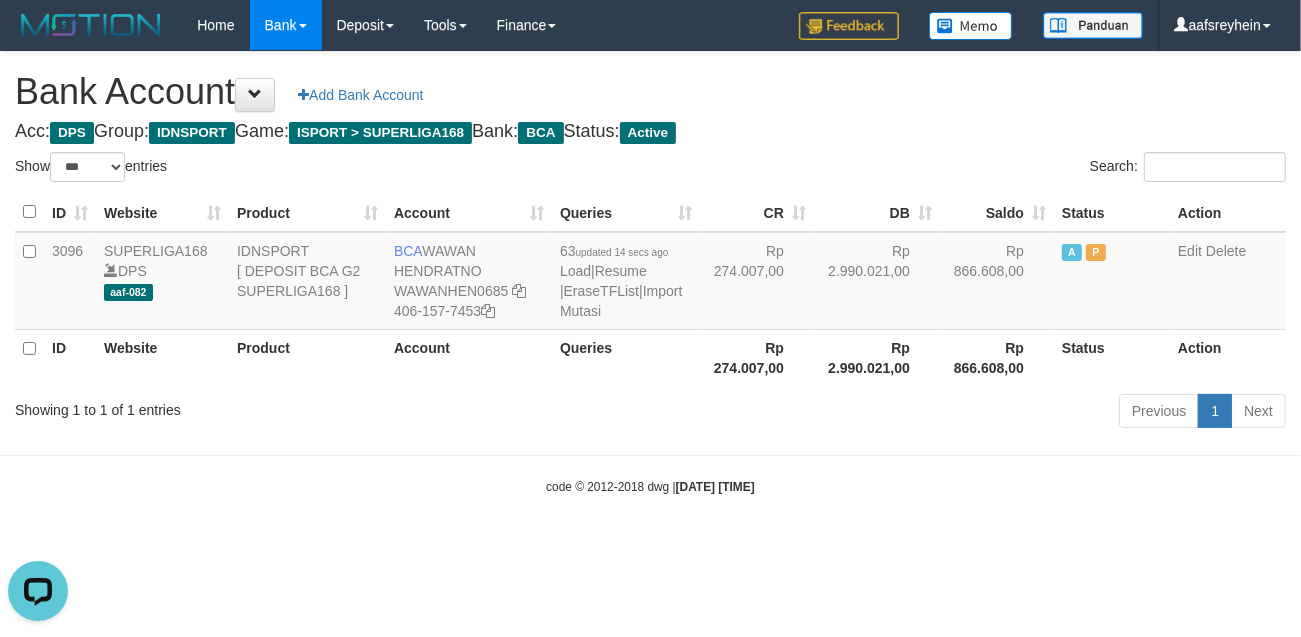 scroll, scrollTop: 0, scrollLeft: 0, axis: both 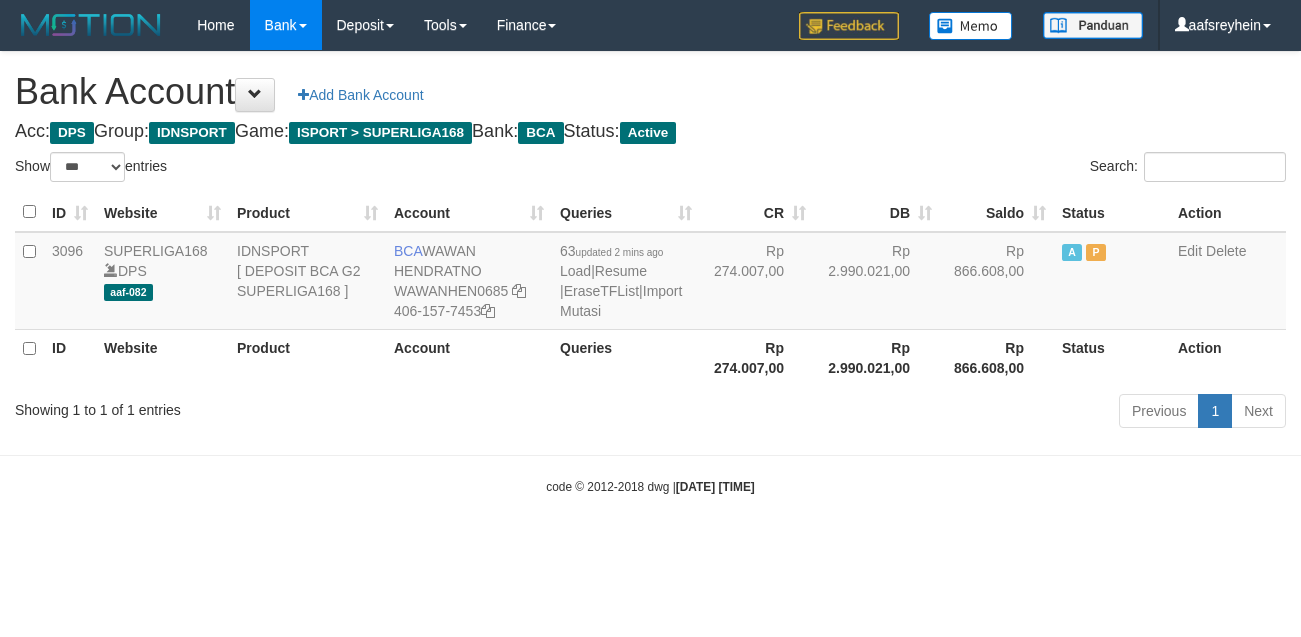 select on "***" 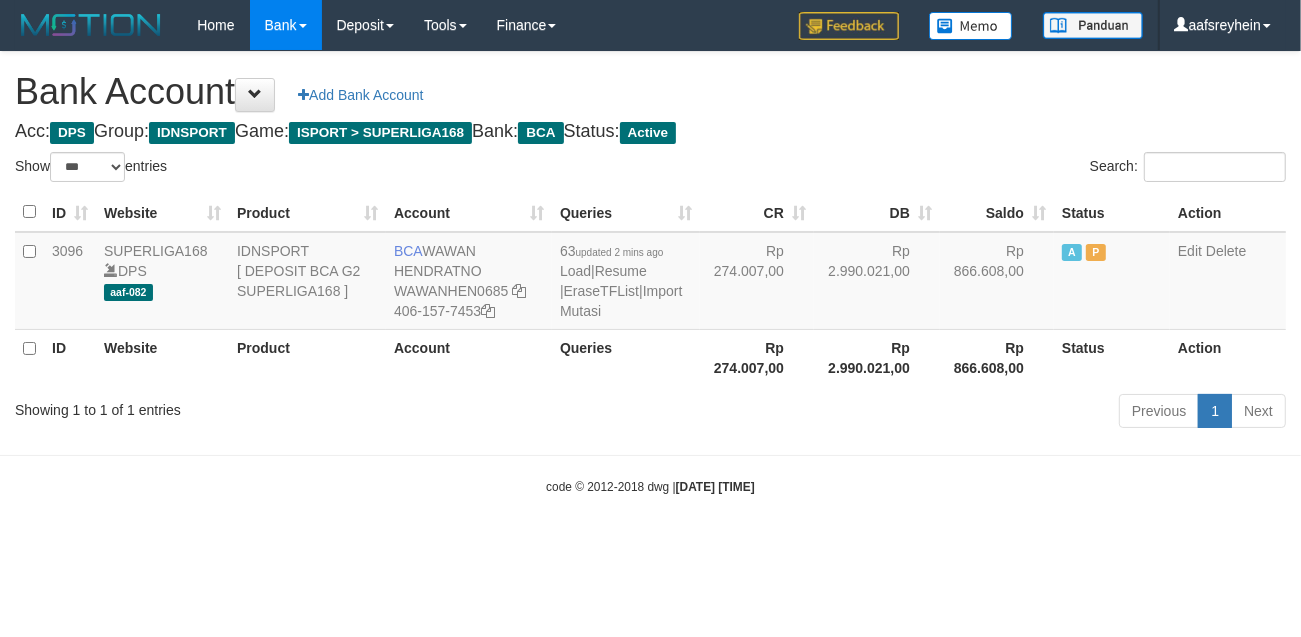 click on "code © 2012-2018 dwg |  2025/07/12 00:25:16" at bounding box center [650, 486] 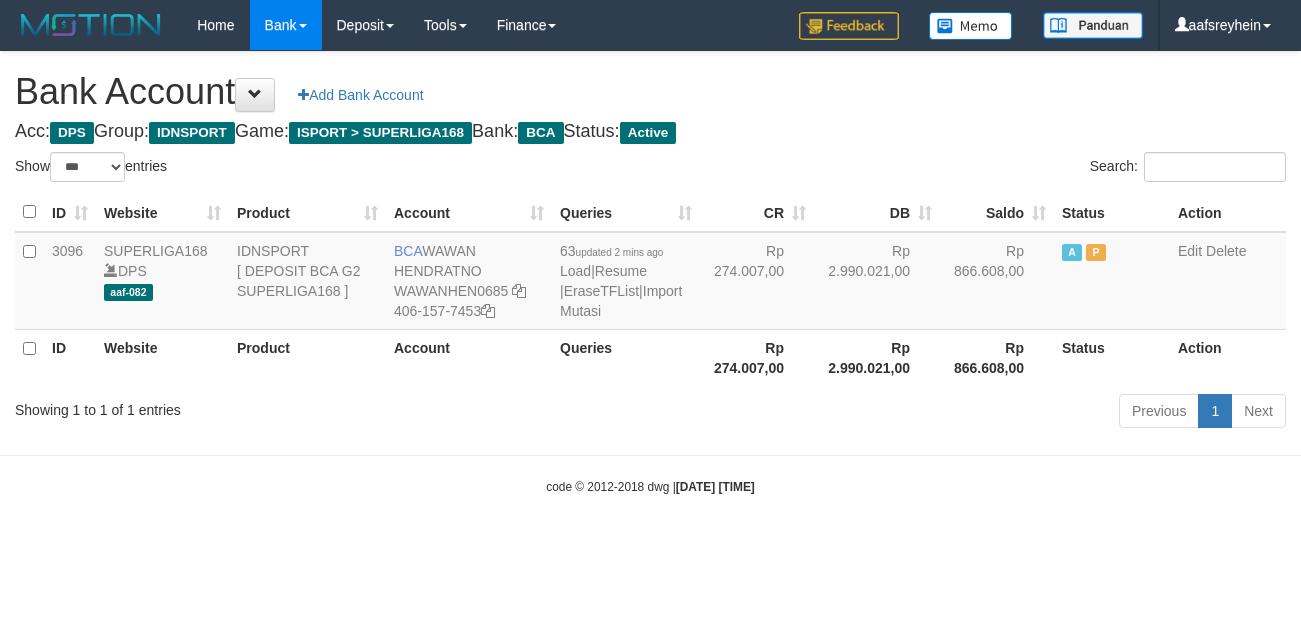 select on "***" 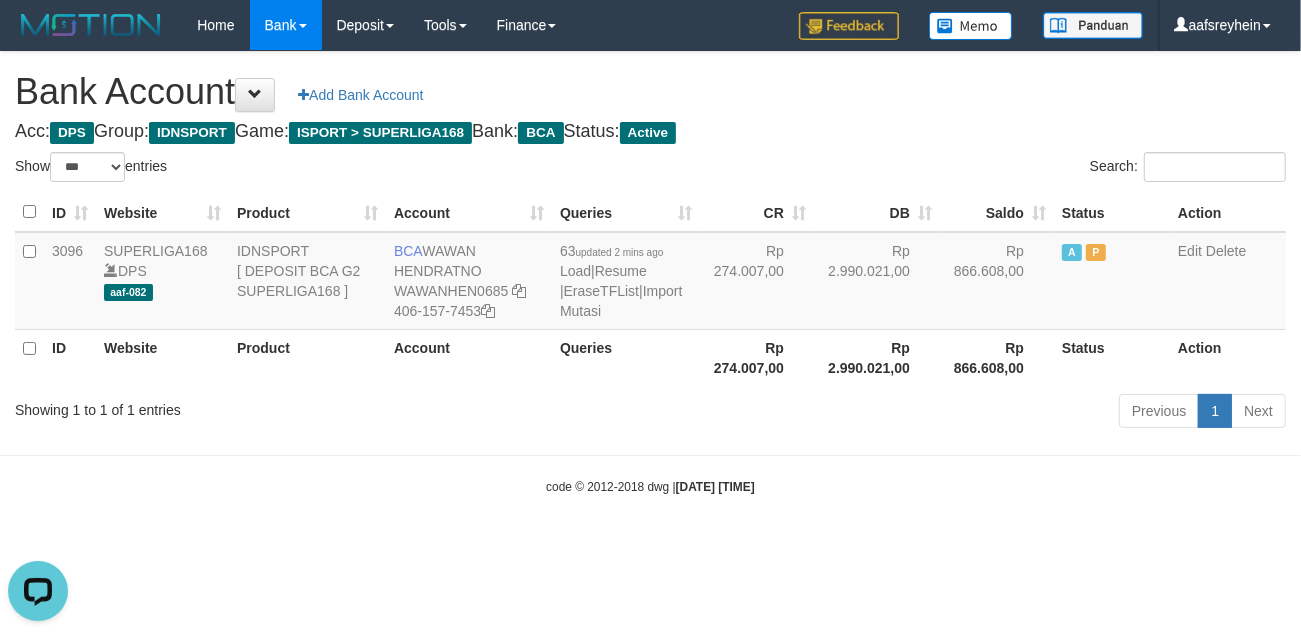 scroll, scrollTop: 0, scrollLeft: 0, axis: both 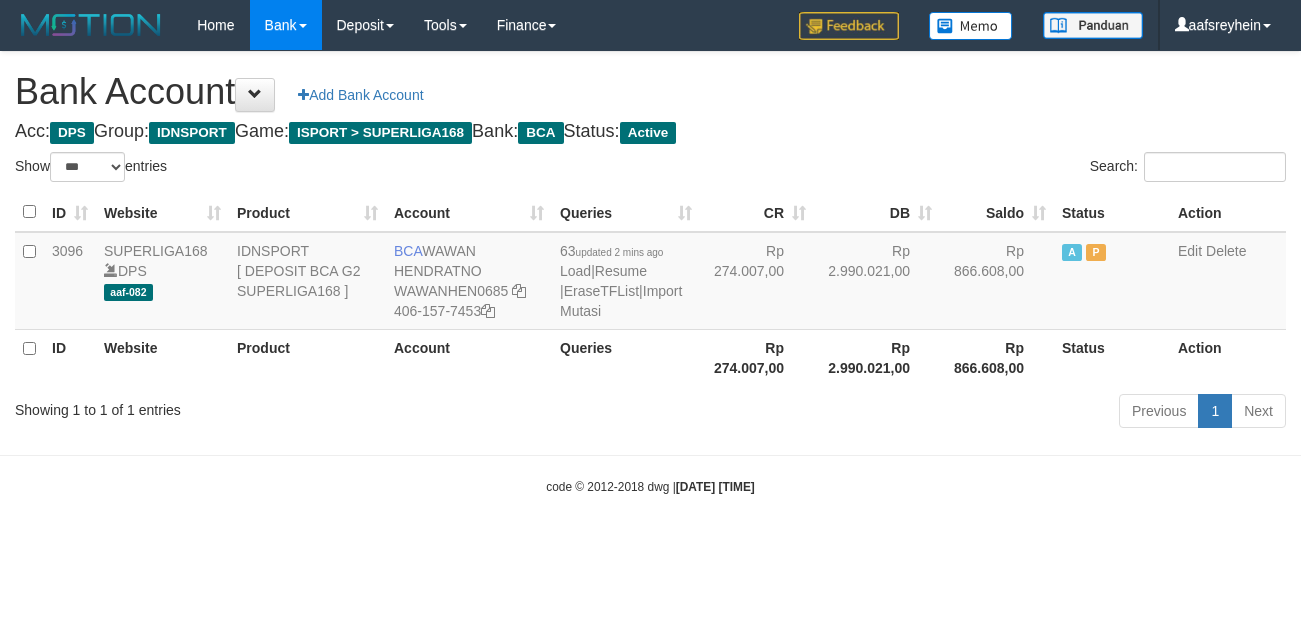select on "***" 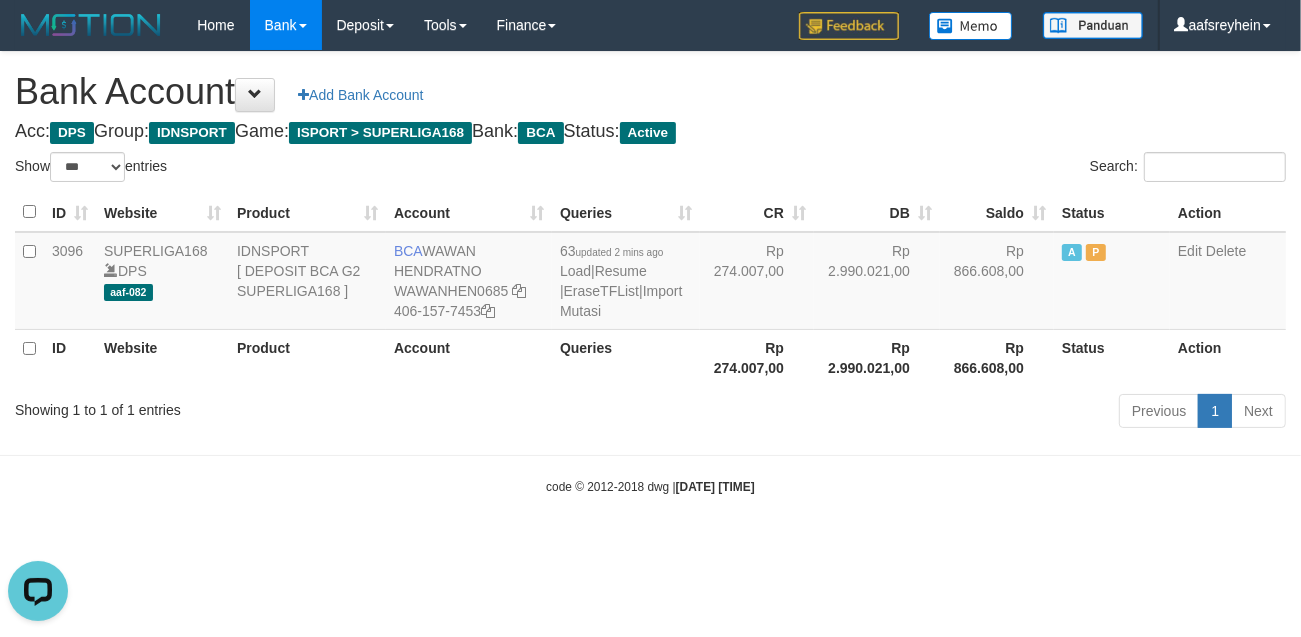 scroll, scrollTop: 0, scrollLeft: 0, axis: both 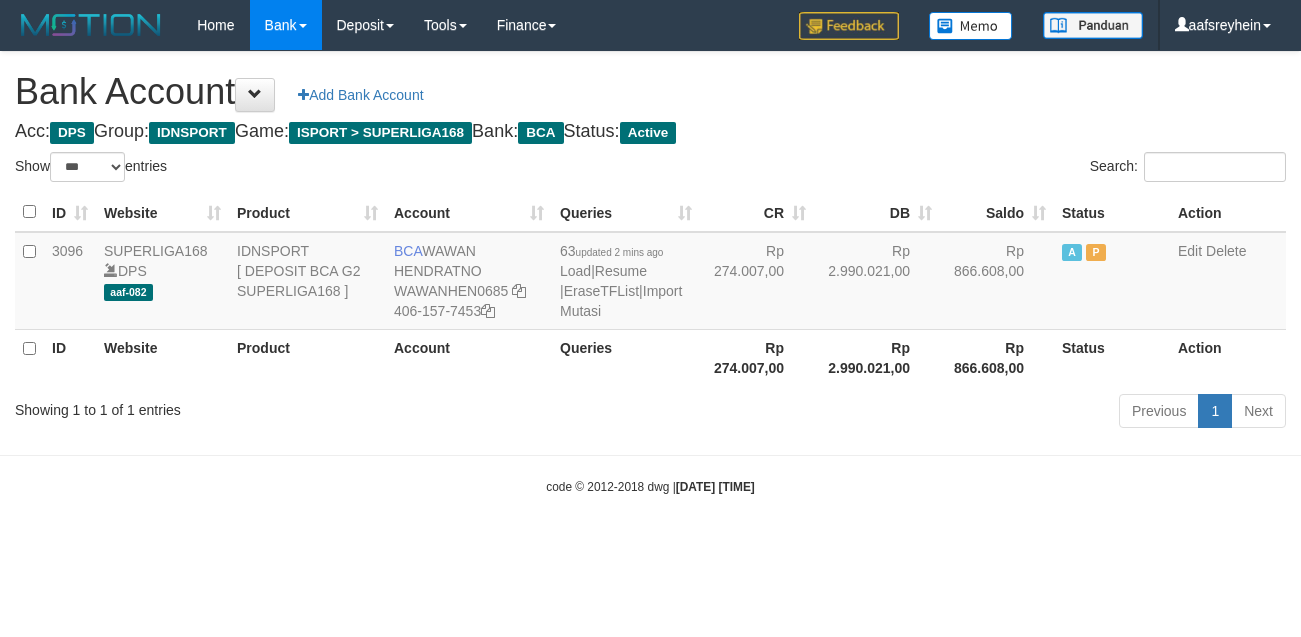 select on "***" 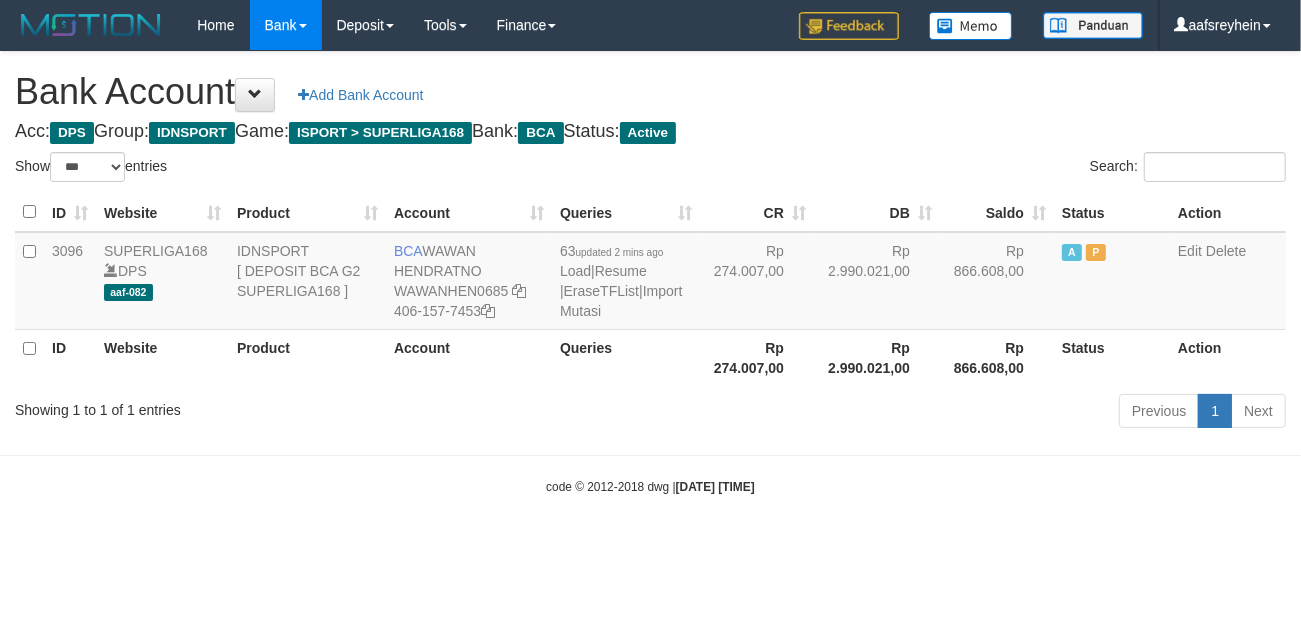 click on "Toggle navigation
Home
Bank
Account List
Load
By Website
Group
[ISPORT]													SUPERLIGA168
By Load Group (DPS)
-" at bounding box center [650, 273] 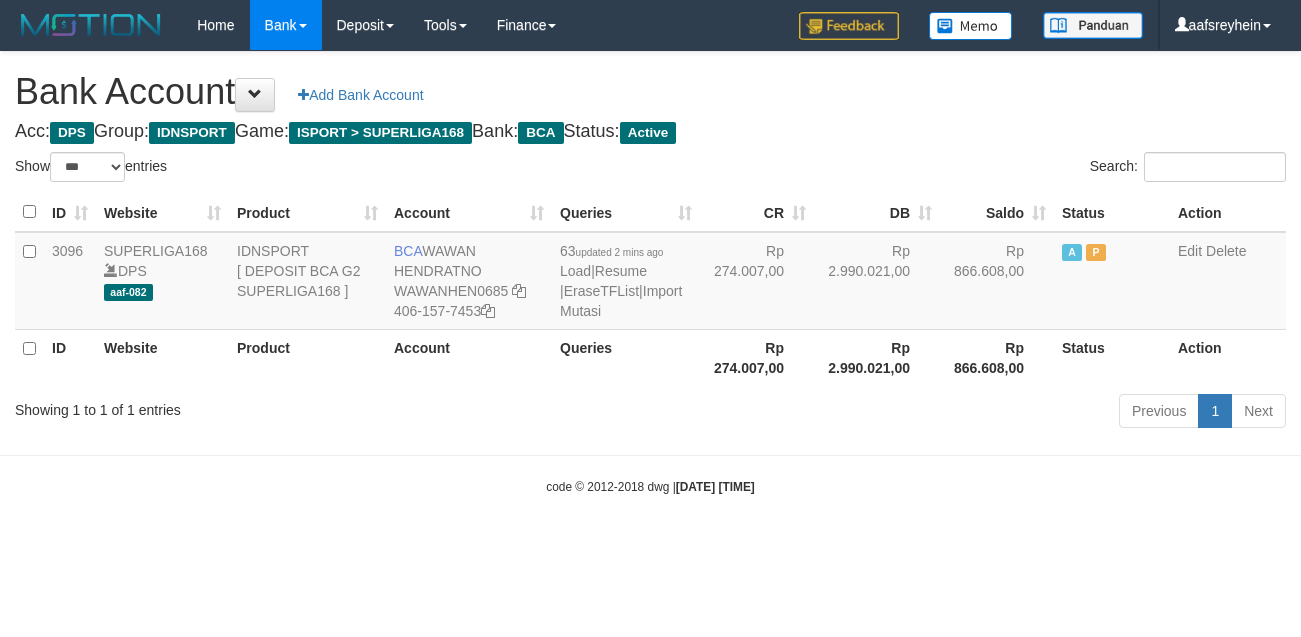 select on "***" 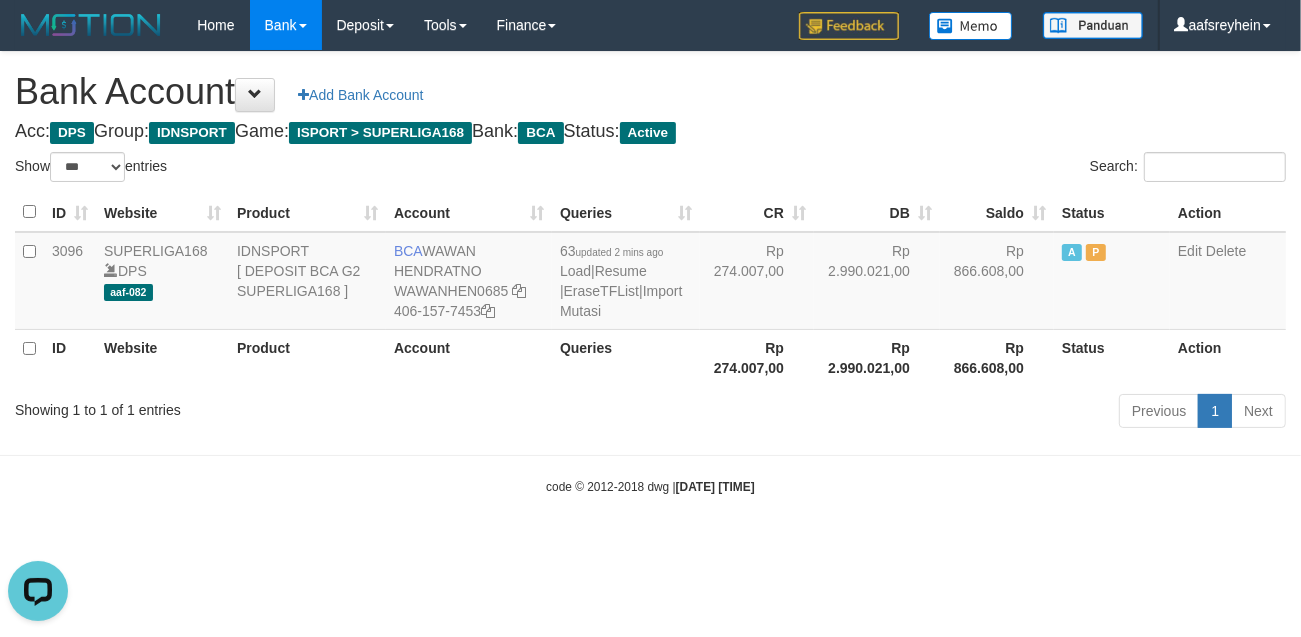 scroll, scrollTop: 0, scrollLeft: 0, axis: both 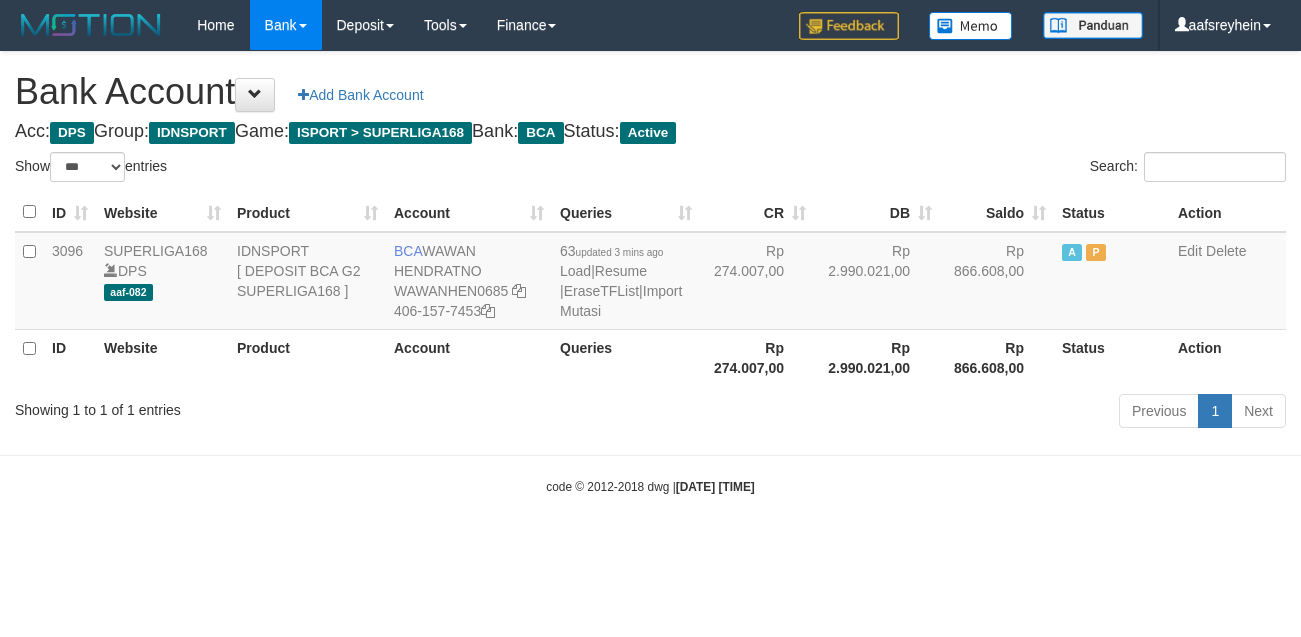 select on "***" 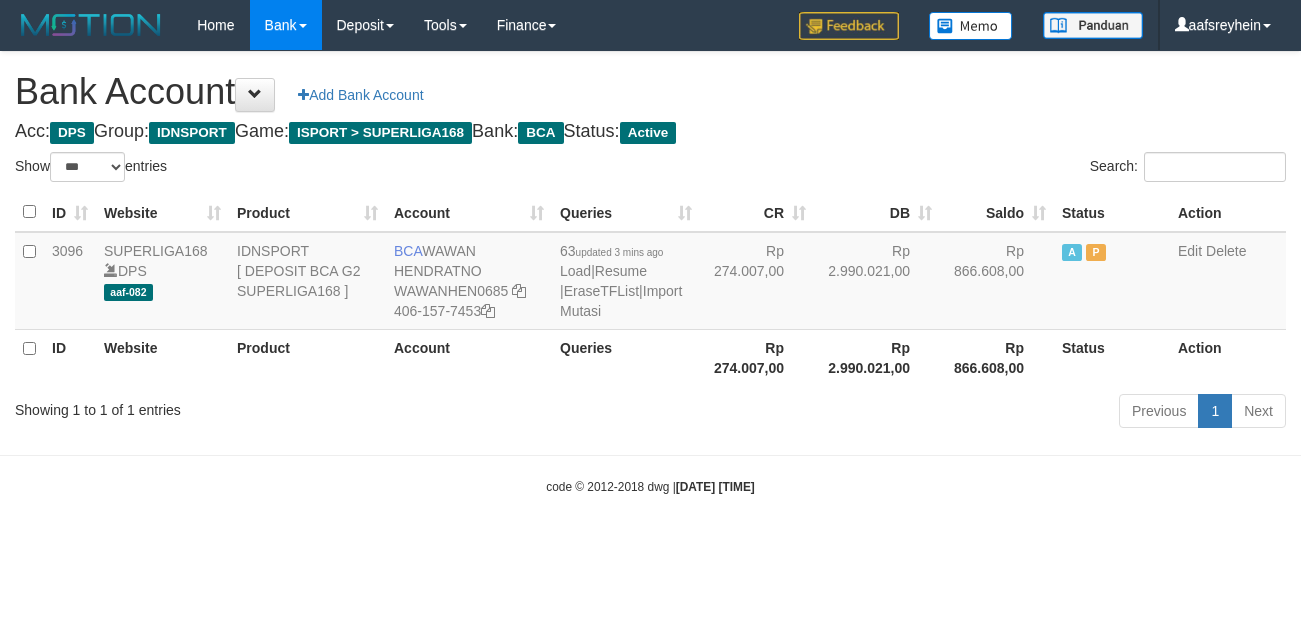 scroll, scrollTop: 0, scrollLeft: 0, axis: both 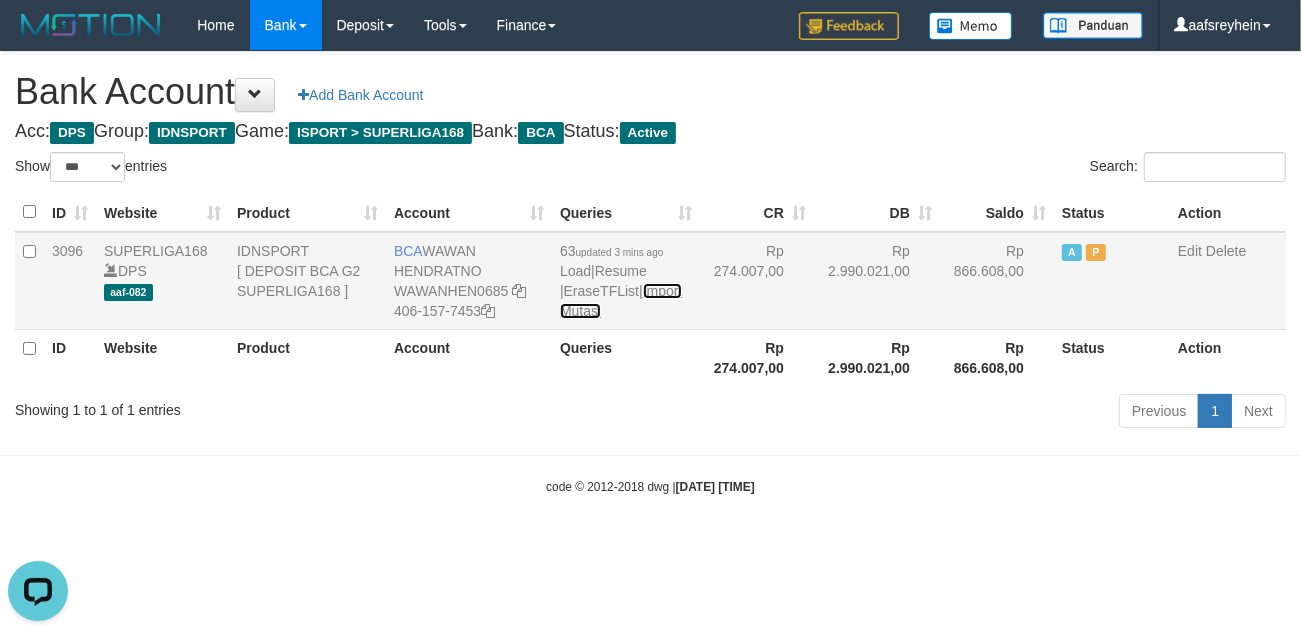 click on "Import Mutasi" at bounding box center [621, 301] 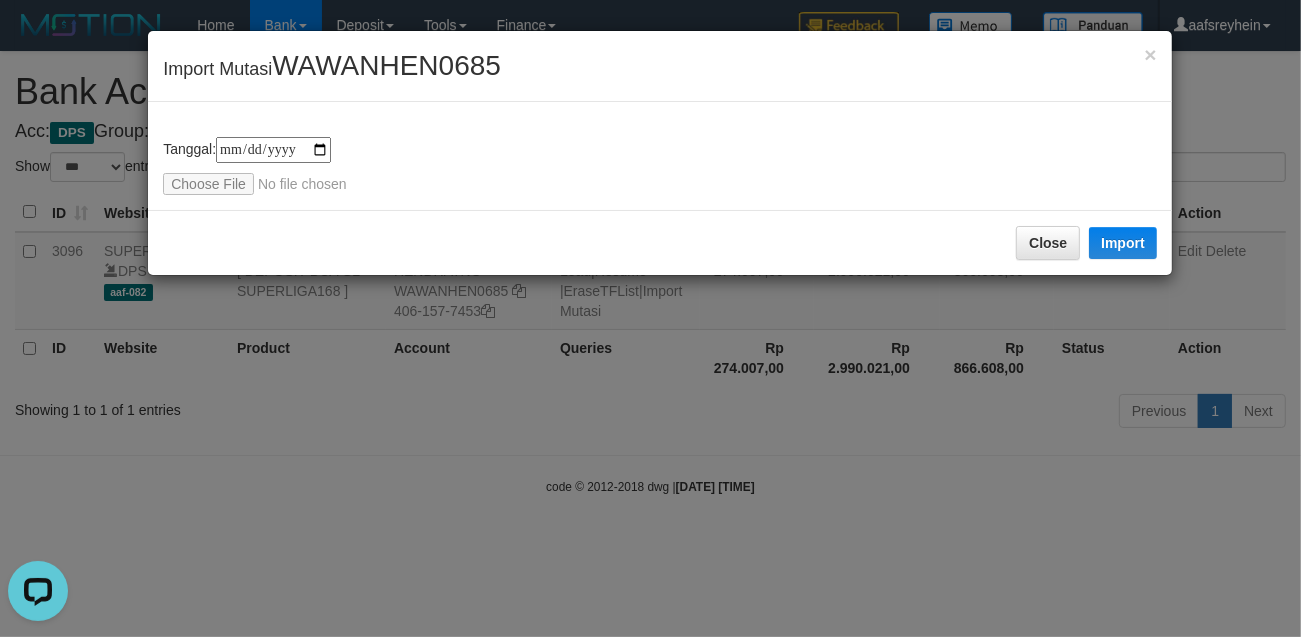 type on "**********" 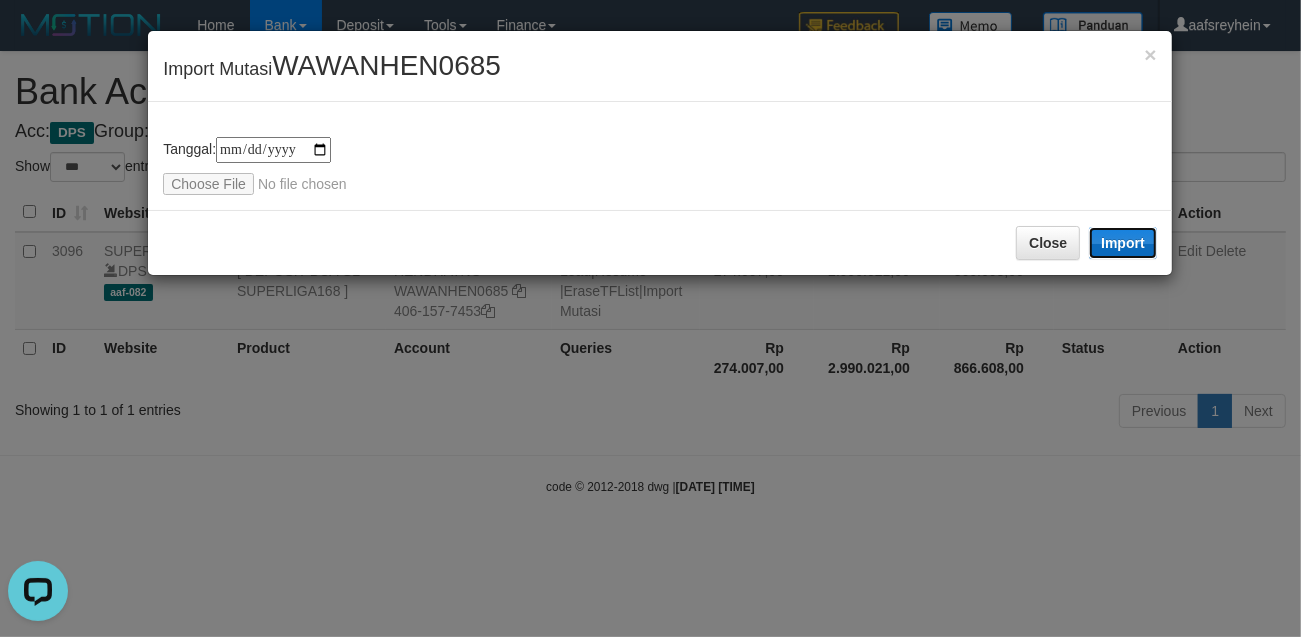 click on "Import" at bounding box center (1123, 243) 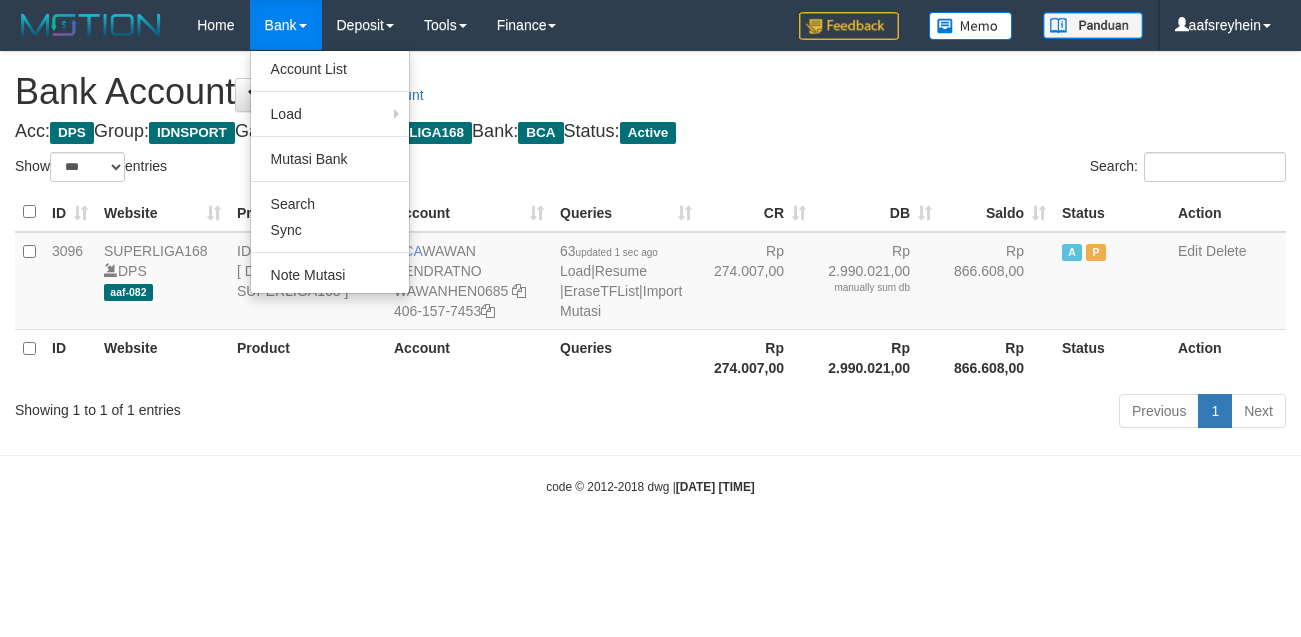 select on "***" 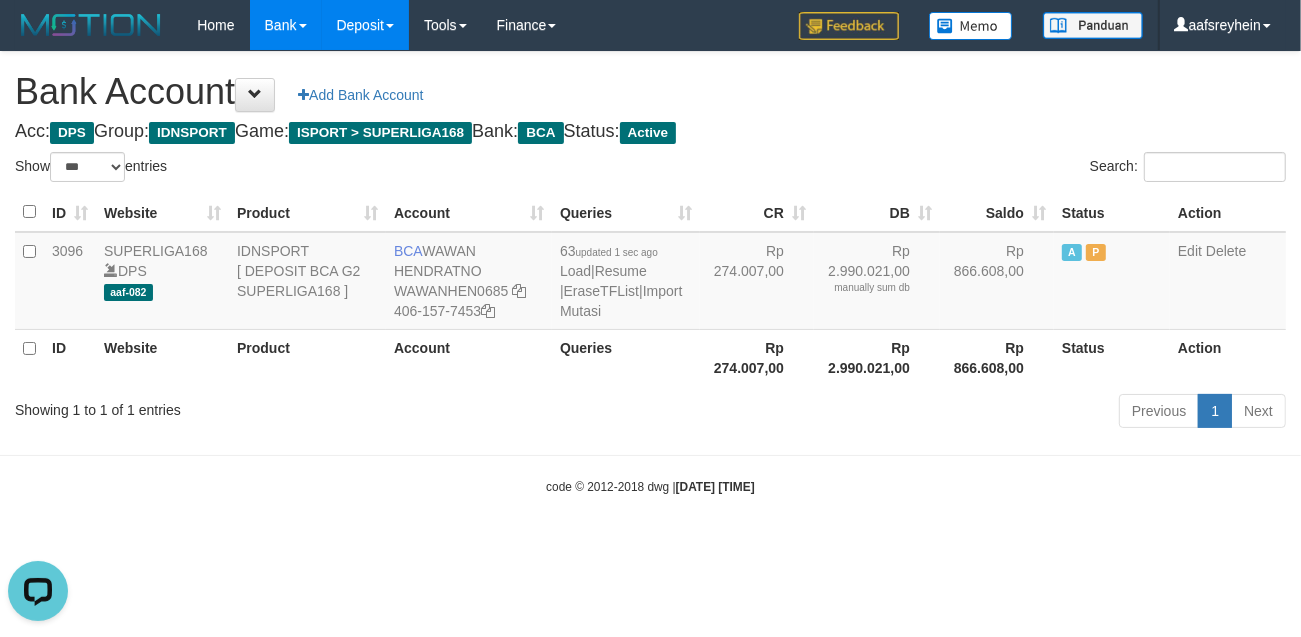 scroll, scrollTop: 0, scrollLeft: 0, axis: both 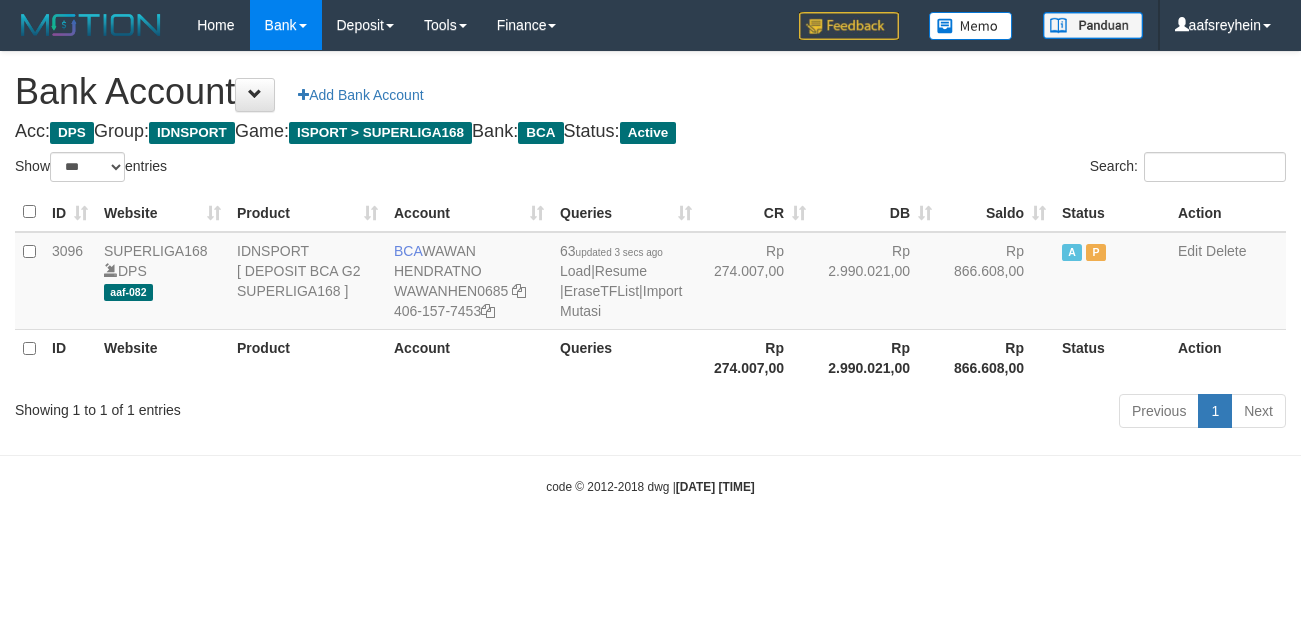select on "***" 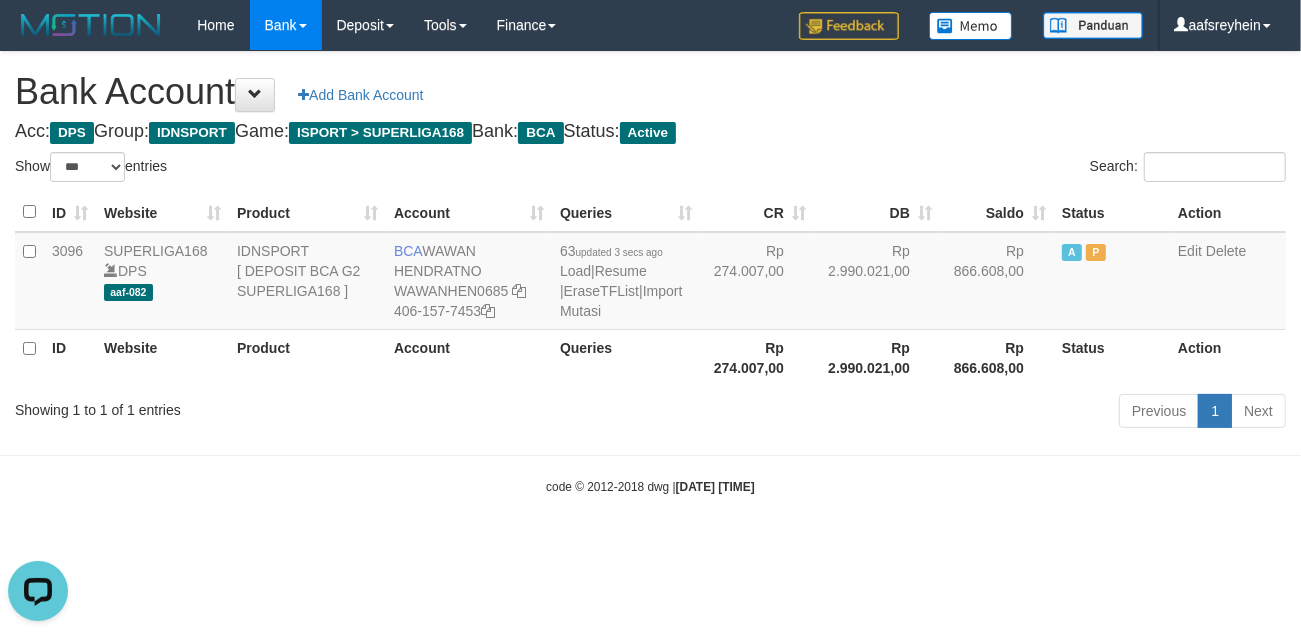 scroll, scrollTop: 0, scrollLeft: 0, axis: both 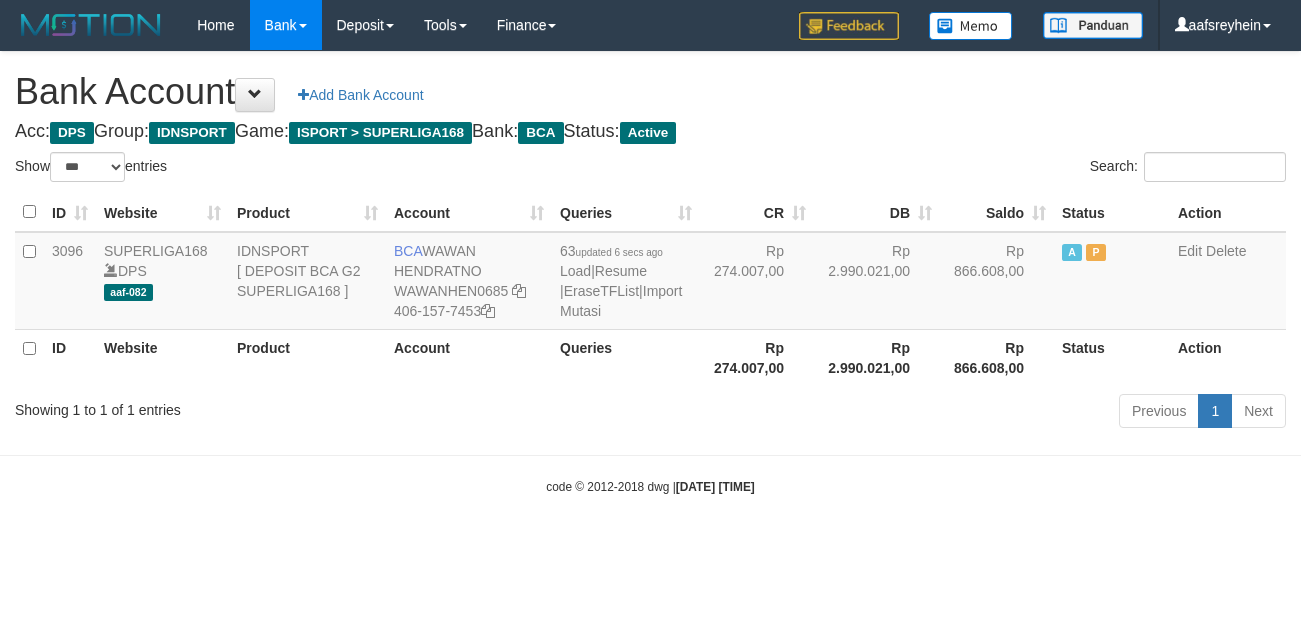 select on "***" 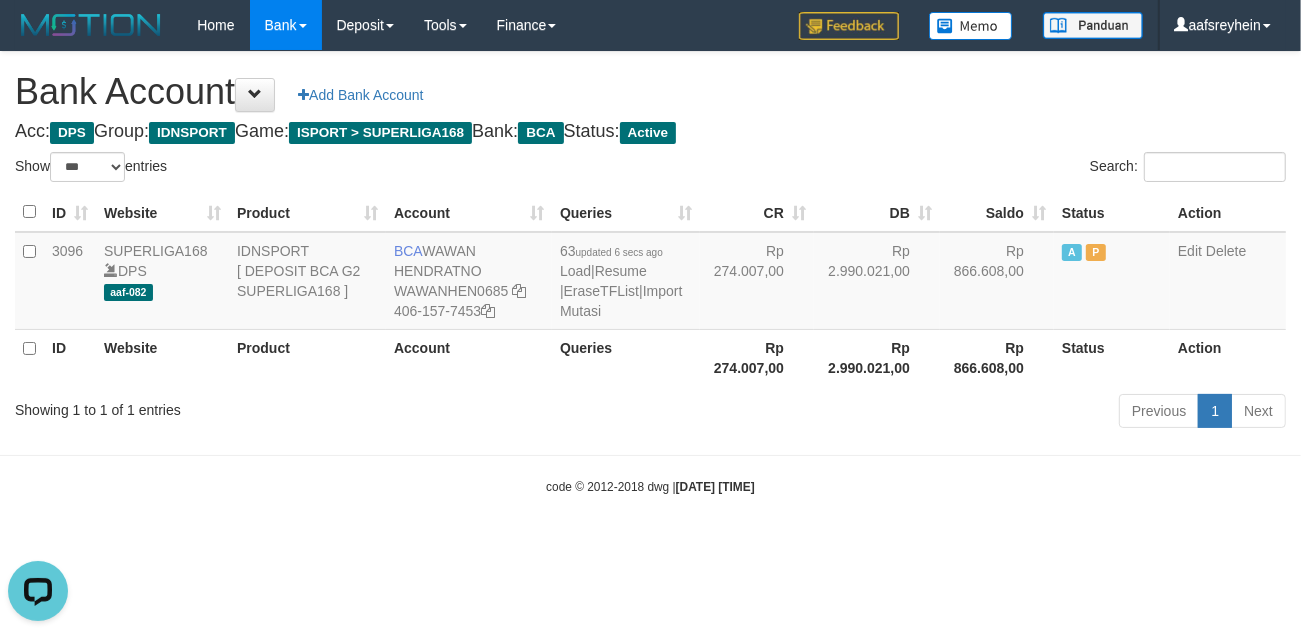 scroll, scrollTop: 0, scrollLeft: 0, axis: both 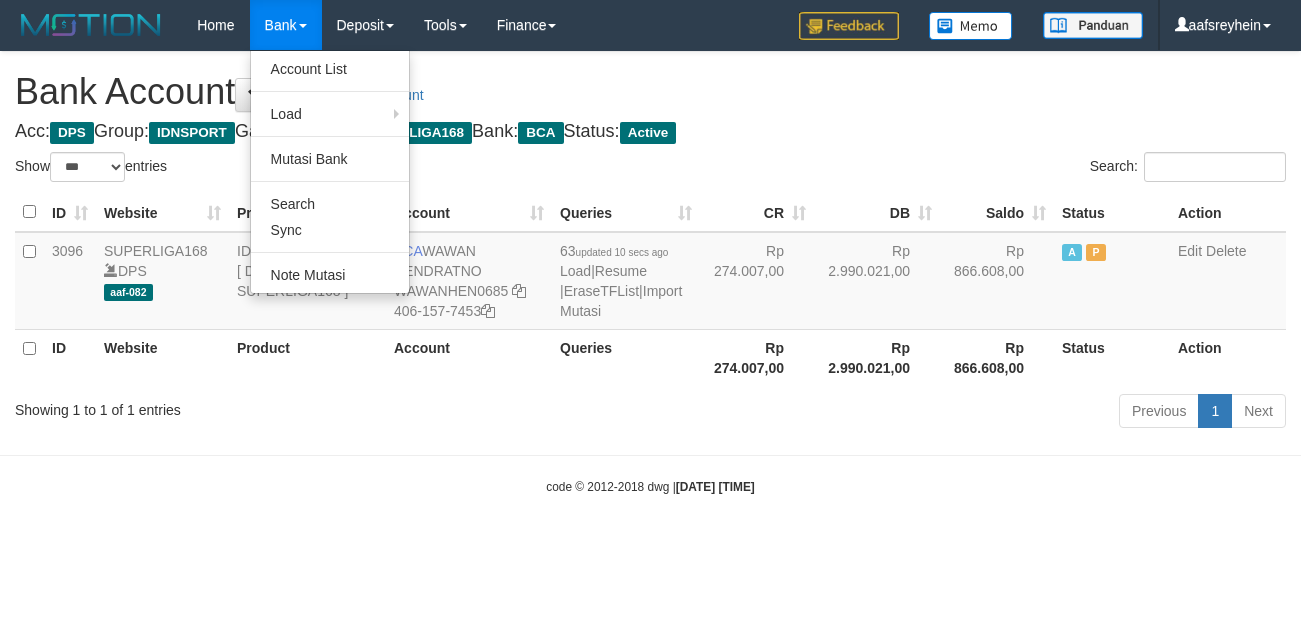 select on "***" 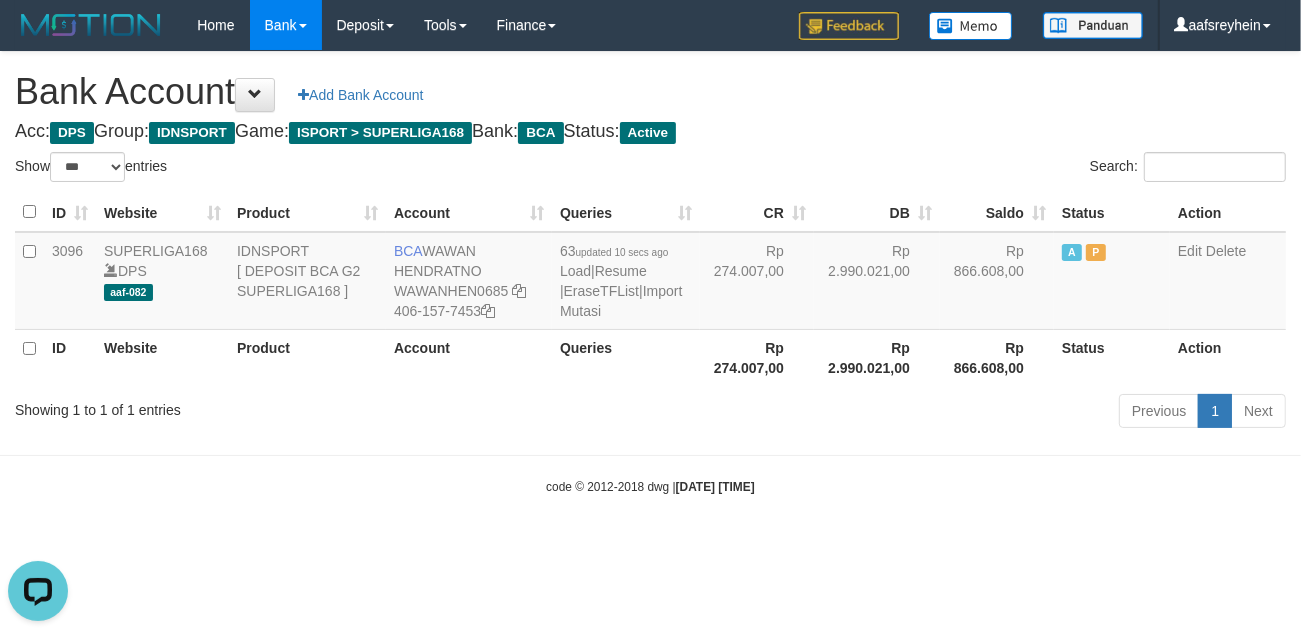 scroll, scrollTop: 0, scrollLeft: 0, axis: both 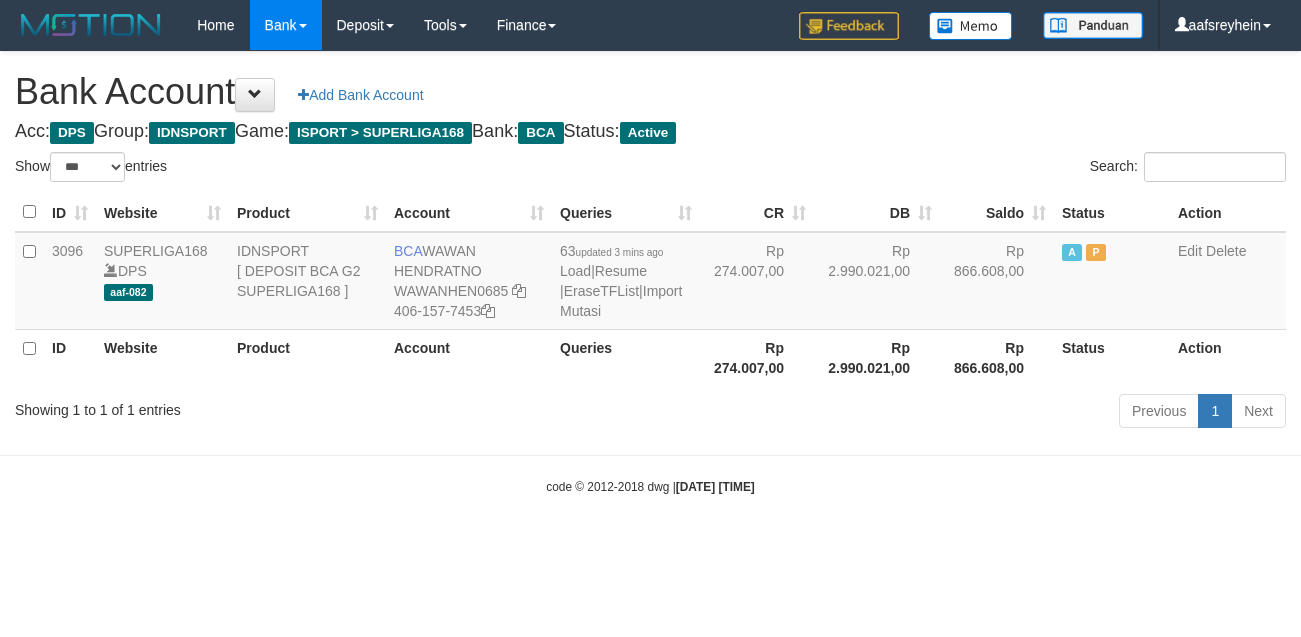 select on "***" 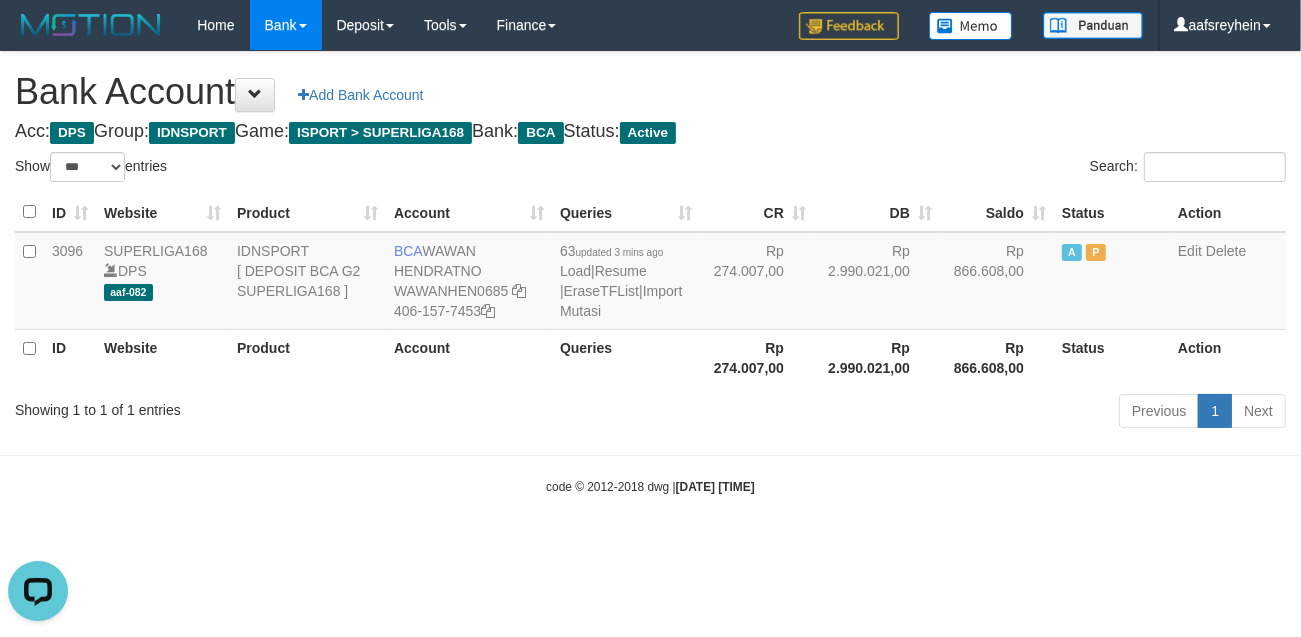 scroll, scrollTop: 0, scrollLeft: 0, axis: both 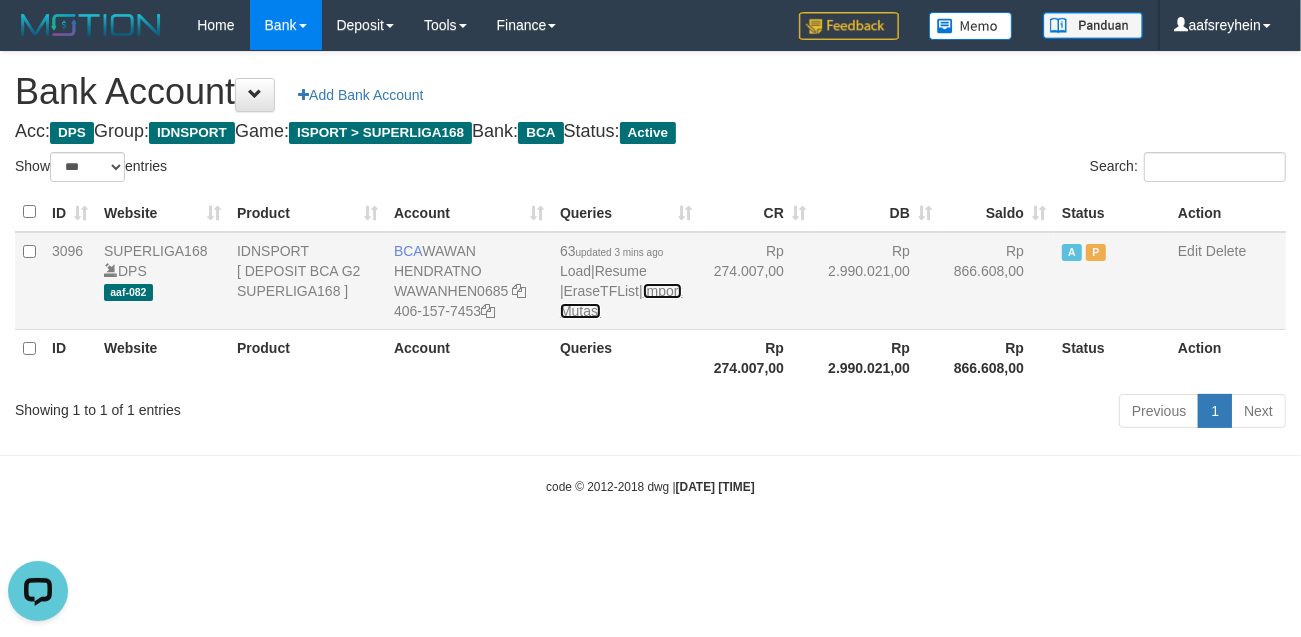 click on "Import Mutasi" at bounding box center [621, 301] 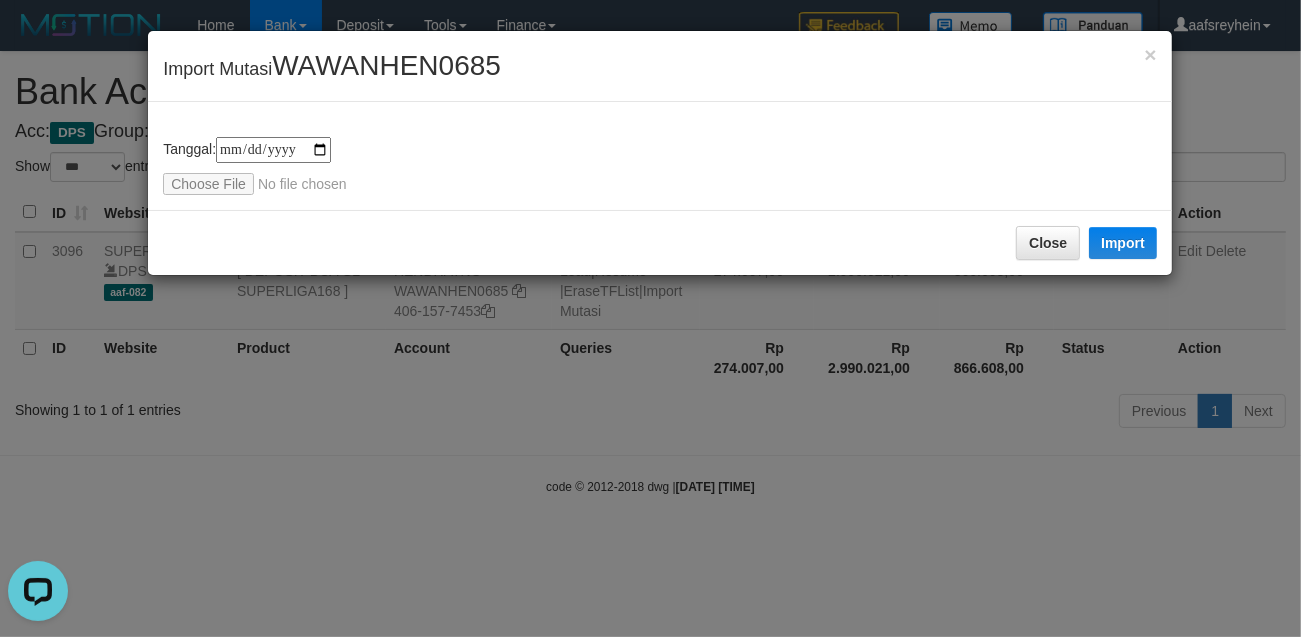 type on "**********" 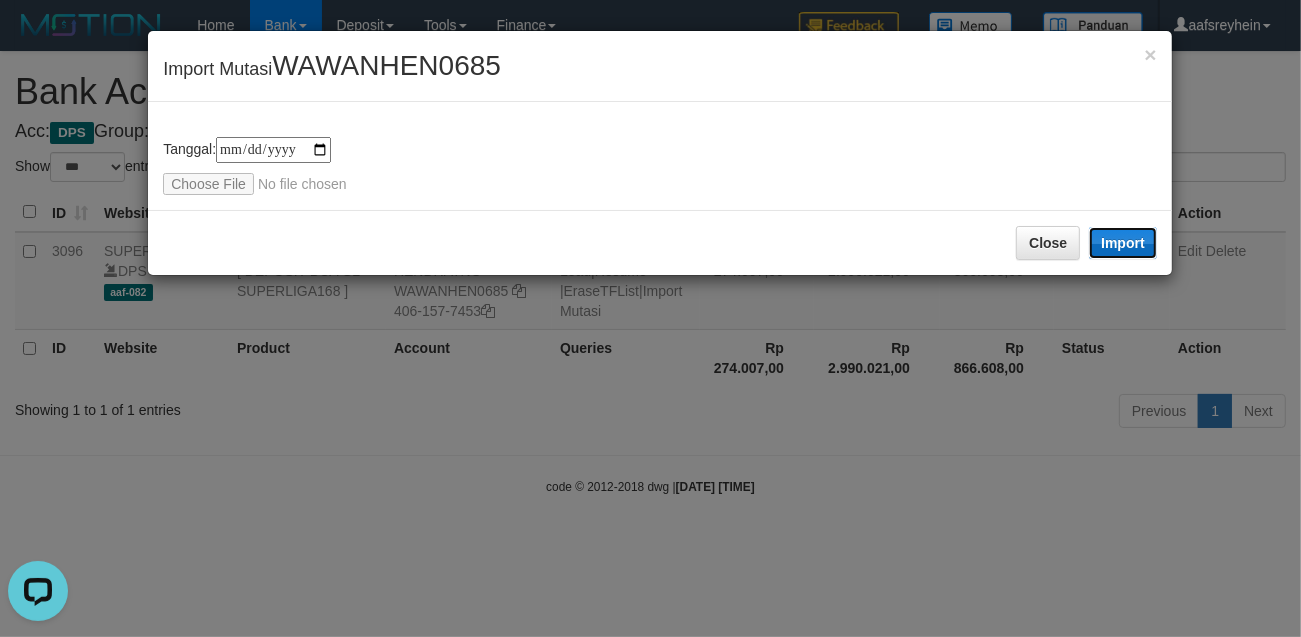 click on "Import" at bounding box center (1123, 243) 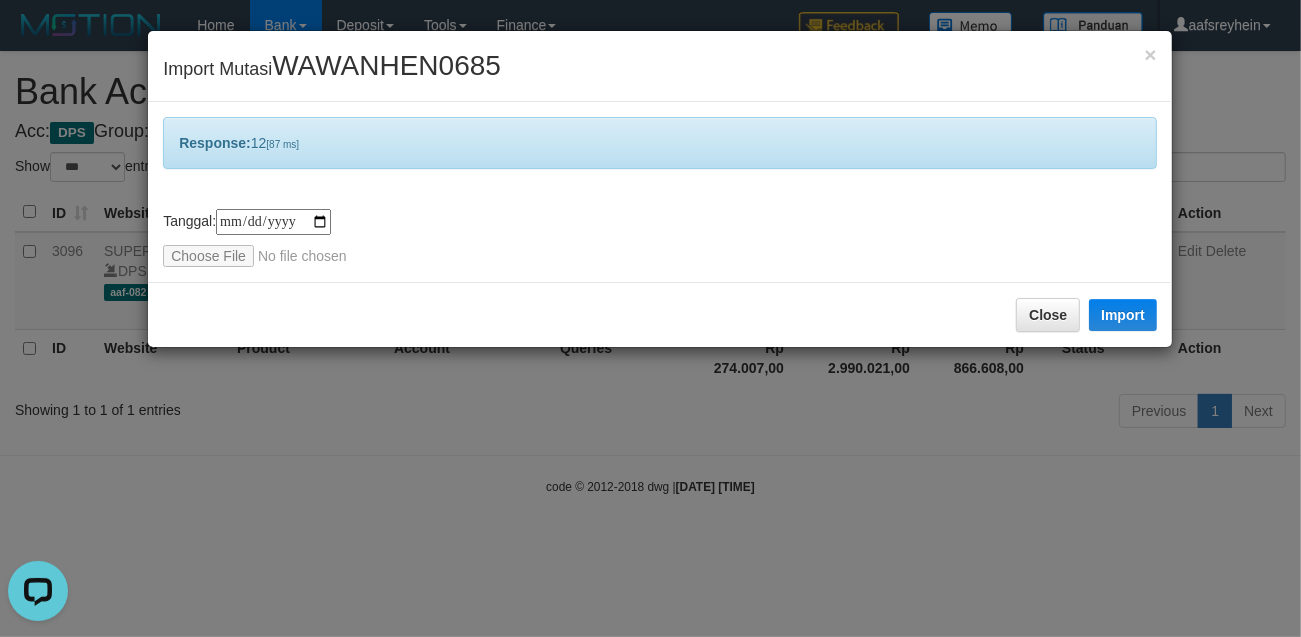 click on "**********" at bounding box center [650, 318] 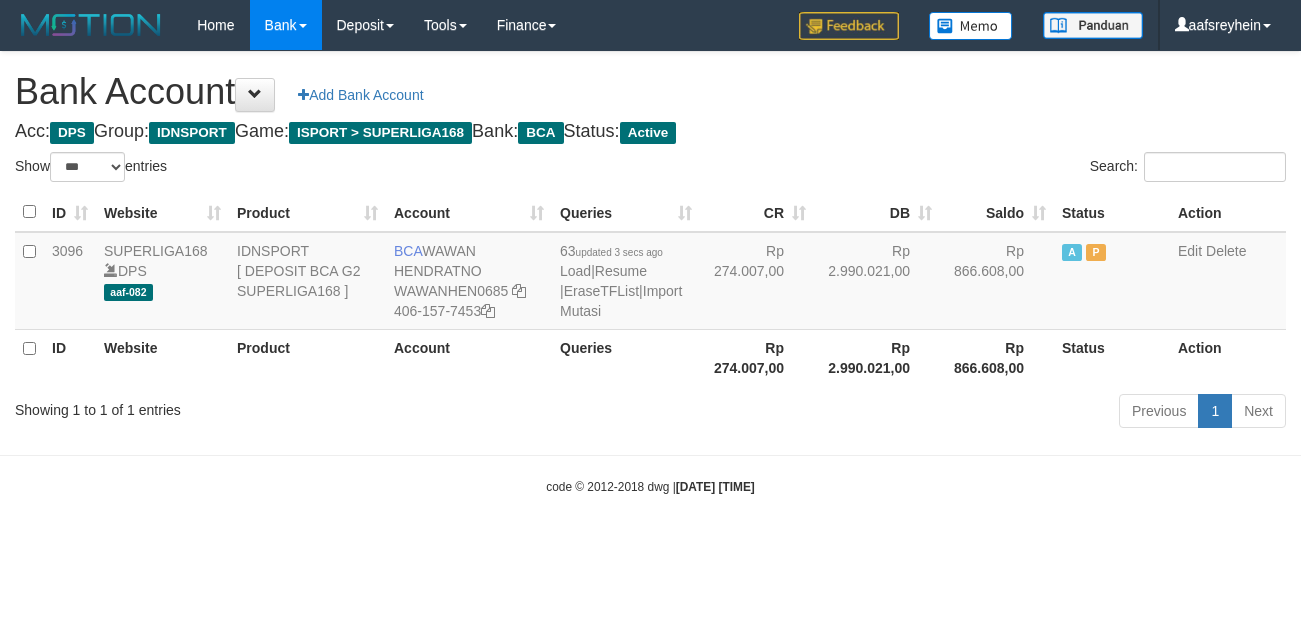 select on "***" 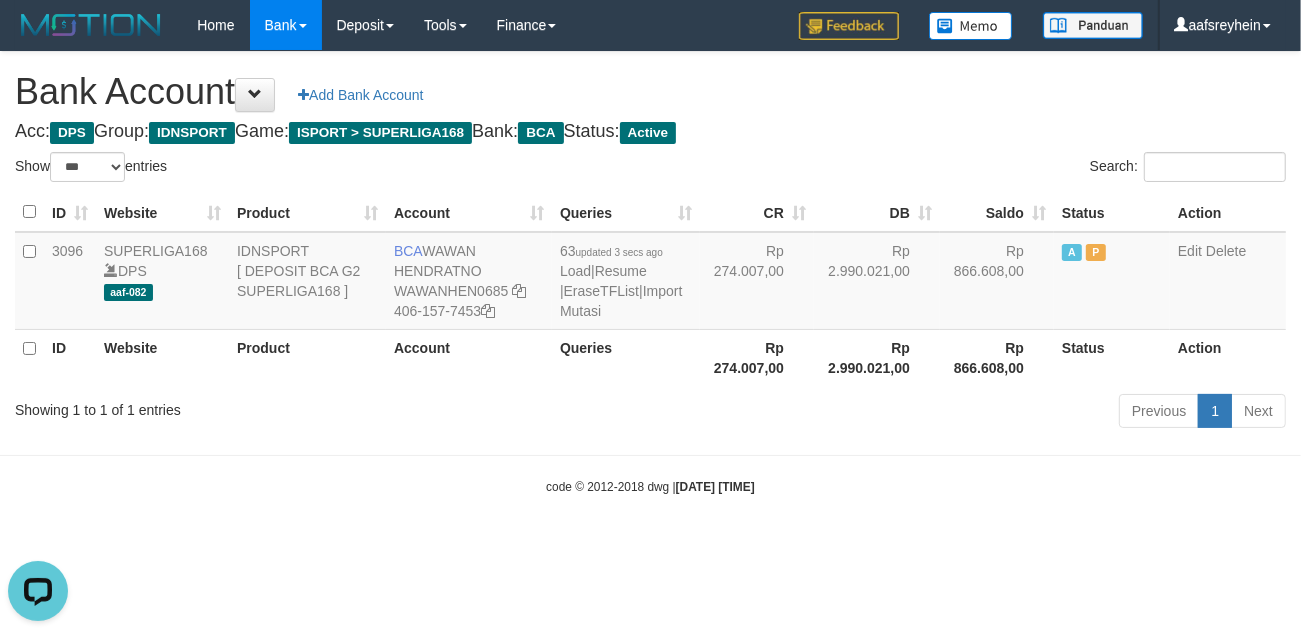 scroll, scrollTop: 0, scrollLeft: 0, axis: both 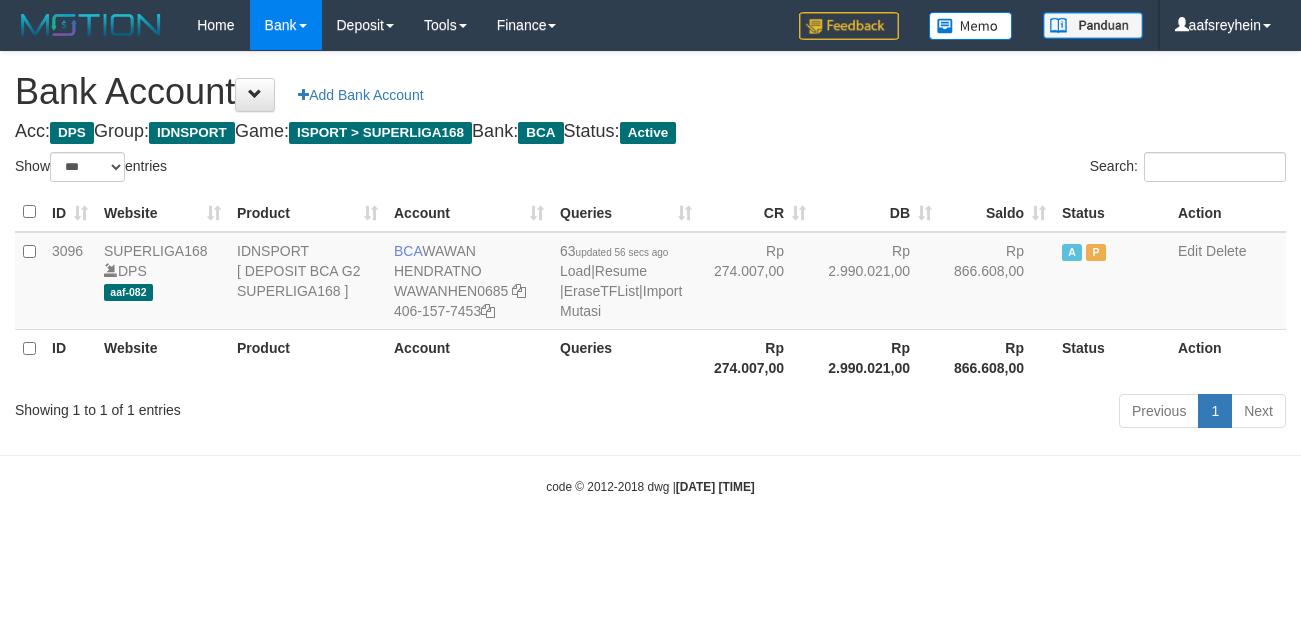 select on "***" 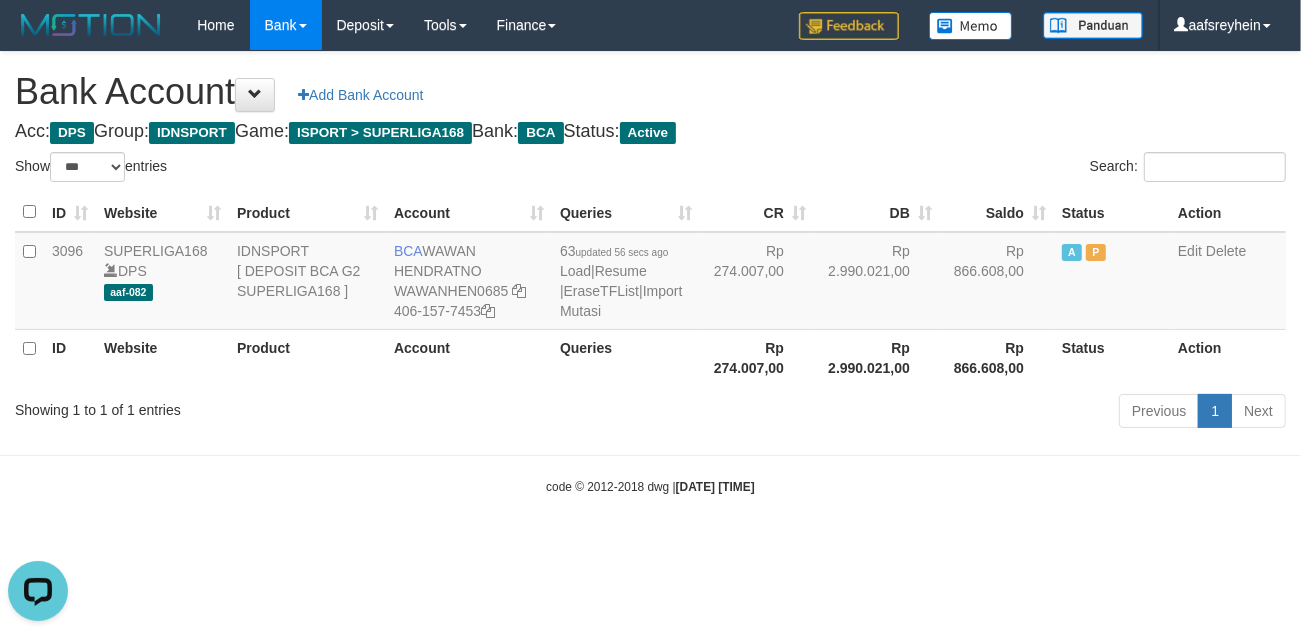 scroll, scrollTop: 0, scrollLeft: 0, axis: both 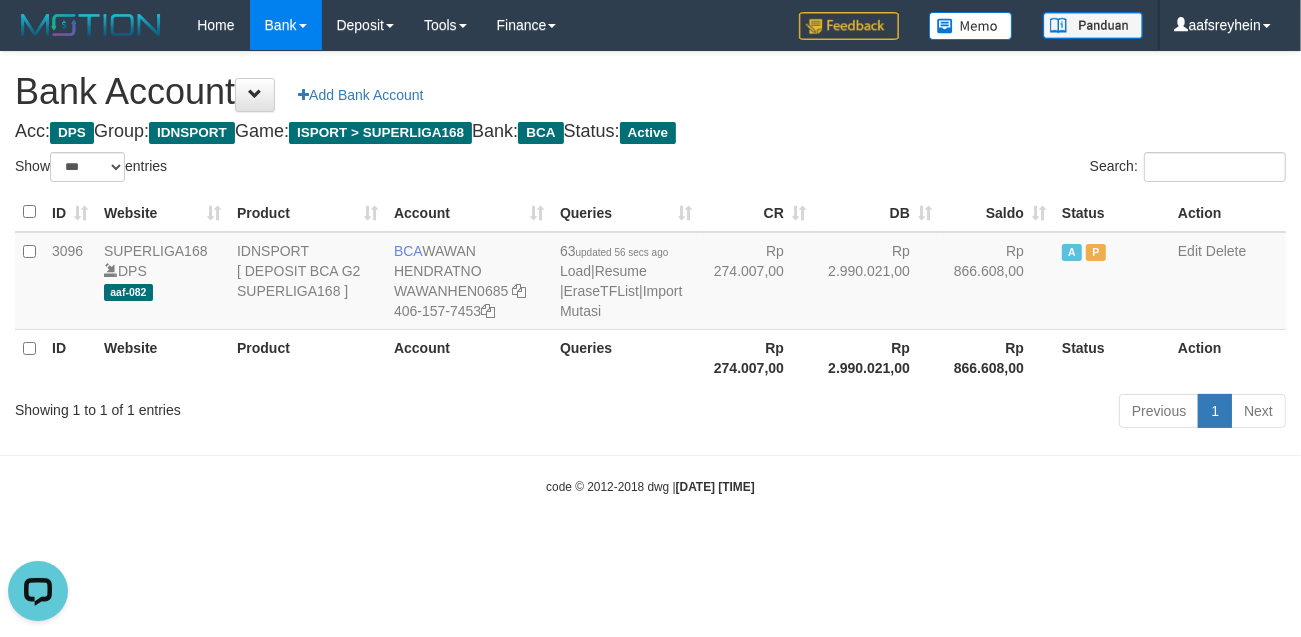 drag, startPoint x: 1038, startPoint y: 293, endPoint x: 995, endPoint y: 360, distance: 79.61156 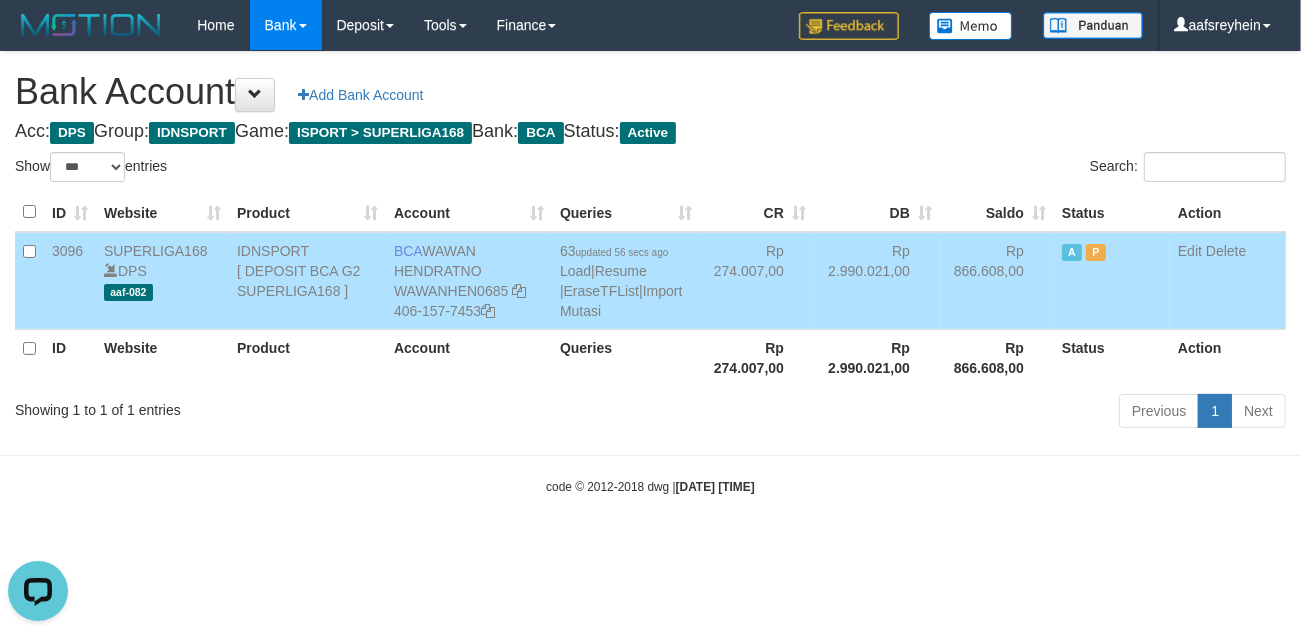 click on "Rp 866.608,00" at bounding box center (997, 357) 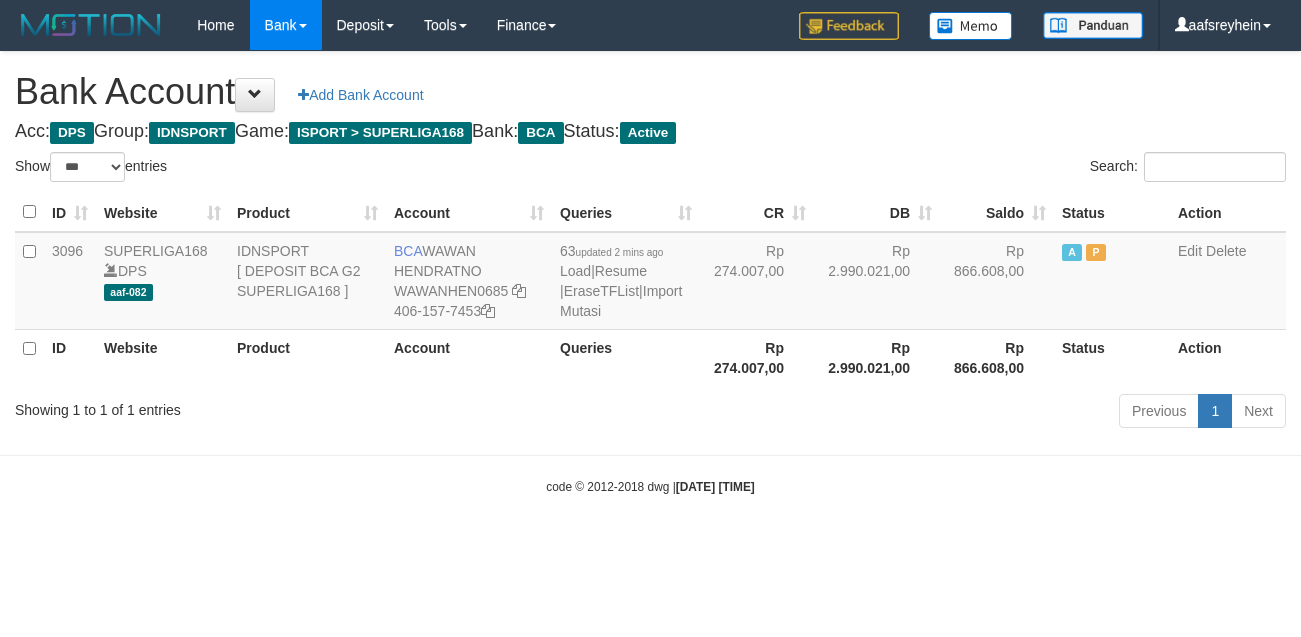 select on "***" 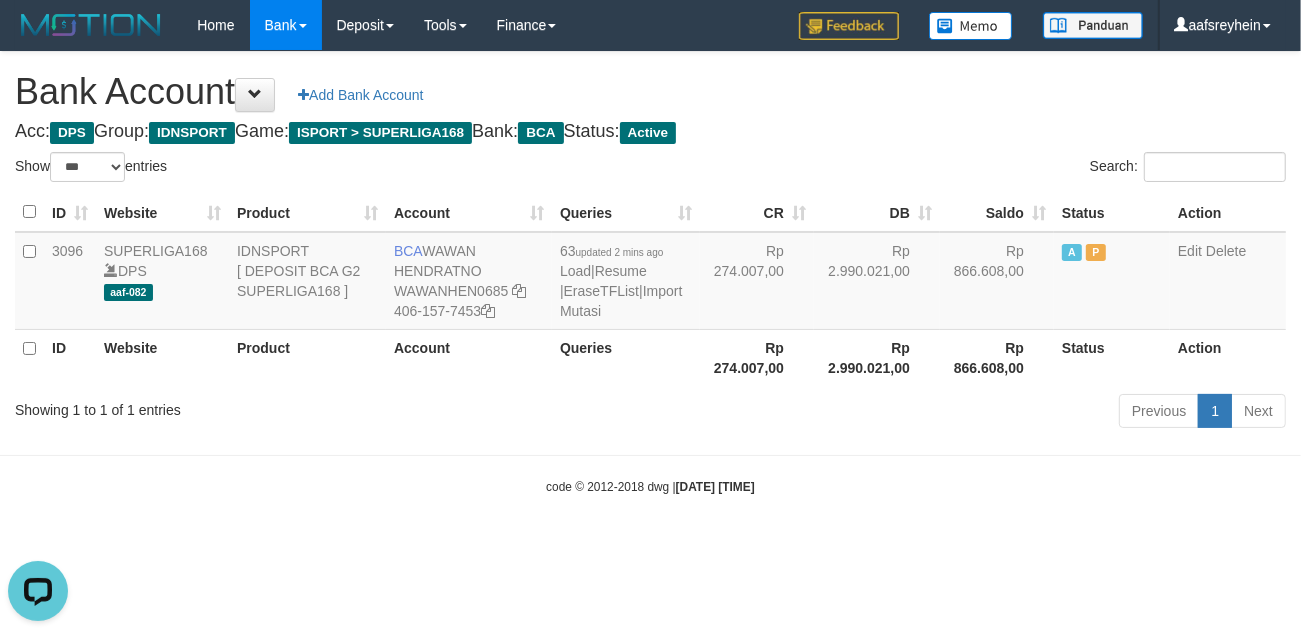 scroll, scrollTop: 0, scrollLeft: 0, axis: both 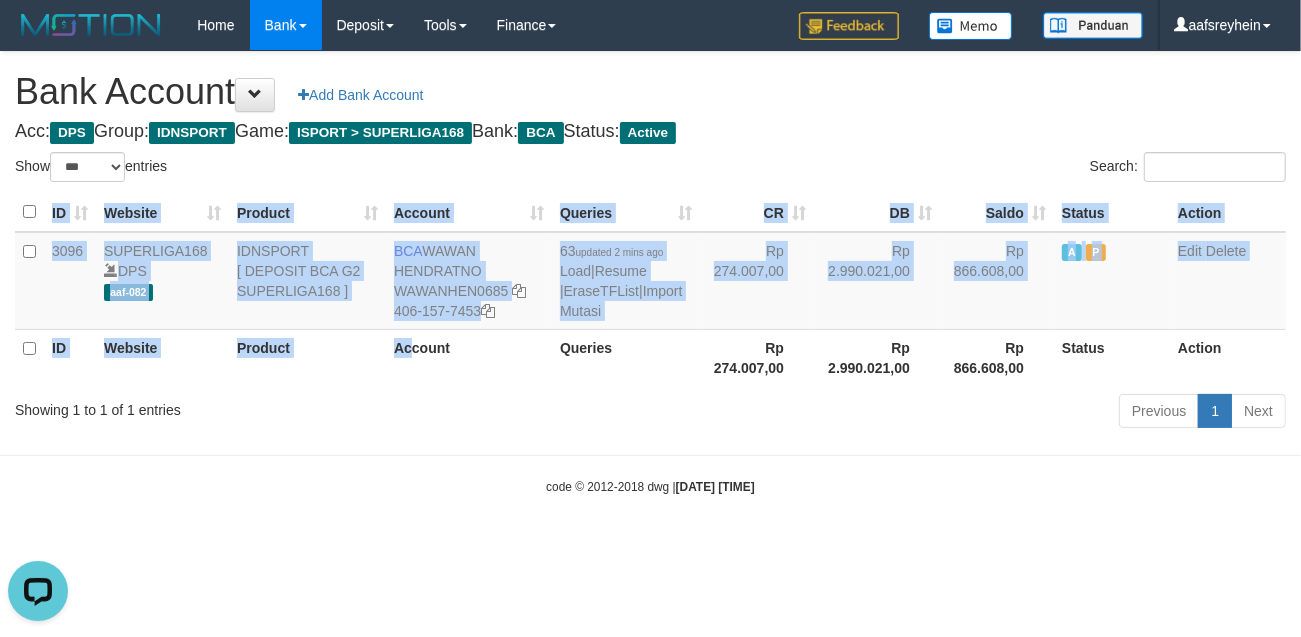 click on "ID Website Product Account Queries CR DB Saldo Status Action
3096
SUPERLIGA168
DPS
aaf-082
IDNSPORT
[ DEPOSIT BCA G2 SUPERLIGA168 ]
BCA
WAWAN HENDRATNO
WAWANHEN0685
406-157-7453
63  updated 2 mins ago
Load
|
Resume
|
EraseTFList
|
Import Mutasi
Rp 274.007,00
Rp 2.990.021,00
Rp 866.608,00
A
P
Edit
Delete
ID Website Product Account Queries Rp 274.007,00 Rp 2.990.021,00 Rp 866.608,00" at bounding box center (650, 289) 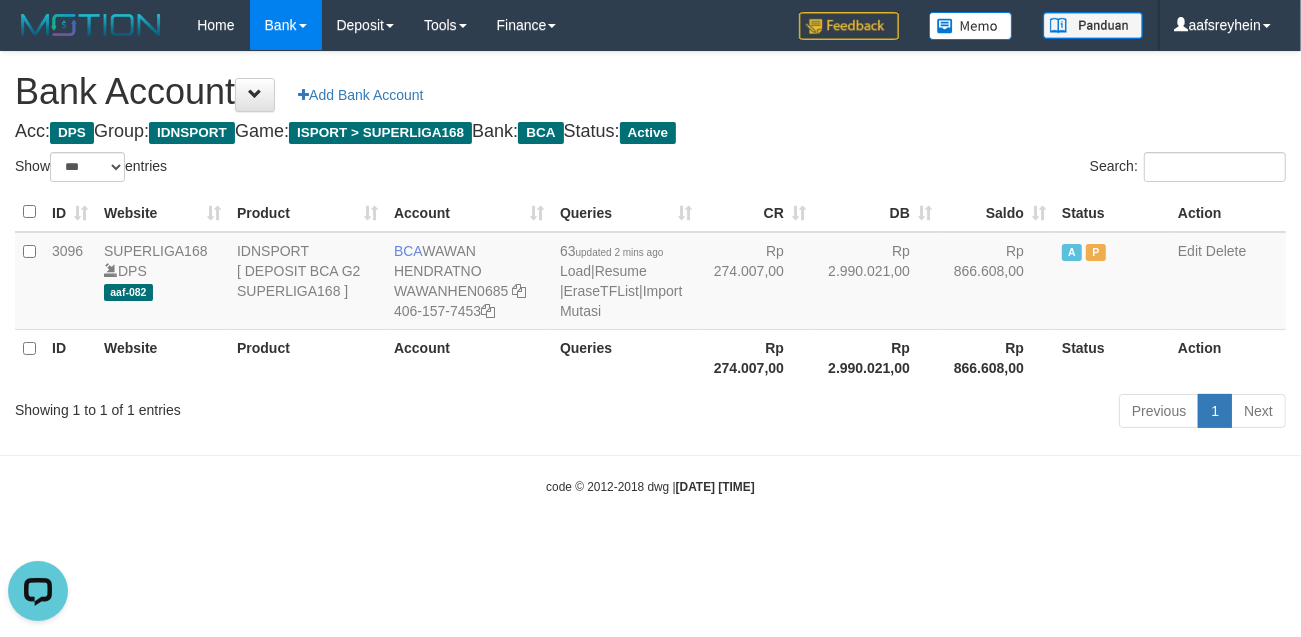 click on "Showing 1 to 1 of 1 entries" at bounding box center (271, 406) 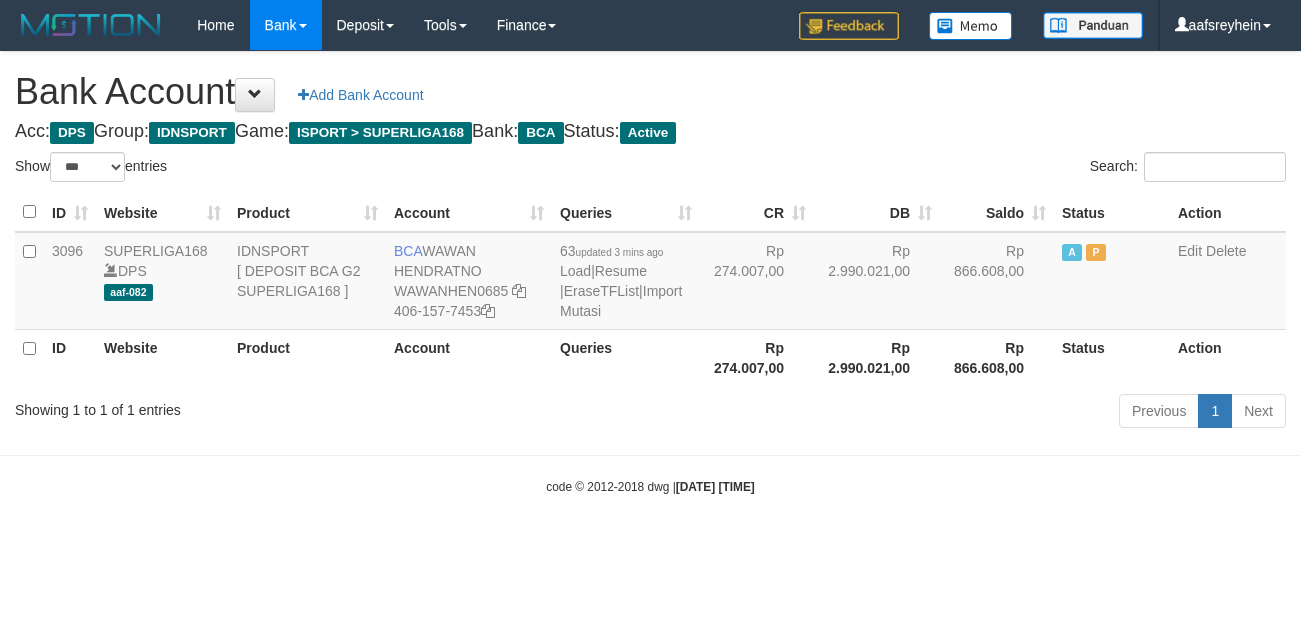 select on "***" 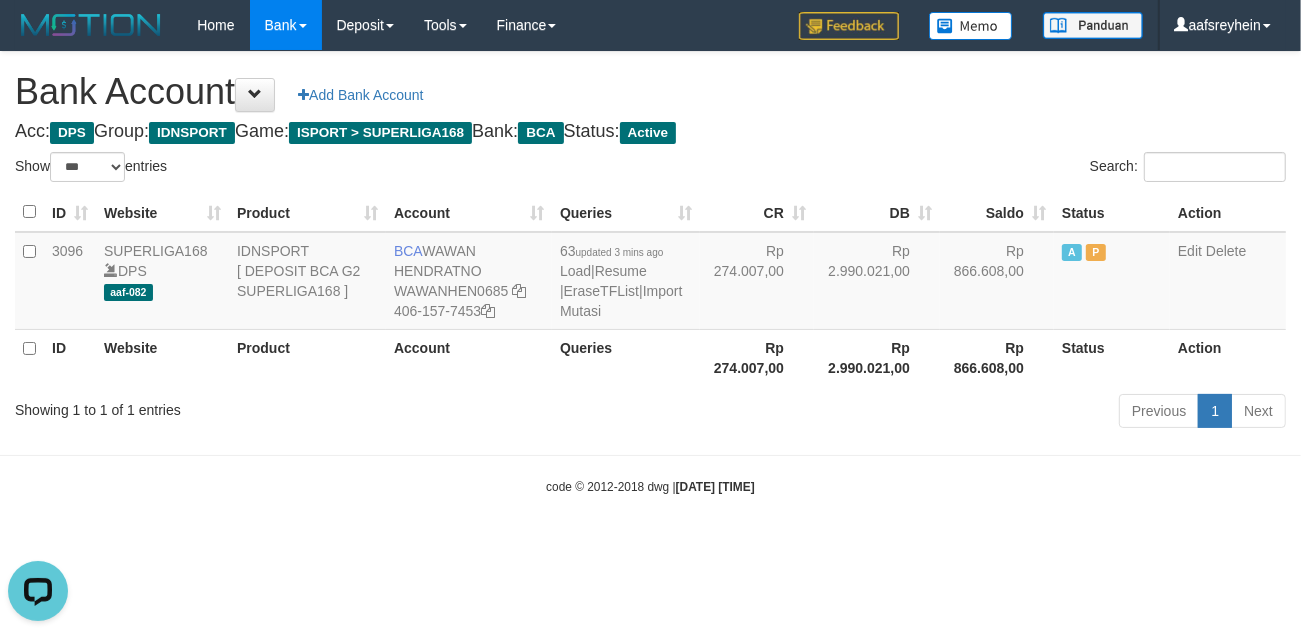 scroll, scrollTop: 0, scrollLeft: 0, axis: both 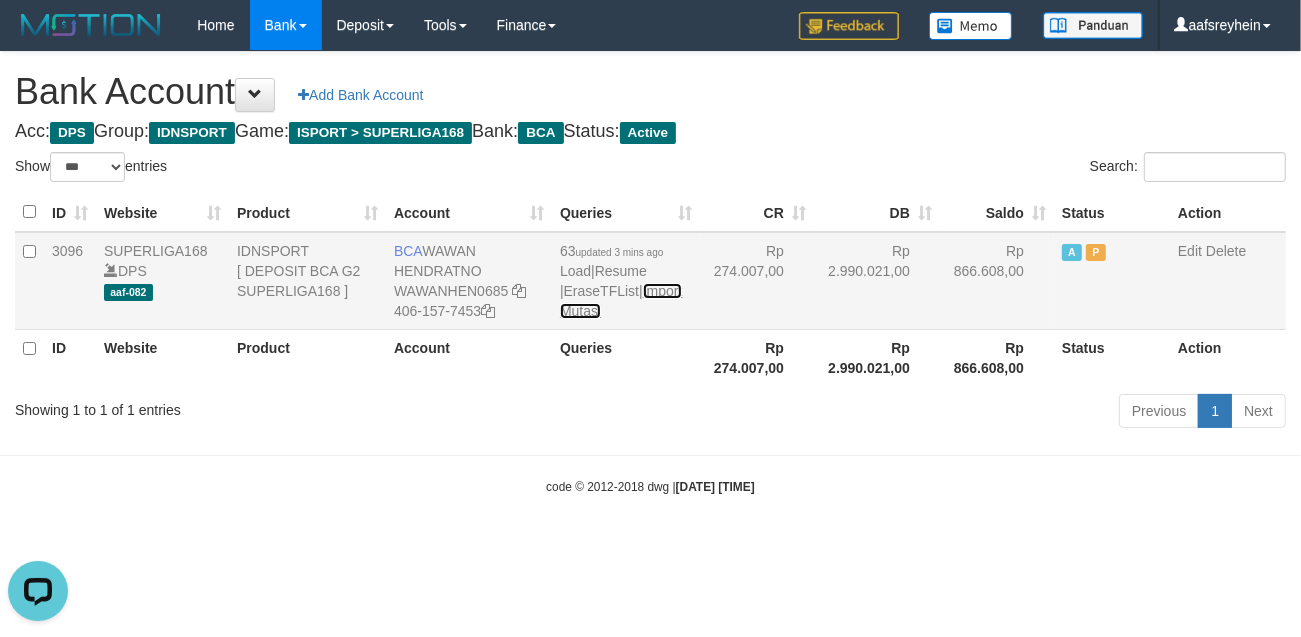click on "Import Mutasi" at bounding box center (621, 301) 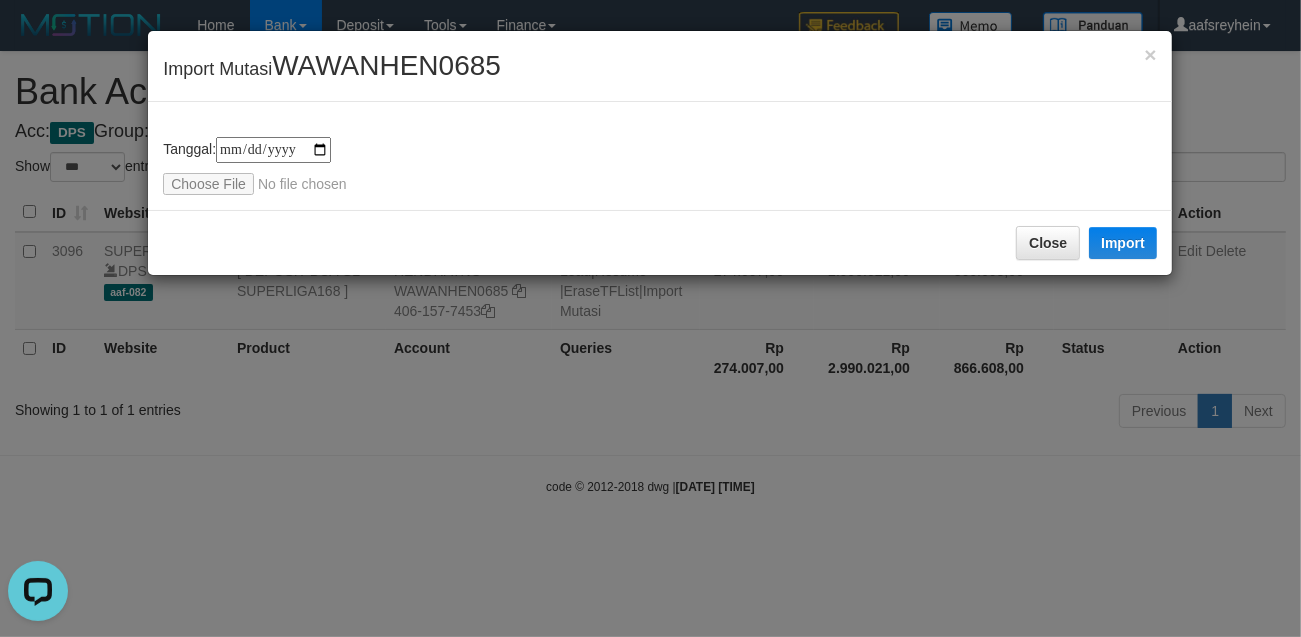 type on "**********" 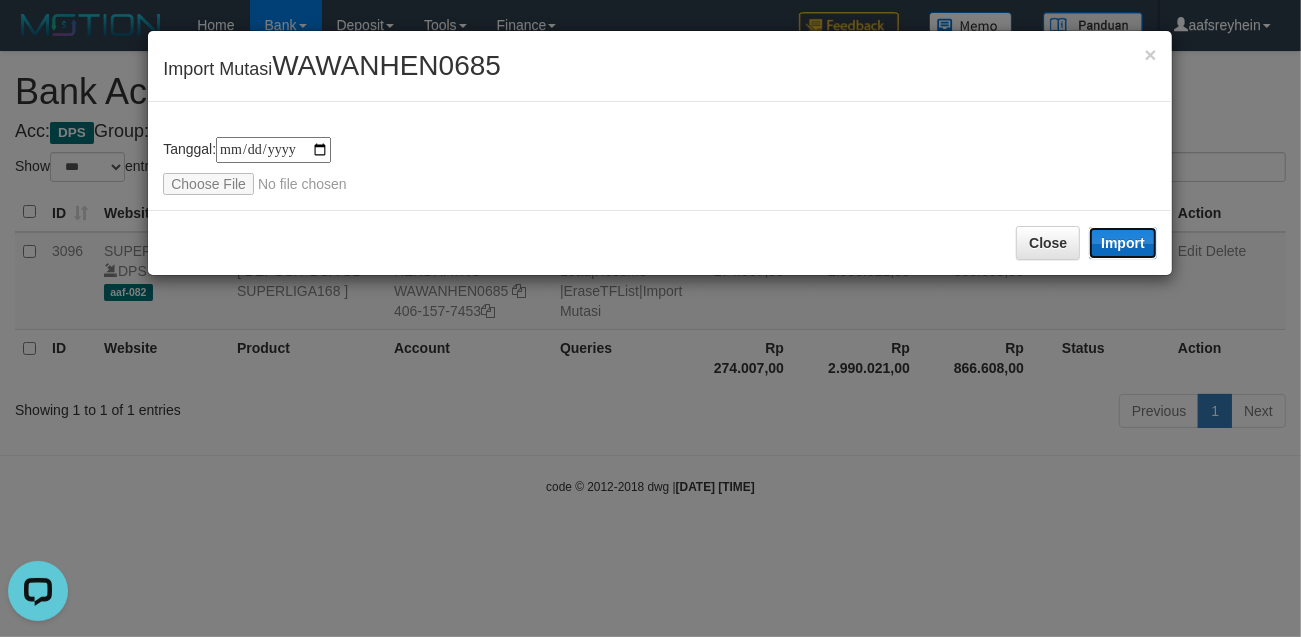 click on "Import" at bounding box center (1123, 243) 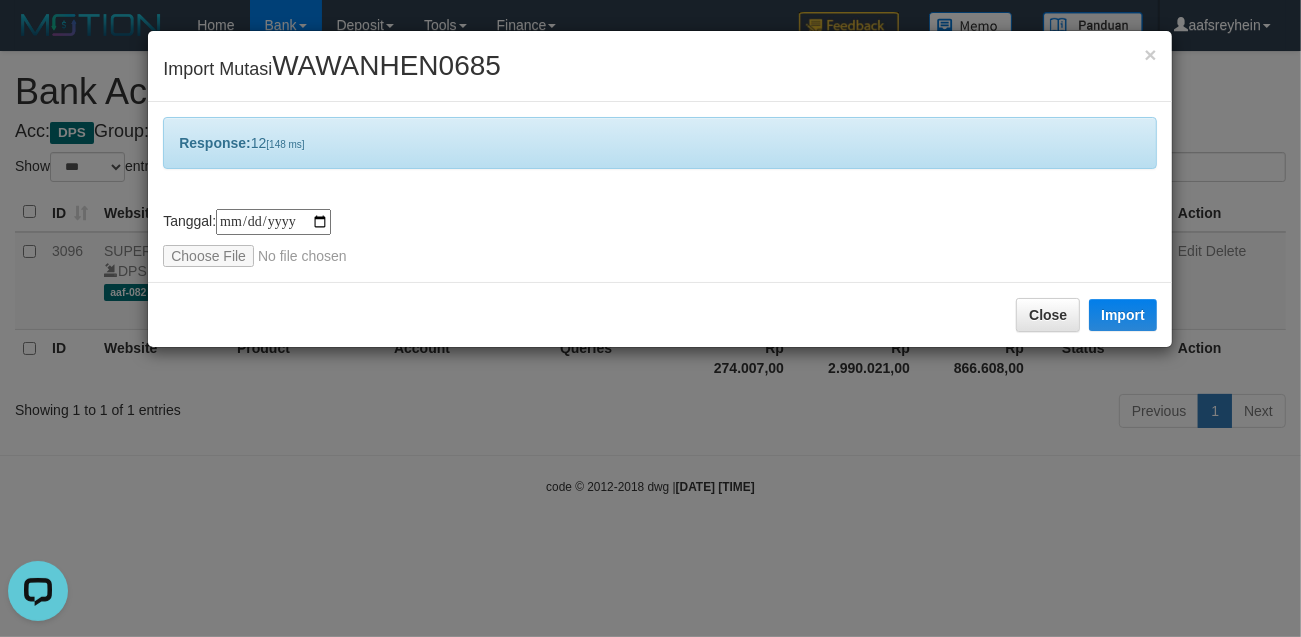 click on "**********" at bounding box center [660, 192] 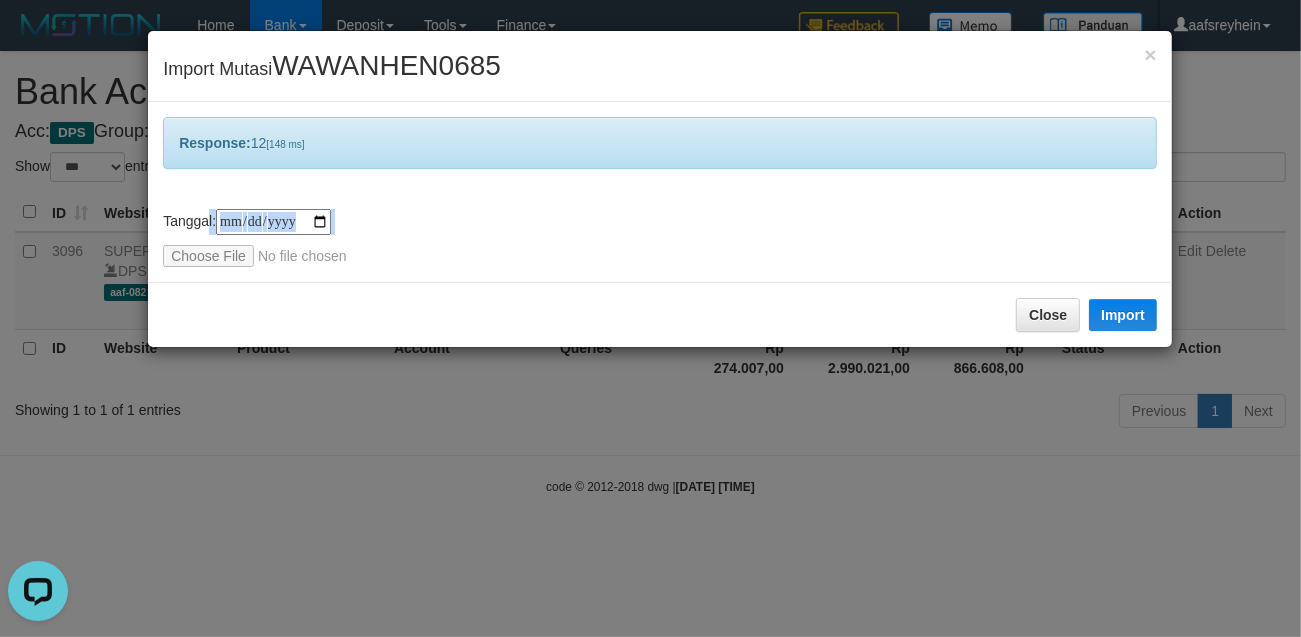 click on "**********" at bounding box center [660, 238] 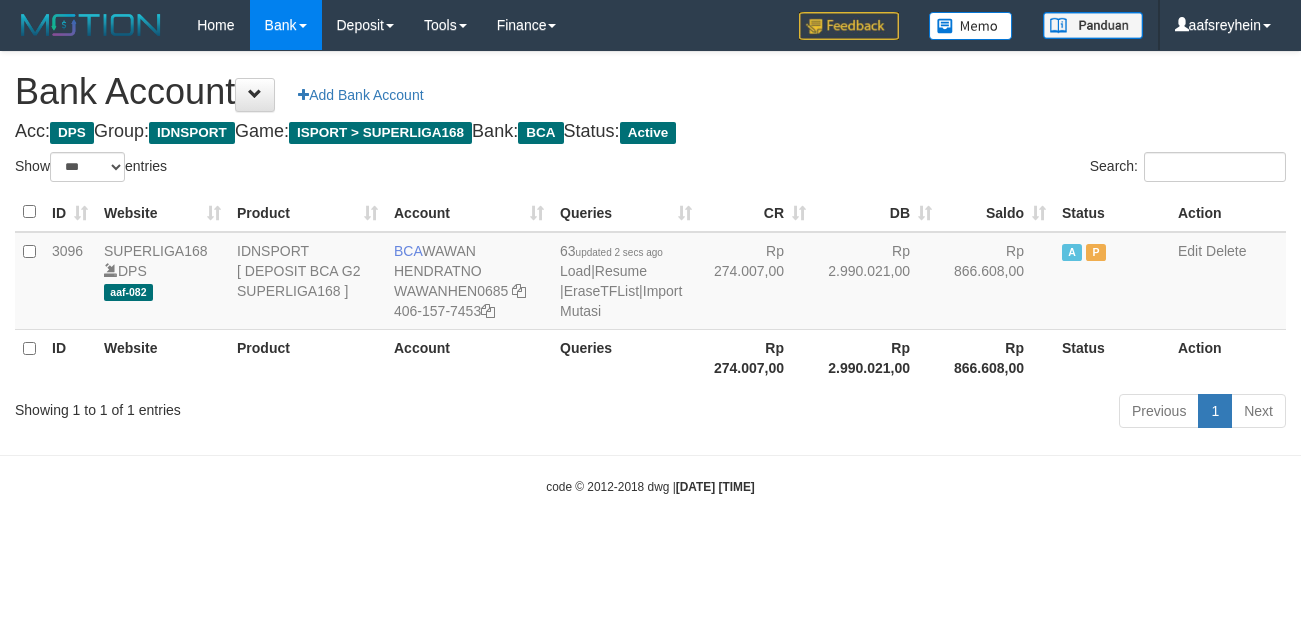 select on "***" 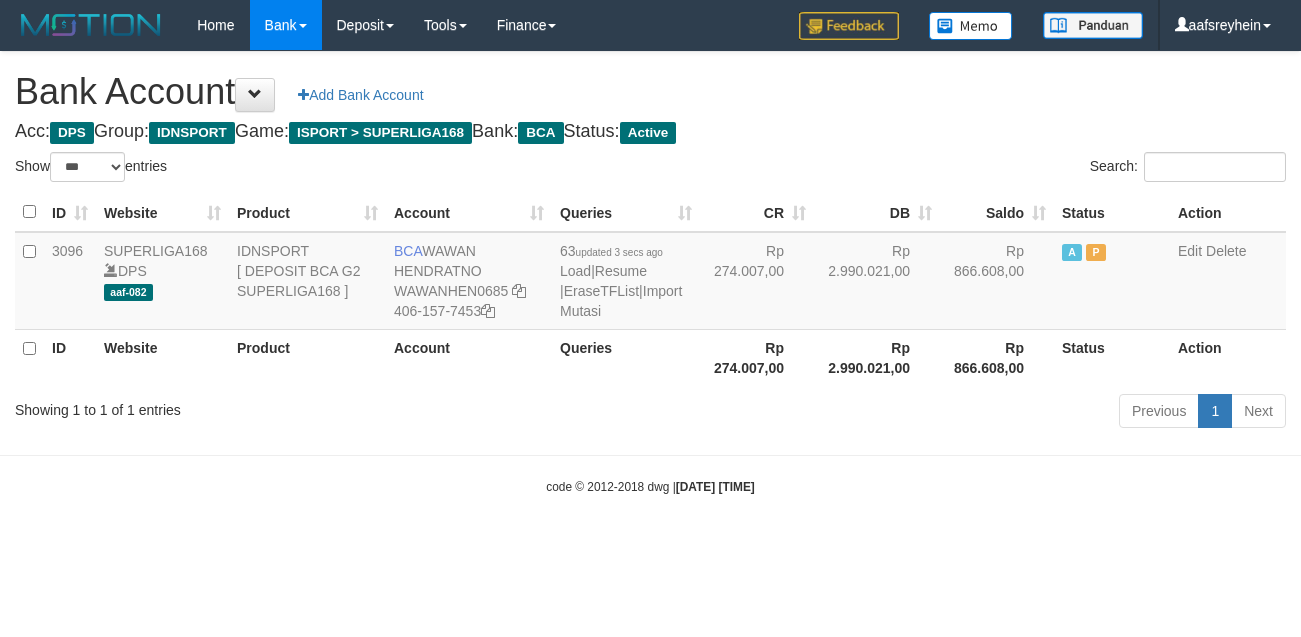select on "***" 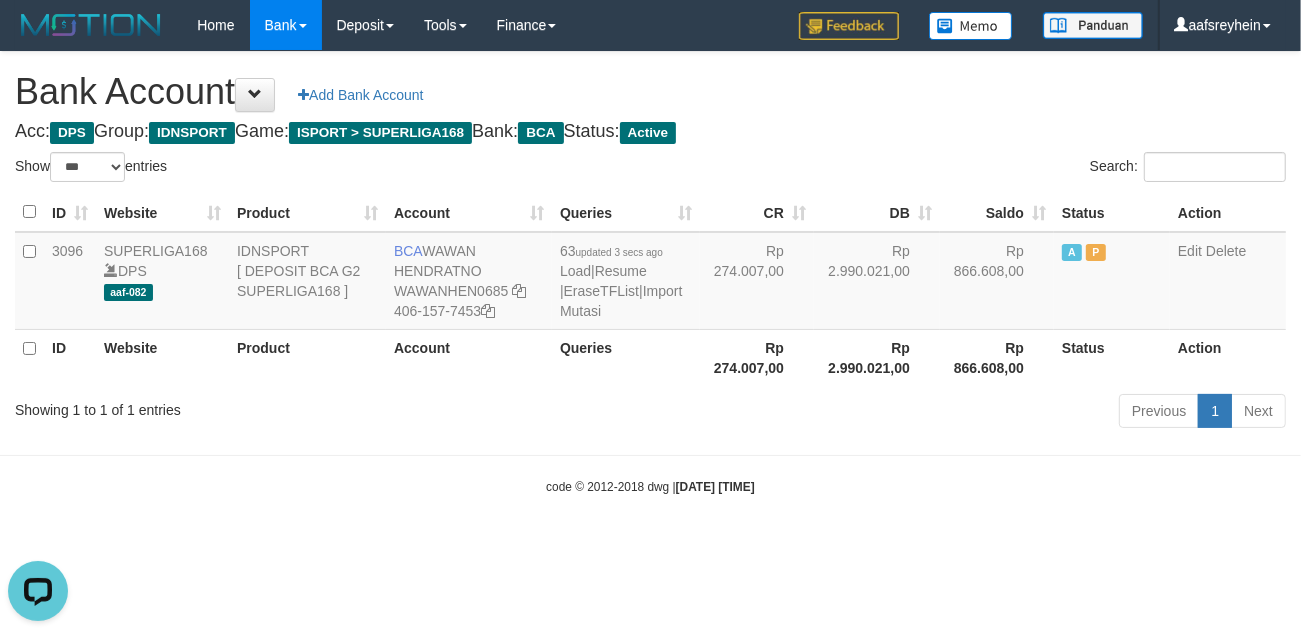 scroll, scrollTop: 0, scrollLeft: 0, axis: both 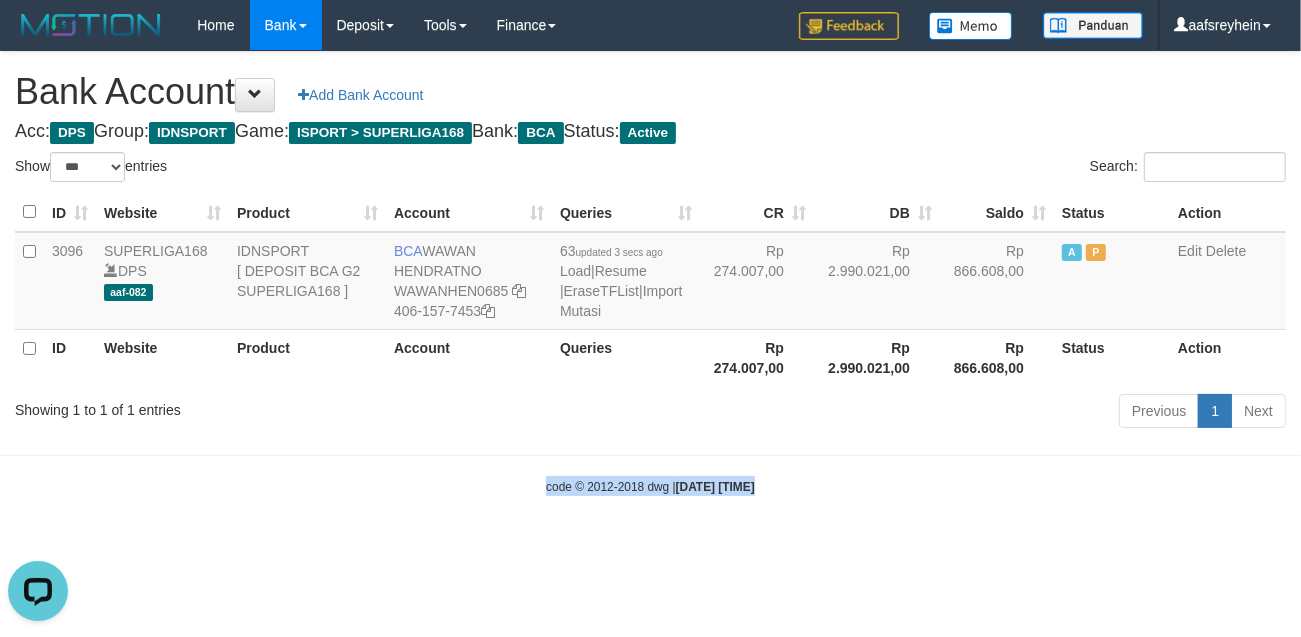 click on "Toggle navigation
Home
Bank
Account List
Load
By Website
Group
[ISPORT]													SUPERLIGA168
By Load Group (DPS)" at bounding box center (650, 273) 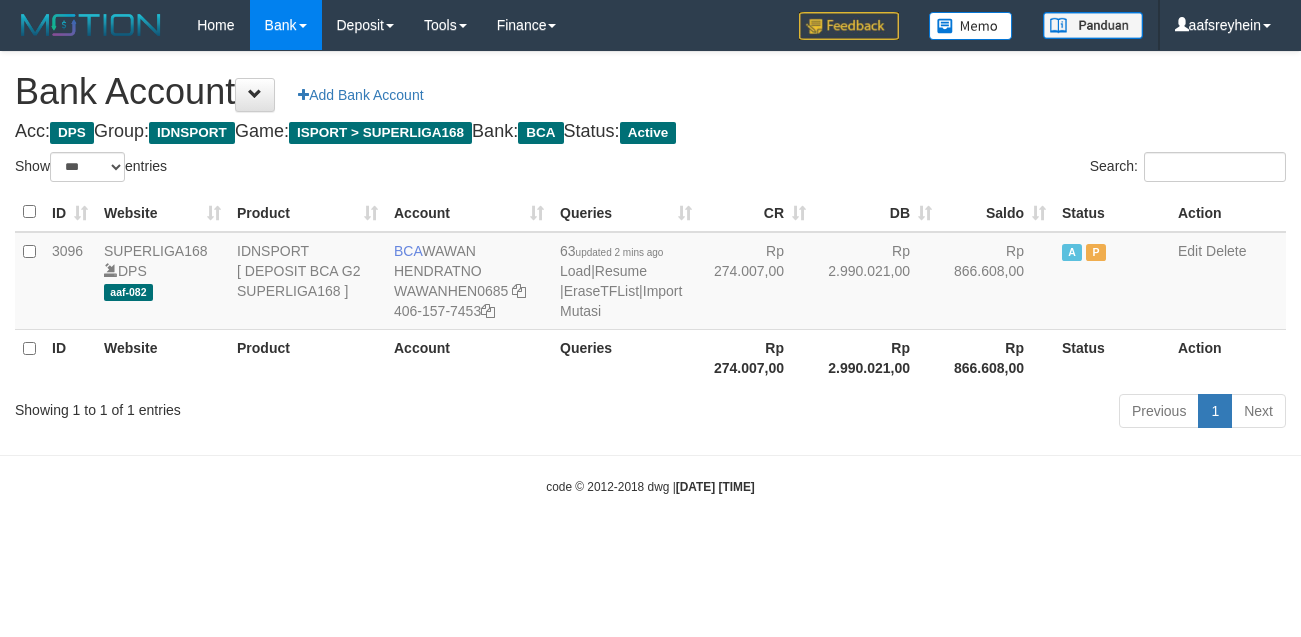 select on "***" 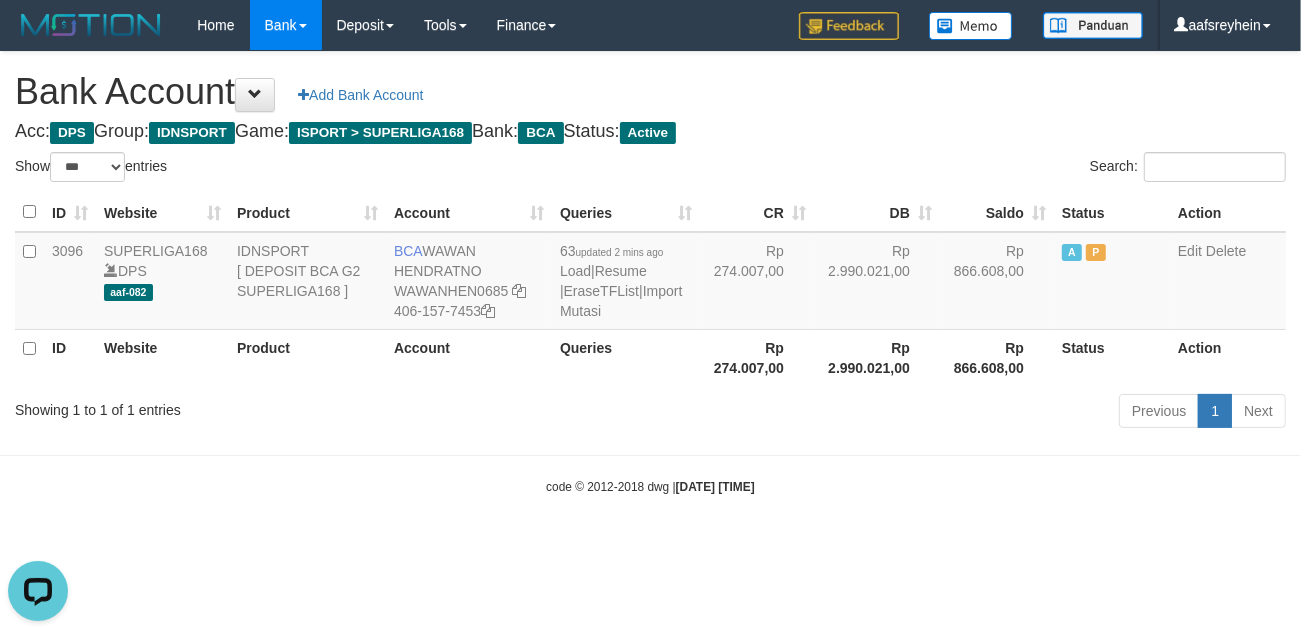 scroll, scrollTop: 0, scrollLeft: 0, axis: both 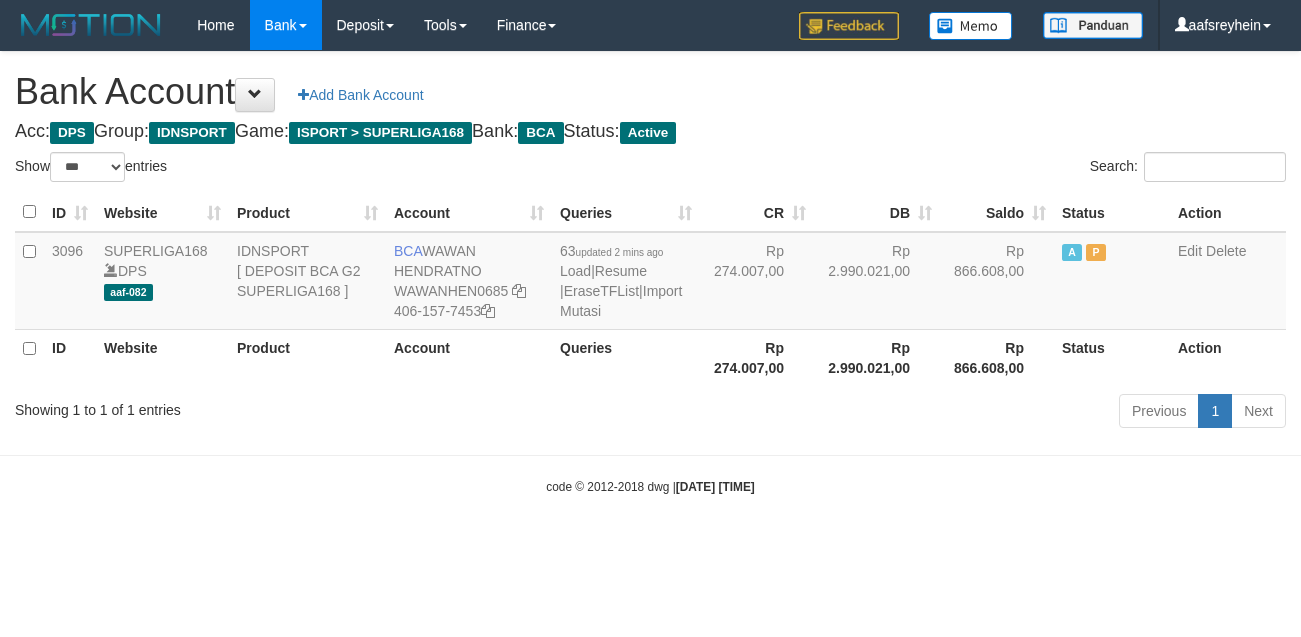 select on "***" 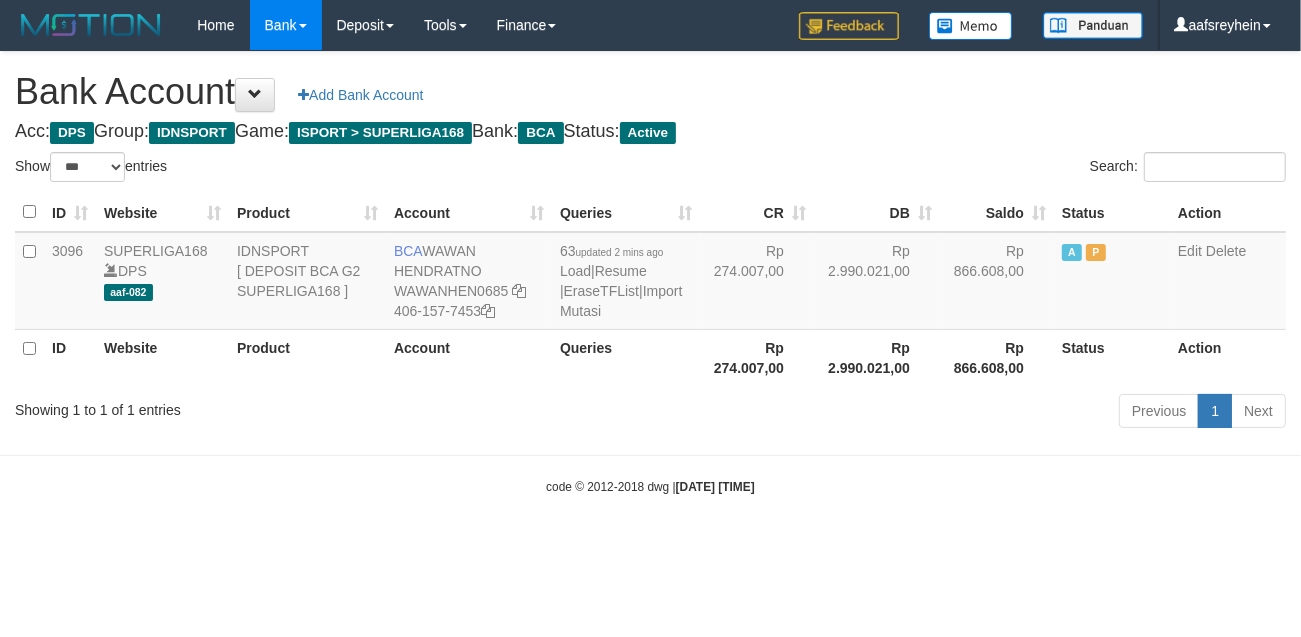 click at bounding box center [650, 455] 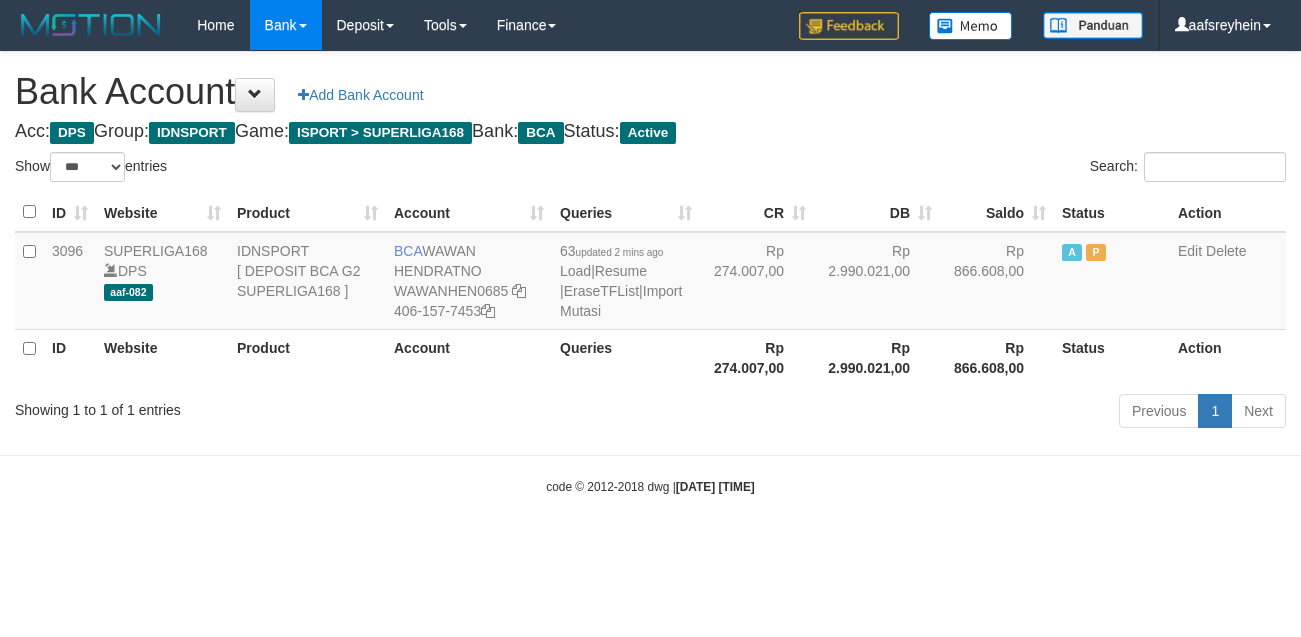 select on "***" 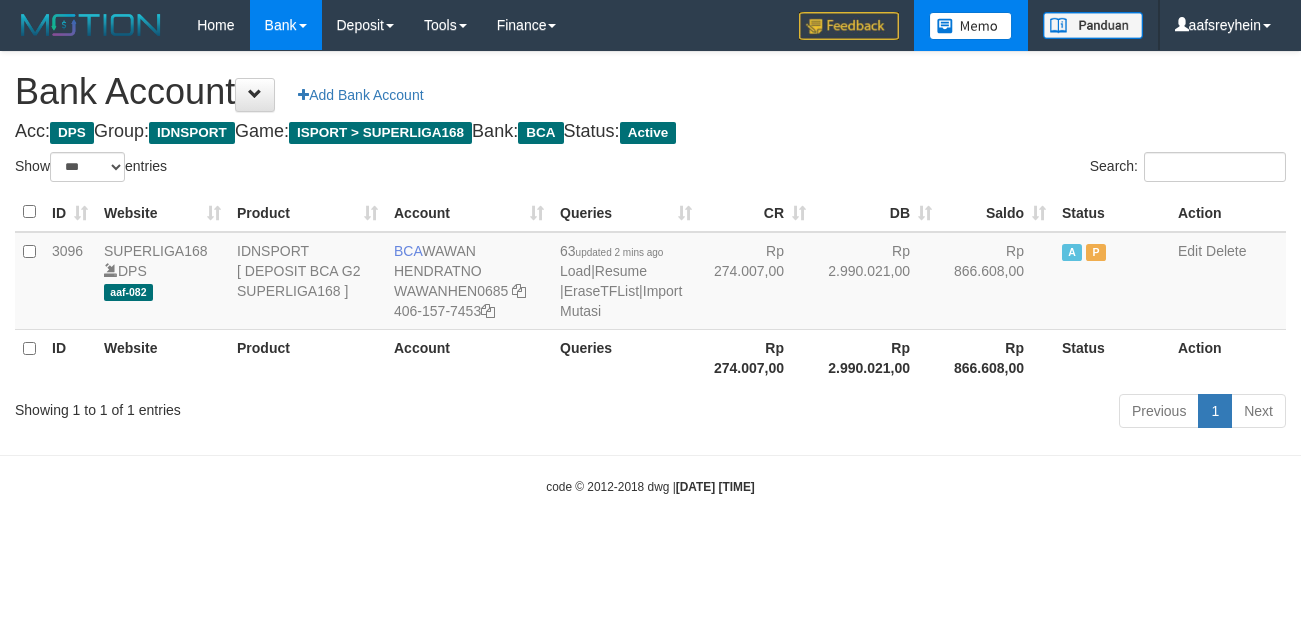scroll, scrollTop: 0, scrollLeft: 0, axis: both 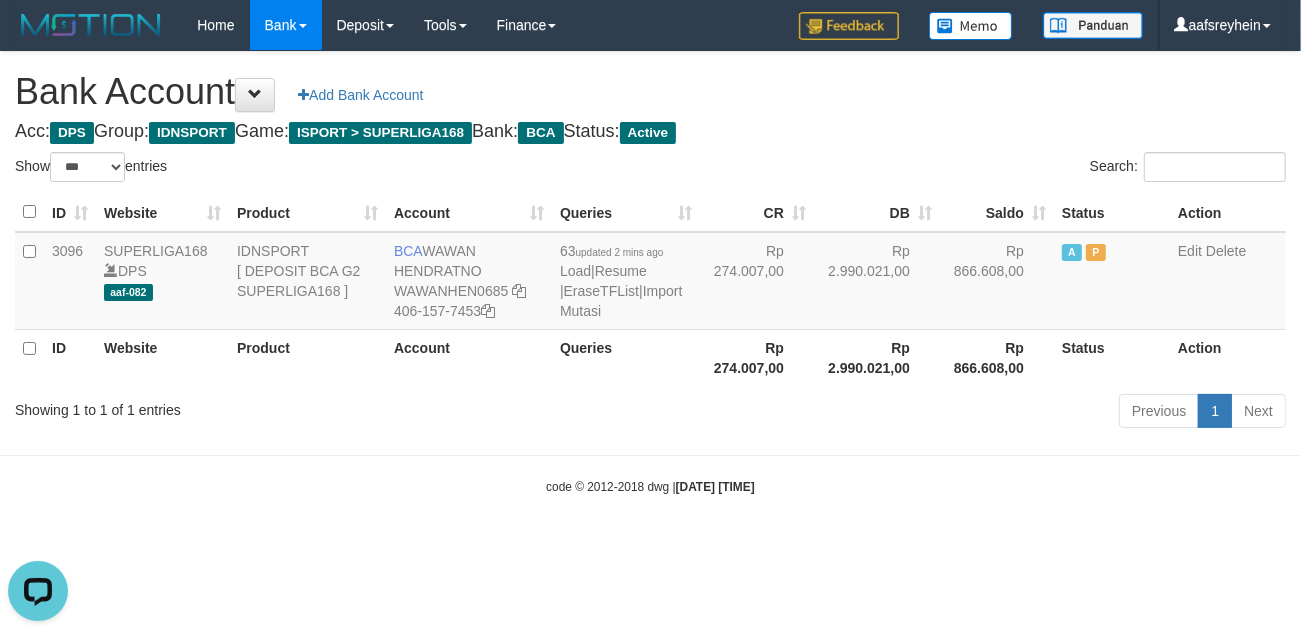 click on "Toggle navigation
Home
Bank
Account List
Load
By Website
Group
[ISPORT]													SUPERLIGA168
By Load Group (DPS)" at bounding box center (650, 273) 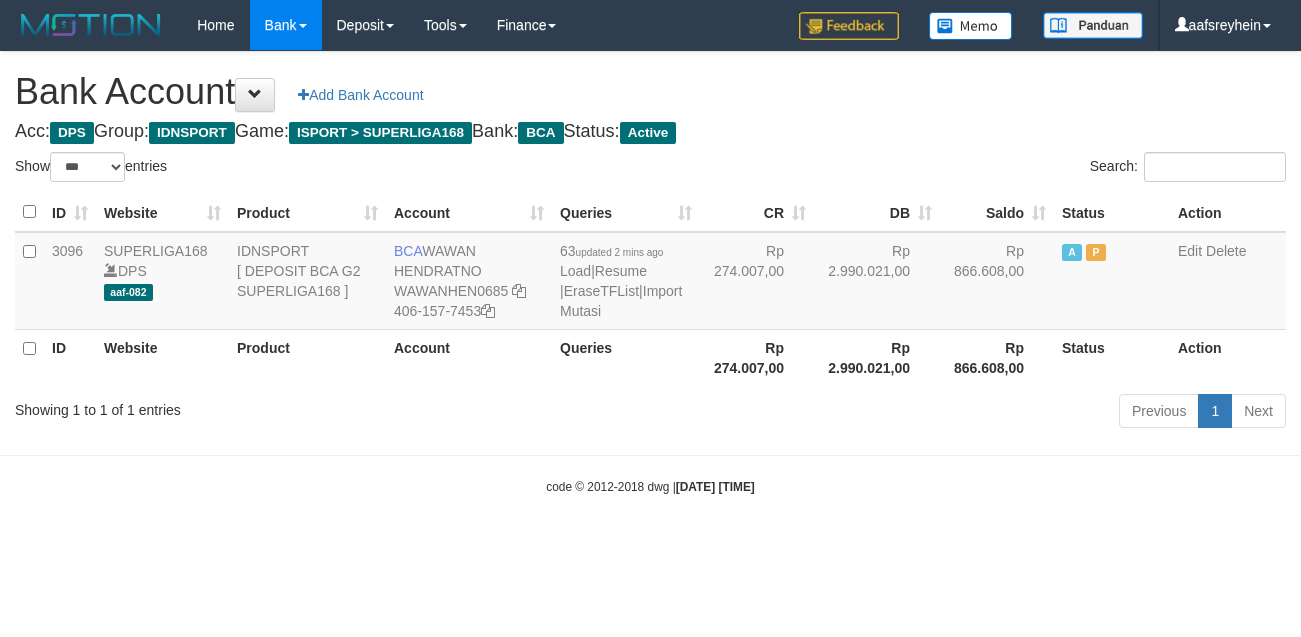 select on "***" 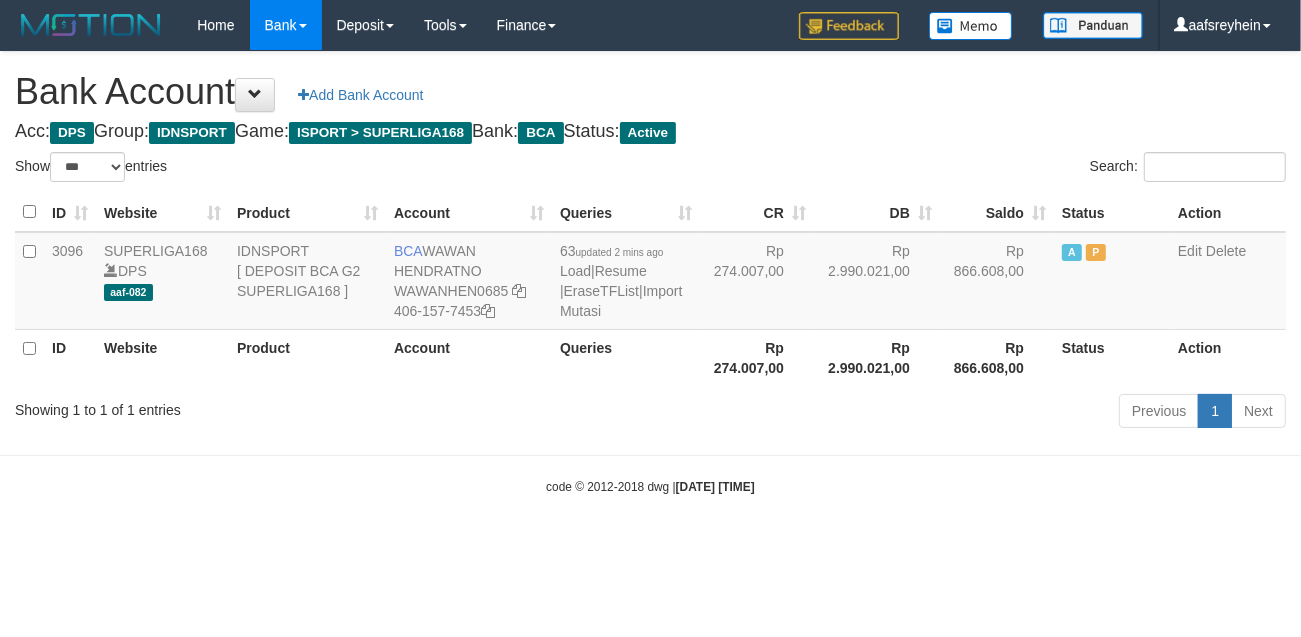 click on "Toggle navigation
Home
Bank
Account List
Load
By Website
Group
[ISPORT]													SUPERLIGA168
By Load Group (DPS)" at bounding box center [650, 273] 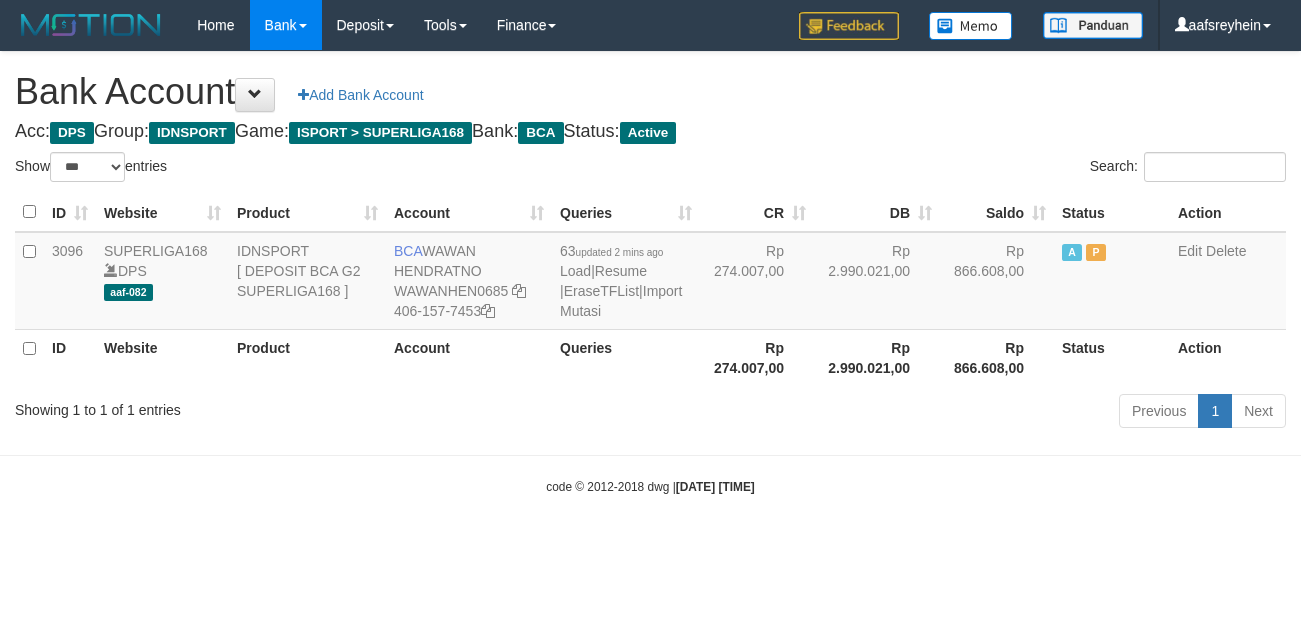 select on "***" 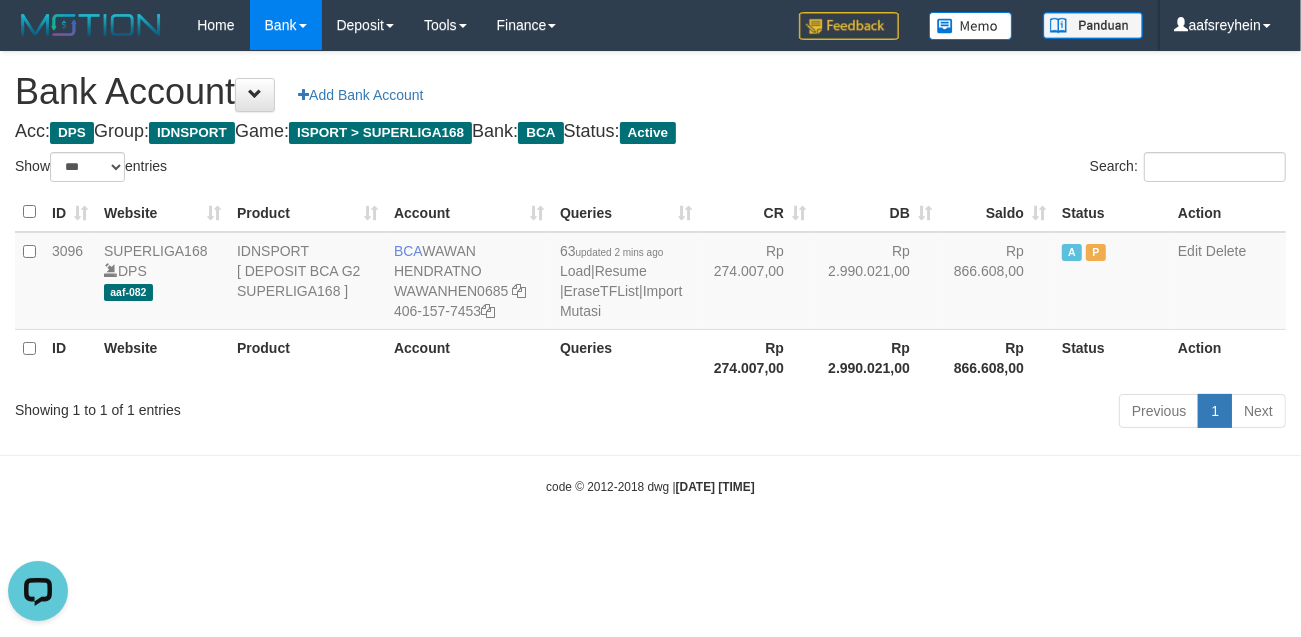 scroll, scrollTop: 0, scrollLeft: 0, axis: both 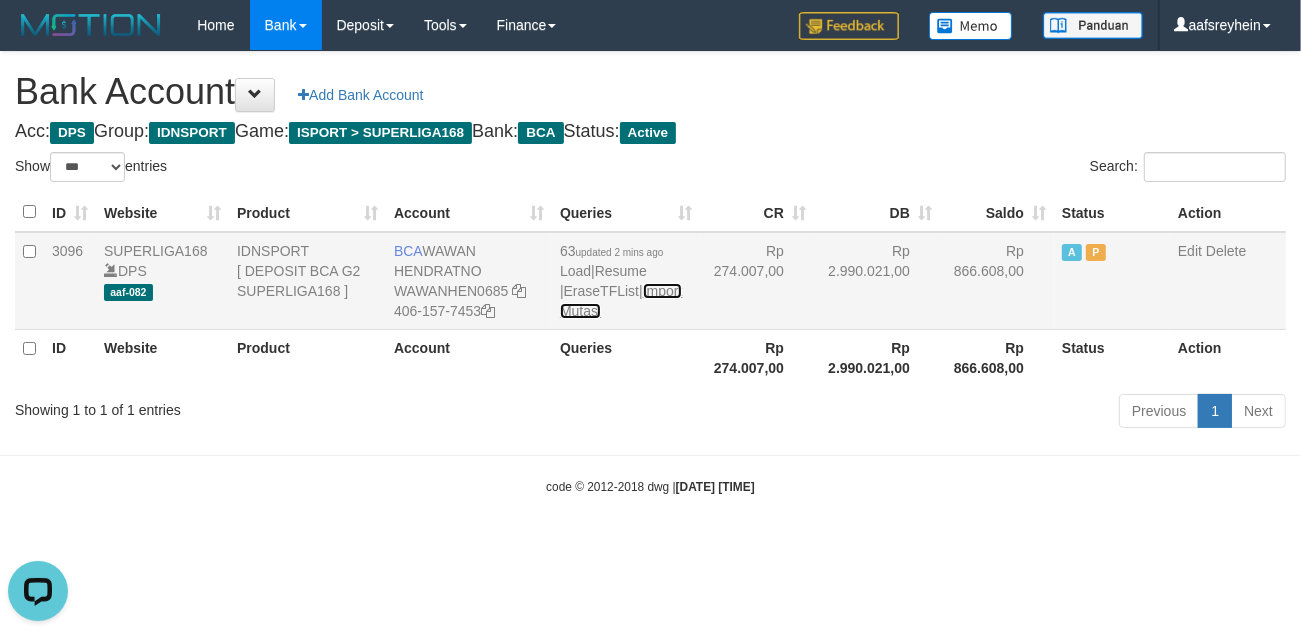 click on "Import Mutasi" at bounding box center [621, 301] 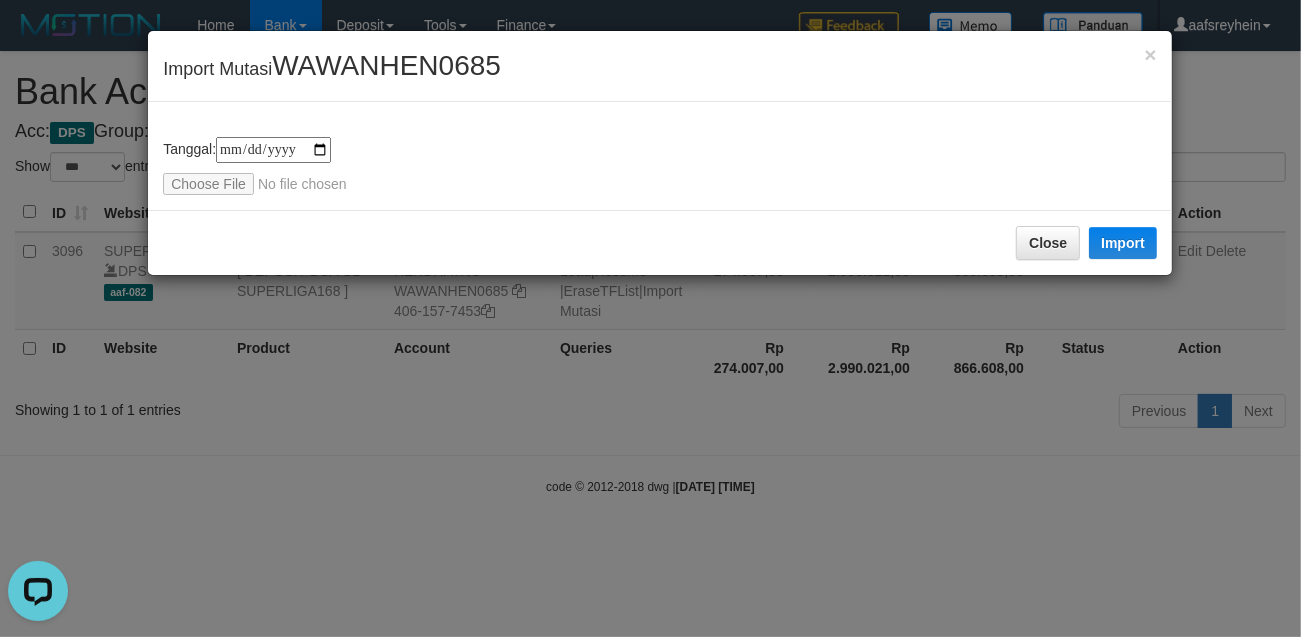 type on "**********" 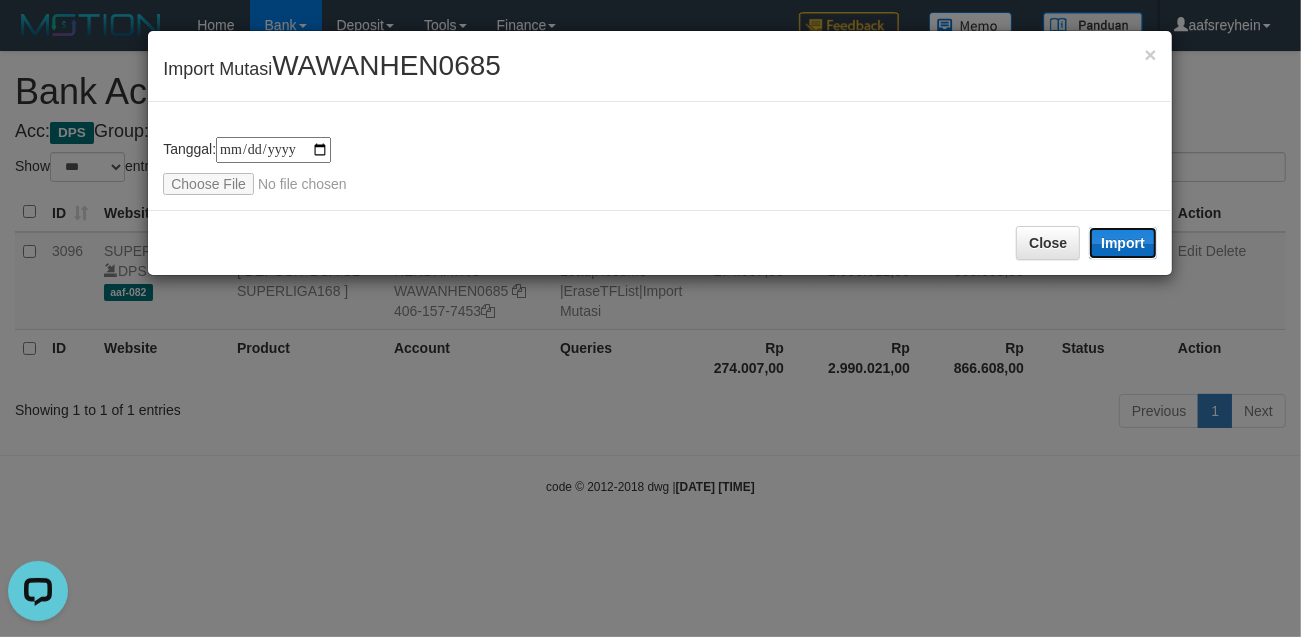 click on "Import" at bounding box center [1123, 243] 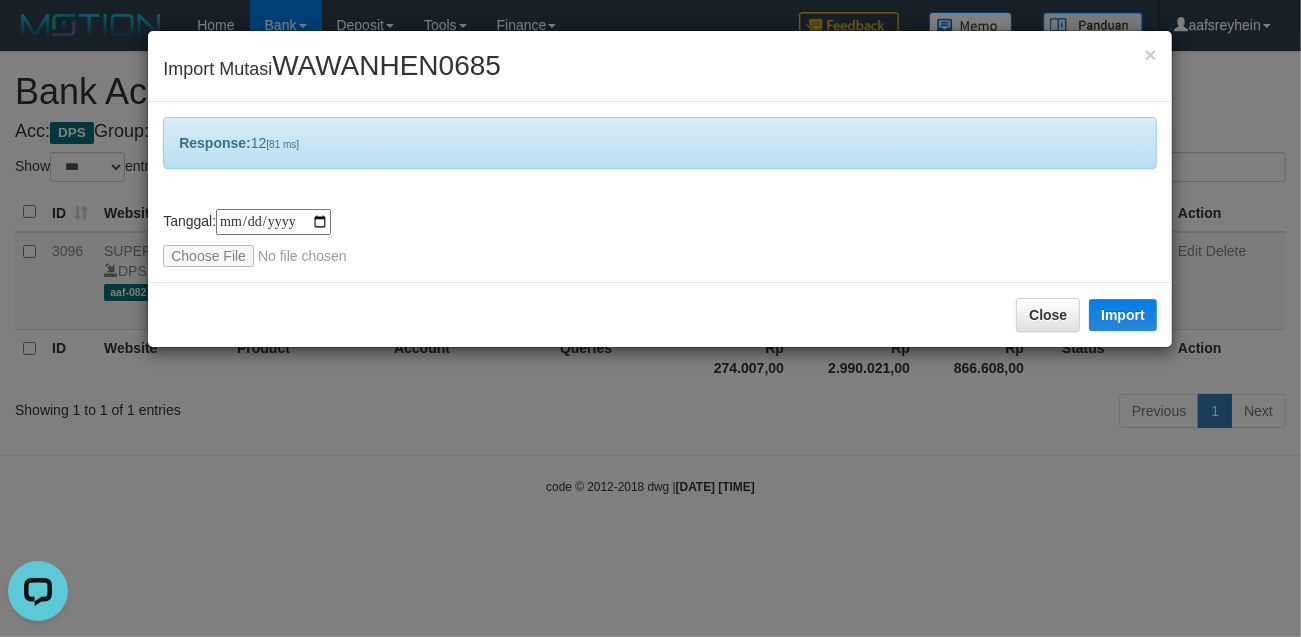 click on "**********" at bounding box center (650, 318) 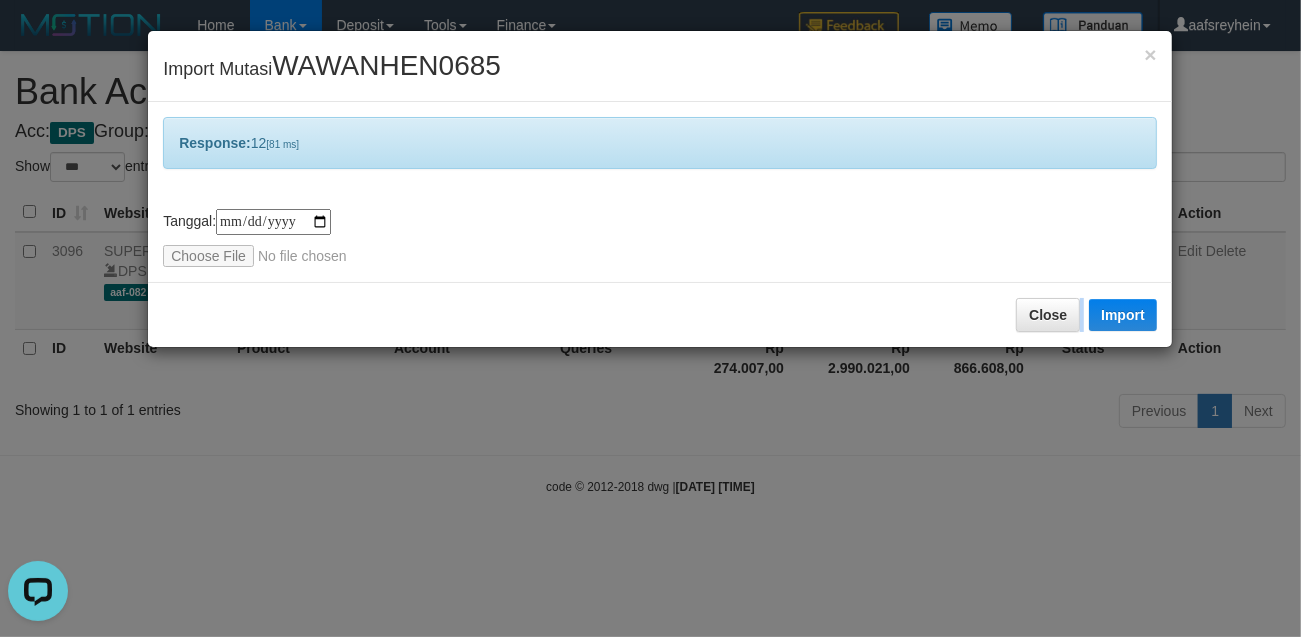 click on "**********" at bounding box center (650, 318) 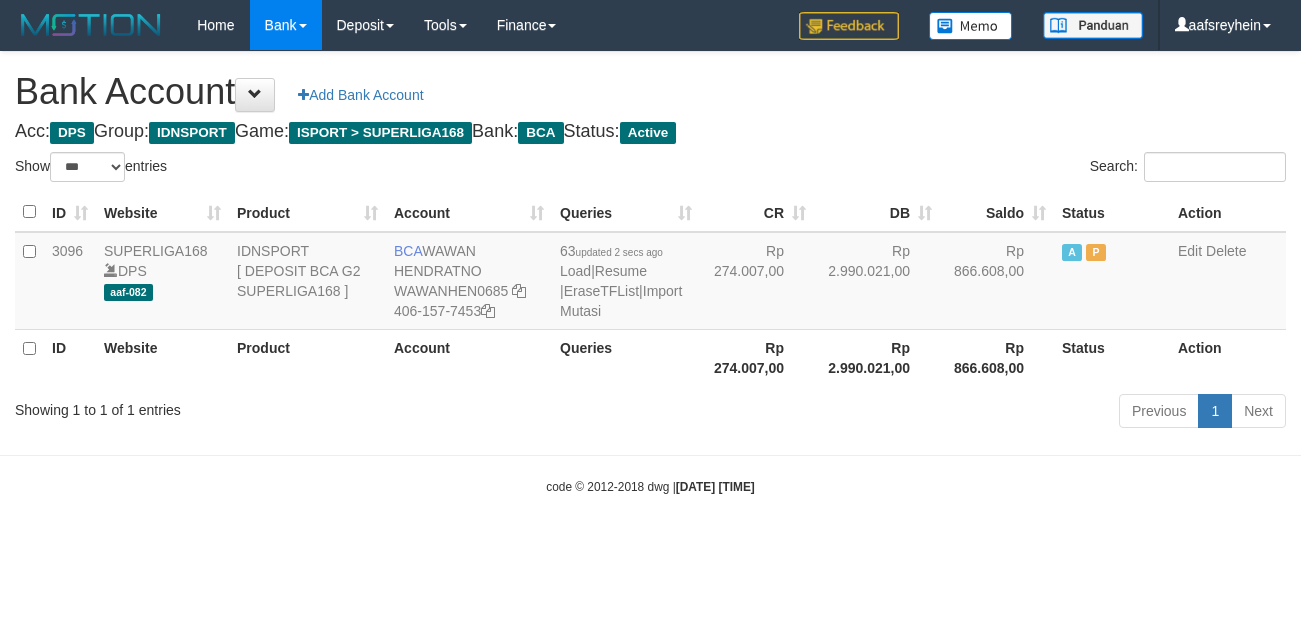 select on "***" 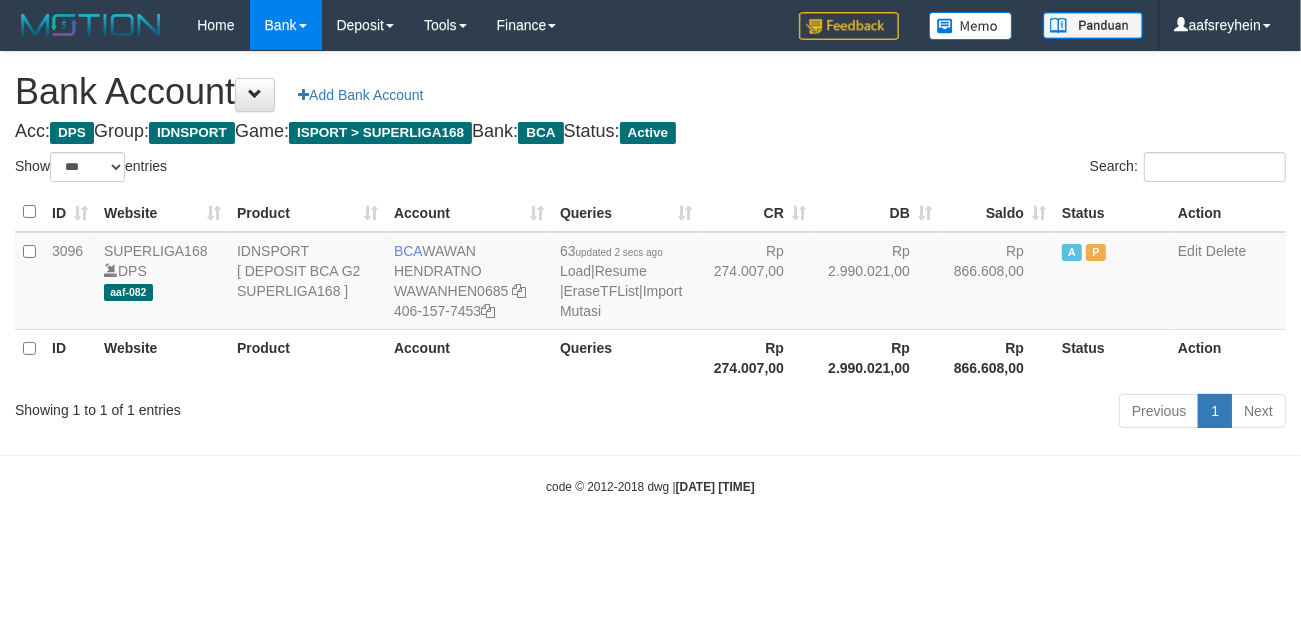 click on "Toggle navigation
Home
Bank
Account List
Load
By Website
Group
[ISPORT]													SUPERLIGA168
By Load Group (DPS)" at bounding box center (650, 273) 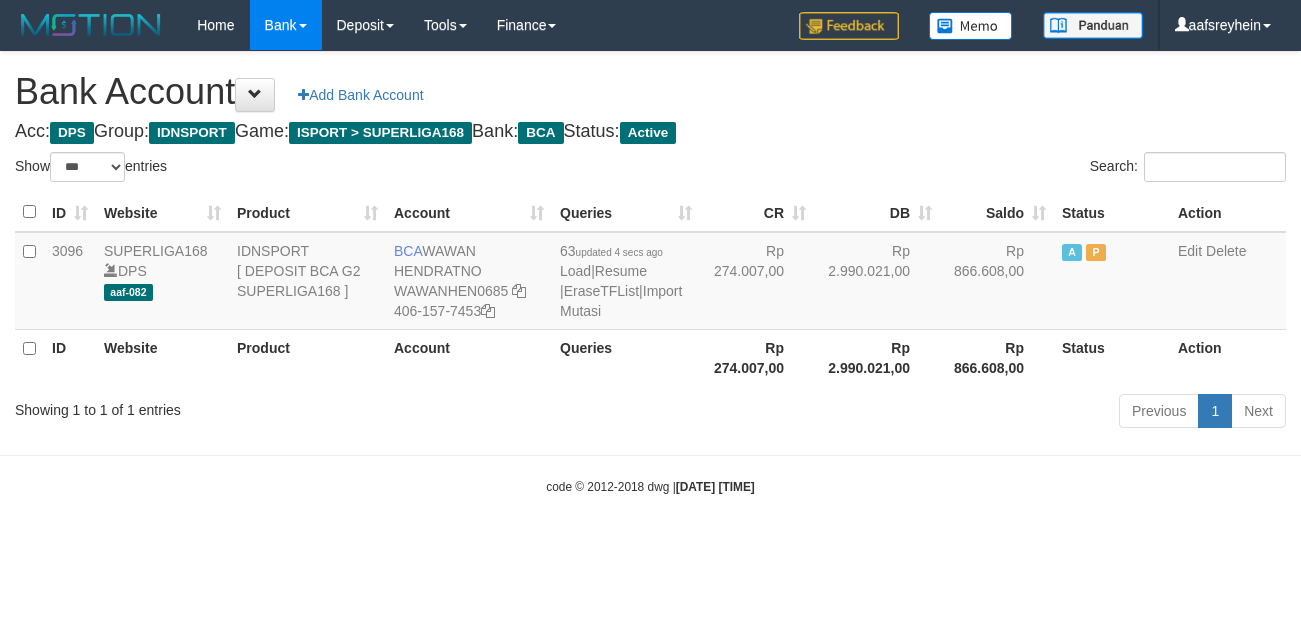 select on "***" 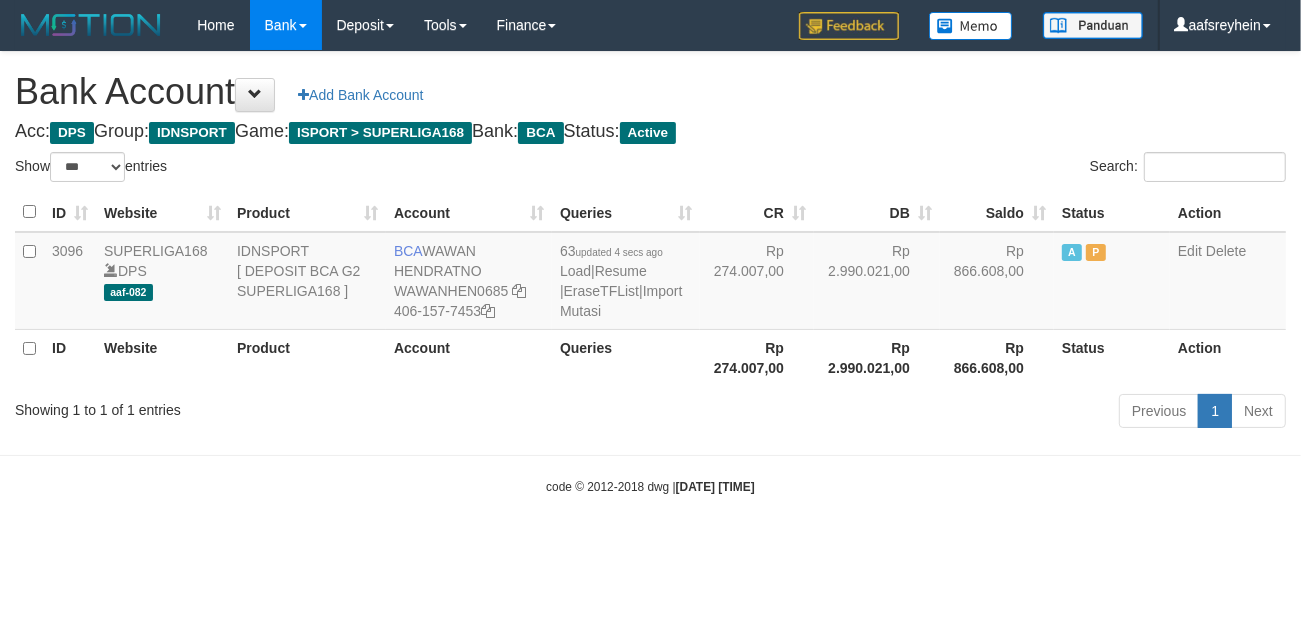 click on "code © 2012-2018 dwg |  [DATE] [TIME]" at bounding box center [650, 486] 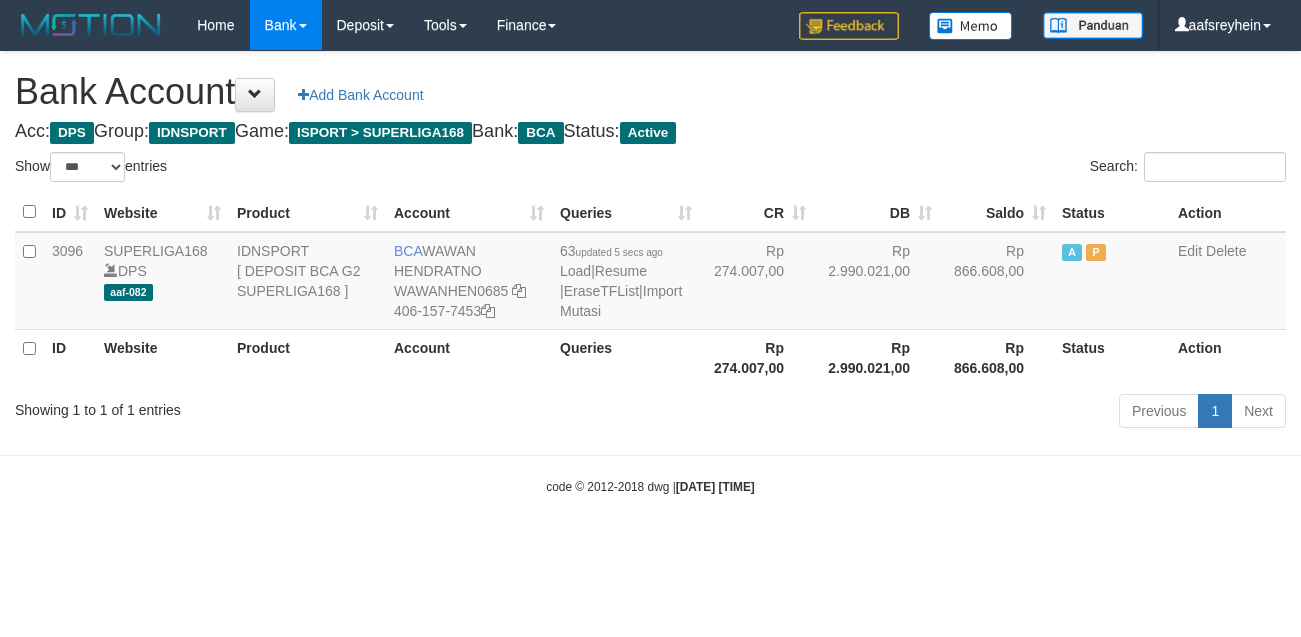 select on "***" 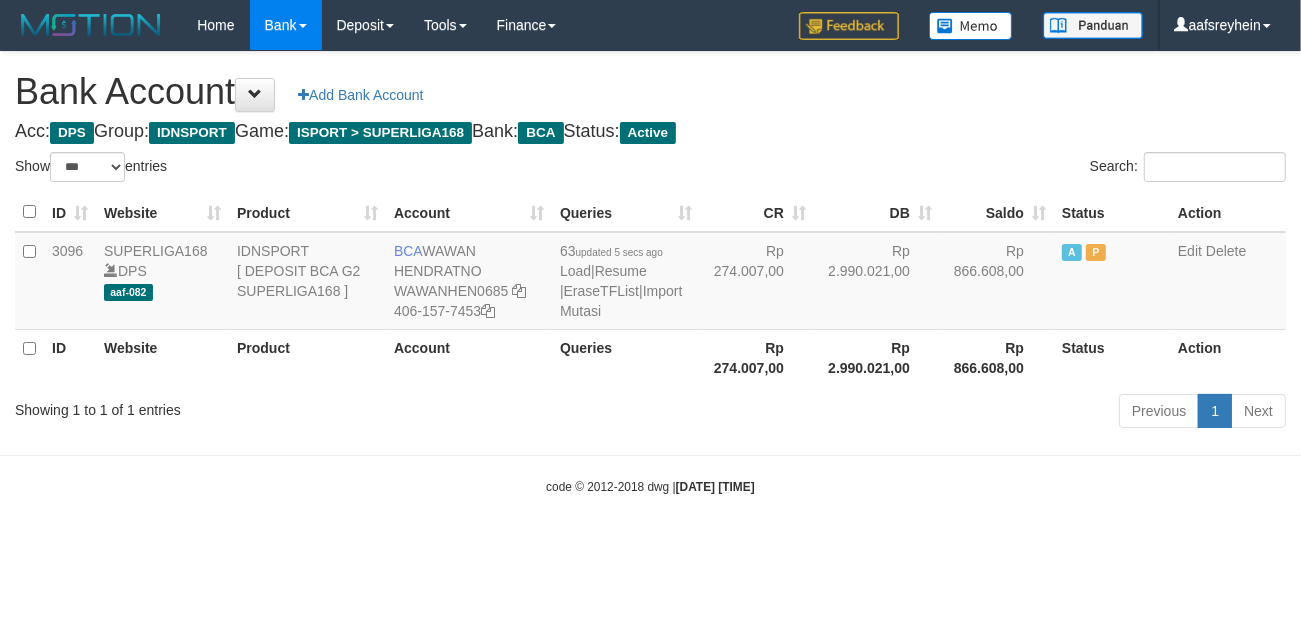 click on "code © 2012-2018 dwg |  2025/07/12 00:34:05" at bounding box center (650, 486) 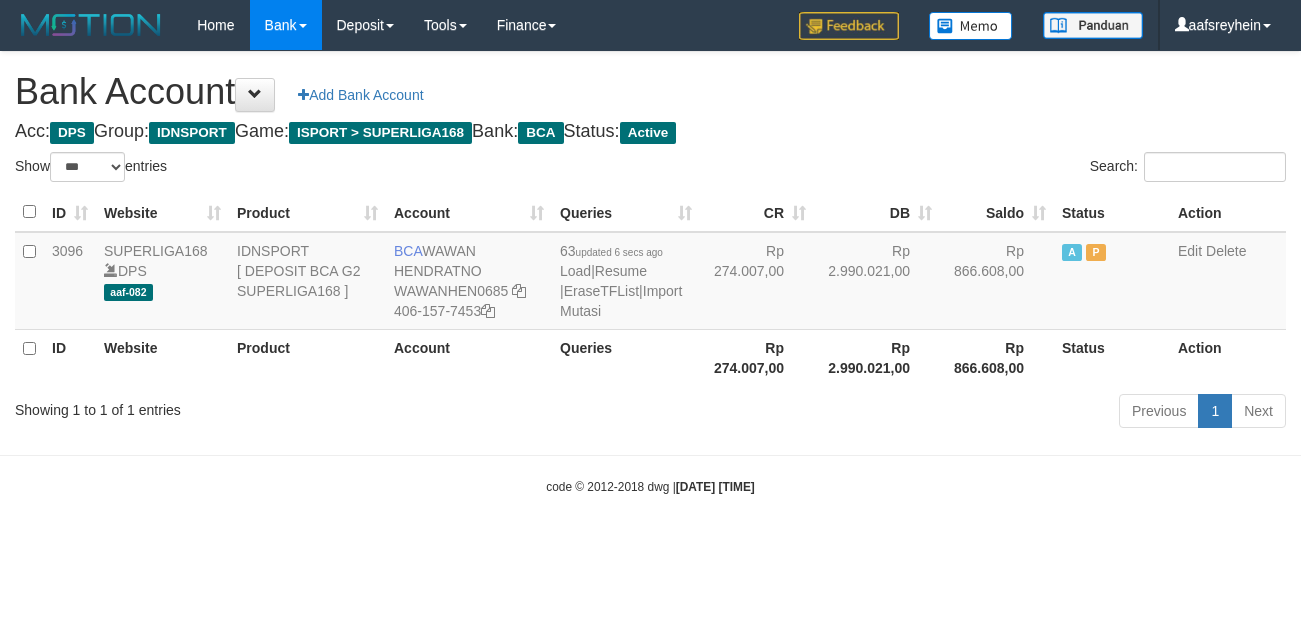 select on "***" 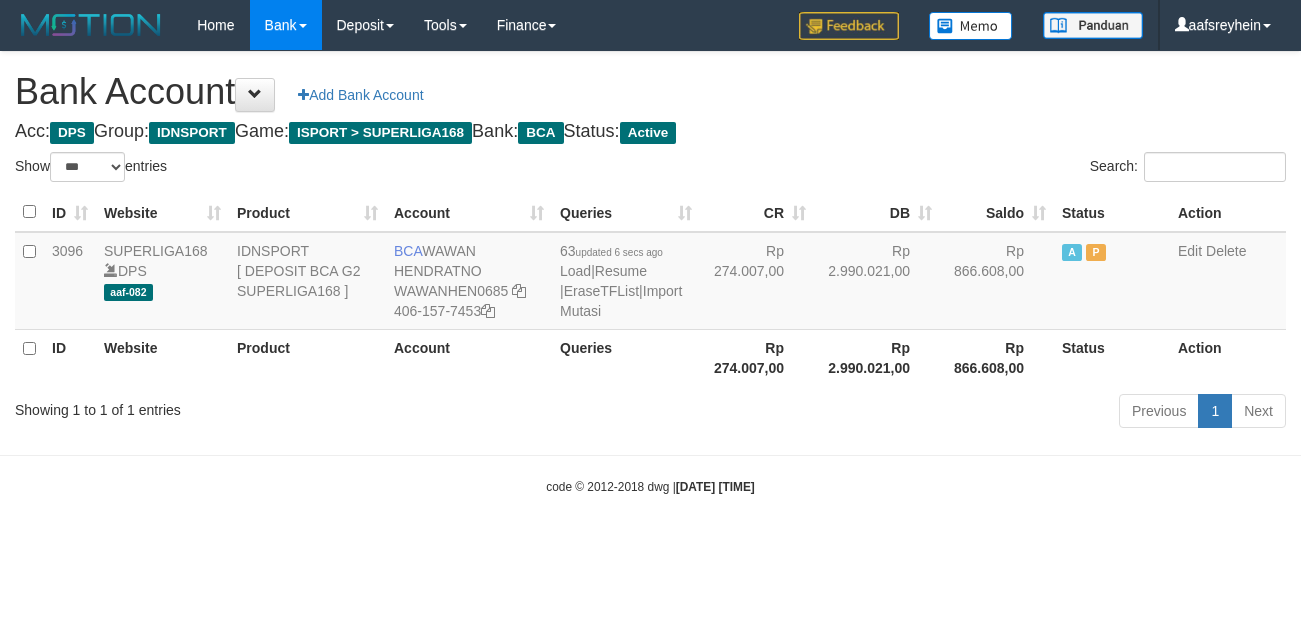 scroll, scrollTop: 0, scrollLeft: 0, axis: both 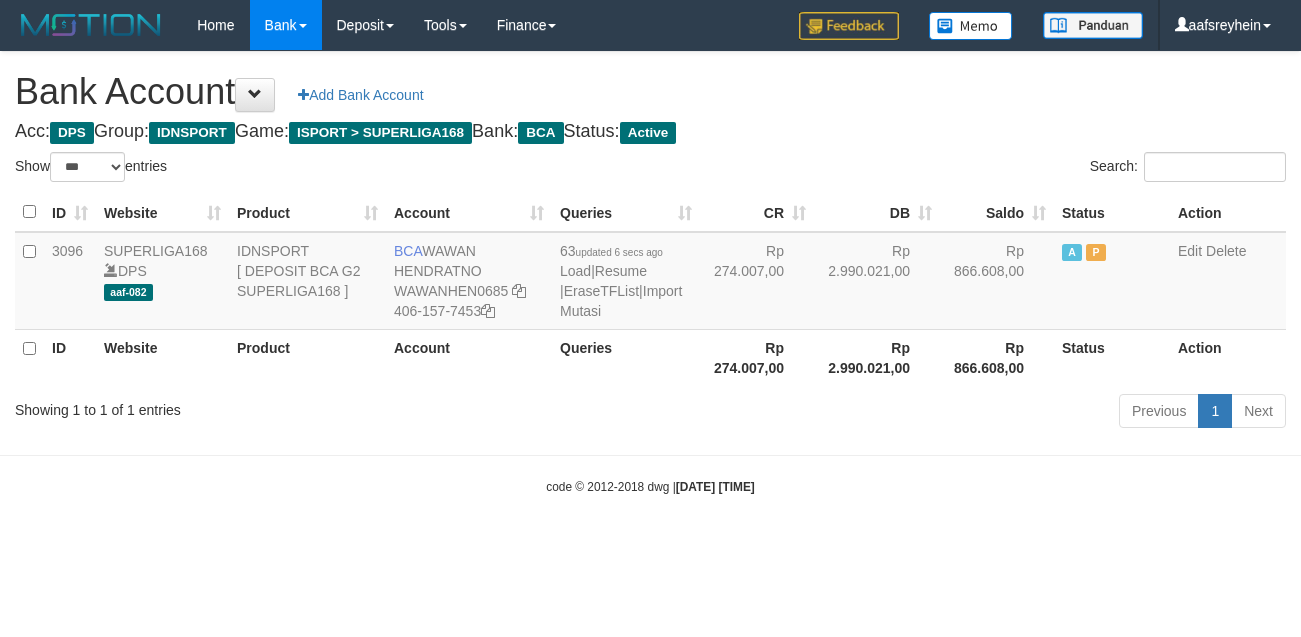 select on "***" 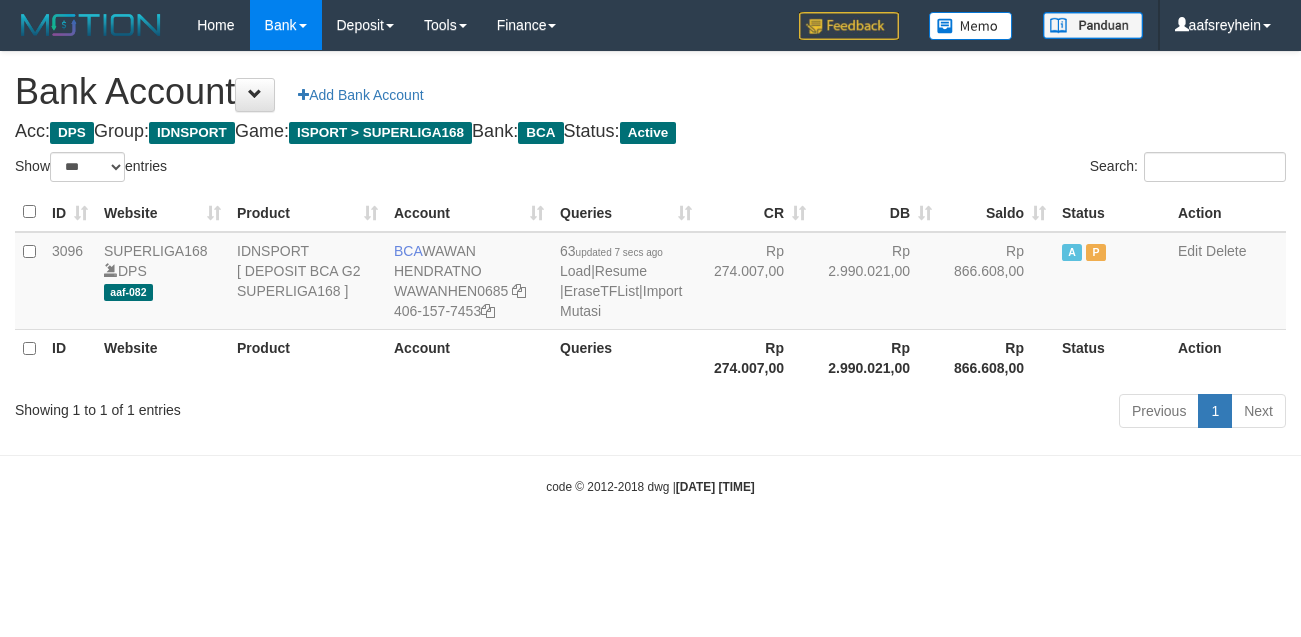 select on "***" 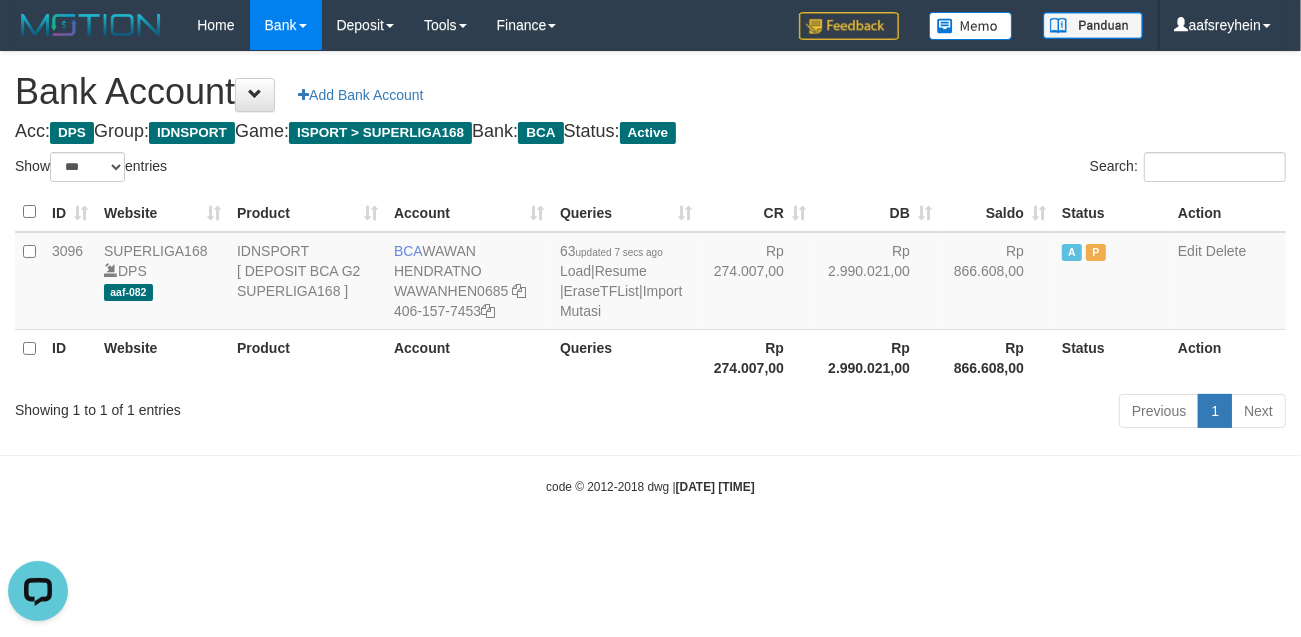 scroll, scrollTop: 0, scrollLeft: 0, axis: both 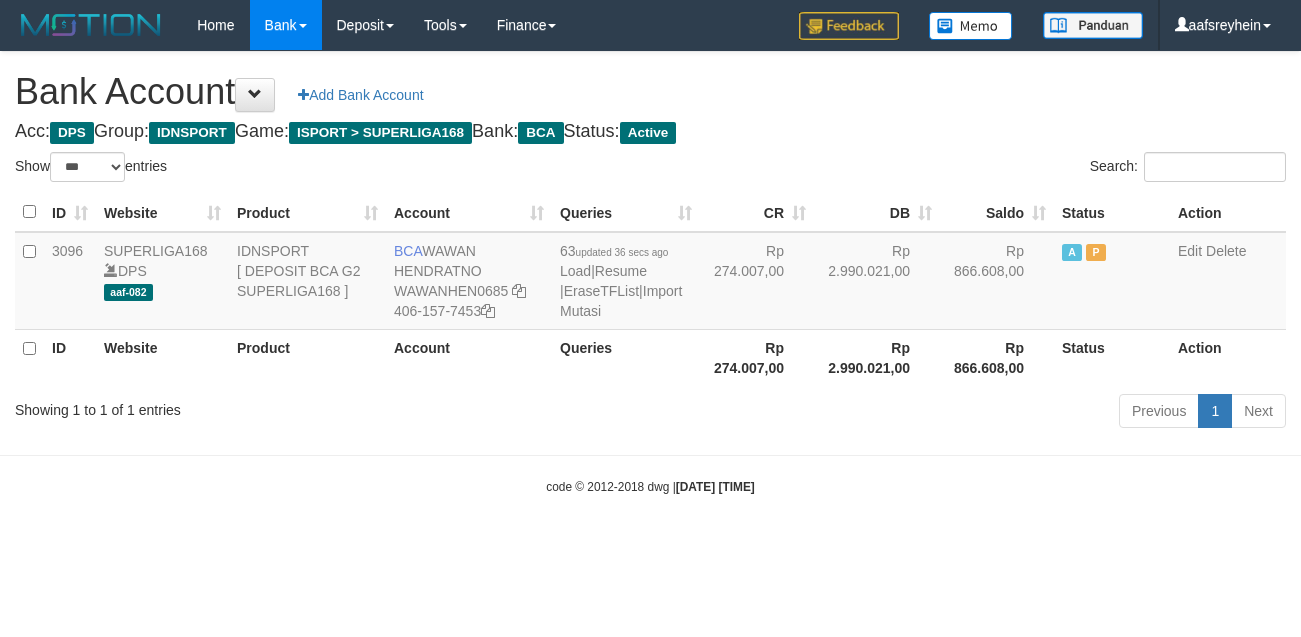 select on "***" 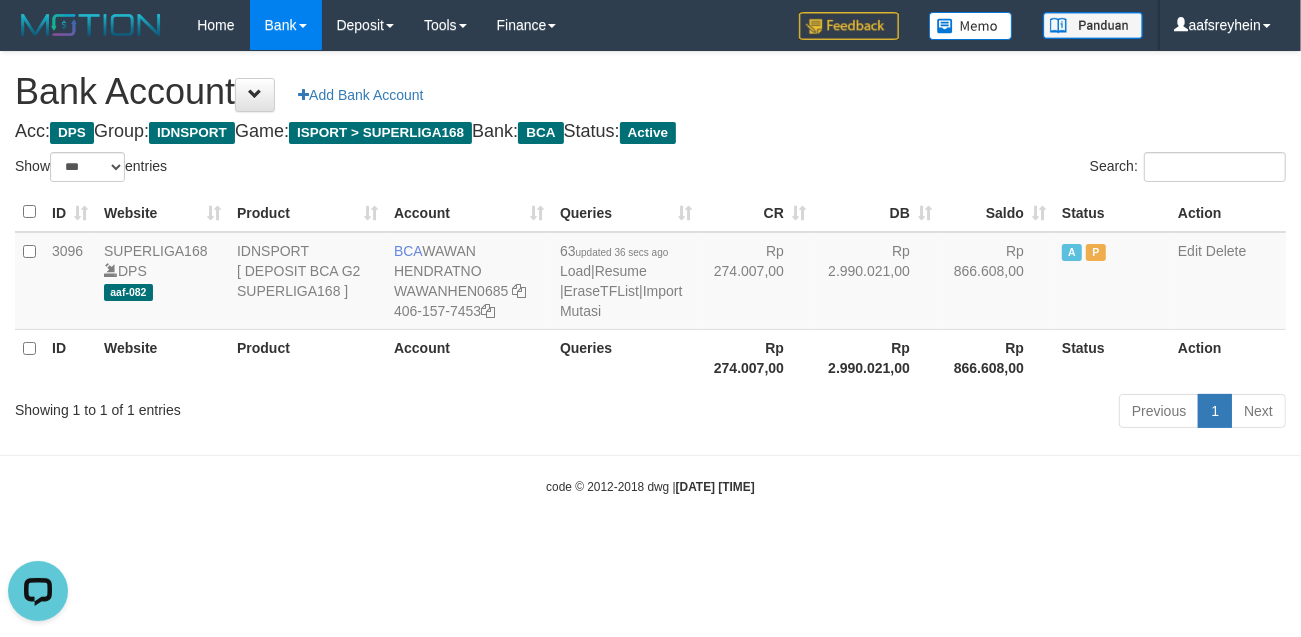 scroll, scrollTop: 0, scrollLeft: 0, axis: both 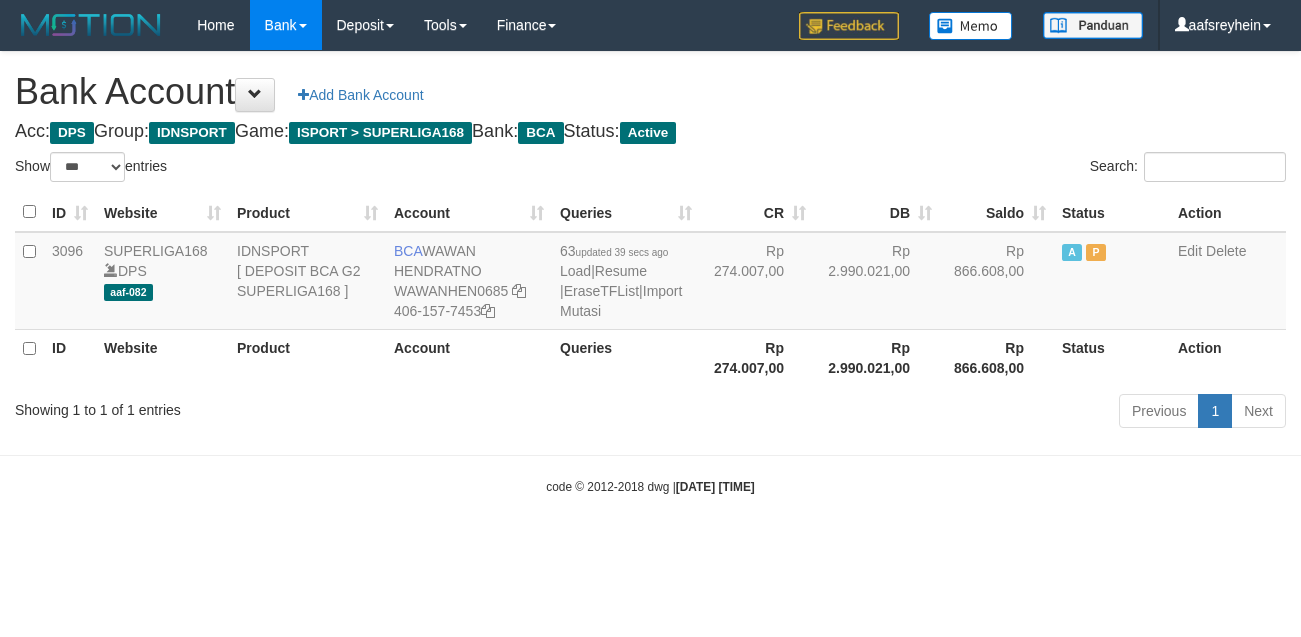 select on "***" 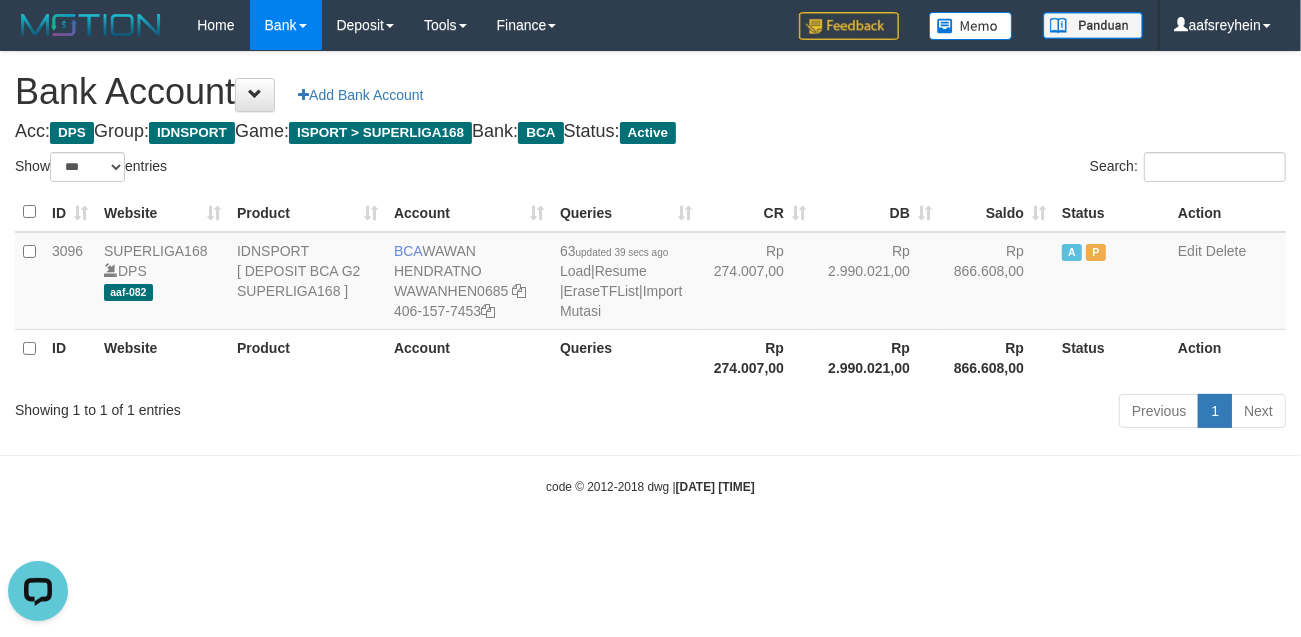 scroll, scrollTop: 0, scrollLeft: 0, axis: both 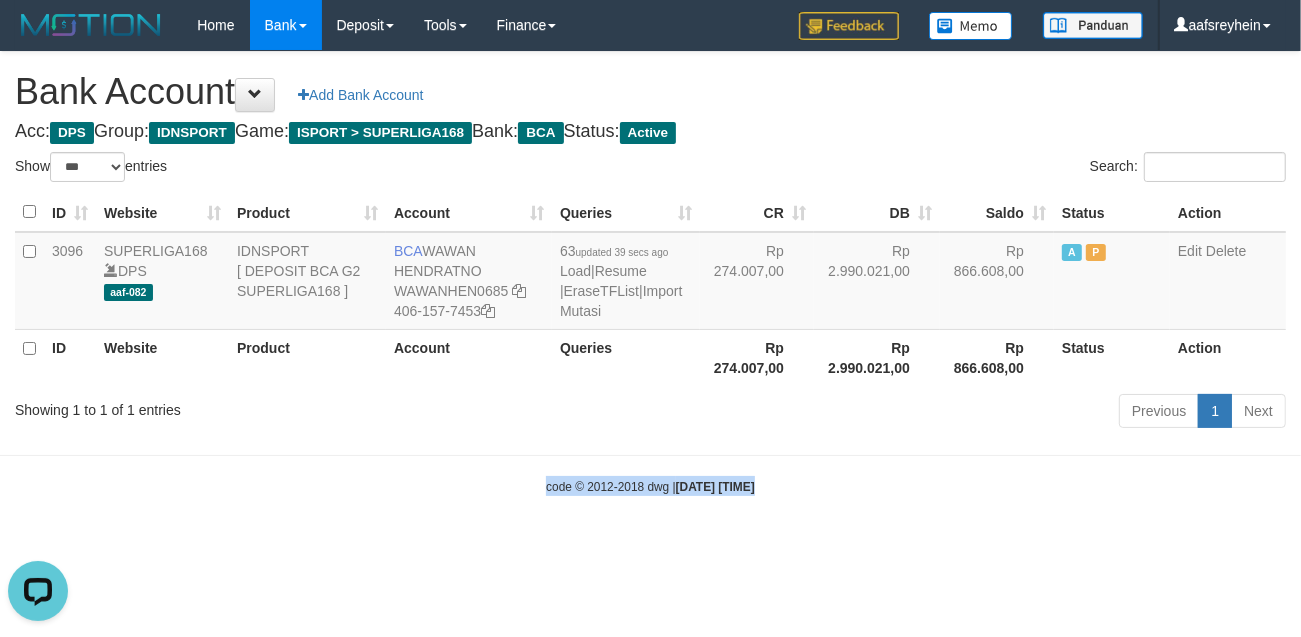 drag, startPoint x: 1007, startPoint y: 546, endPoint x: 1290, endPoint y: 415, distance: 311.84933 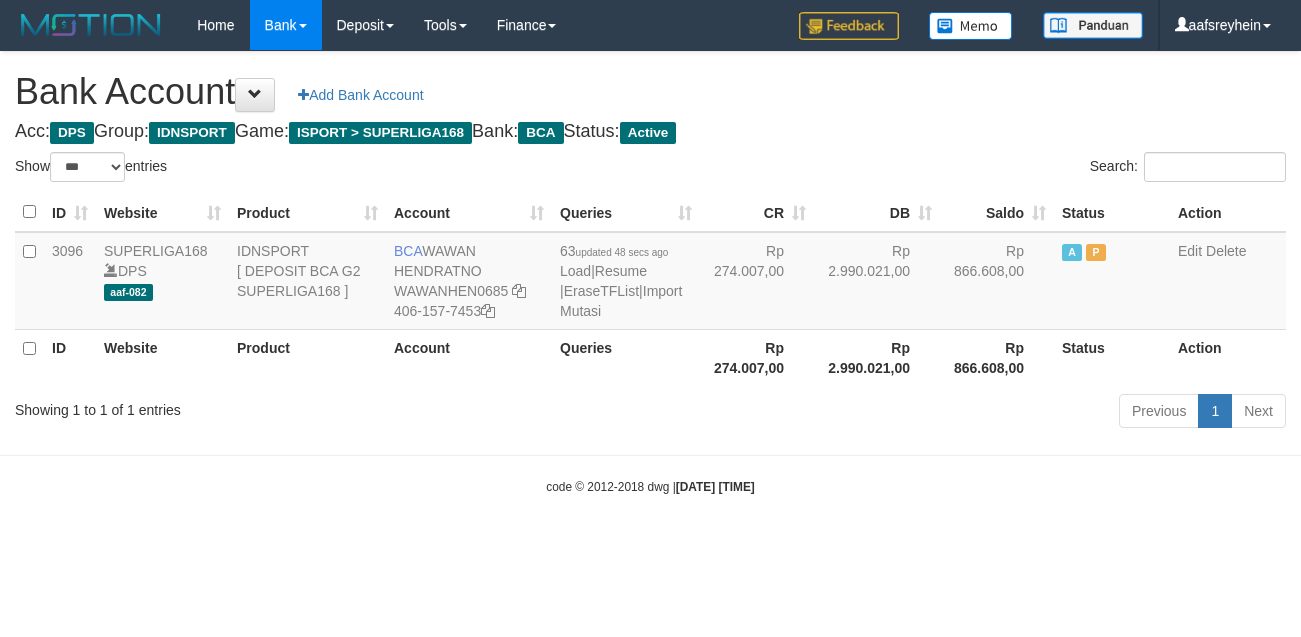 select on "***" 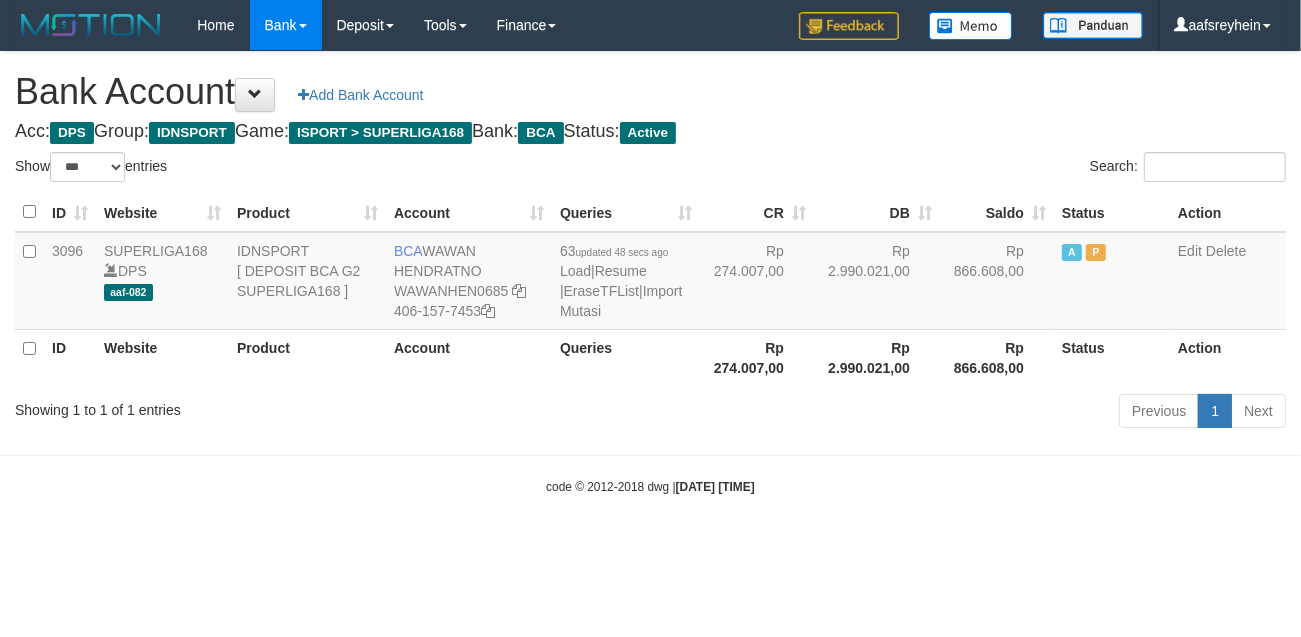 click on "Toggle navigation
Home
Bank
Account List
Load
By Website
Group
[ISPORT]													SUPERLIGA168
By Load Group (DPS)" at bounding box center (650, 273) 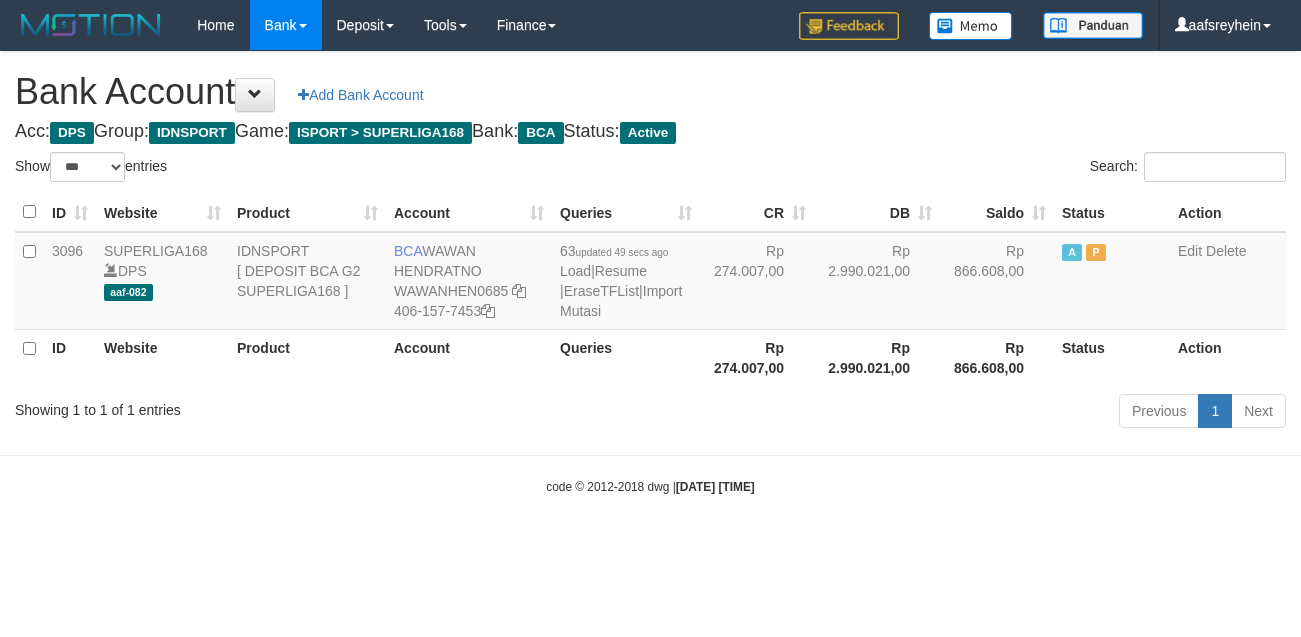 select on "***" 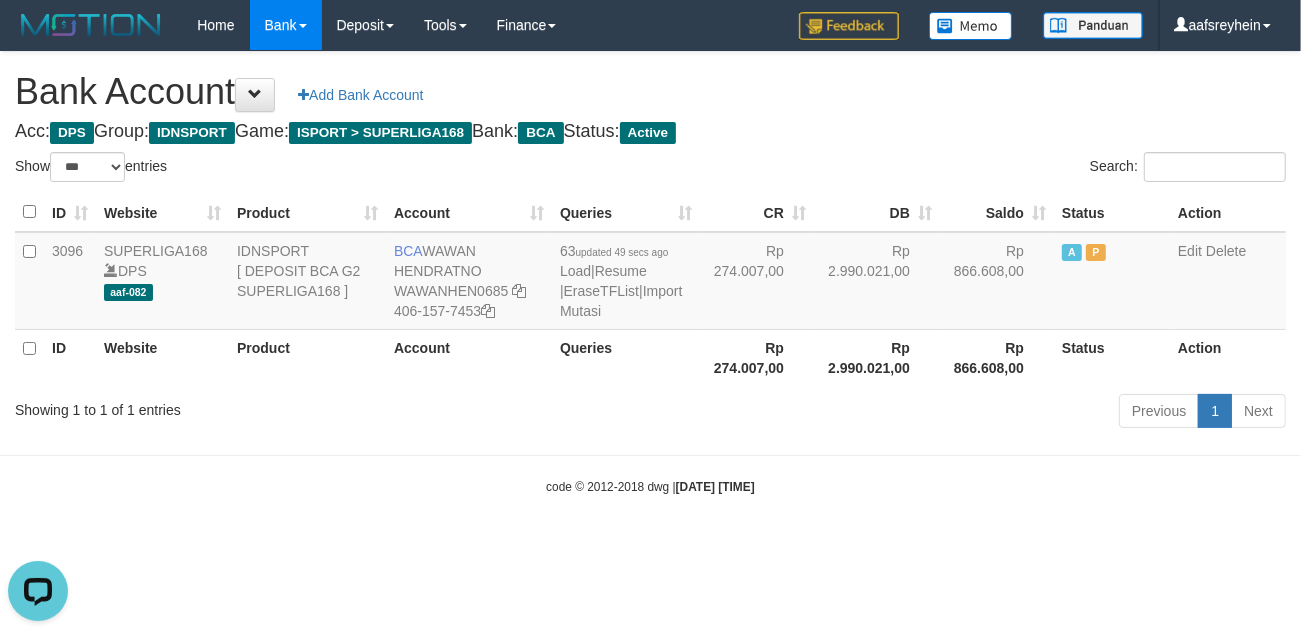 scroll, scrollTop: 0, scrollLeft: 0, axis: both 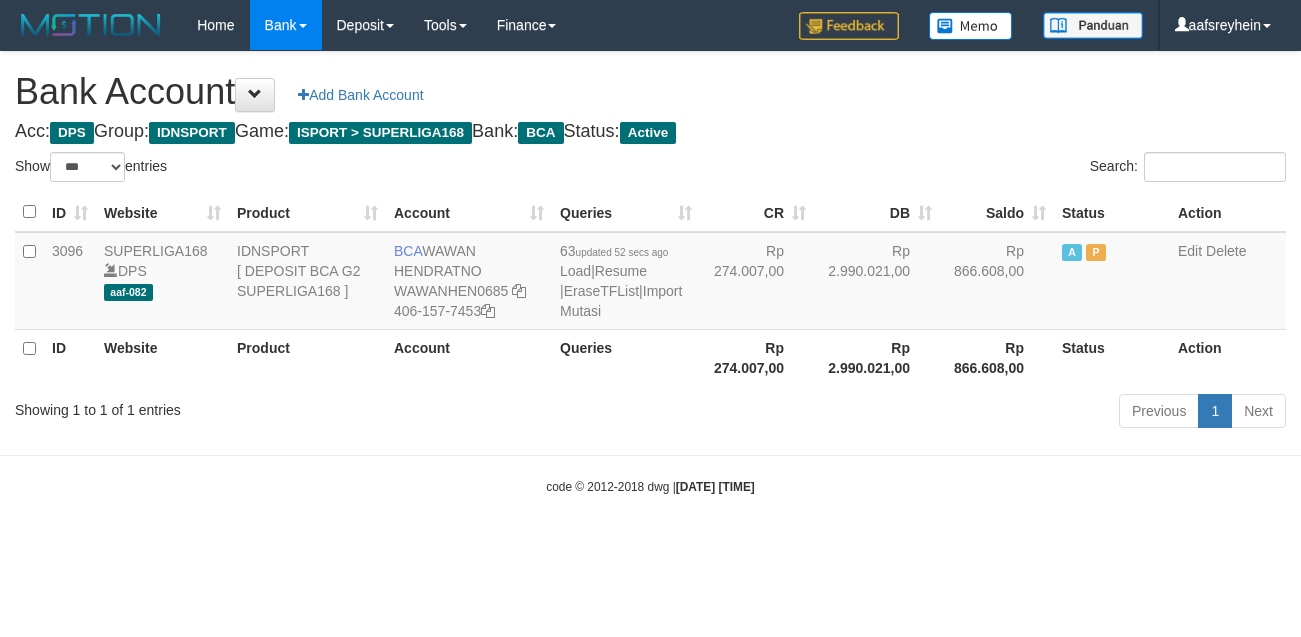 select on "***" 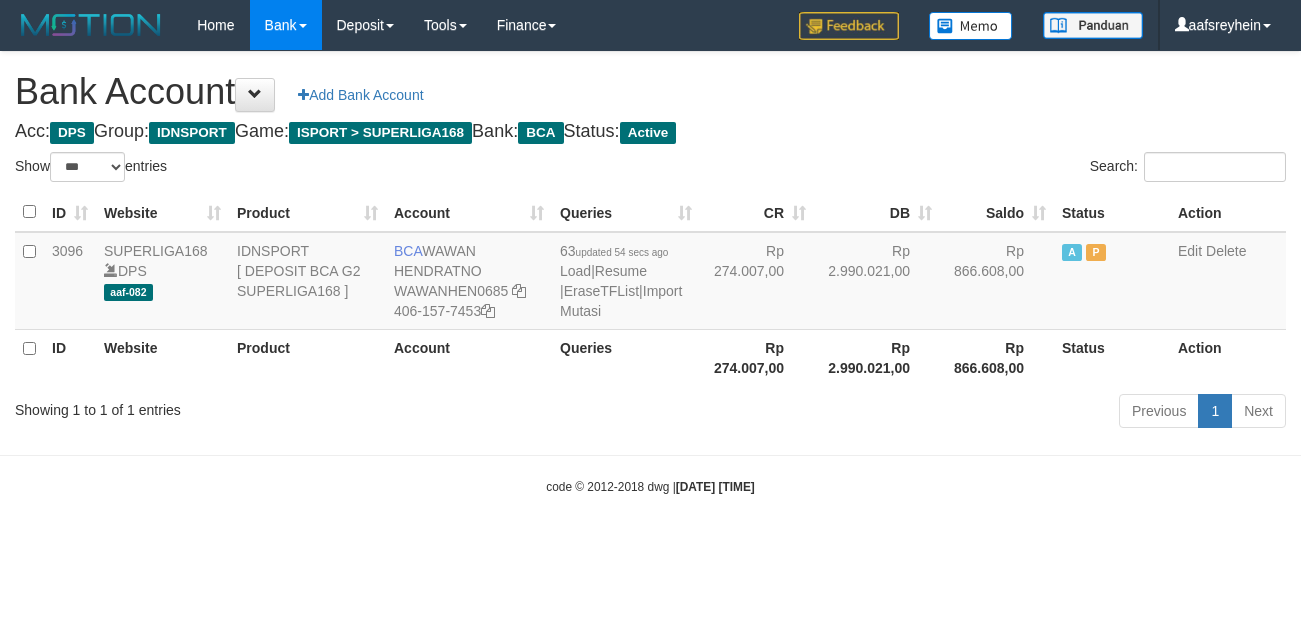 select on "***" 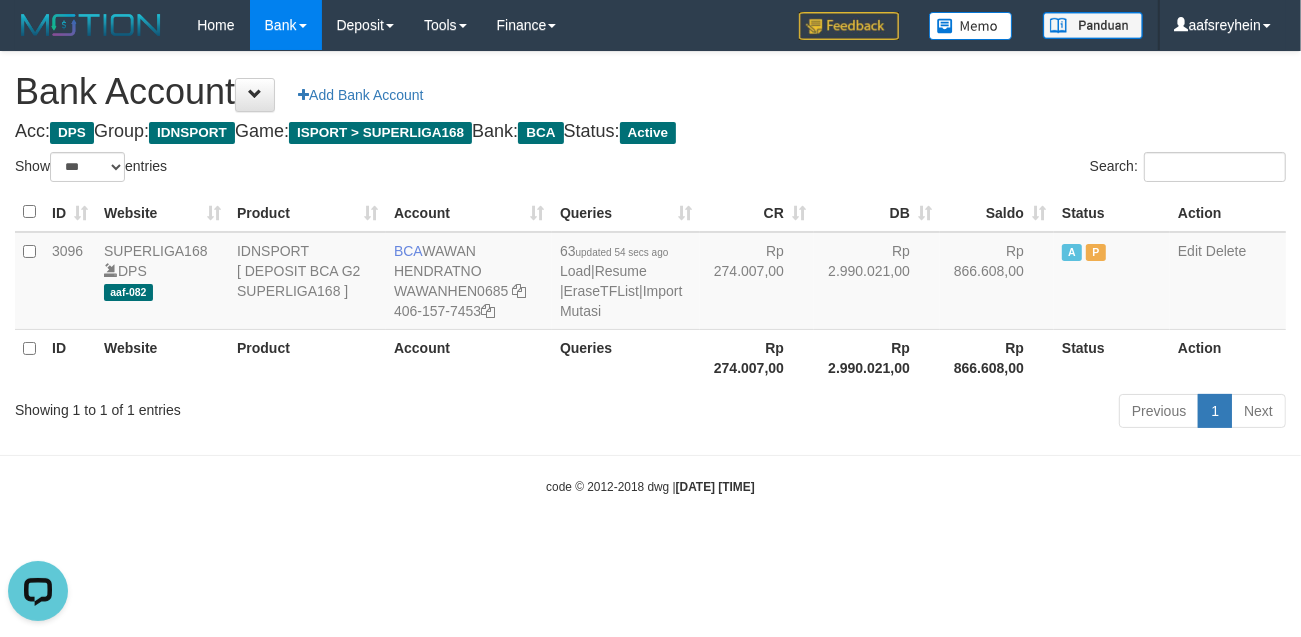 scroll, scrollTop: 0, scrollLeft: 0, axis: both 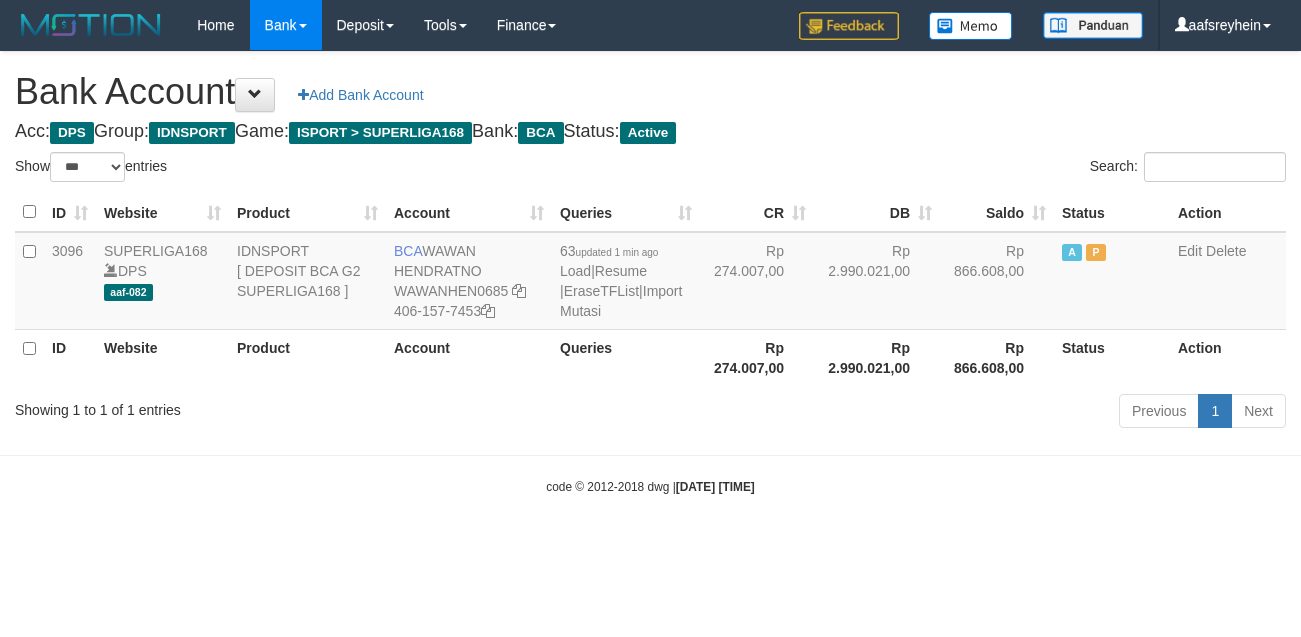 select on "***" 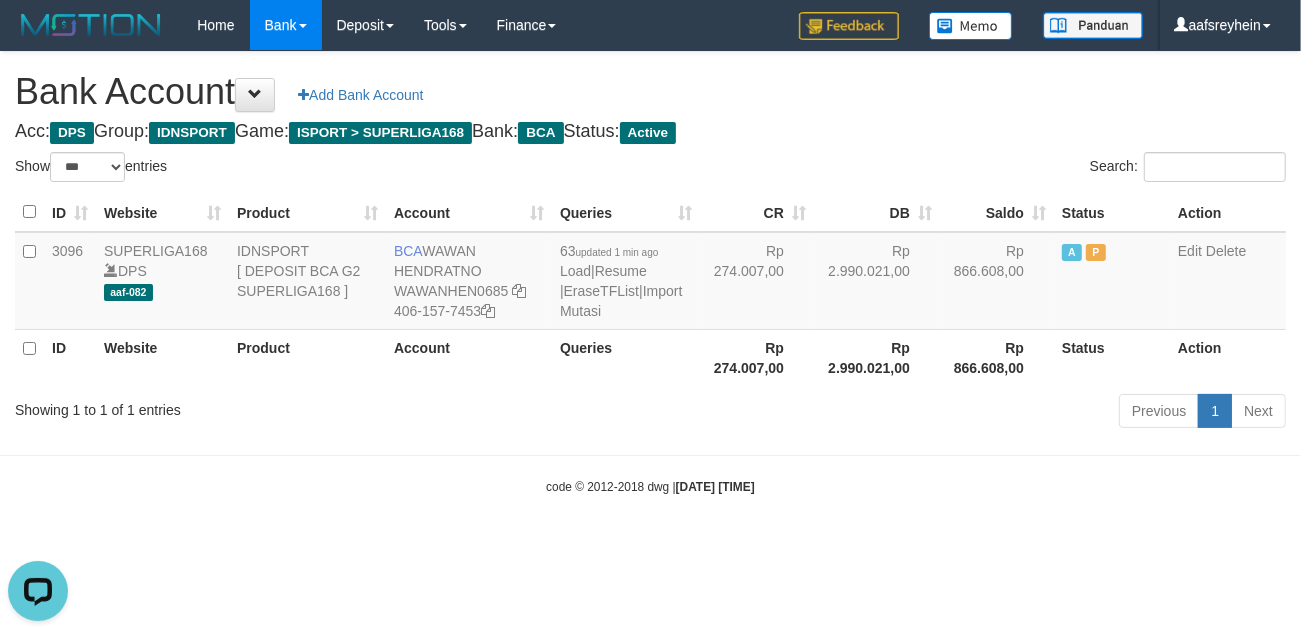 scroll, scrollTop: 0, scrollLeft: 0, axis: both 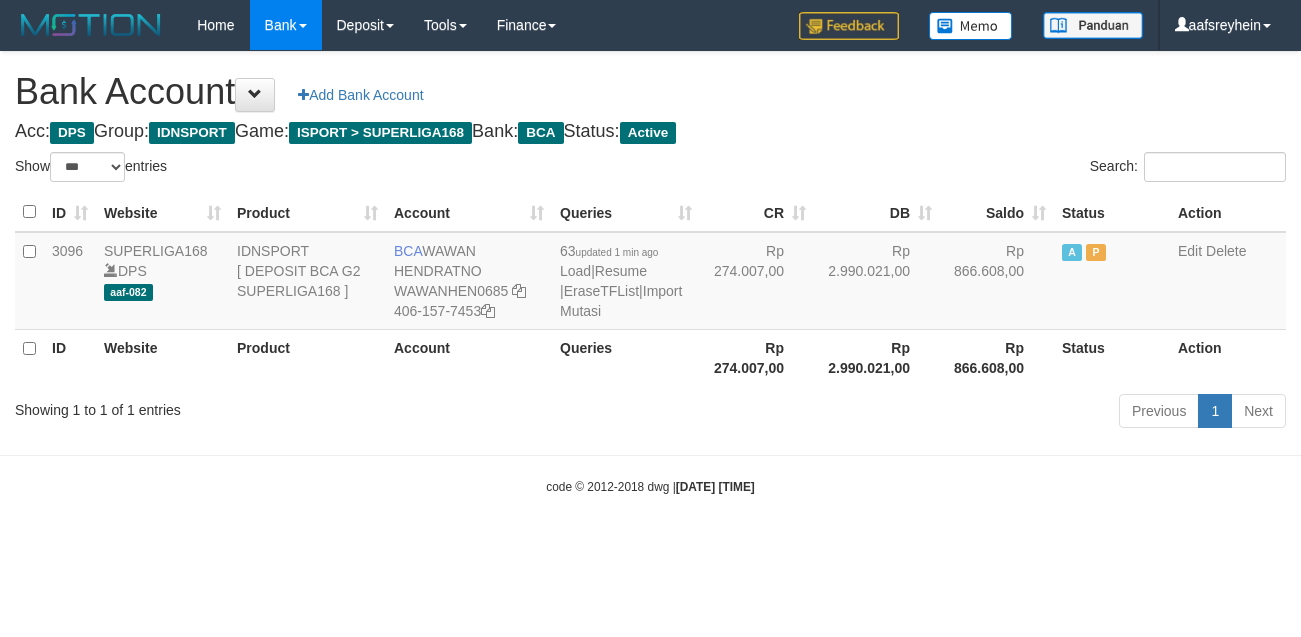 select on "***" 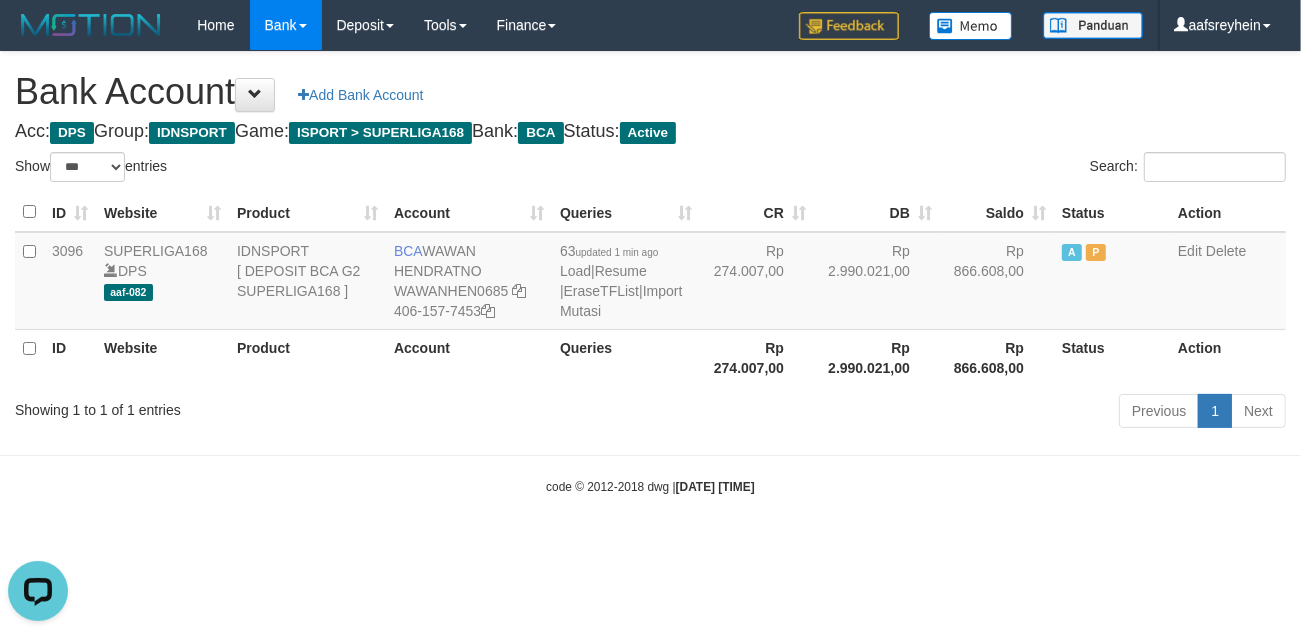 scroll, scrollTop: 0, scrollLeft: 0, axis: both 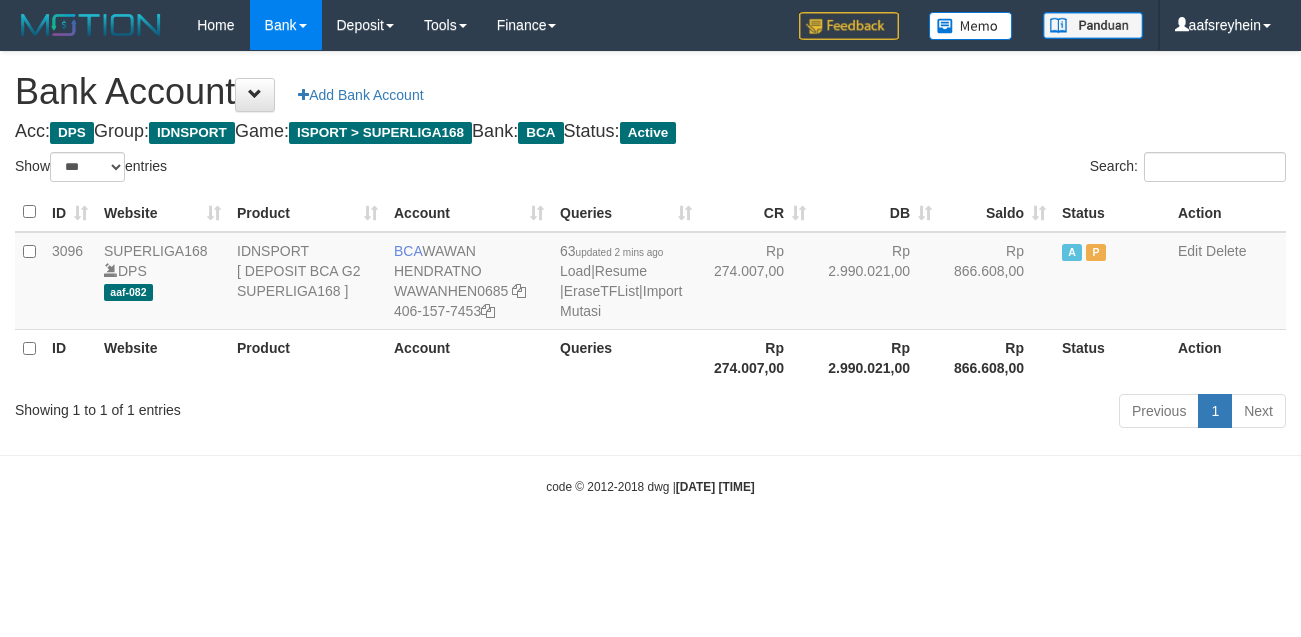 select on "***" 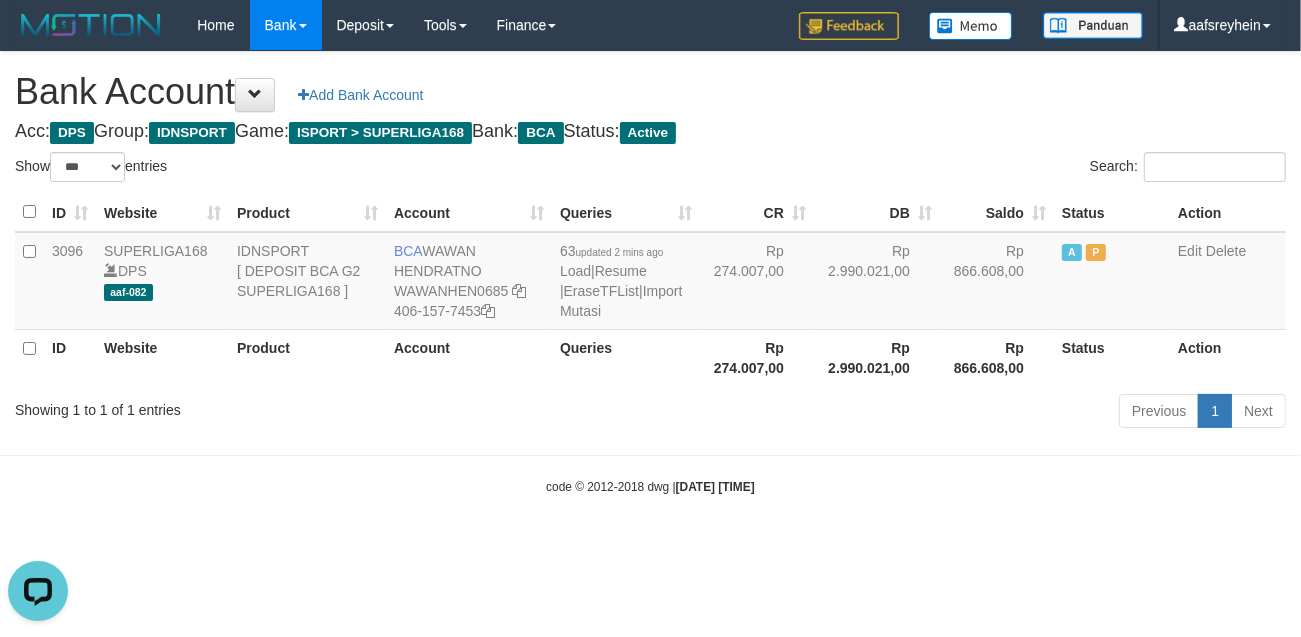 scroll, scrollTop: 0, scrollLeft: 0, axis: both 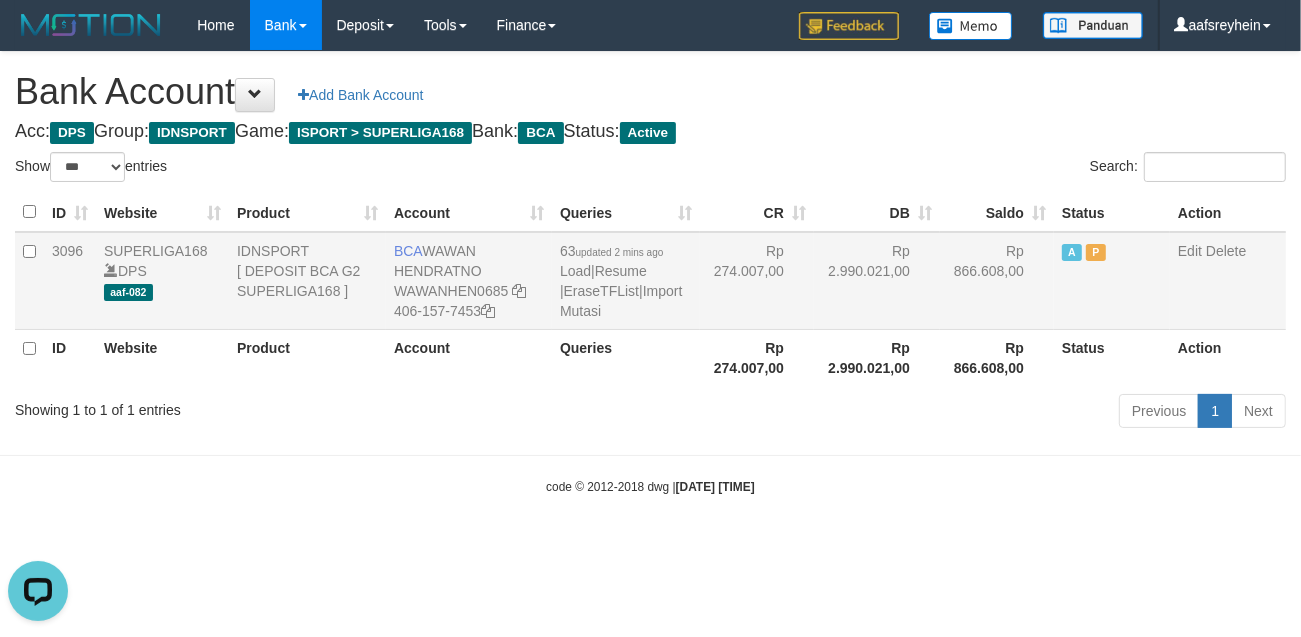 click on "63  updated 2 mins ago
Load
|
Resume
|
EraseTFList
|
Import Mutasi" at bounding box center [626, 281] 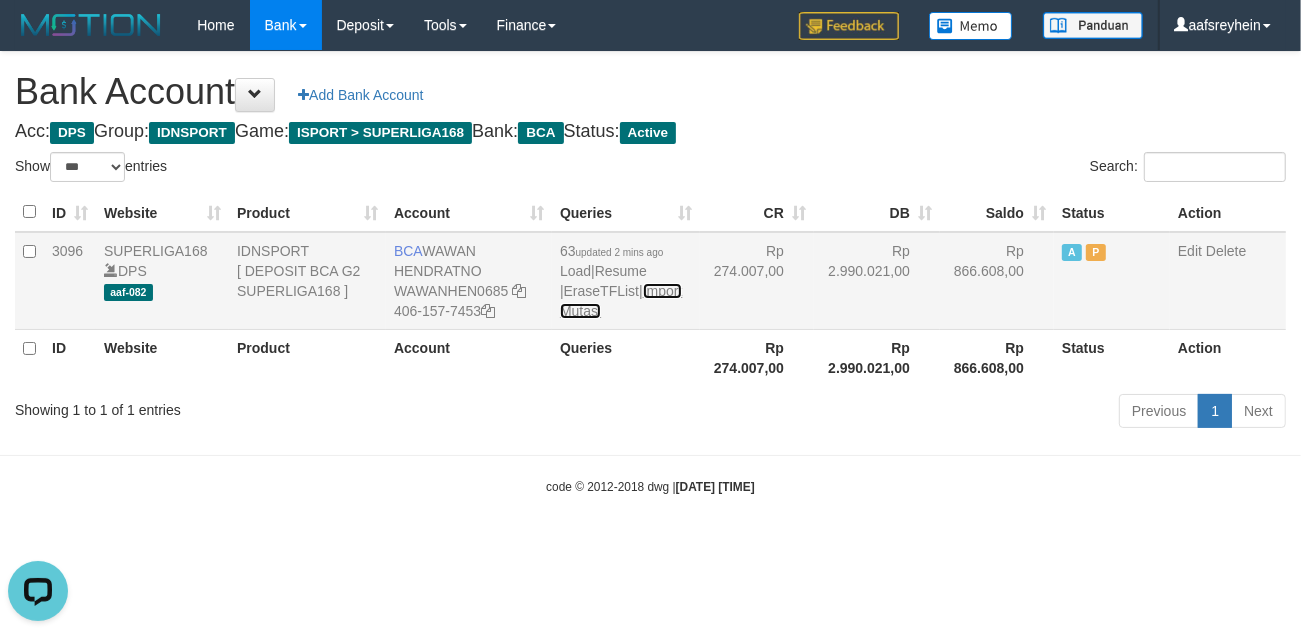 click on "Import Mutasi" at bounding box center [621, 301] 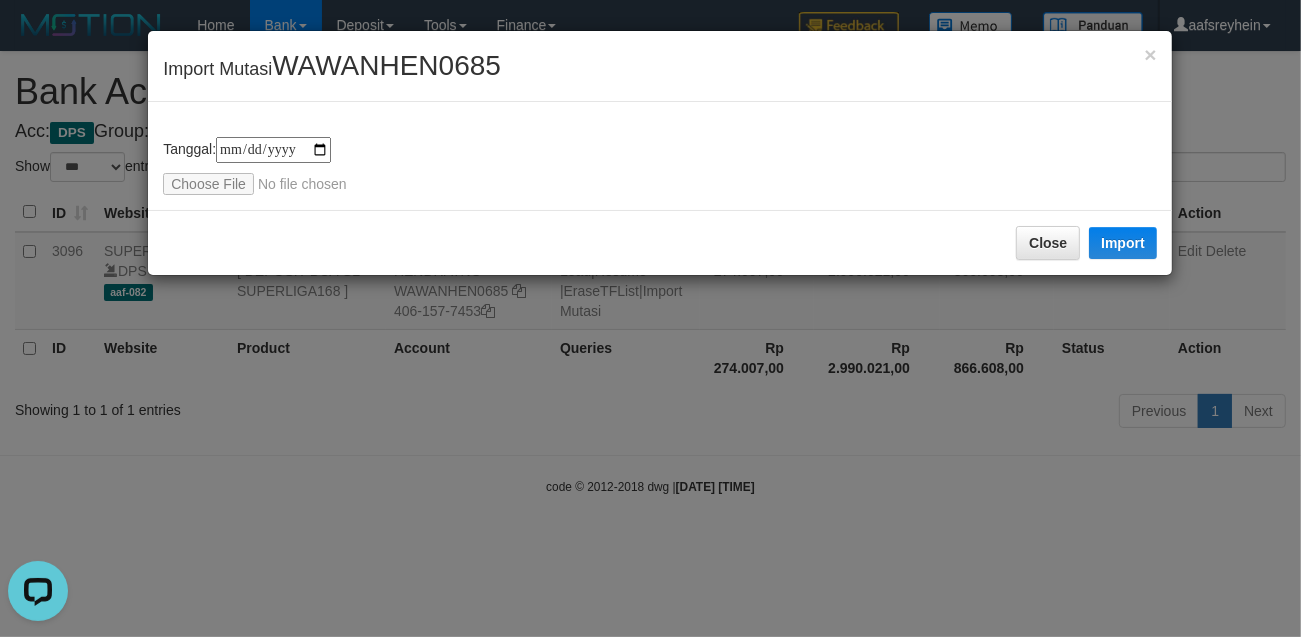 type on "**********" 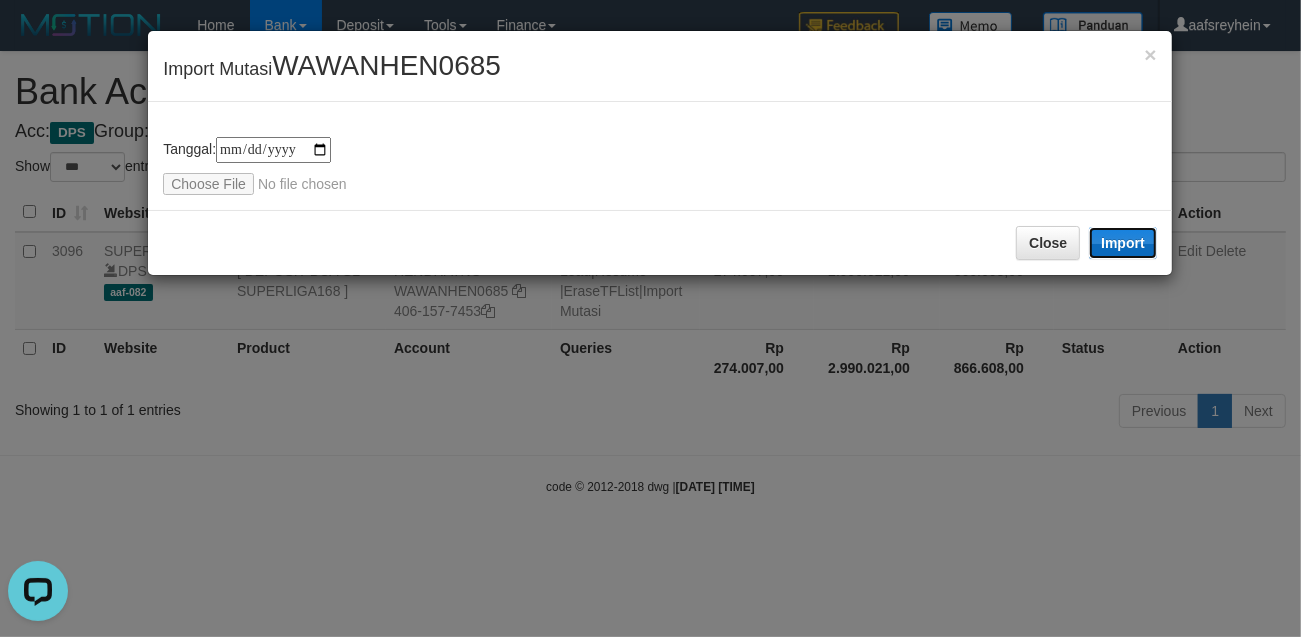 click on "Import" at bounding box center [1123, 243] 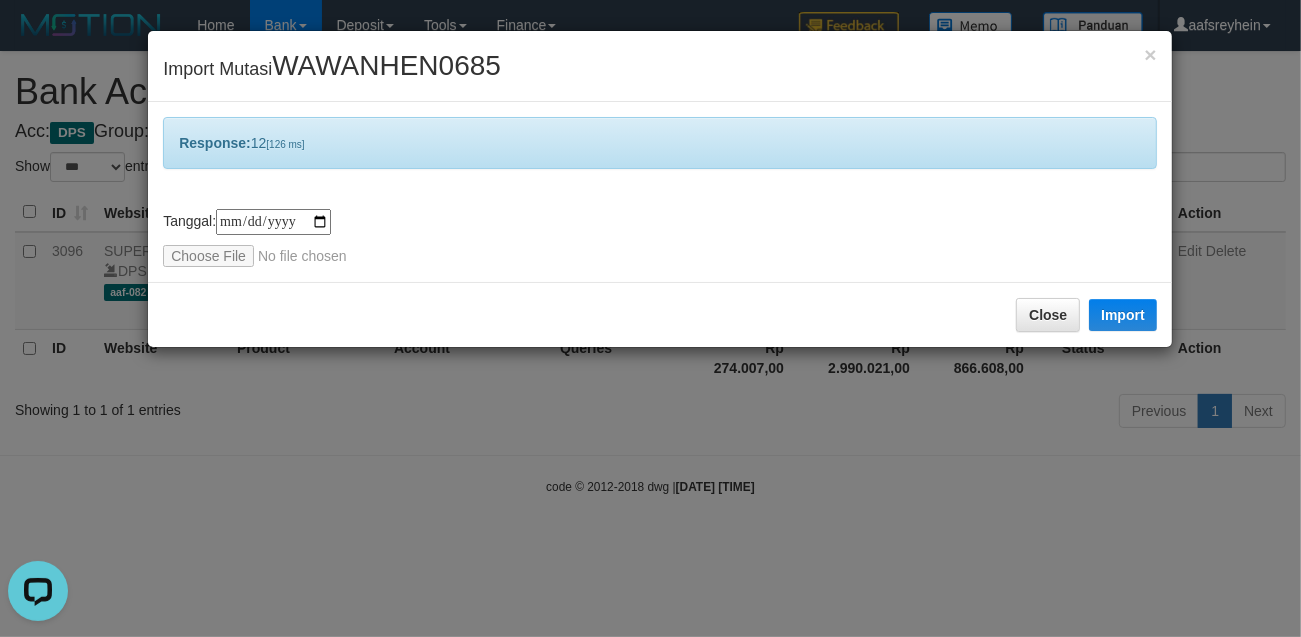 click on "**********" at bounding box center [650, 318] 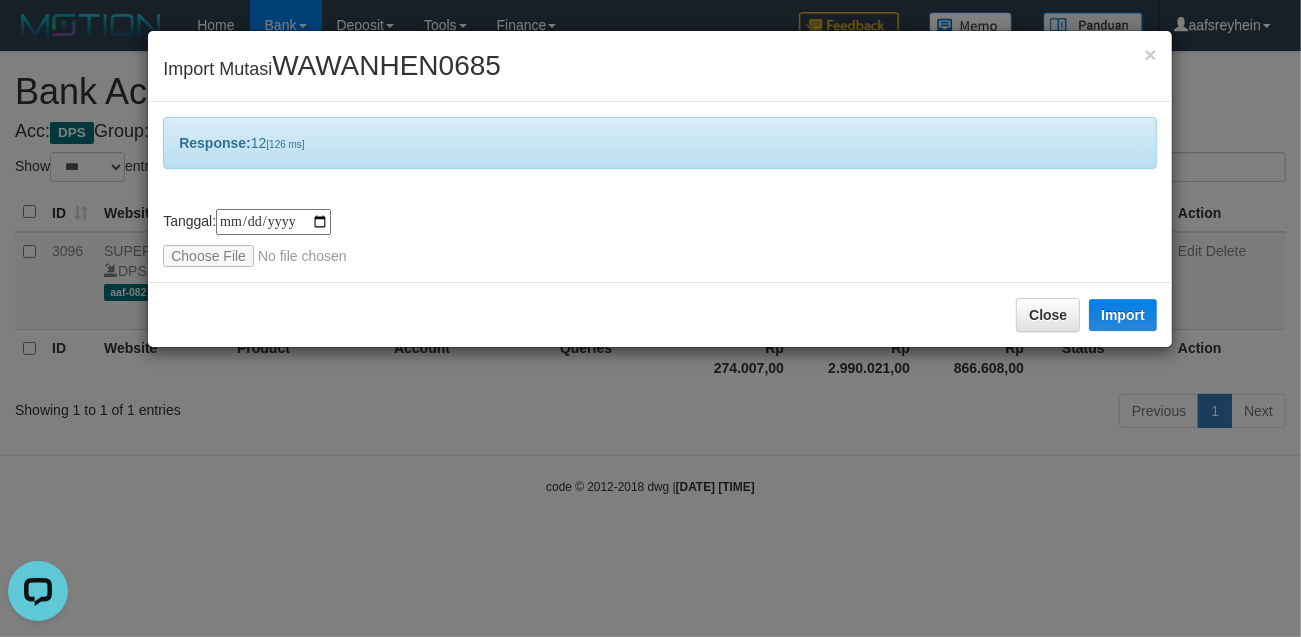 click on "**********" at bounding box center (650, 318) 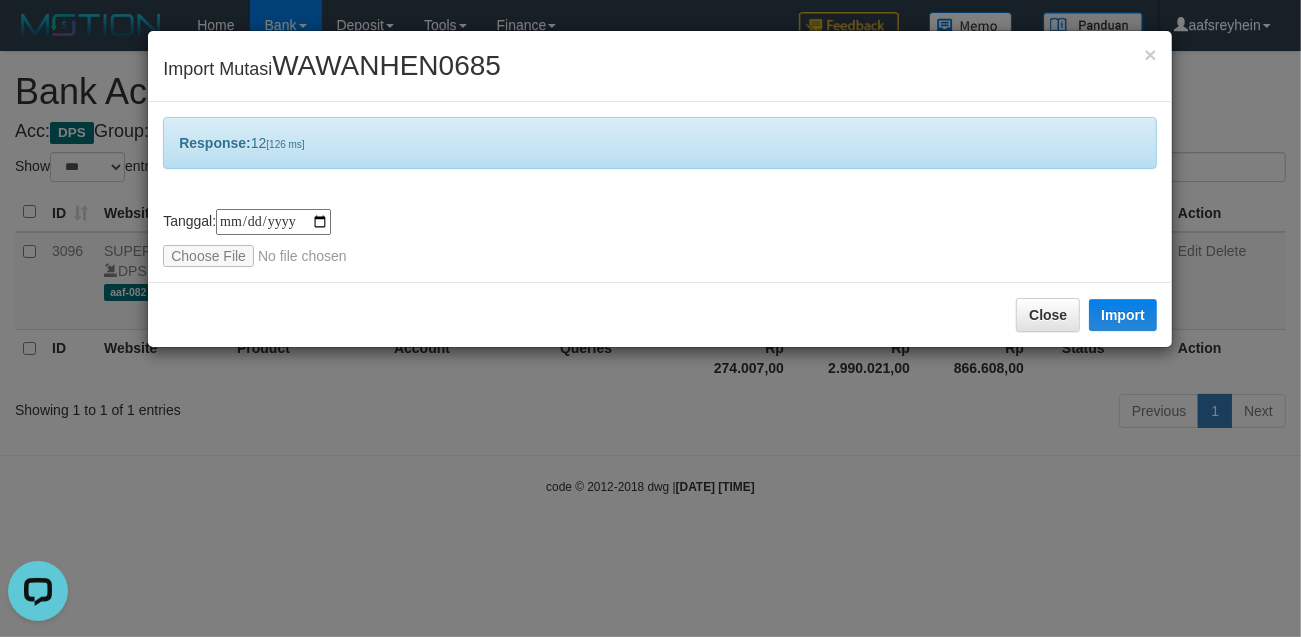 click on "**********" at bounding box center (650, 318) 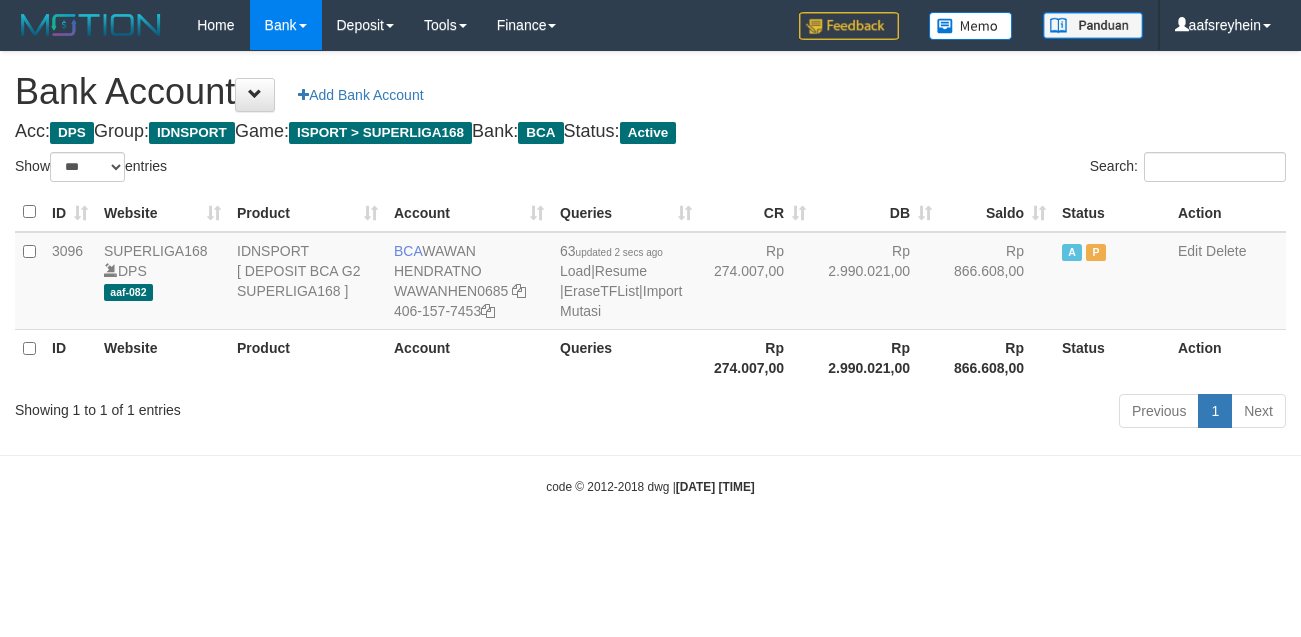 select on "***" 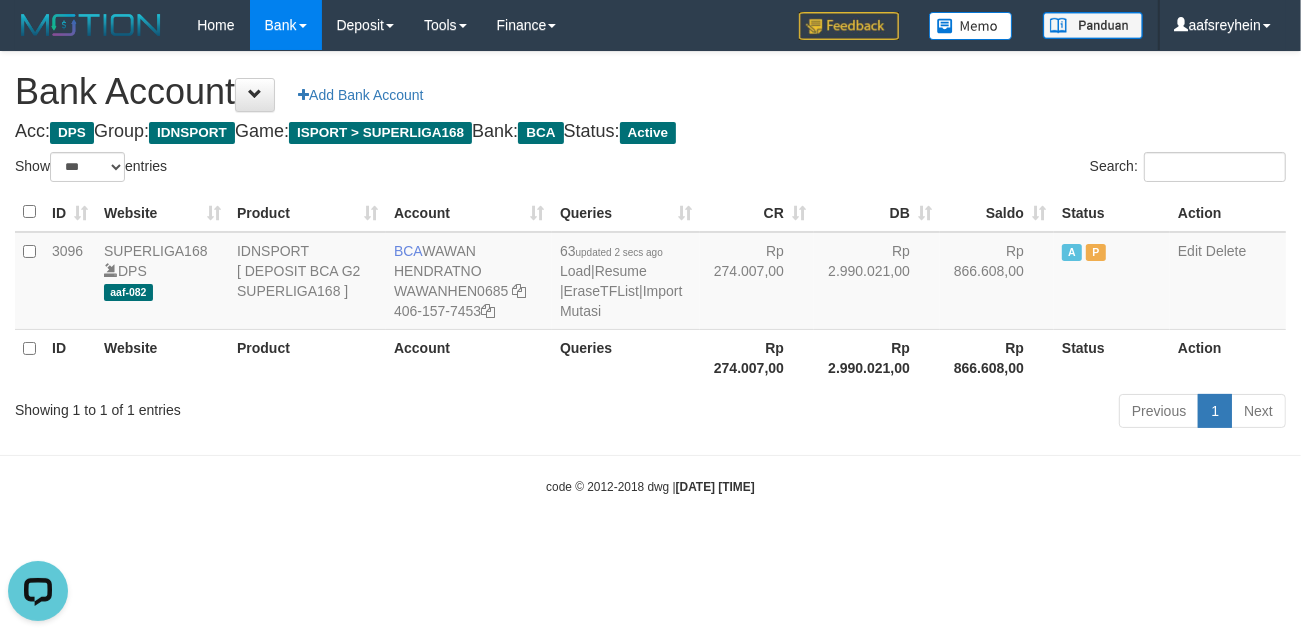 scroll, scrollTop: 0, scrollLeft: 0, axis: both 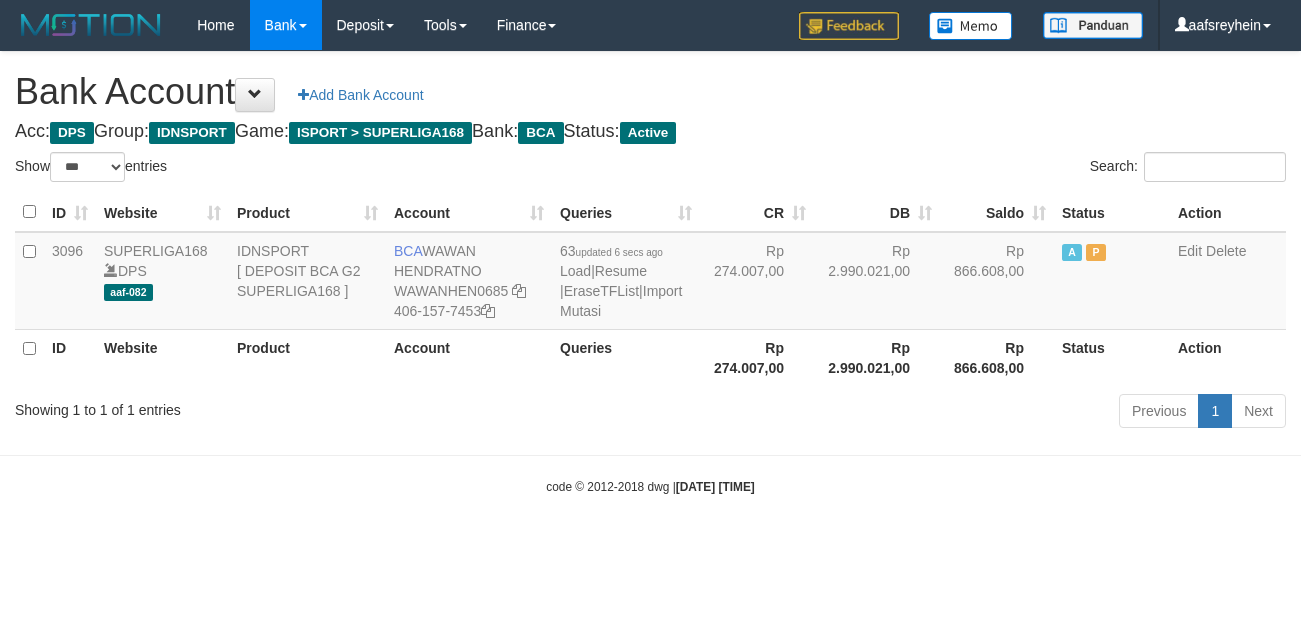 select on "***" 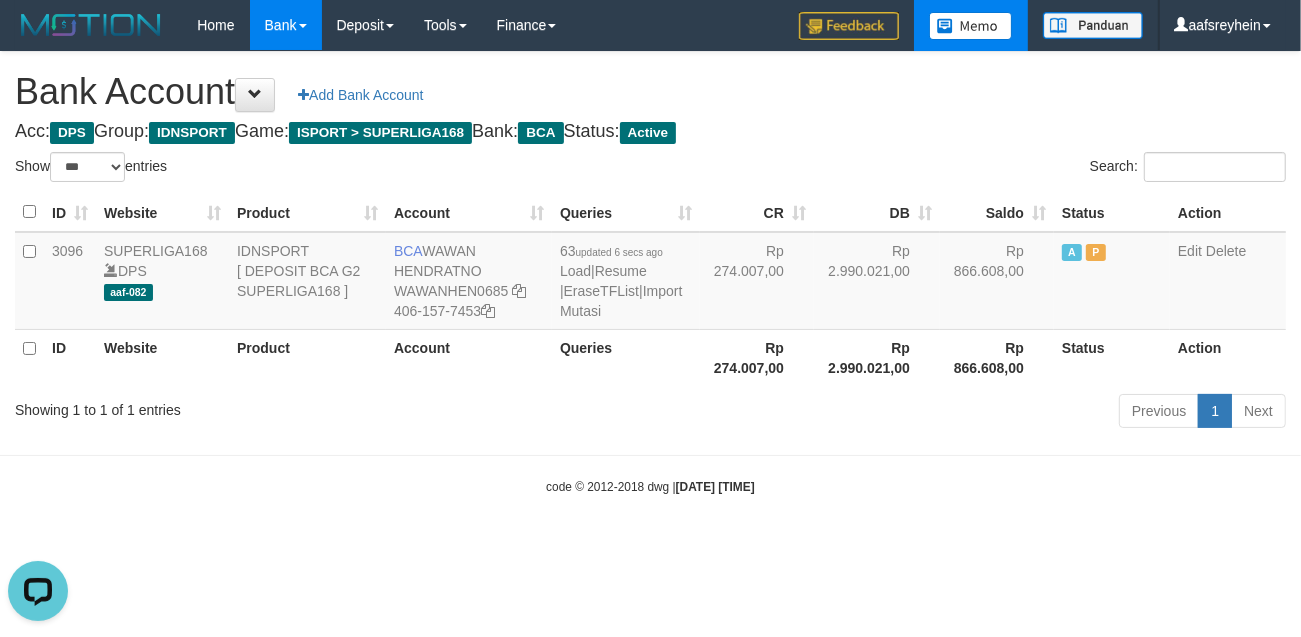 scroll, scrollTop: 0, scrollLeft: 0, axis: both 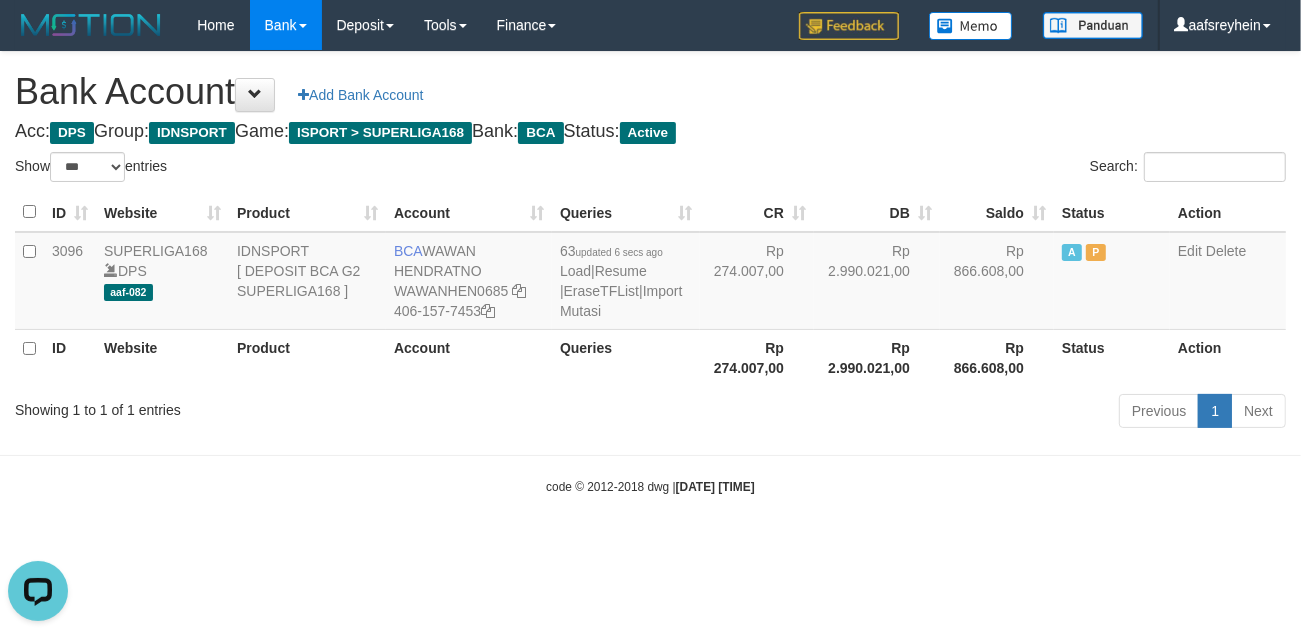 click on "Product" at bounding box center (307, 357) 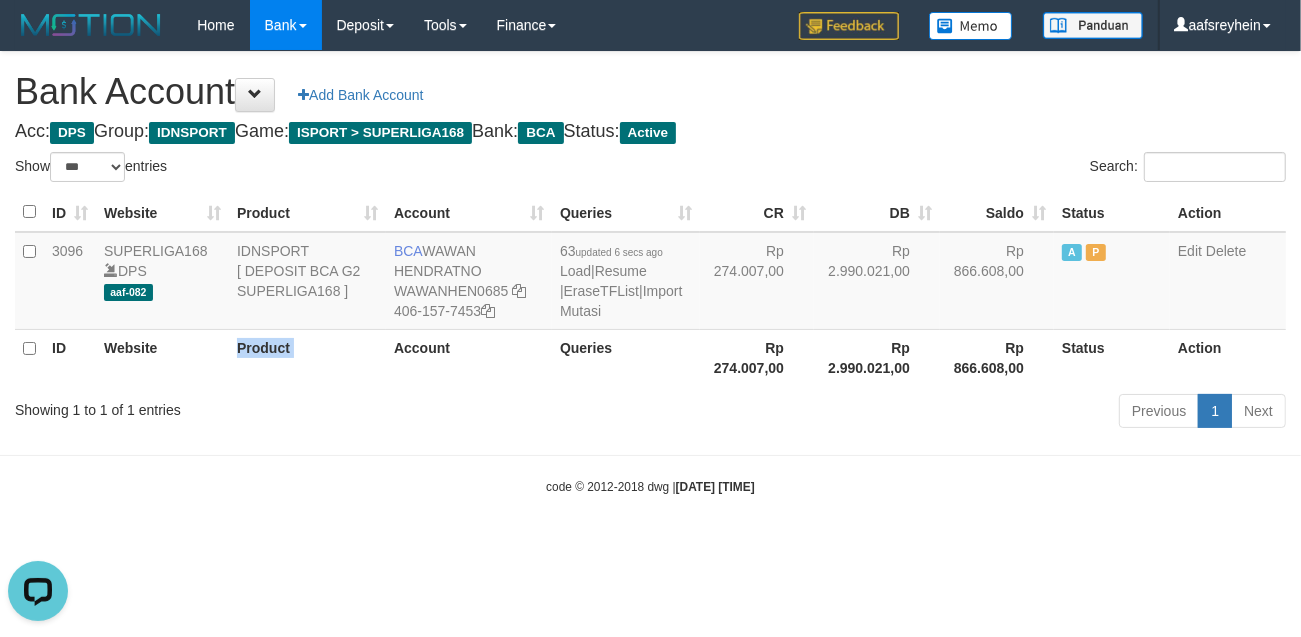 click on "Product" at bounding box center (307, 357) 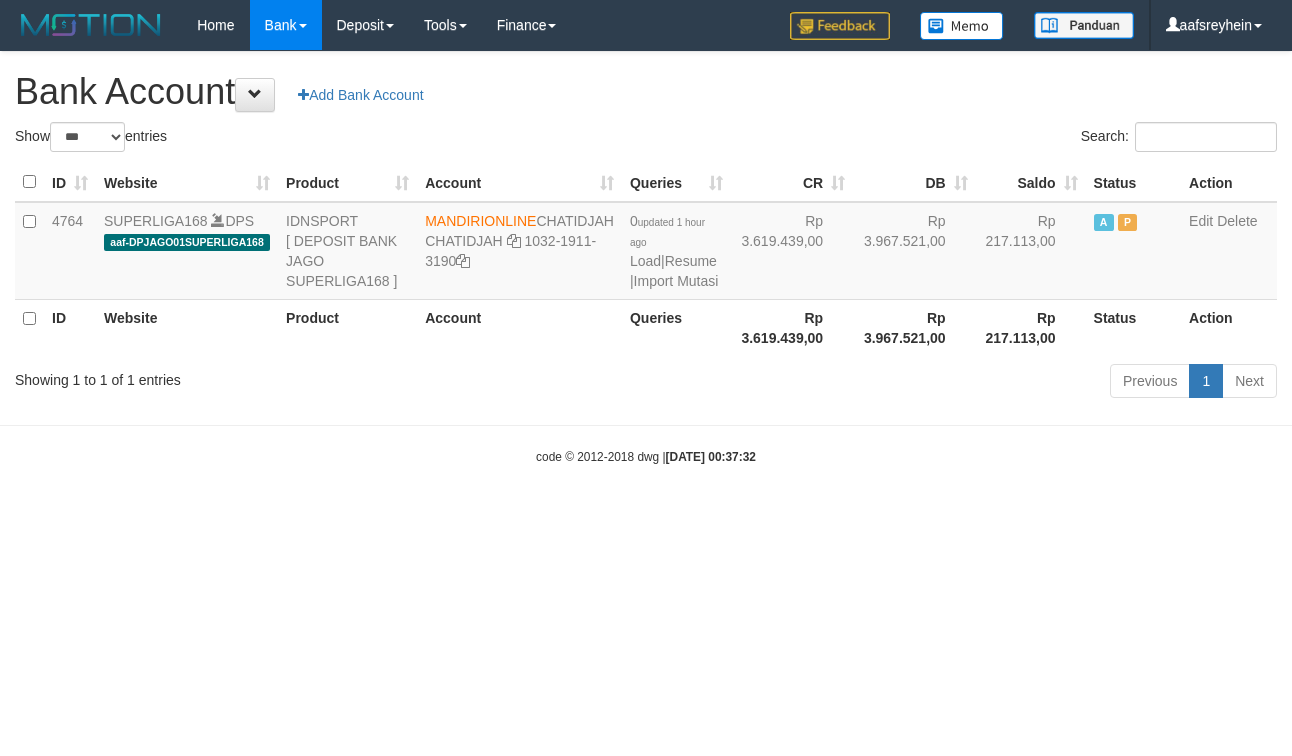 select on "***" 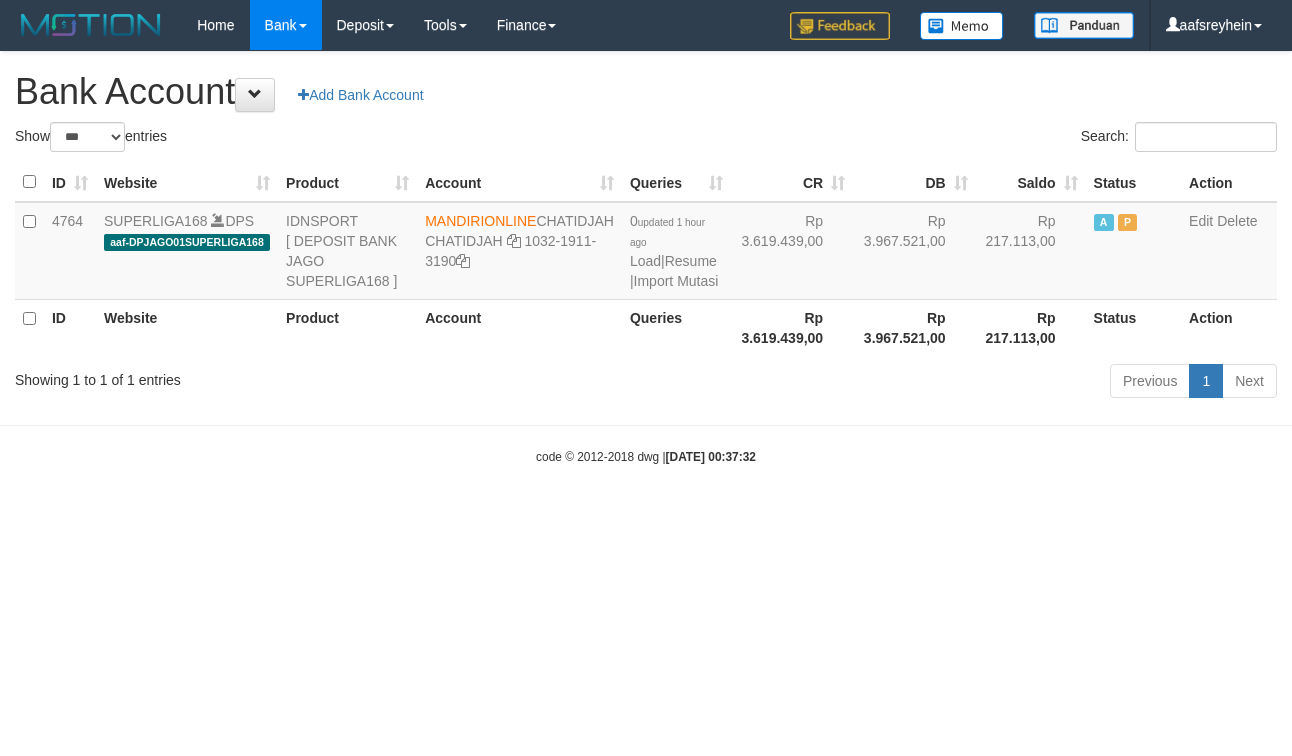 scroll, scrollTop: 0, scrollLeft: 0, axis: both 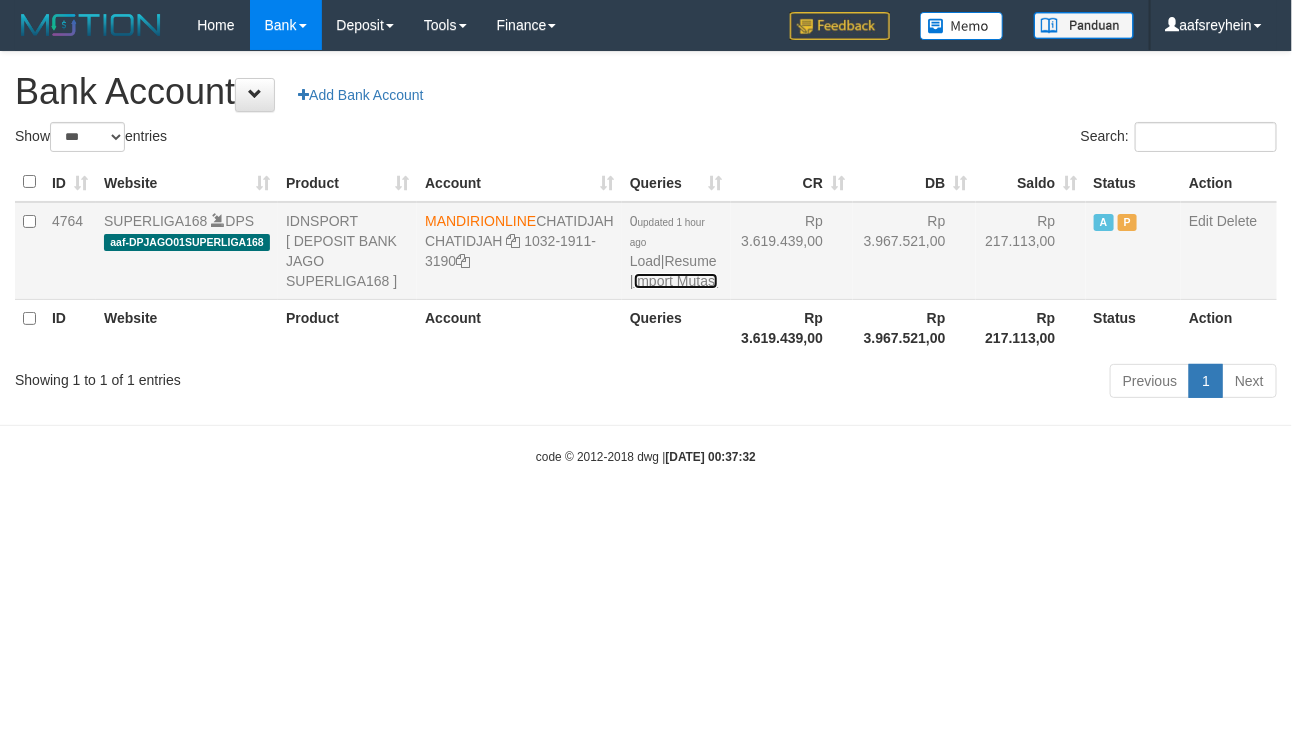 click on "Import Mutasi" at bounding box center (676, 281) 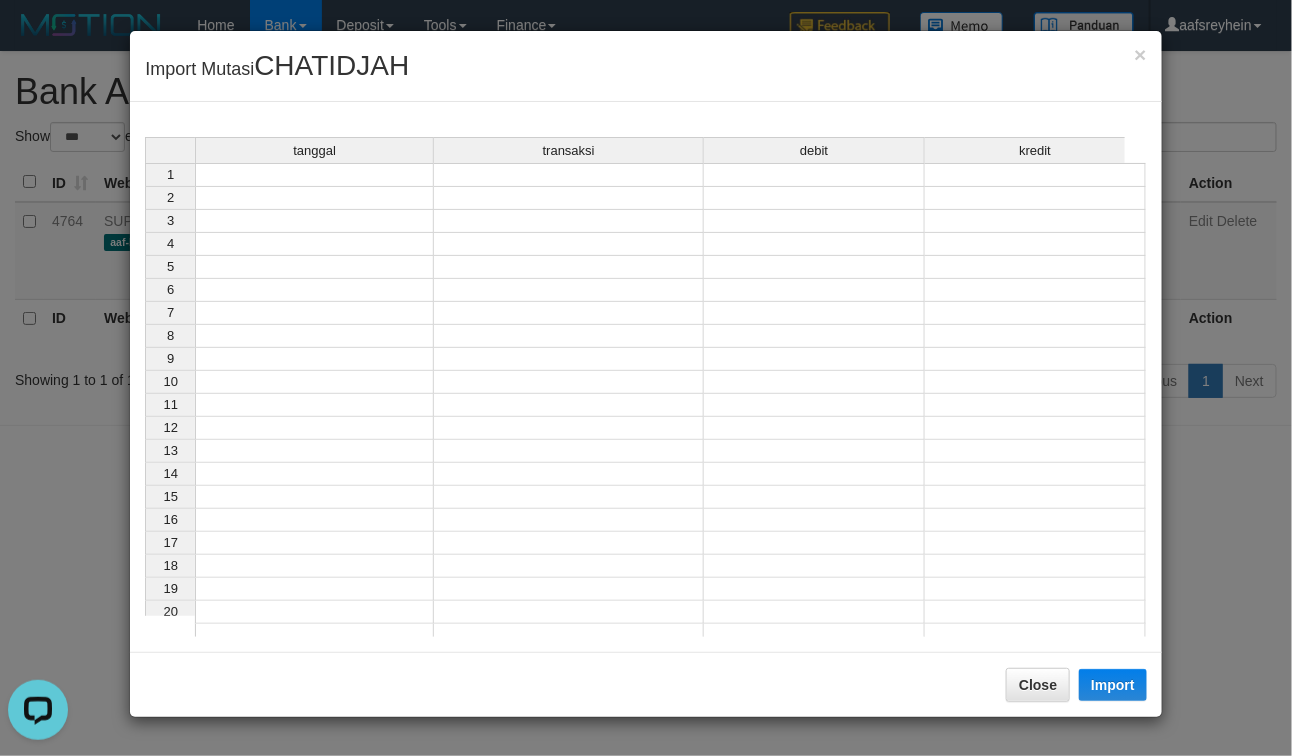 scroll, scrollTop: 0, scrollLeft: 0, axis: both 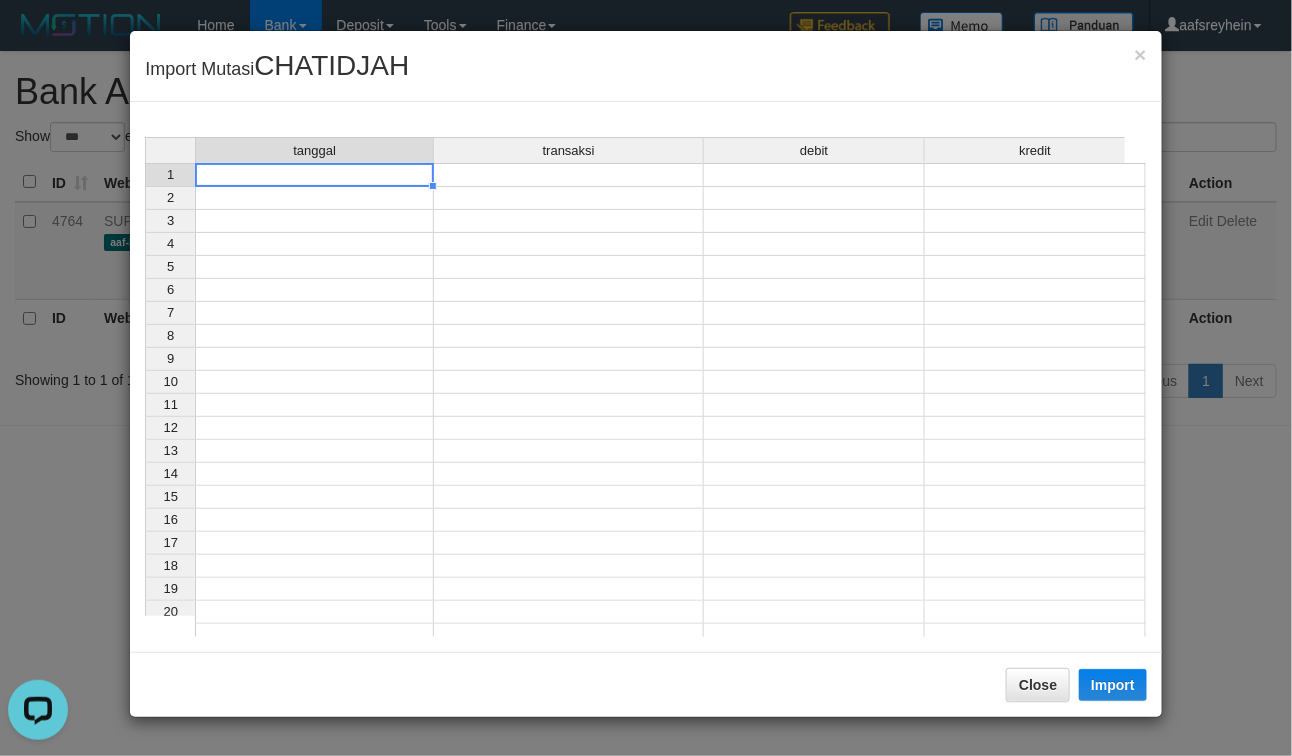 click at bounding box center (314, 175) 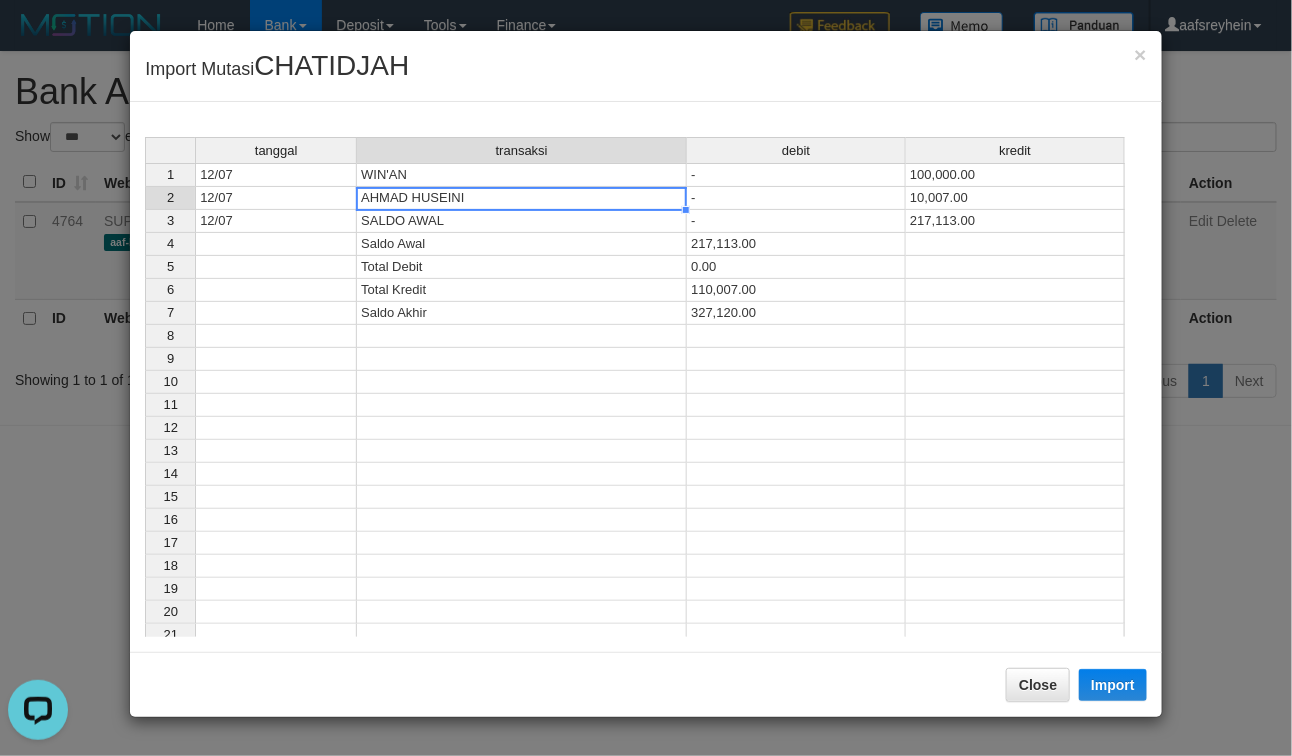 click on "AHMAD HUSEINI" at bounding box center [522, 198] 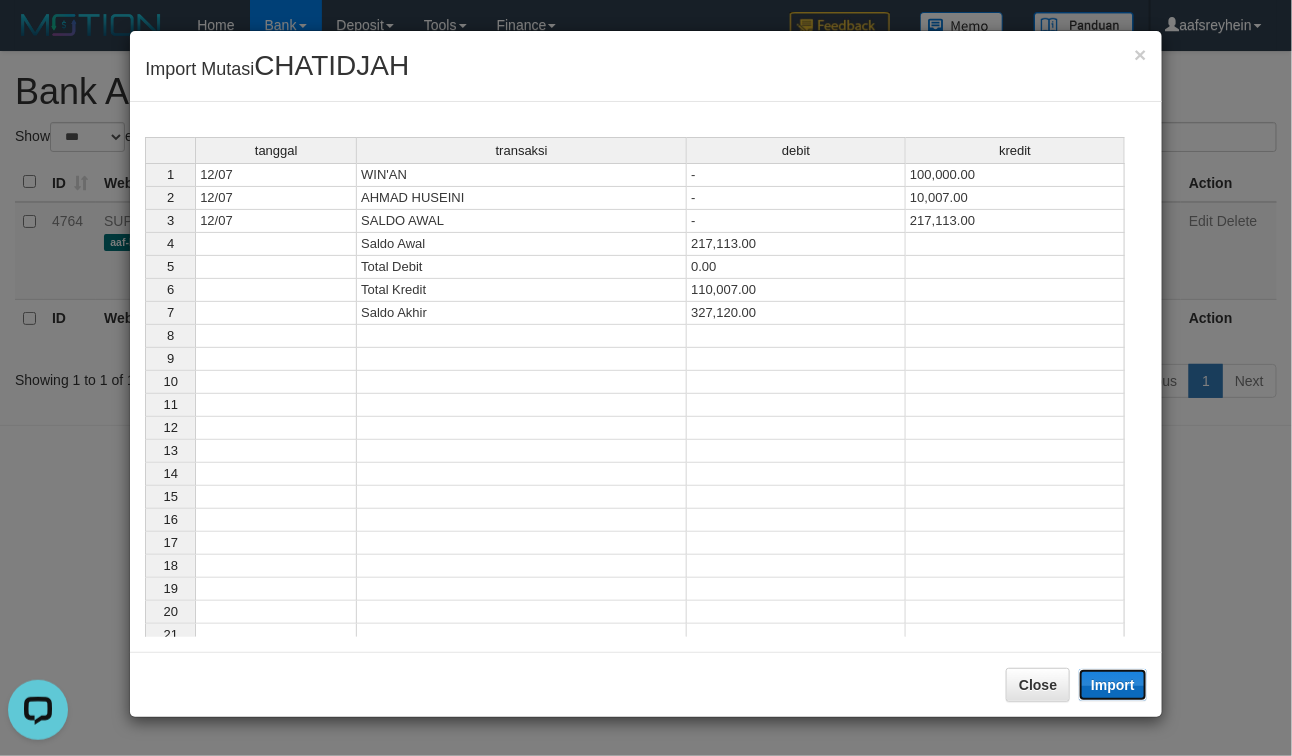 click on "Import" at bounding box center (1113, 685) 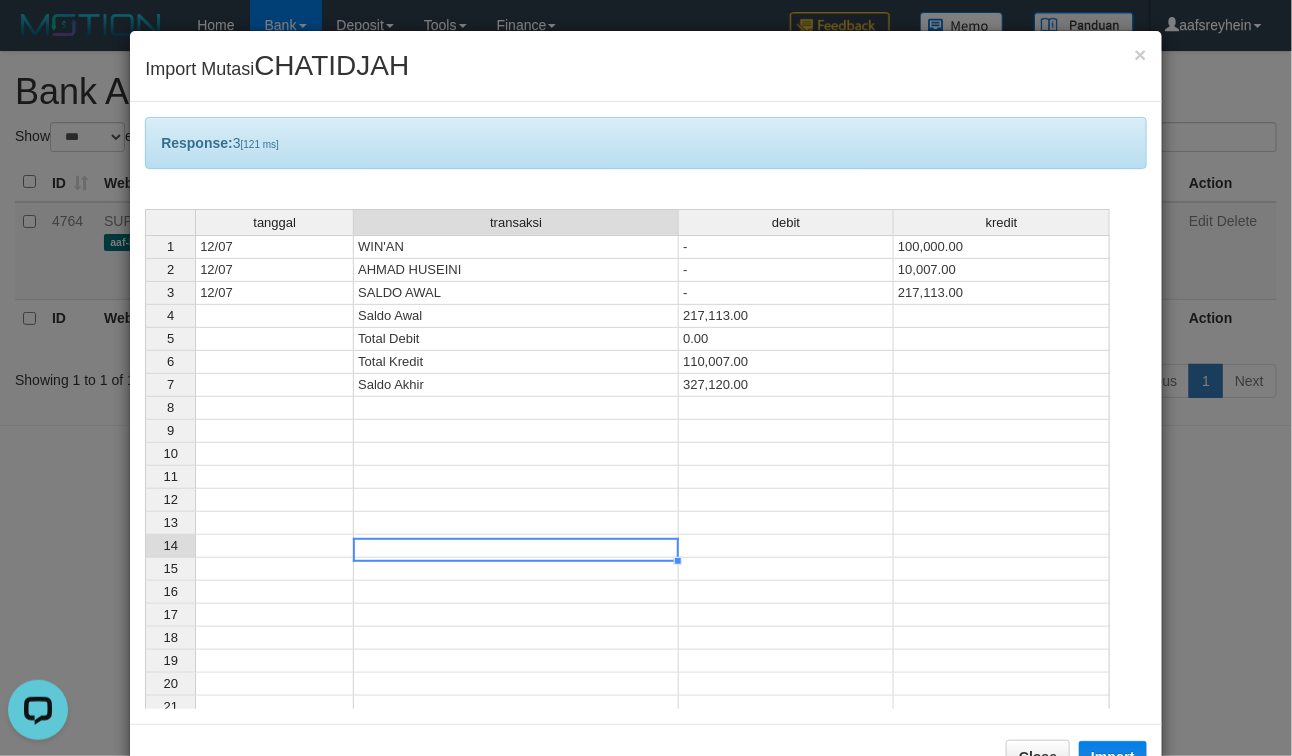 click on "tanggal transaksi debit kredit 1 12/07 WIN'AN - 100,000.00 2 12/07 AHMAD HUSEINI - 10,007.00 3 12/07 SALDO AWAL - 217,113.00 4 Saldo Awal 217,113.00 5 Total Debit 0.00 6 Total Kredit 110,007.00 7 Saldo Akhir 327,120.00 8 9 10 11 12 13 14 15 16 17 18 19 20 21 22 23 24 25 26 27" at bounding box center (145, 533) 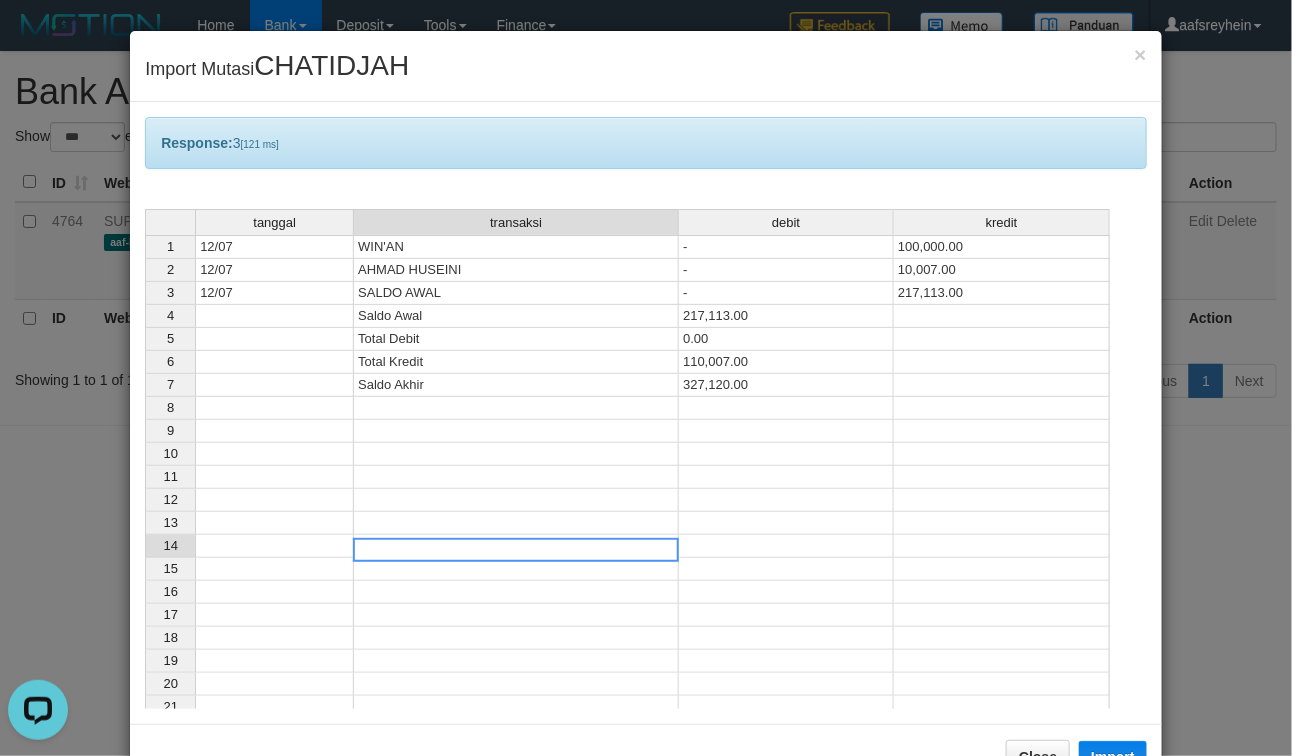 click at bounding box center (516, 550) 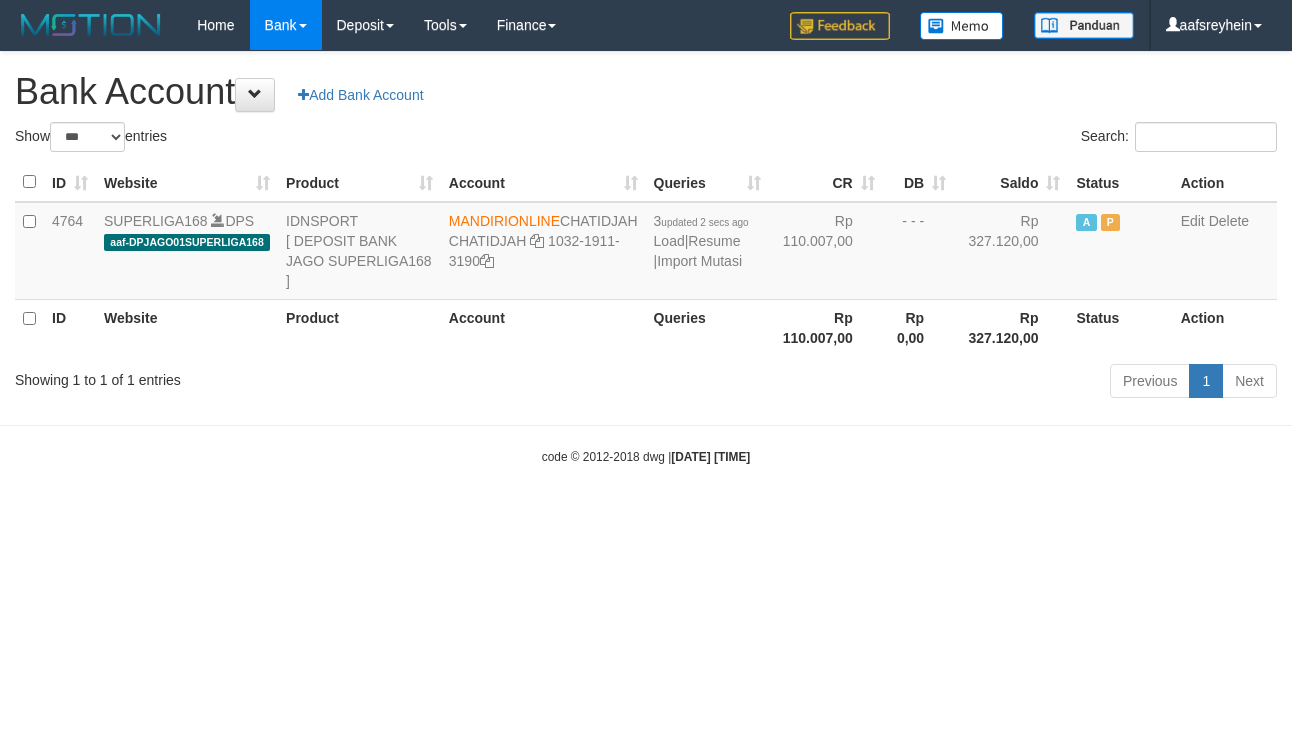 select on "***" 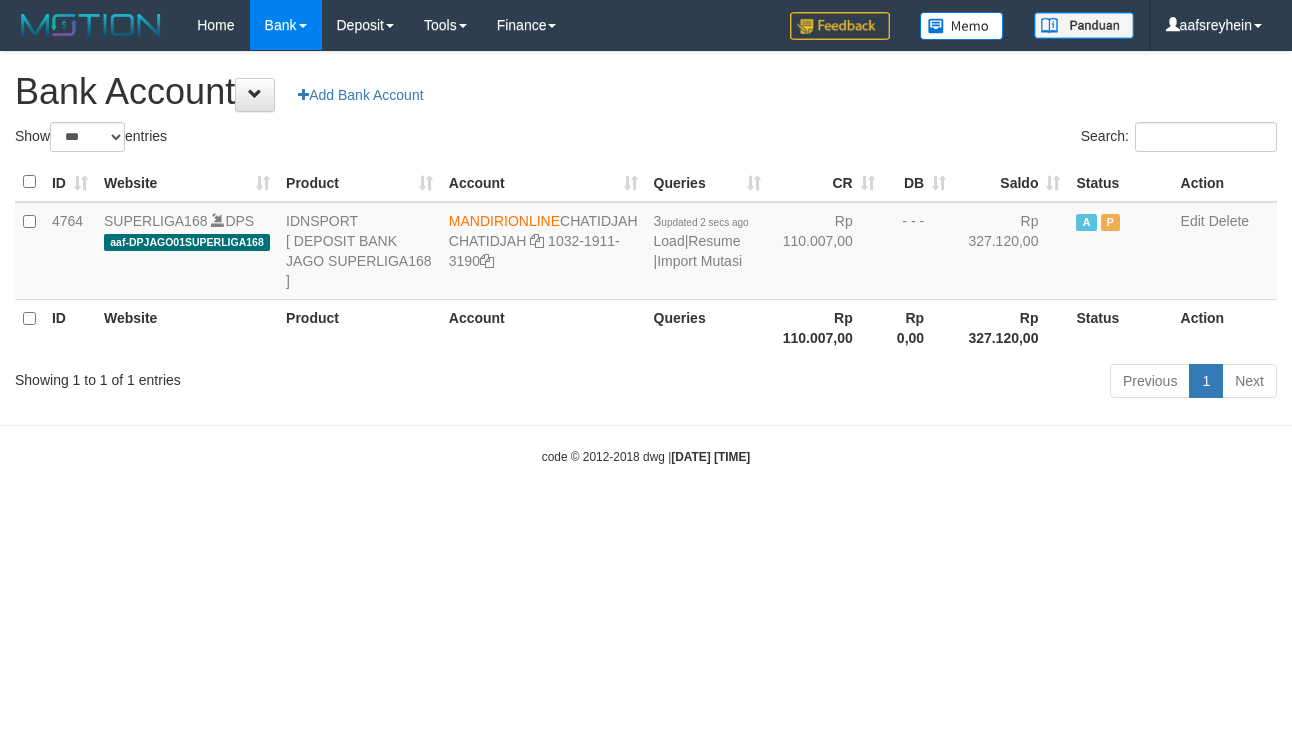 scroll, scrollTop: 0, scrollLeft: 0, axis: both 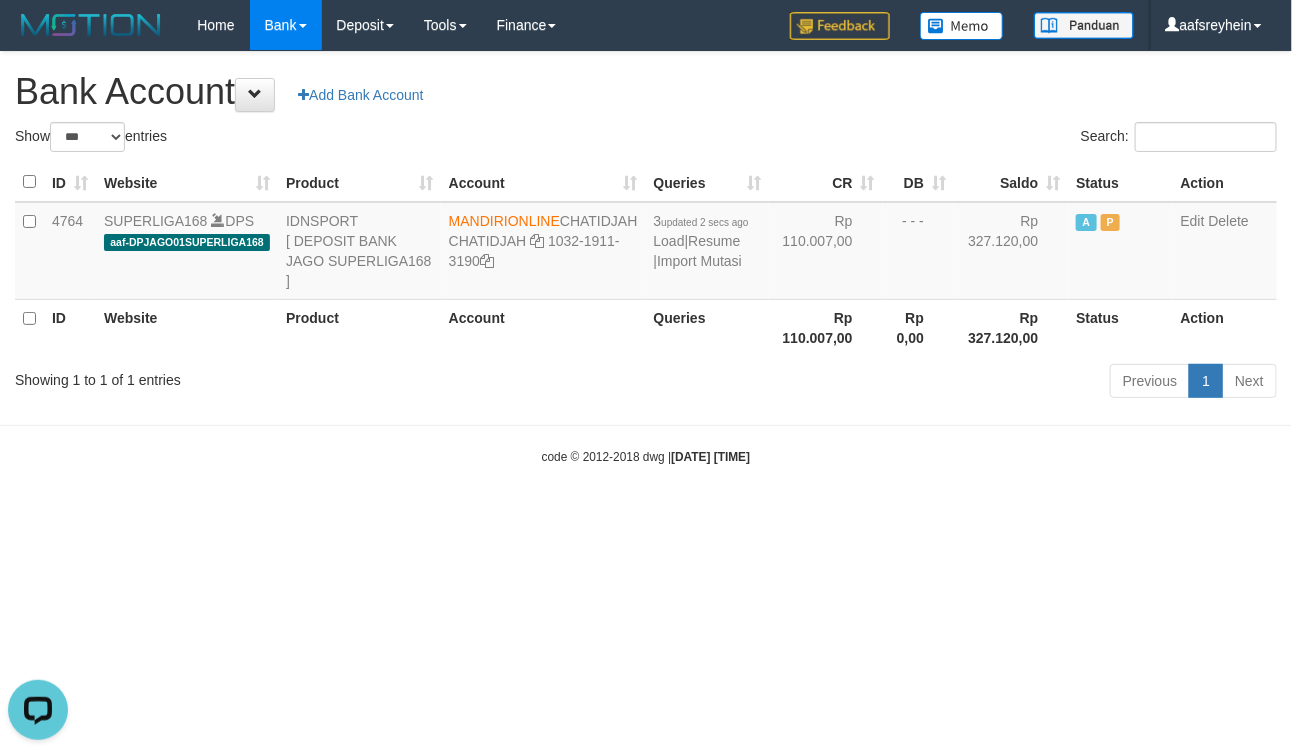 drag, startPoint x: 450, startPoint y: 602, endPoint x: 302, endPoint y: 610, distance: 148.21606 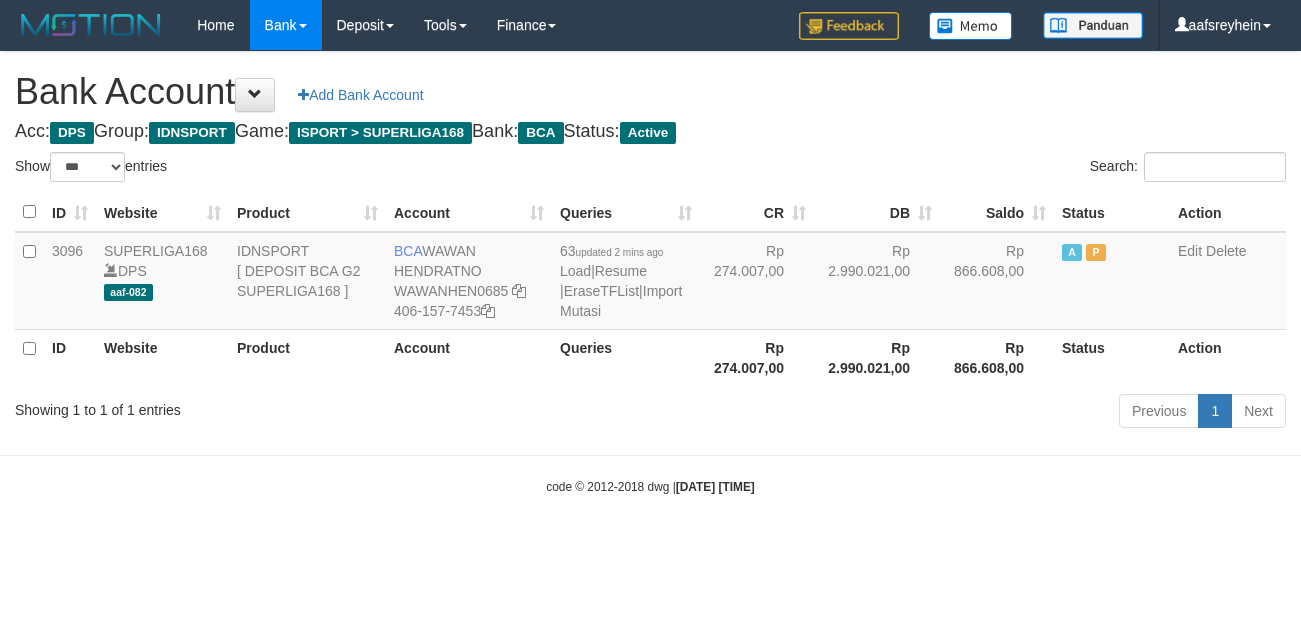 select on "***" 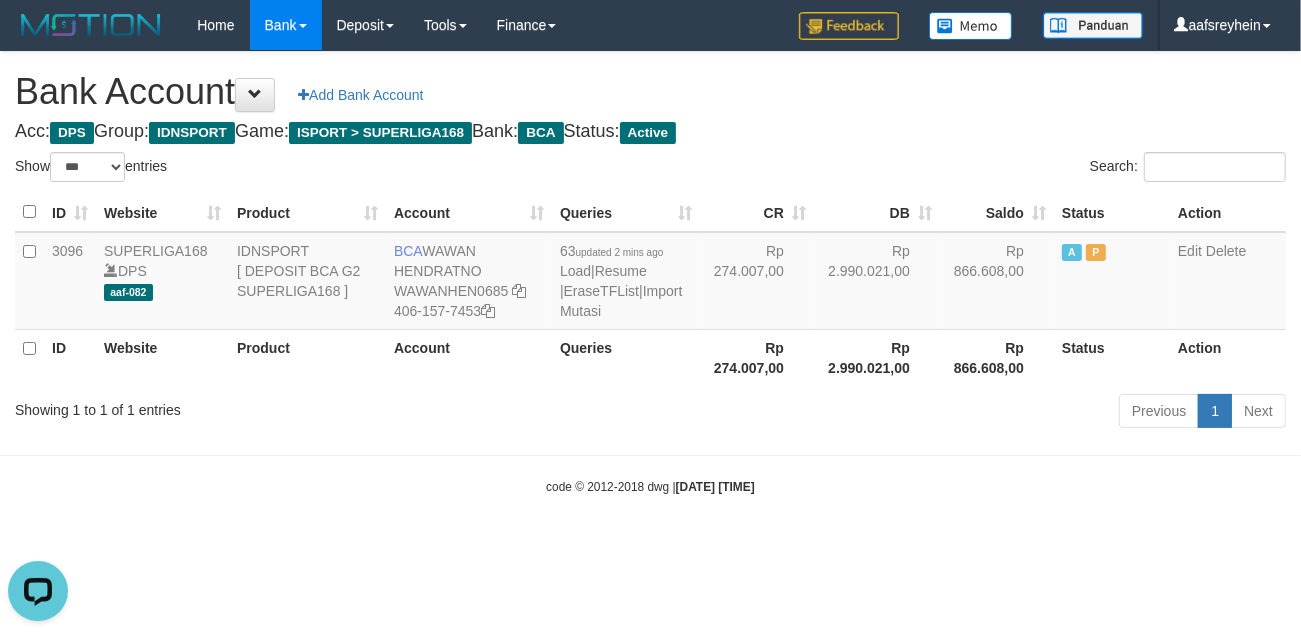scroll, scrollTop: 0, scrollLeft: 0, axis: both 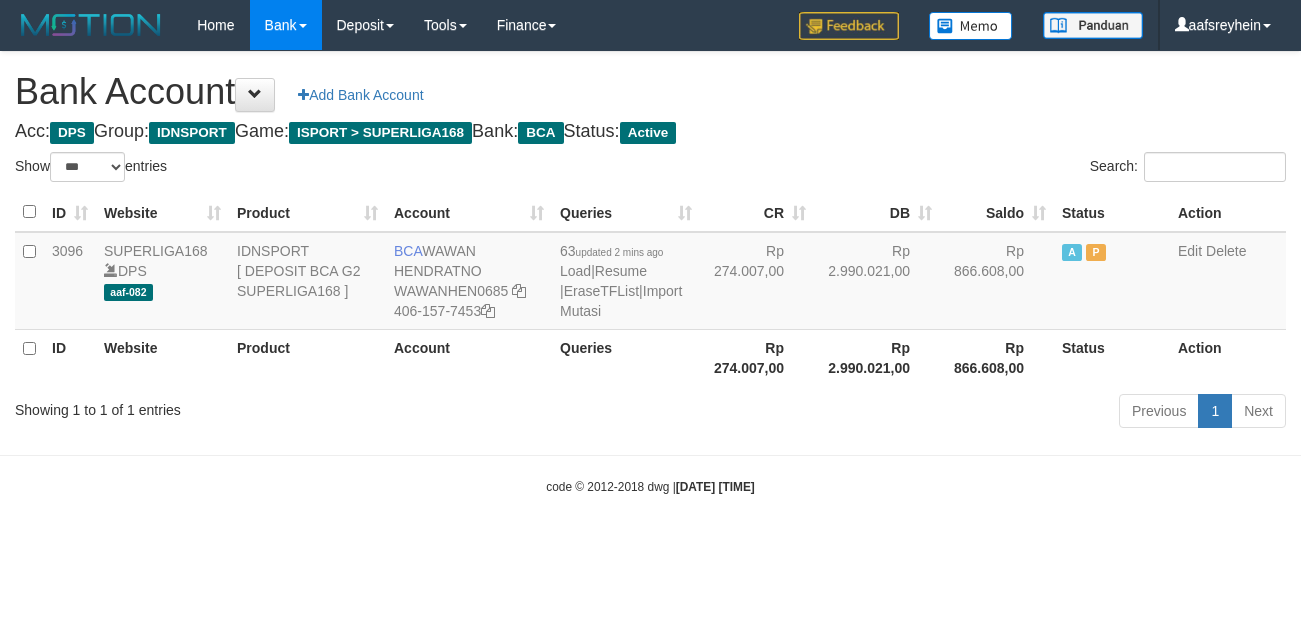 select on "***" 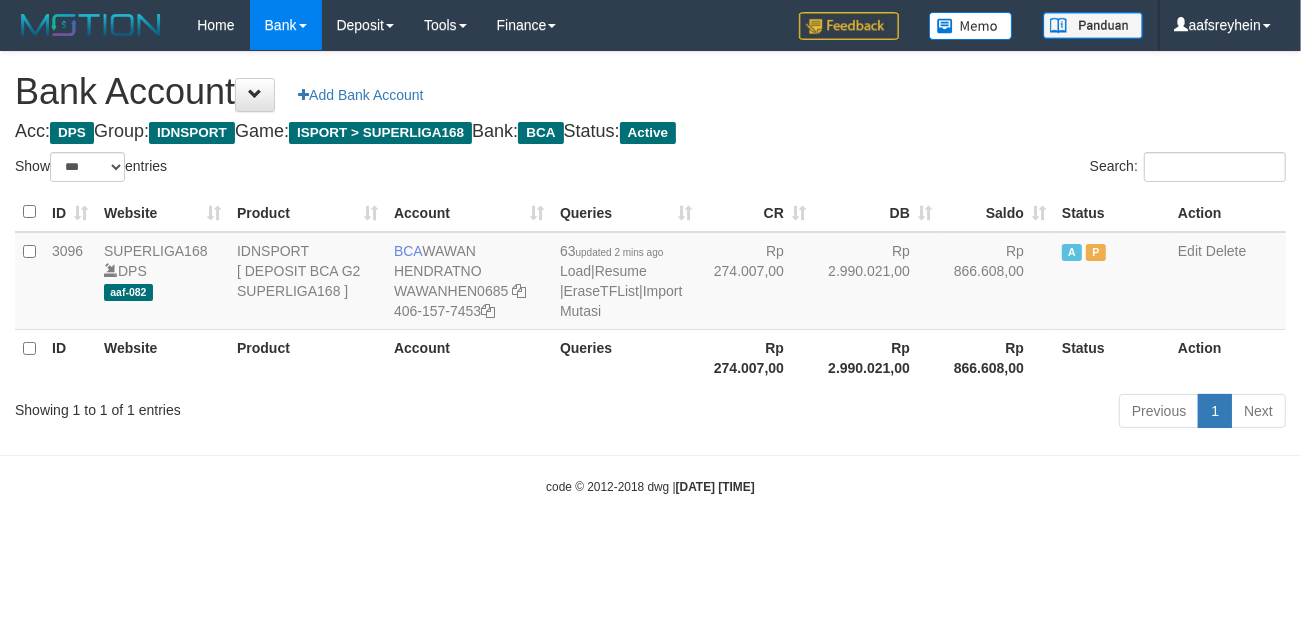 click on "Toggle navigation
Home
Bank
Account List
Load
By Website
Group
[ISPORT]													SUPERLIGA168
By Load Group (DPS)" at bounding box center [650, 273] 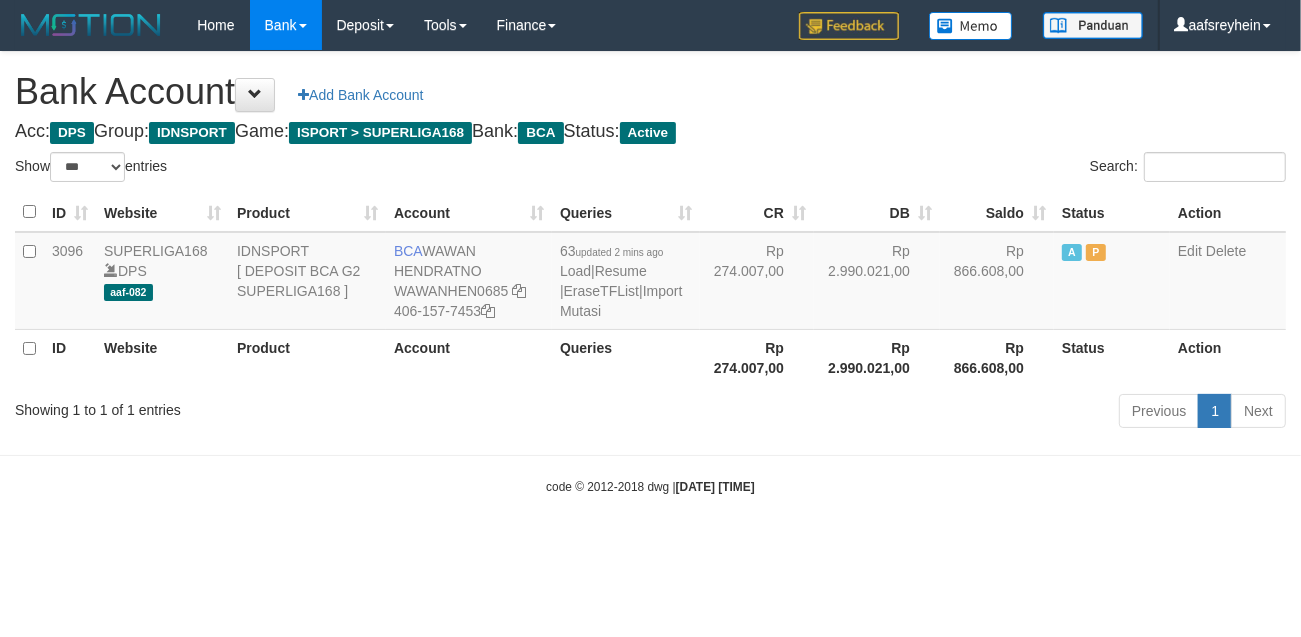drag, startPoint x: 945, startPoint y: 532, endPoint x: 1283, endPoint y: 393, distance: 365.46545 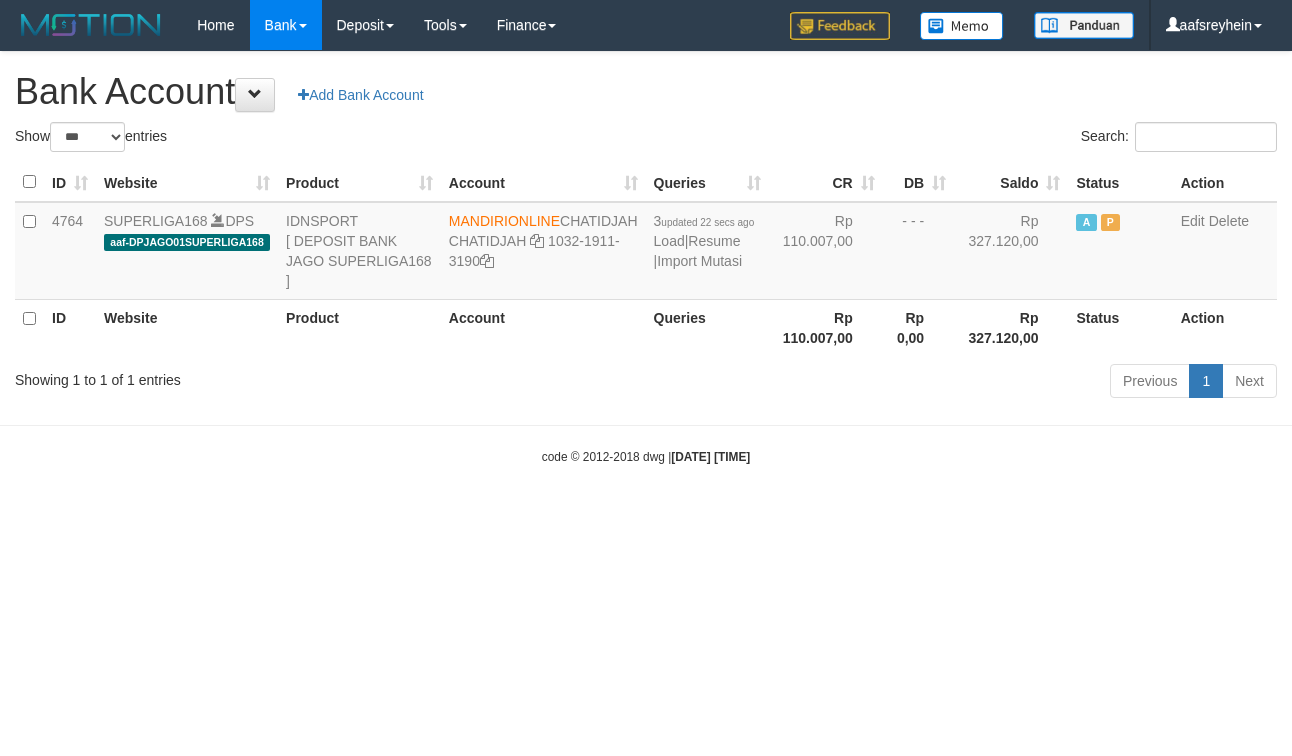 select on "***" 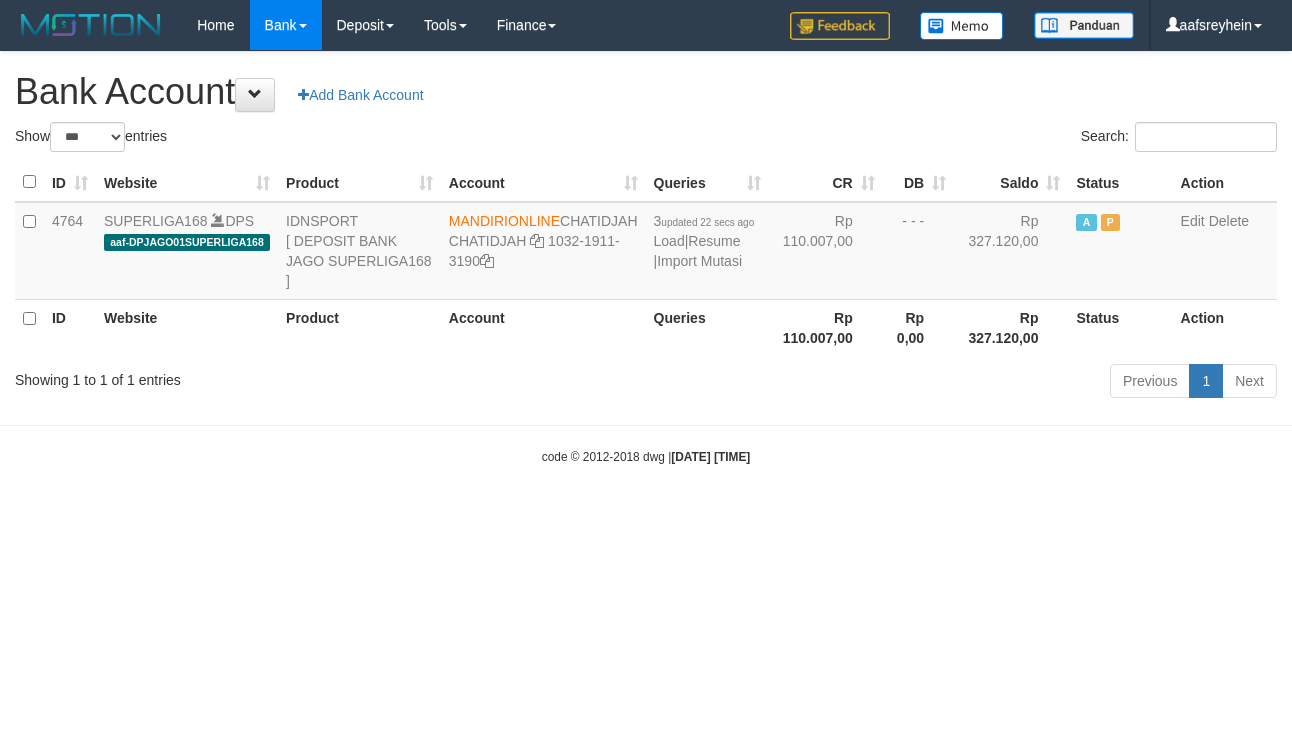 scroll, scrollTop: 0, scrollLeft: 0, axis: both 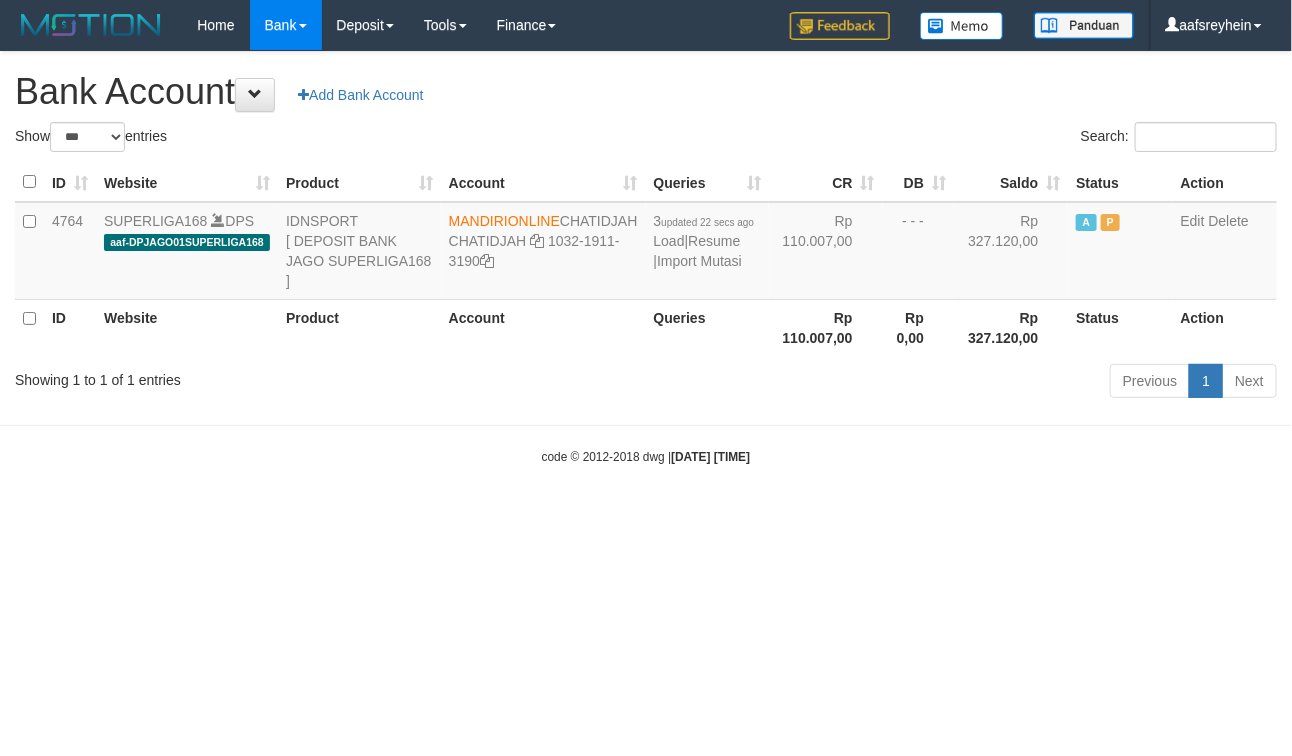 drag, startPoint x: 740, startPoint y: 511, endPoint x: 1020, endPoint y: 446, distance: 287.44565 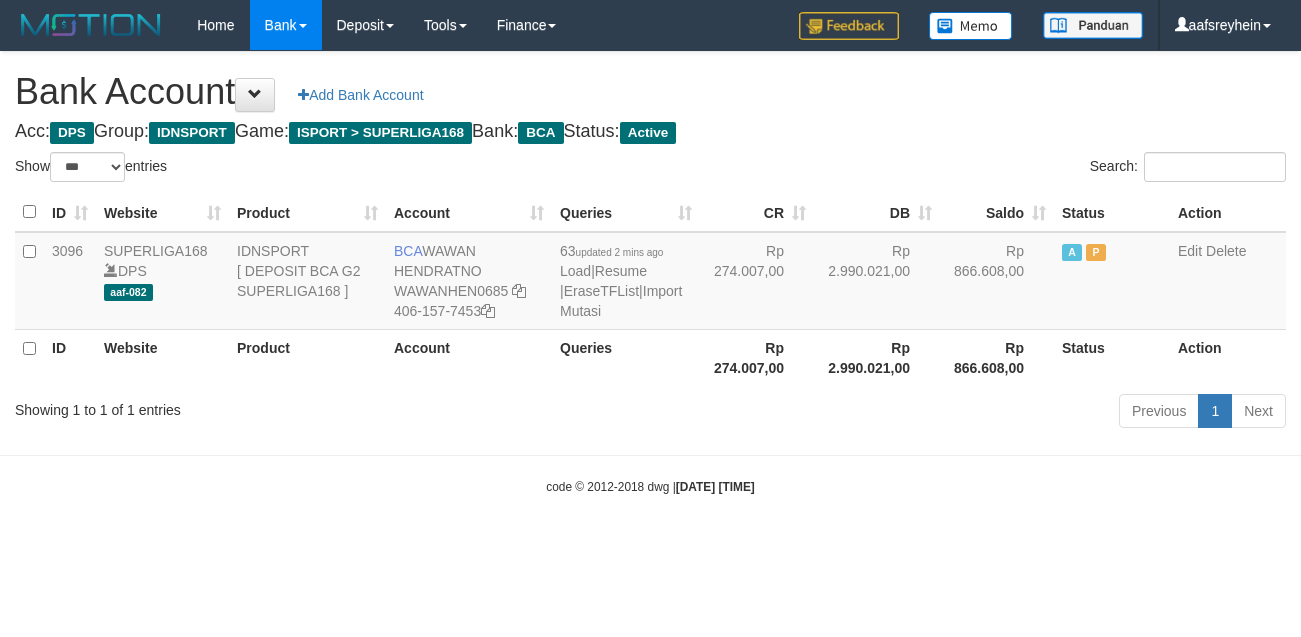 select on "***" 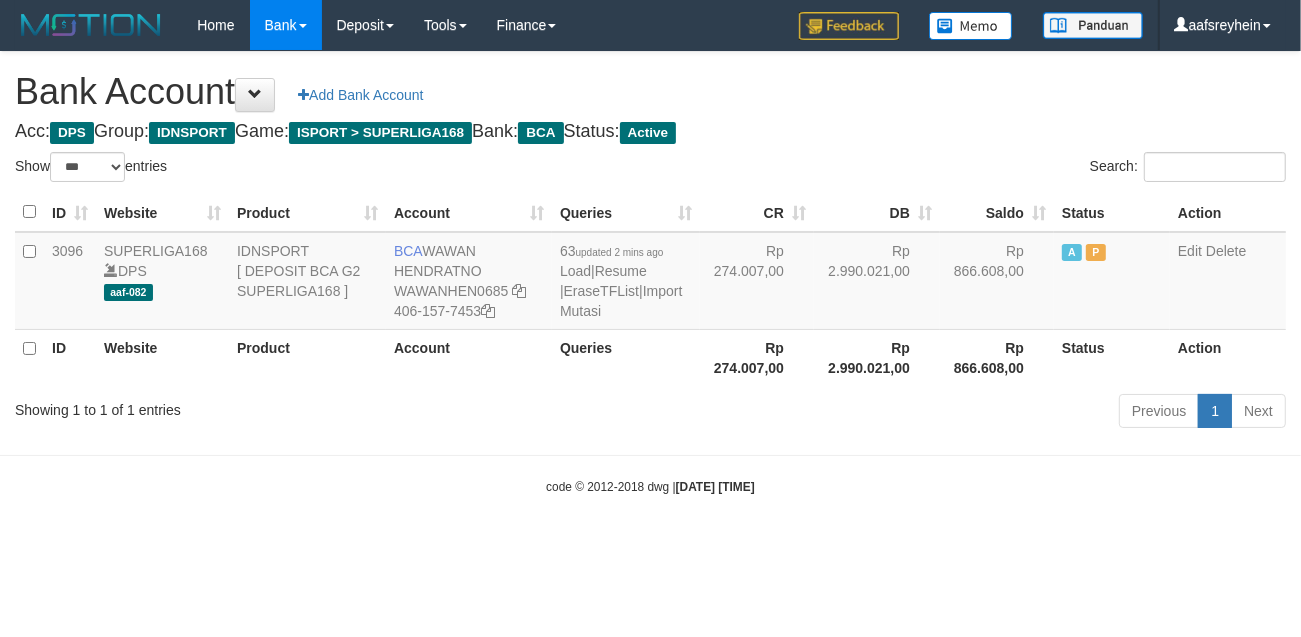 click on "Toggle navigation
Home
Bank
Account List
Load
By Website
Group
[ISPORT]													SUPERLIGA168
By Load Group (DPS)
-" at bounding box center (650, 273) 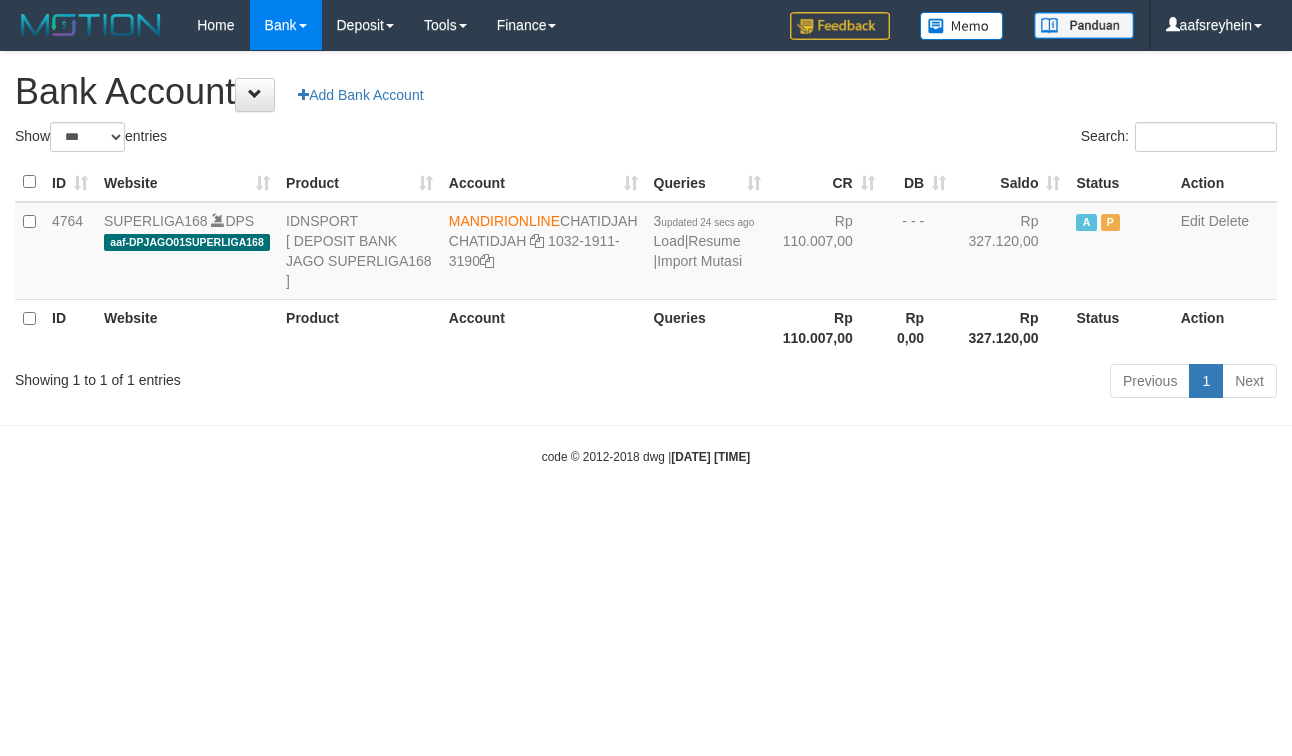 select on "***" 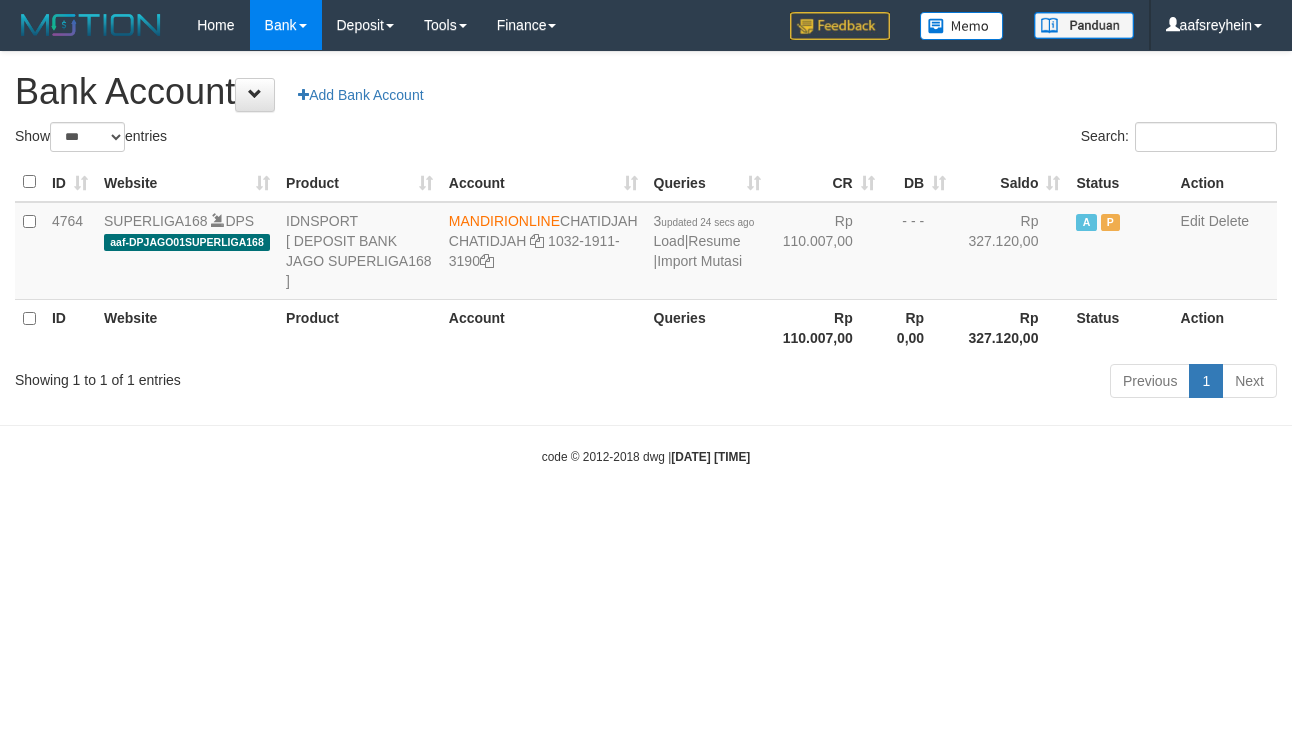 scroll, scrollTop: 0, scrollLeft: 0, axis: both 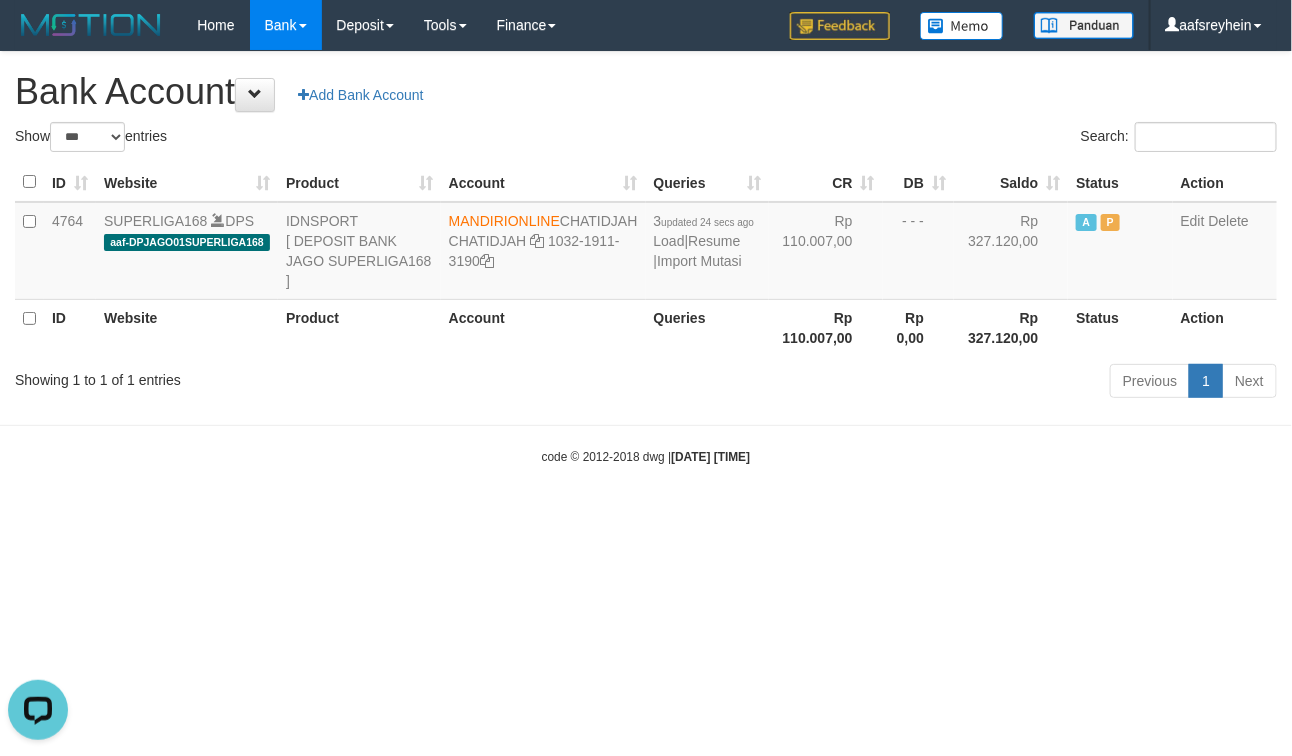 click on "Previous 1 Next" at bounding box center [915, 383] 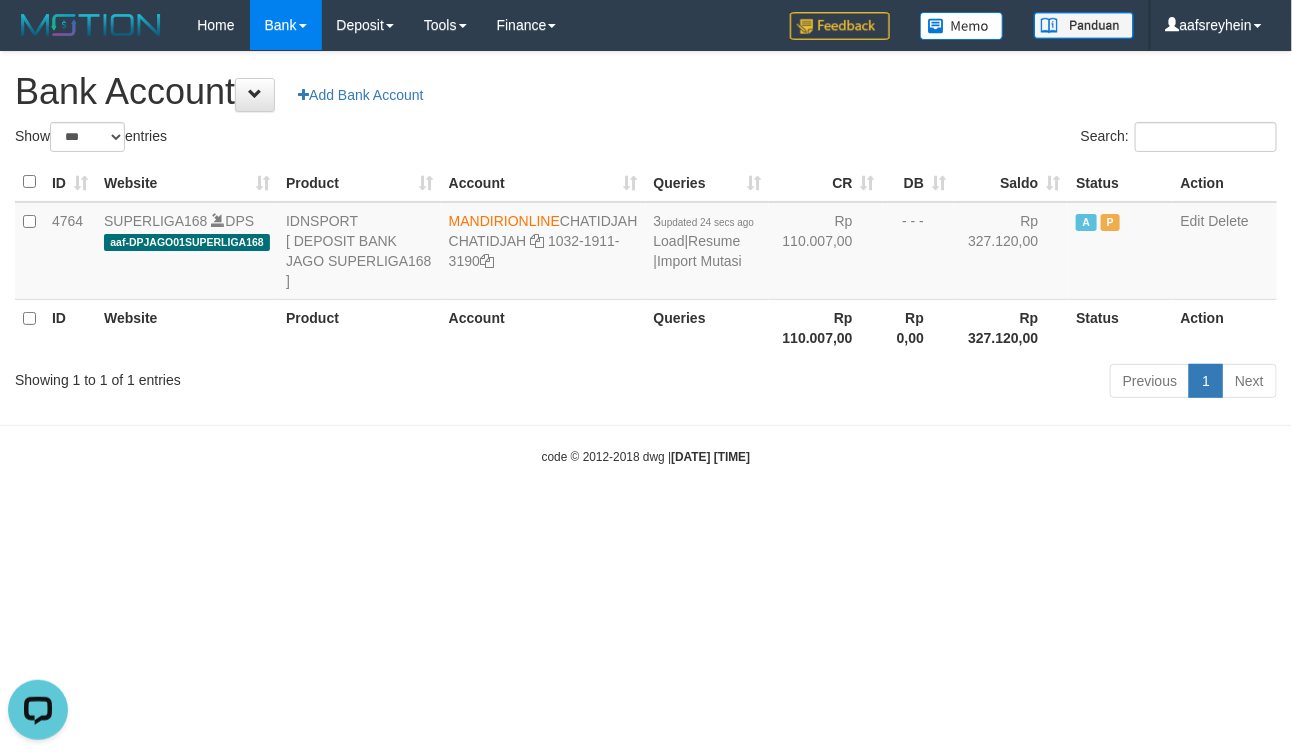 click on "Toggle navigation
Home
Bank
Account List
Load
By Website
Group
[ISPORT]													SUPERLIGA168
By Load Group (DPS)" at bounding box center [646, 258] 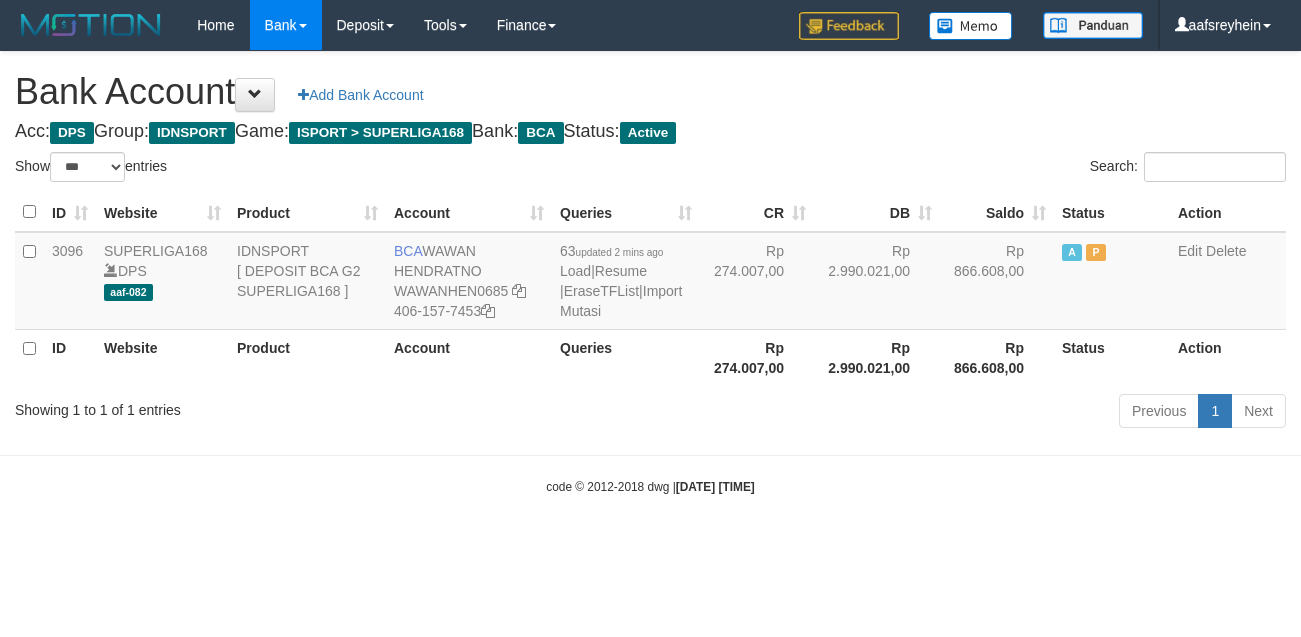 select on "***" 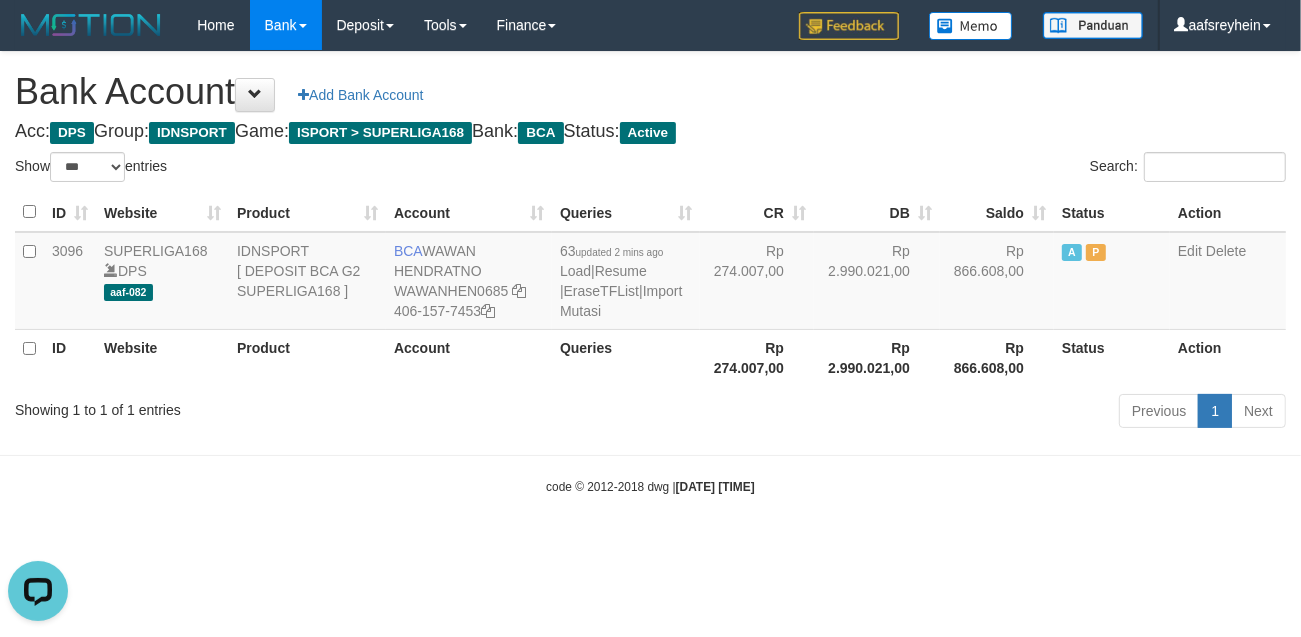 scroll, scrollTop: 0, scrollLeft: 0, axis: both 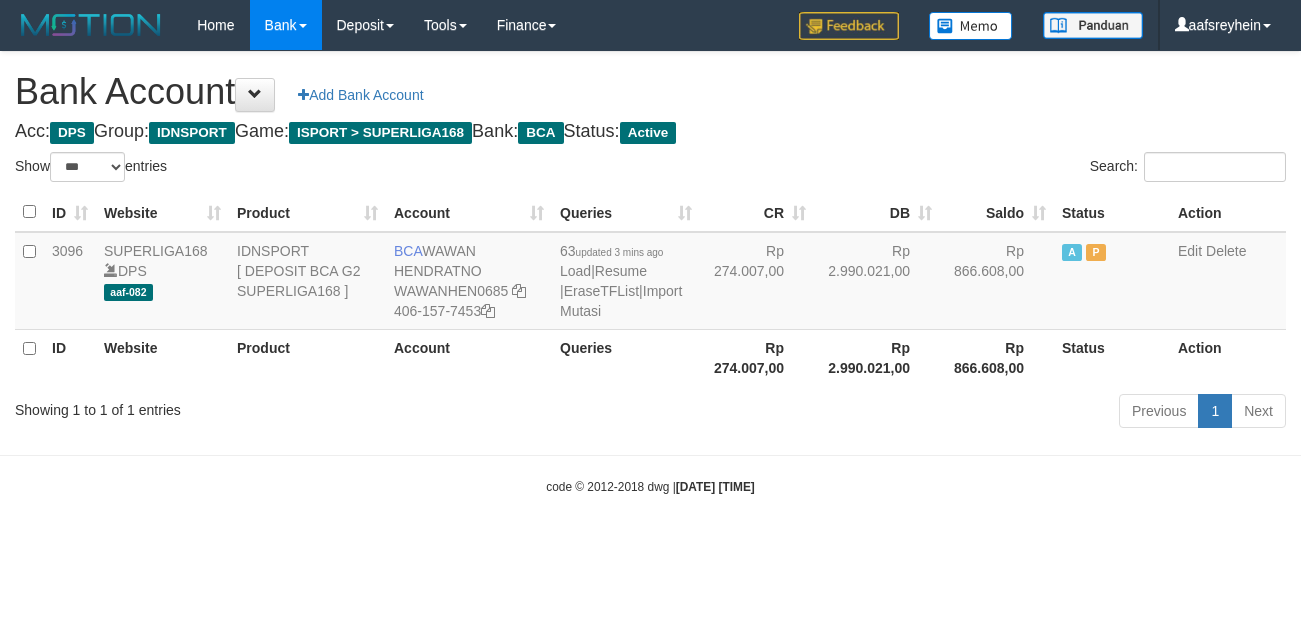 select on "***" 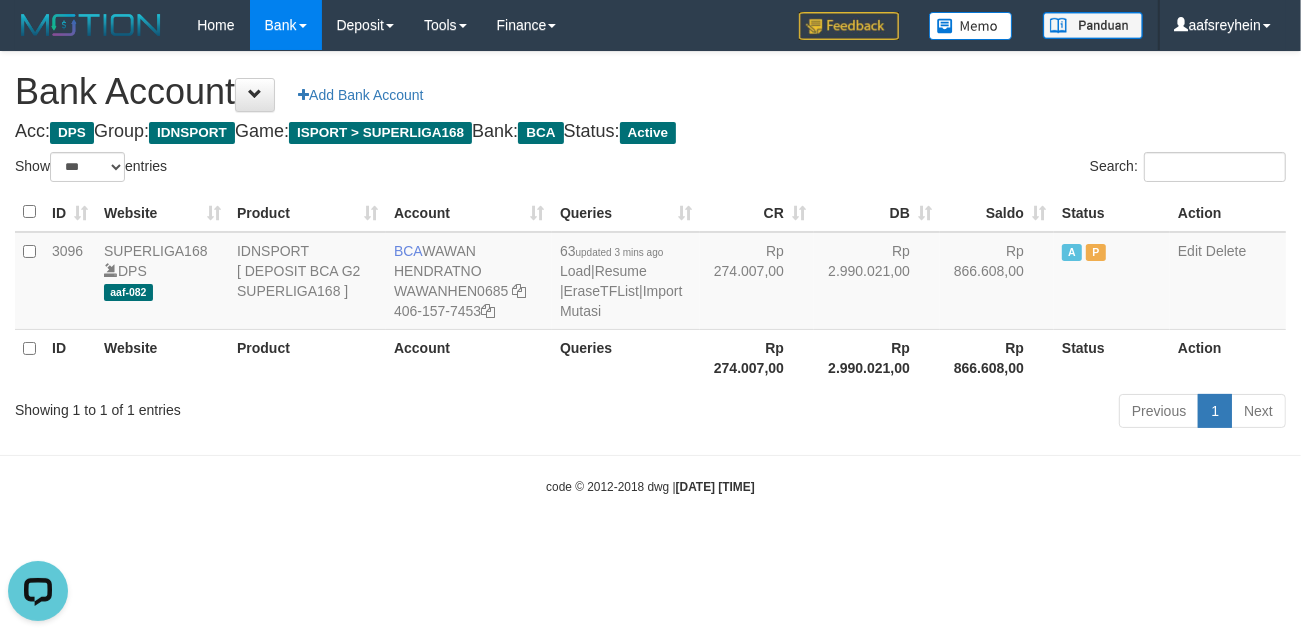 scroll, scrollTop: 0, scrollLeft: 0, axis: both 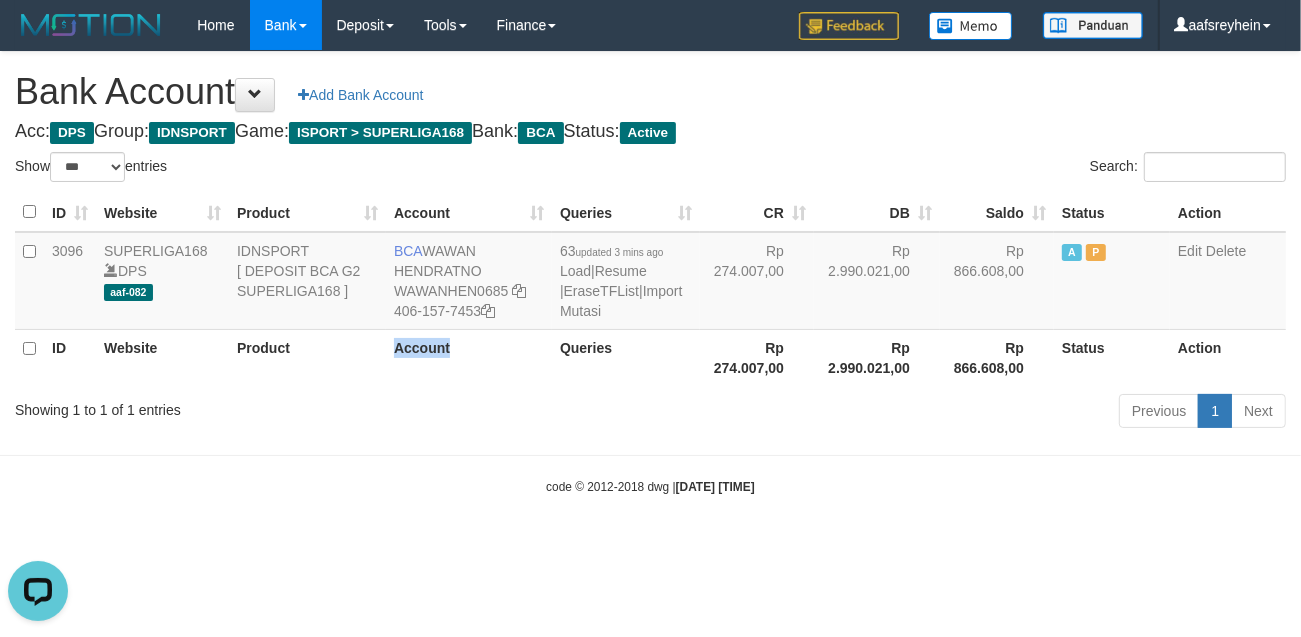 click on "Account" at bounding box center [469, 357] 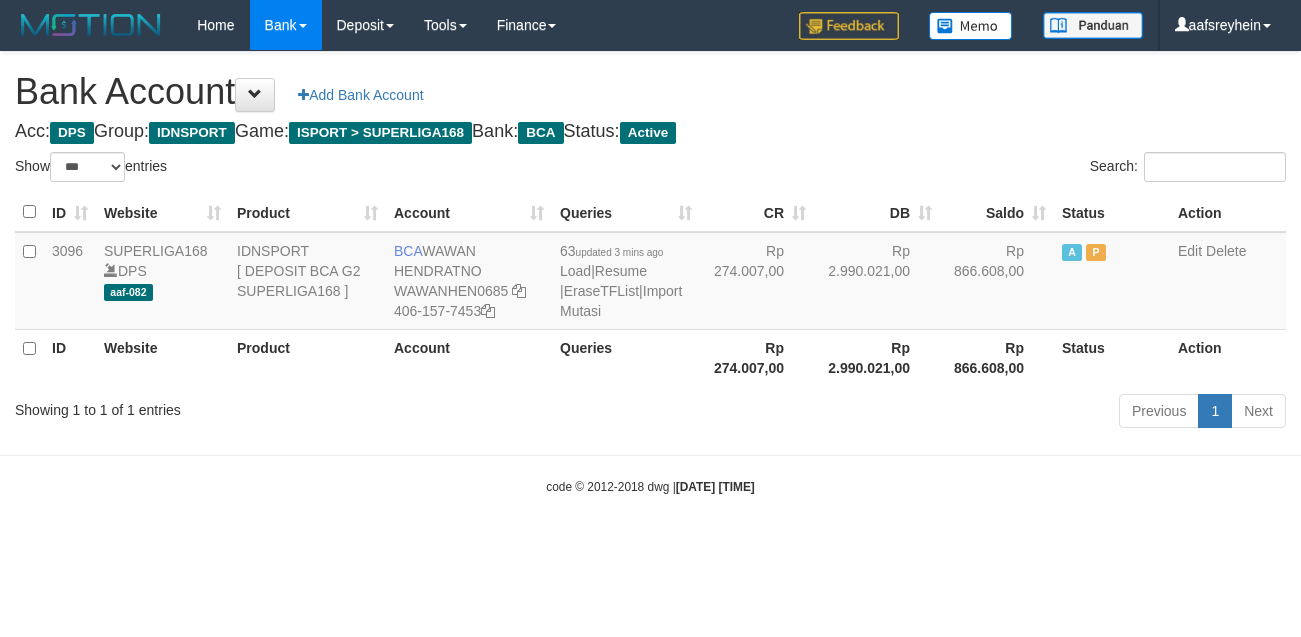 select on "***" 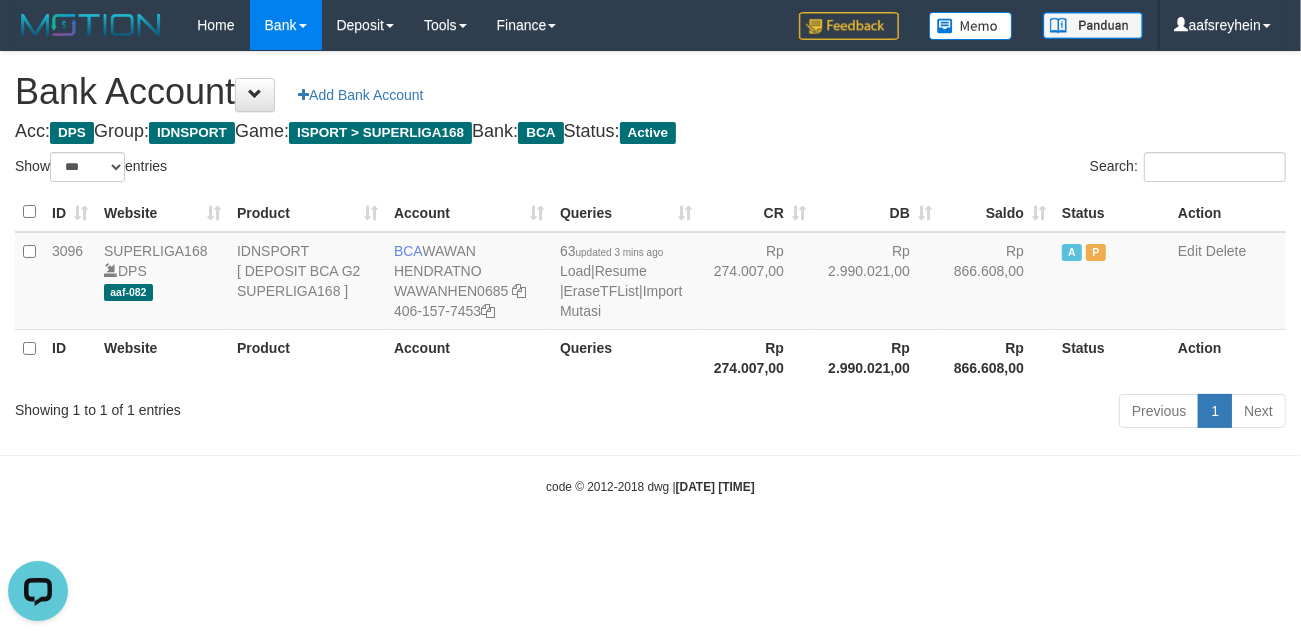 scroll, scrollTop: 0, scrollLeft: 0, axis: both 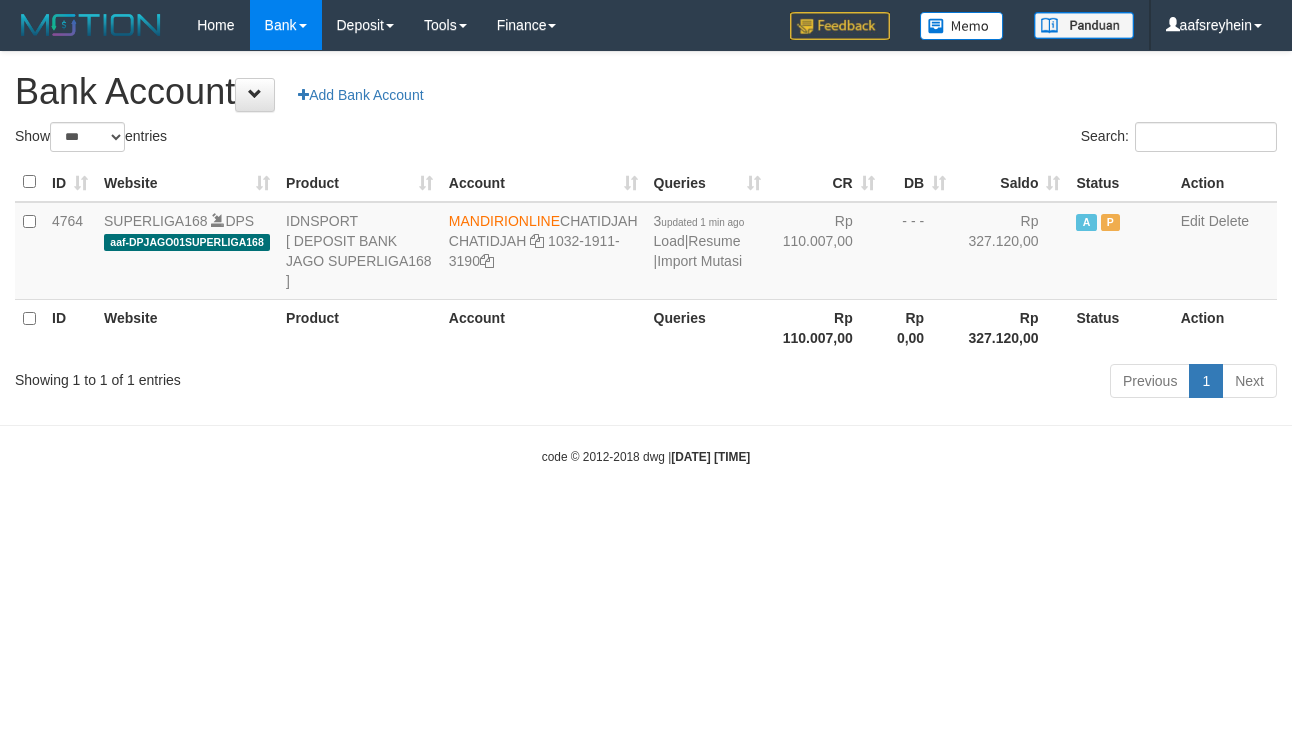 select on "***" 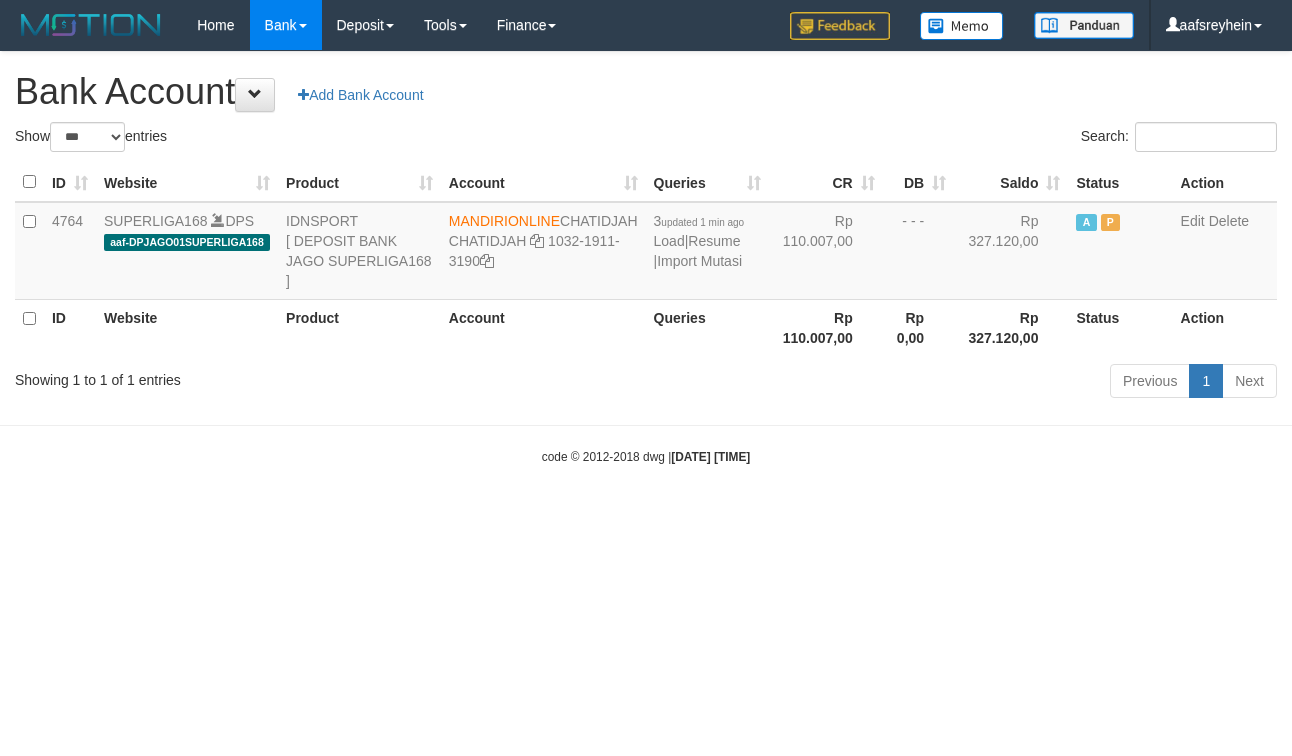 scroll, scrollTop: 0, scrollLeft: 0, axis: both 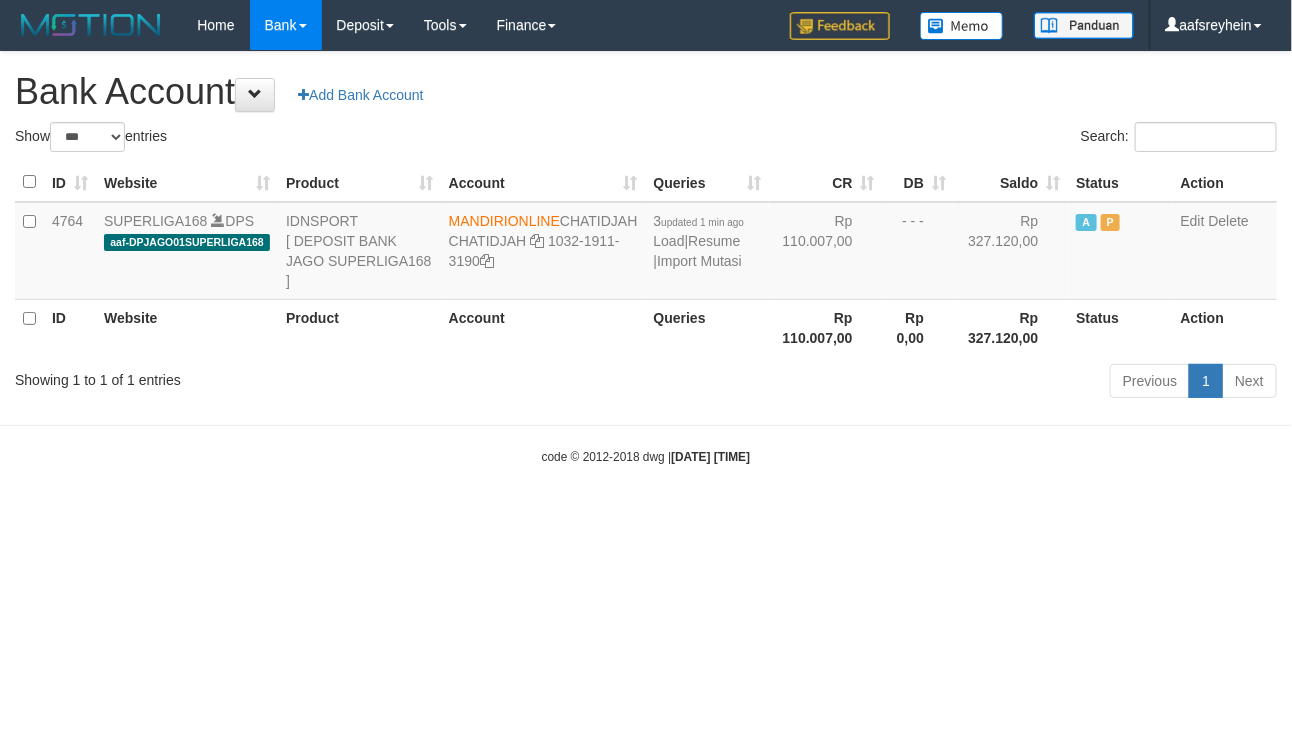click on "Toggle navigation
Home
Bank
Account List
Load
By Website
Group
[ISPORT]													SUPERLIGA168
By Load Group (DPS)" at bounding box center [646, 258] 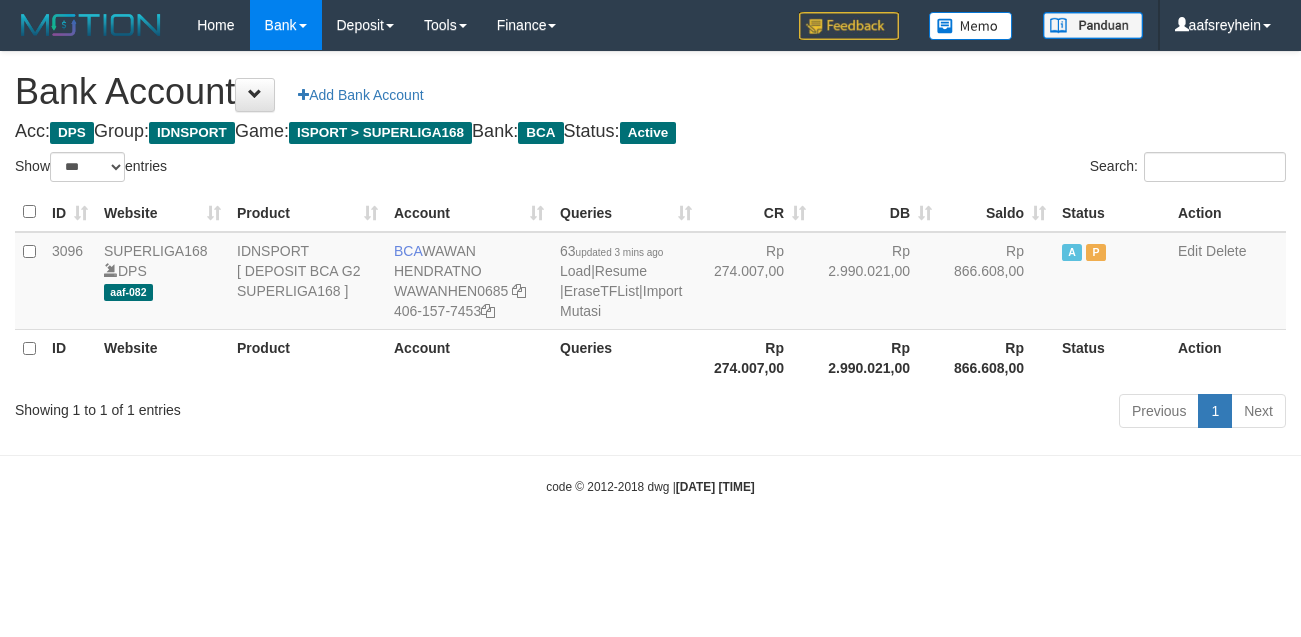 select on "***" 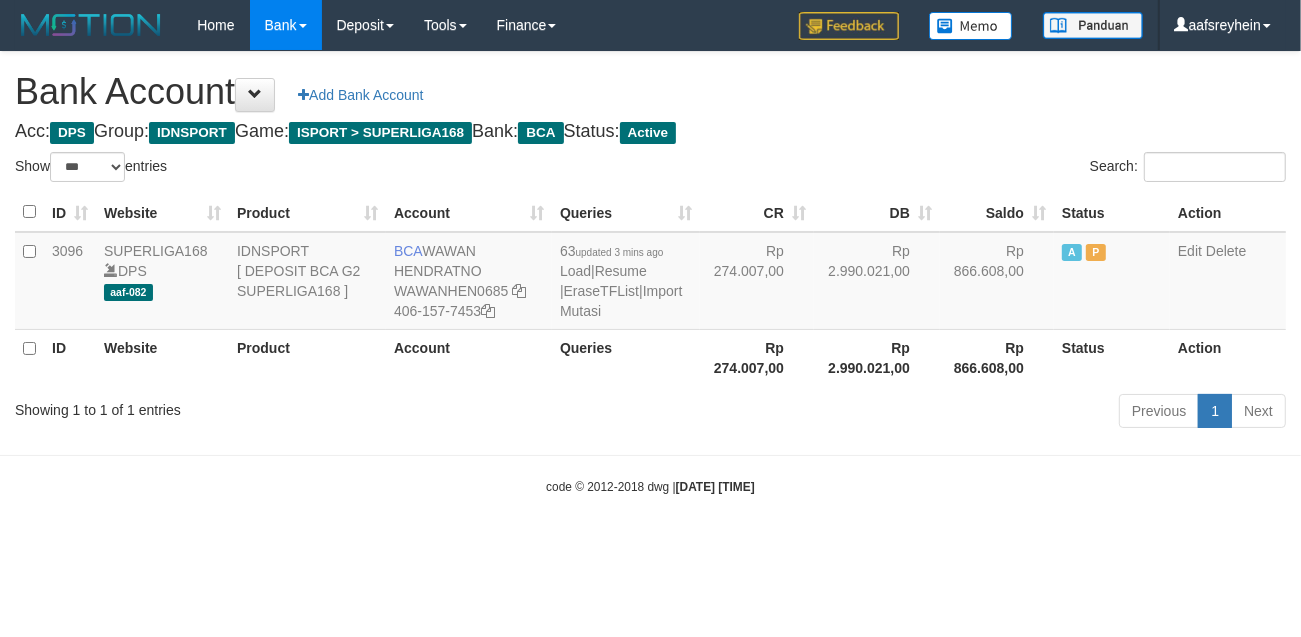 click on "Bank Account
Add Bank Account" at bounding box center (650, 92) 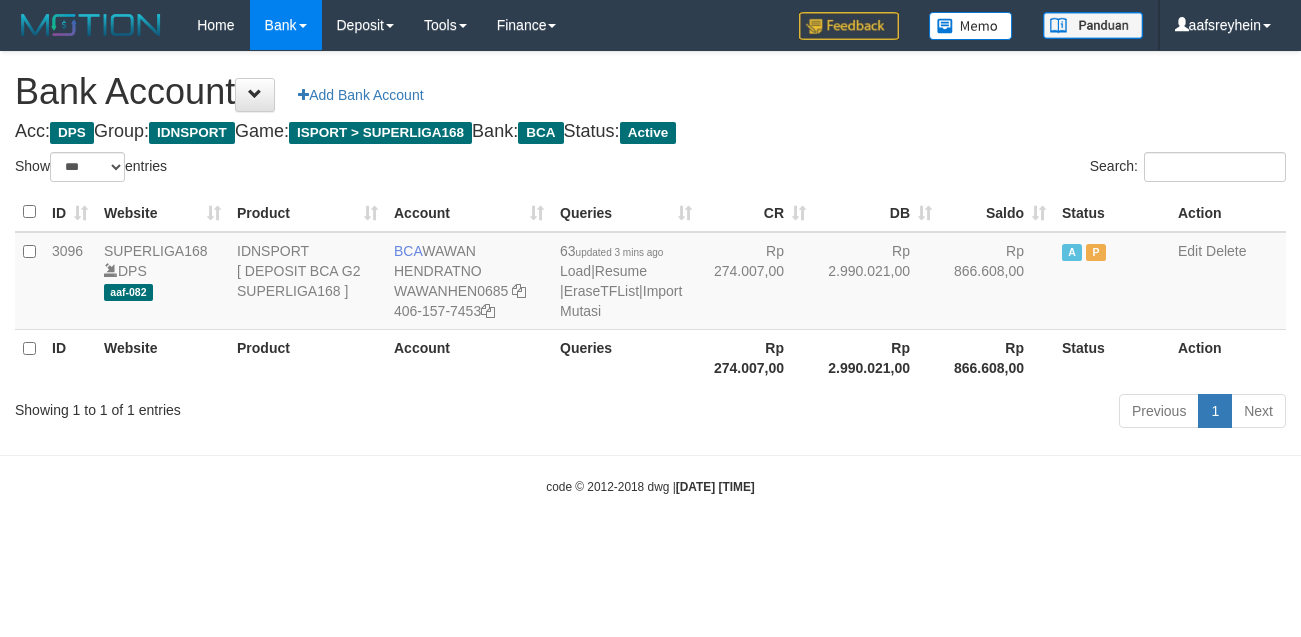 select on "***" 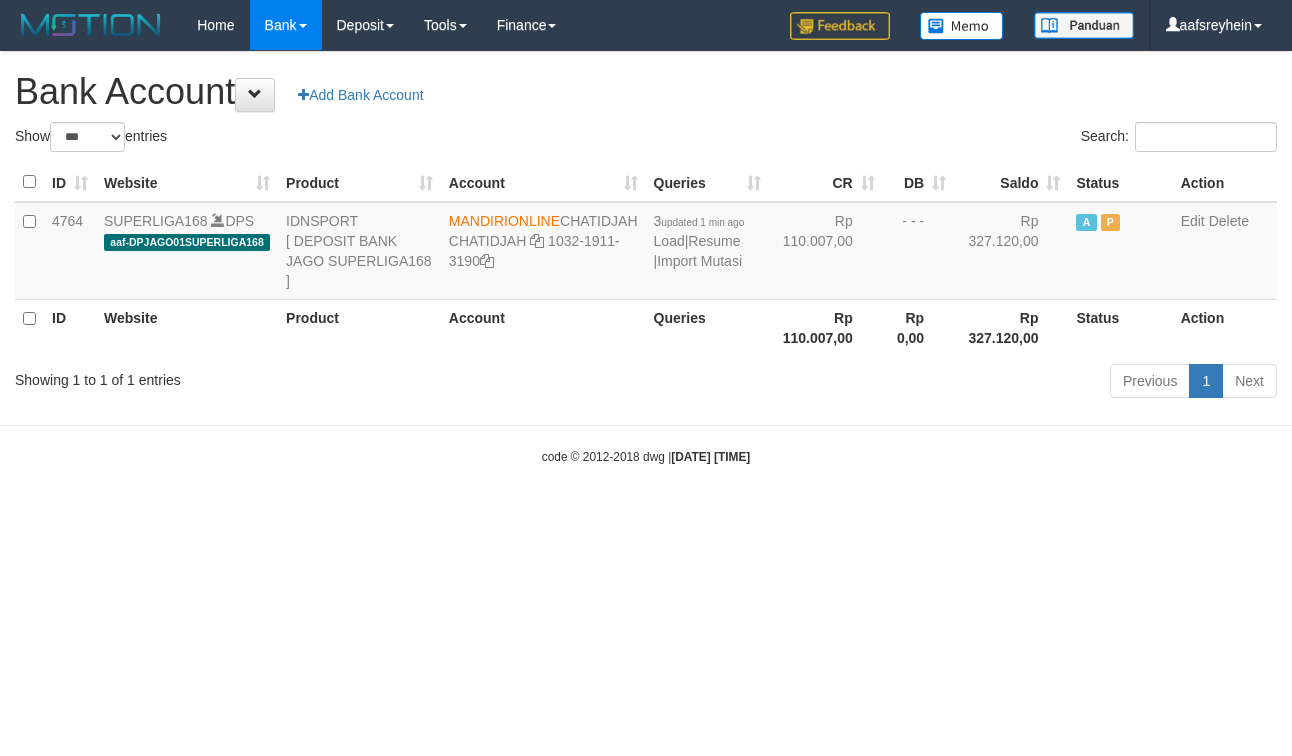 select on "***" 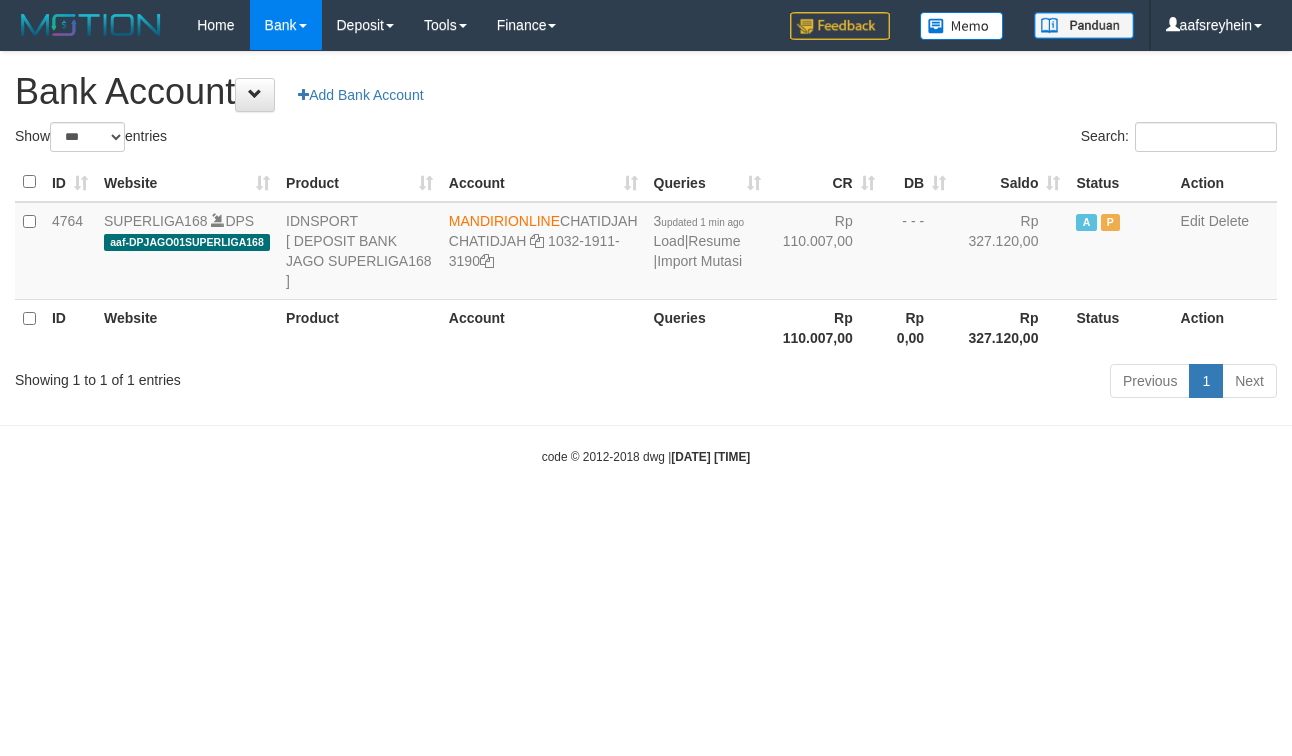 scroll, scrollTop: 0, scrollLeft: 0, axis: both 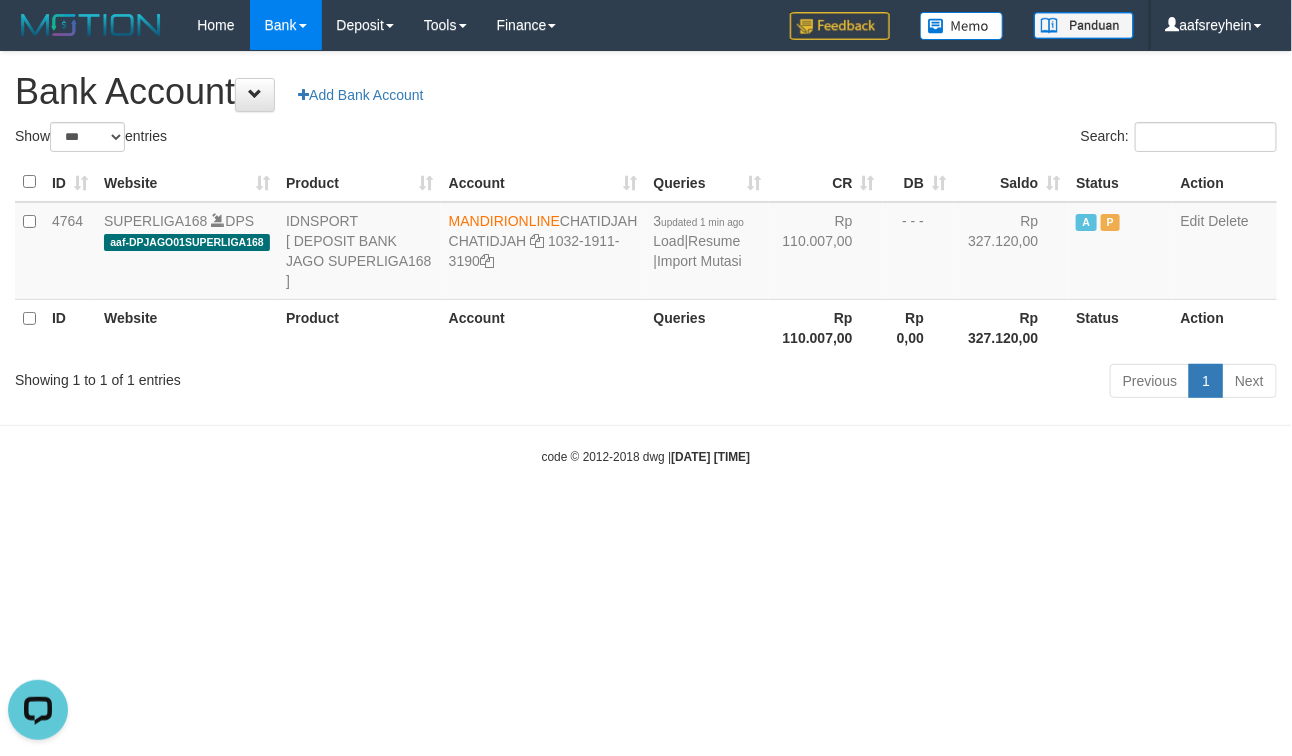 click on "Bank Account
Add Bank Account" at bounding box center (646, 92) 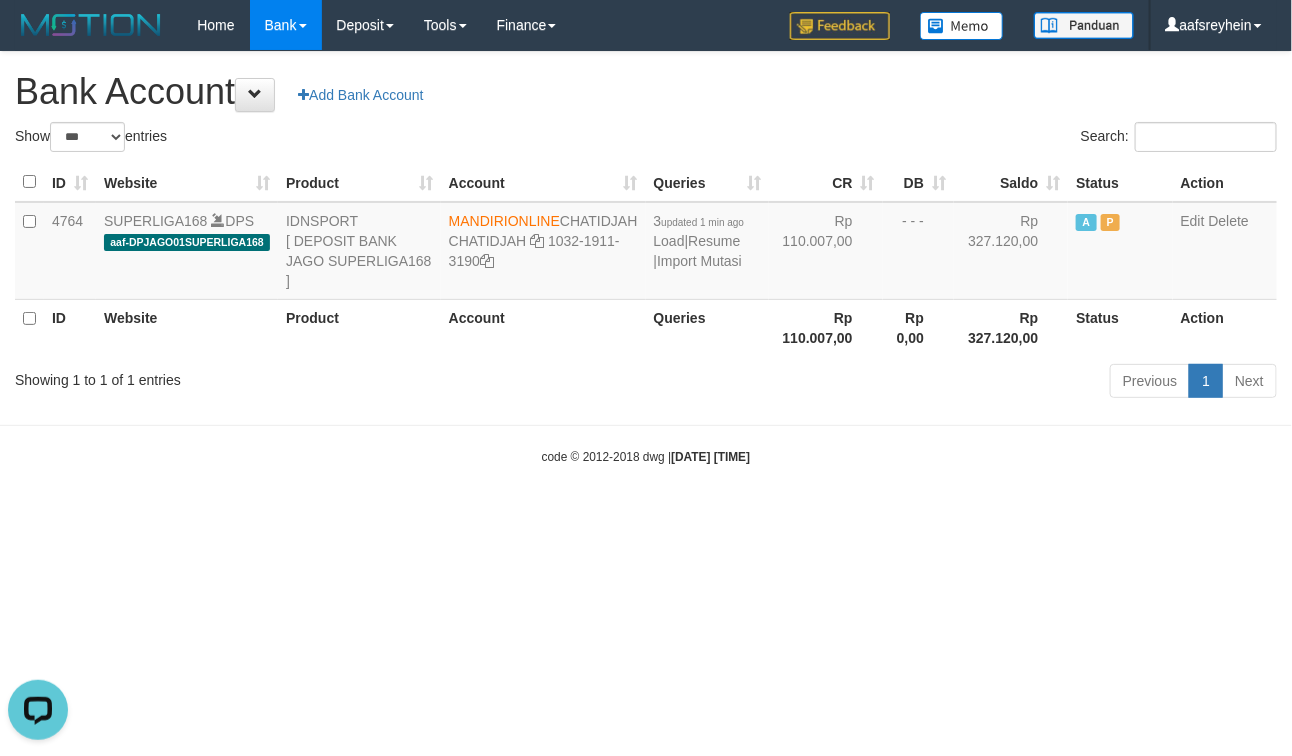 click on "Toggle navigation
Home
Bank
Account List
Load
By Website
Group
[ISPORT]													SUPERLIGA168
By Load Group (DPS)
-" at bounding box center [646, 258] 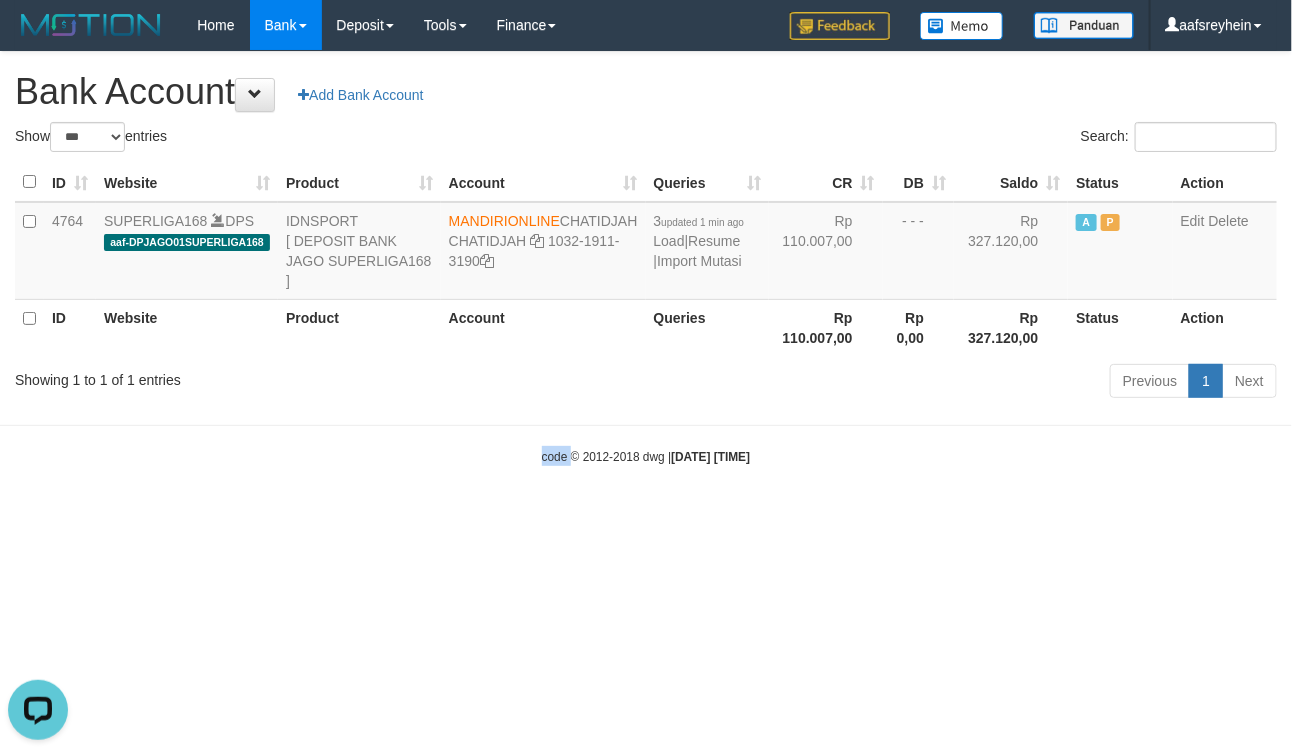 click on "Toggle navigation
Home
Bank
Account List
Load
By Website
Group
[ISPORT]													SUPERLIGA168
By Load Group (DPS)
-" at bounding box center [646, 258] 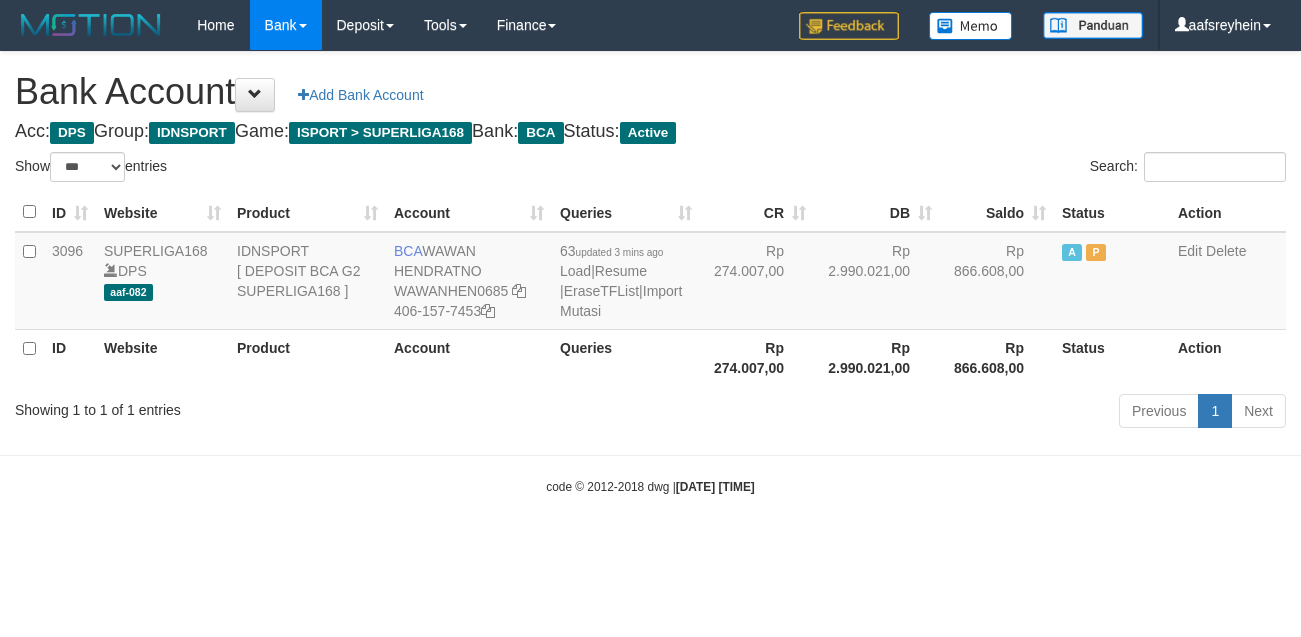 select on "***" 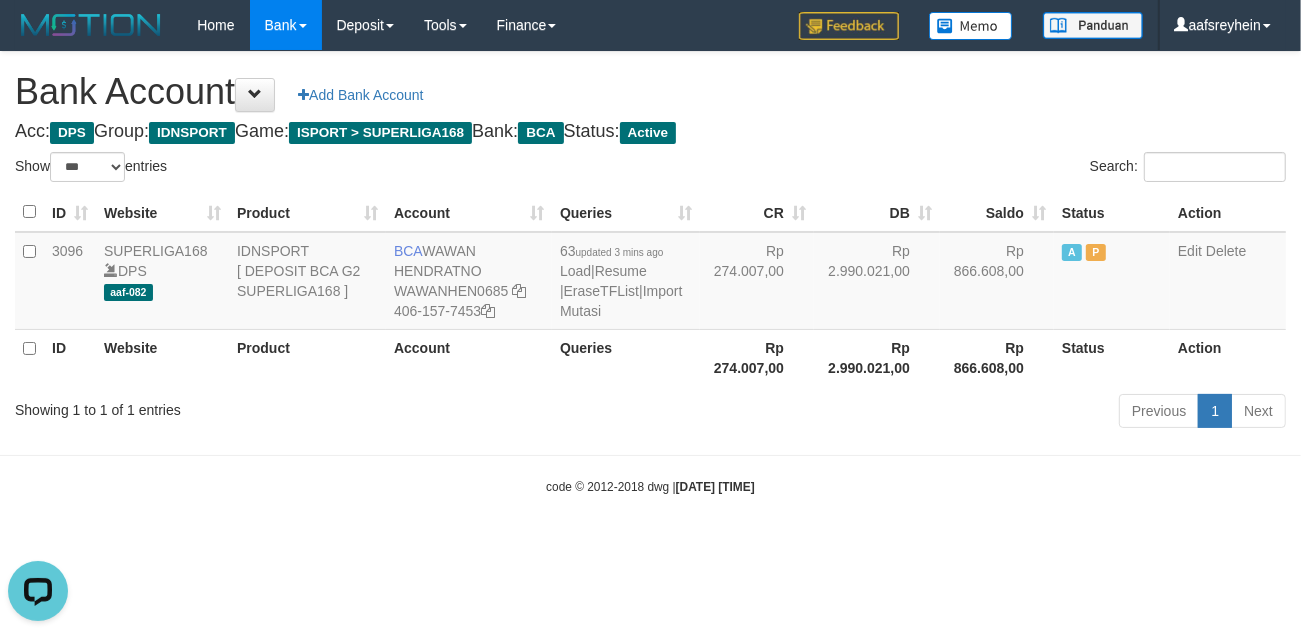 scroll, scrollTop: 0, scrollLeft: 0, axis: both 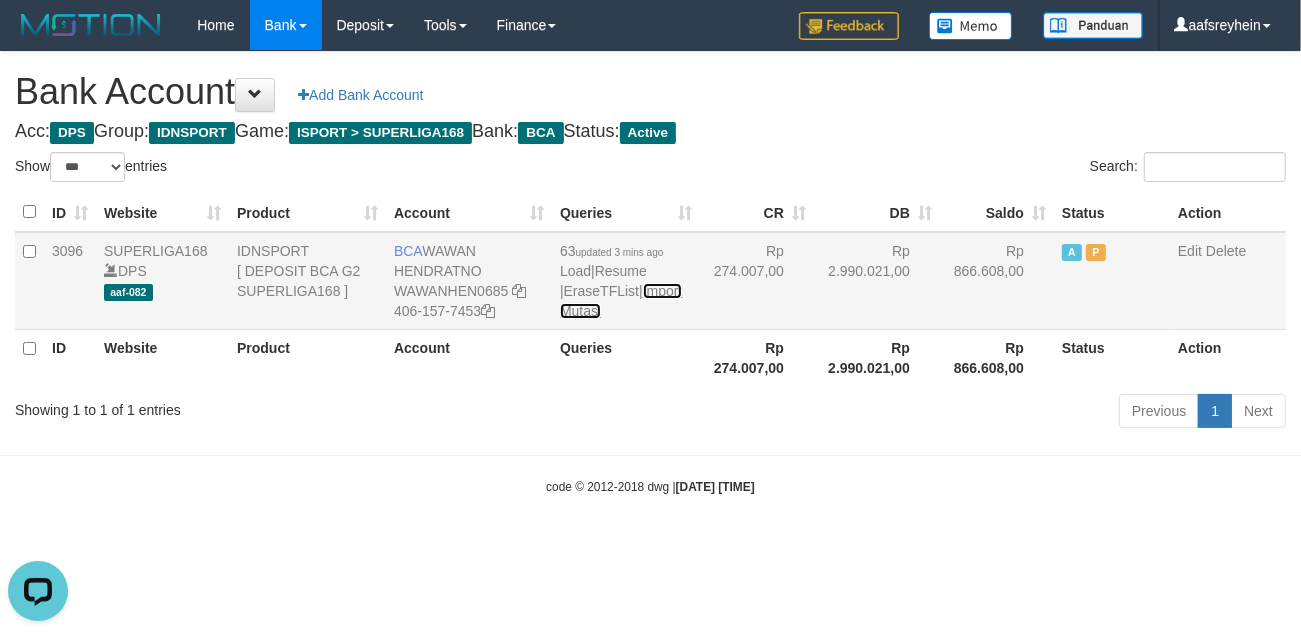 click on "Import Mutasi" at bounding box center (621, 301) 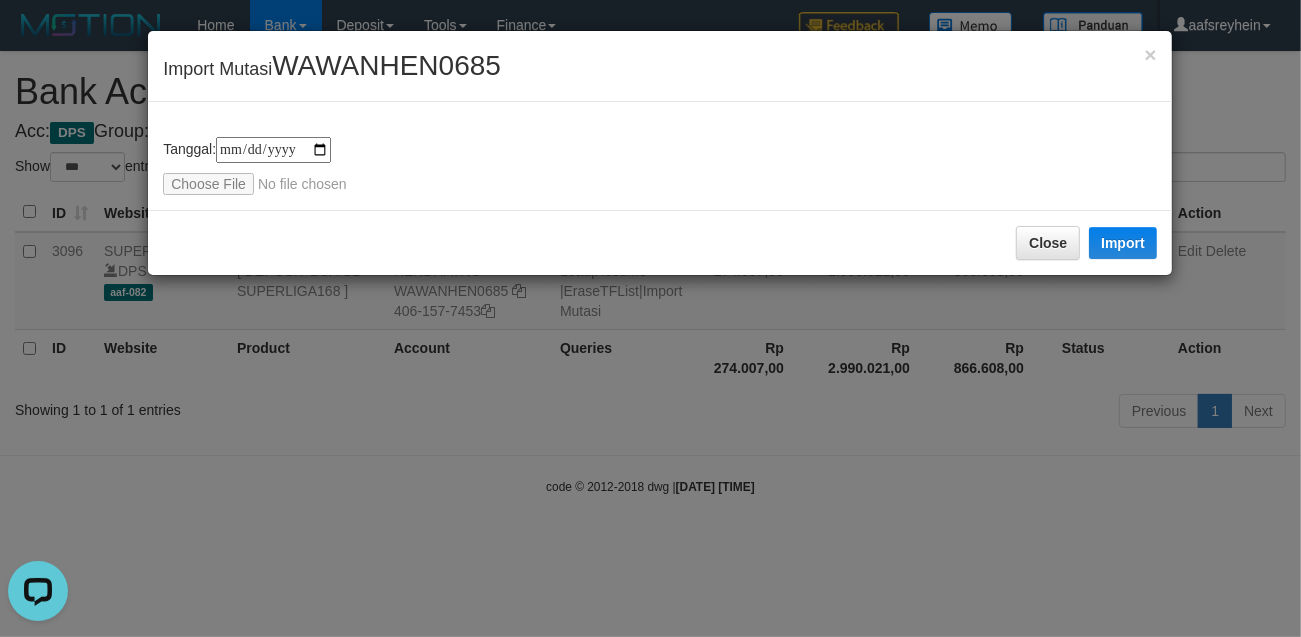 type on "**********" 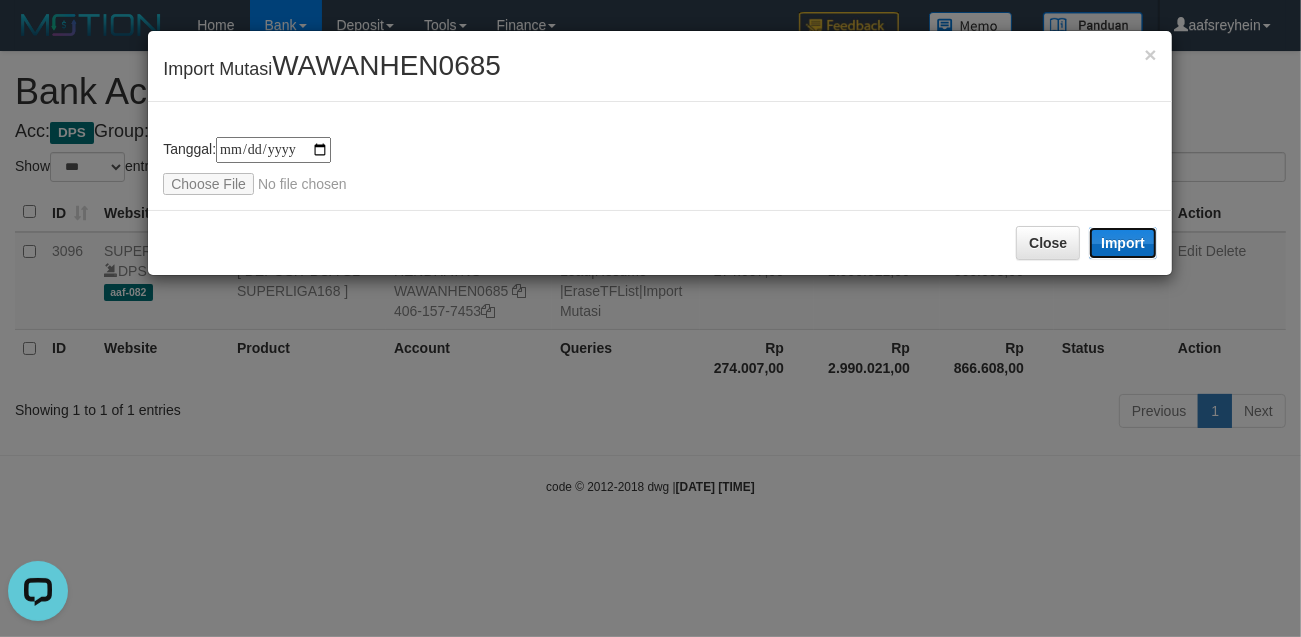 click on "Import" at bounding box center [1123, 243] 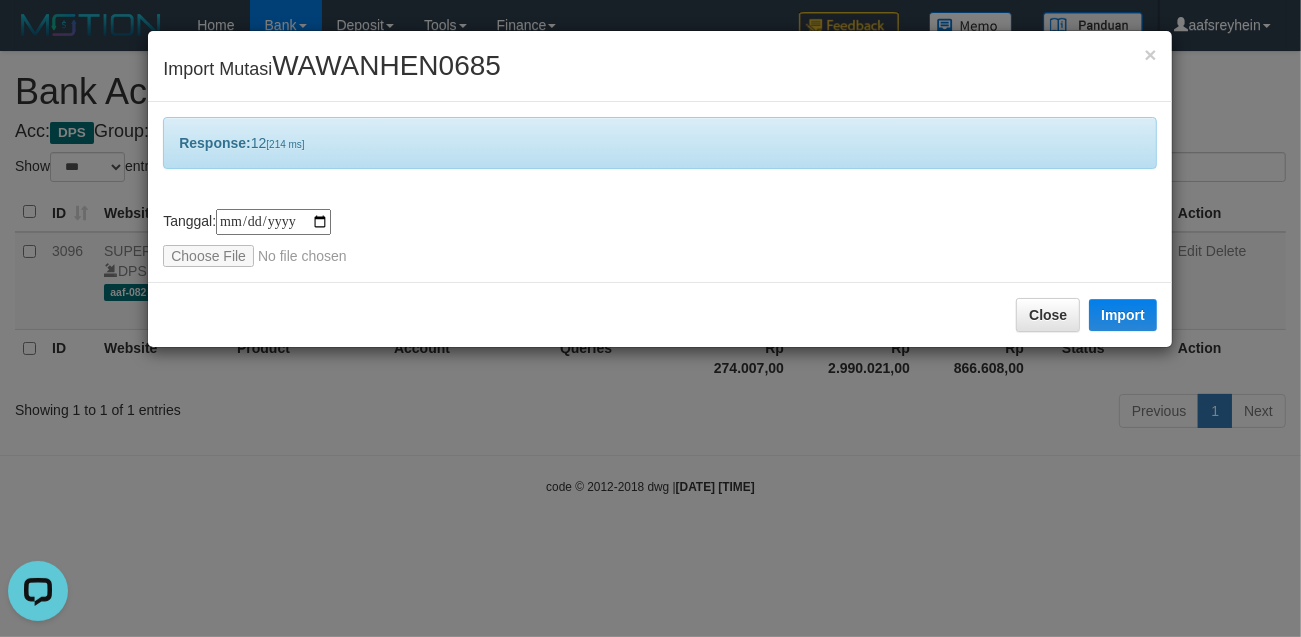 click on "**********" at bounding box center (650, 318) 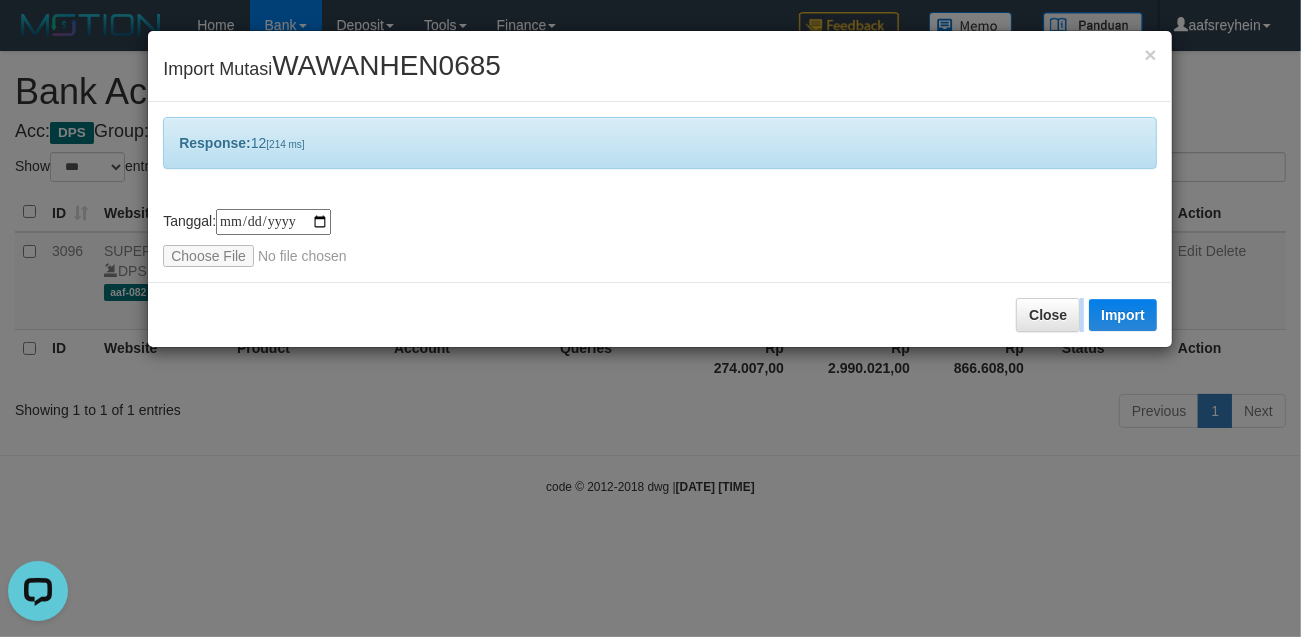 drag, startPoint x: 843, startPoint y: 542, endPoint x: 856, endPoint y: 536, distance: 14.3178215 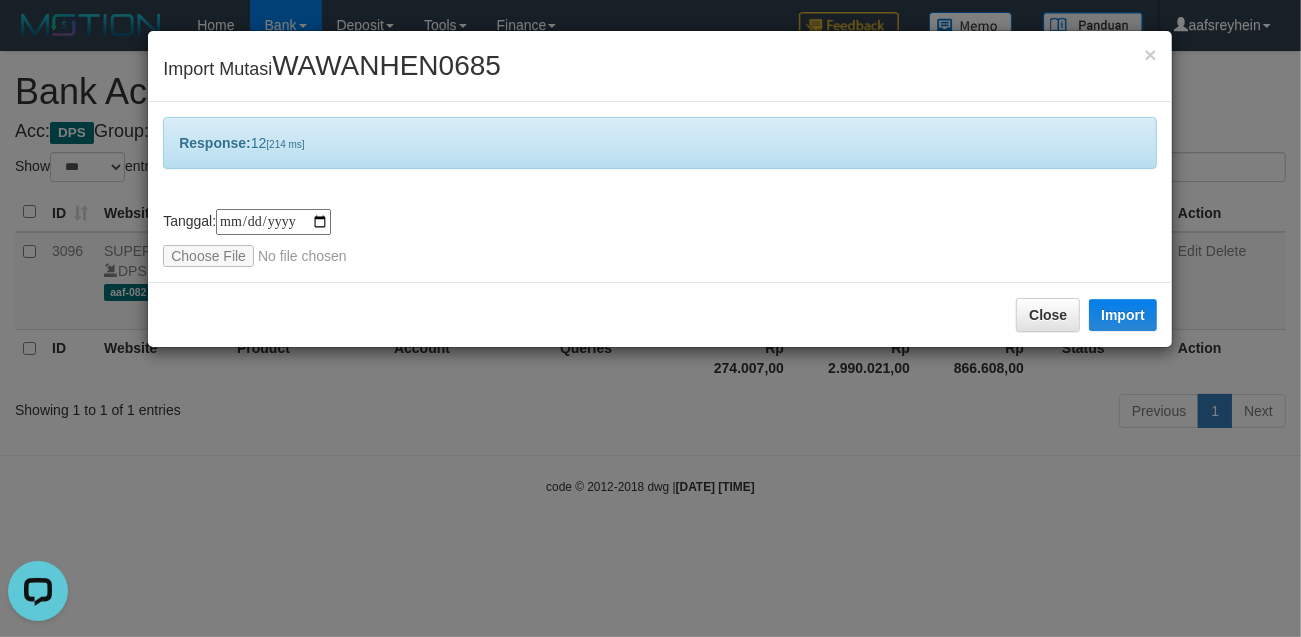 click on "**********" at bounding box center (650, 318) 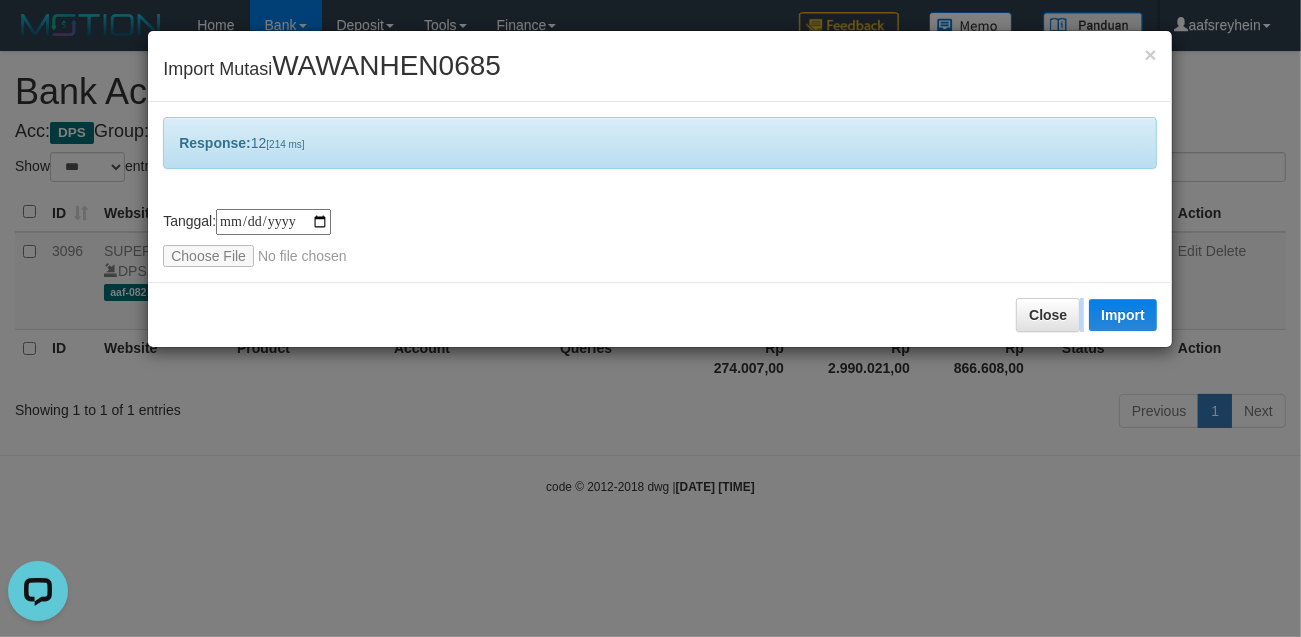 click on "**********" at bounding box center [650, 318] 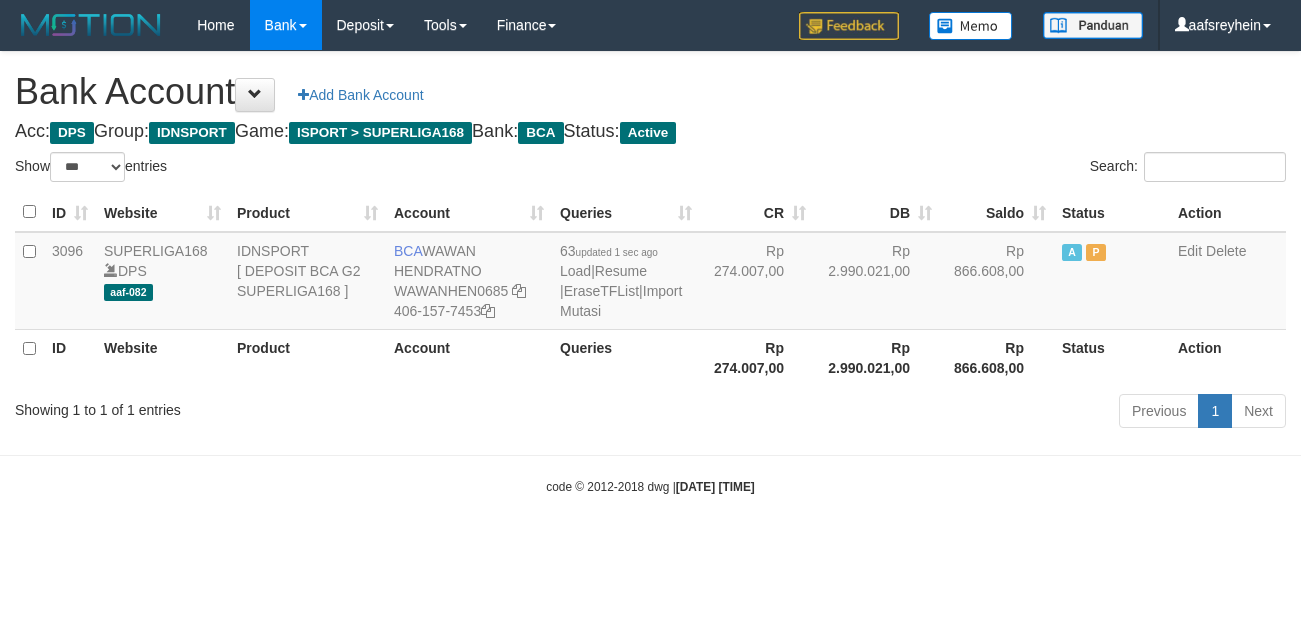 select on "***" 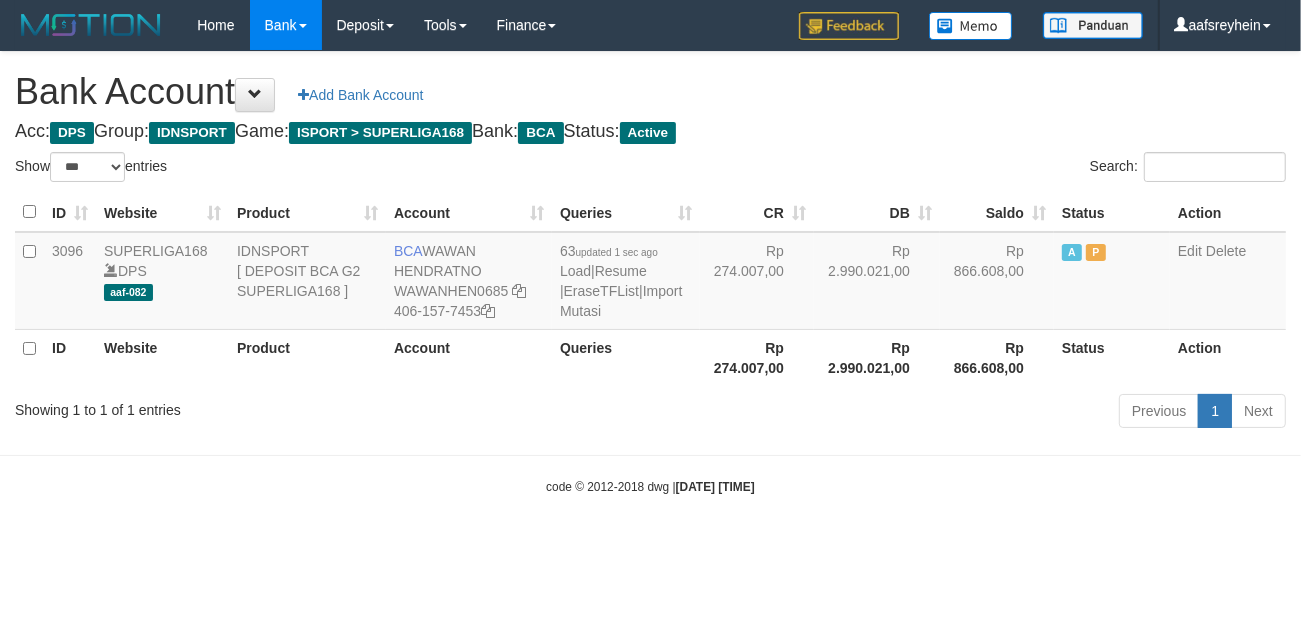 drag, startPoint x: 0, startPoint y: 0, endPoint x: 921, endPoint y: 500, distance: 1047.97 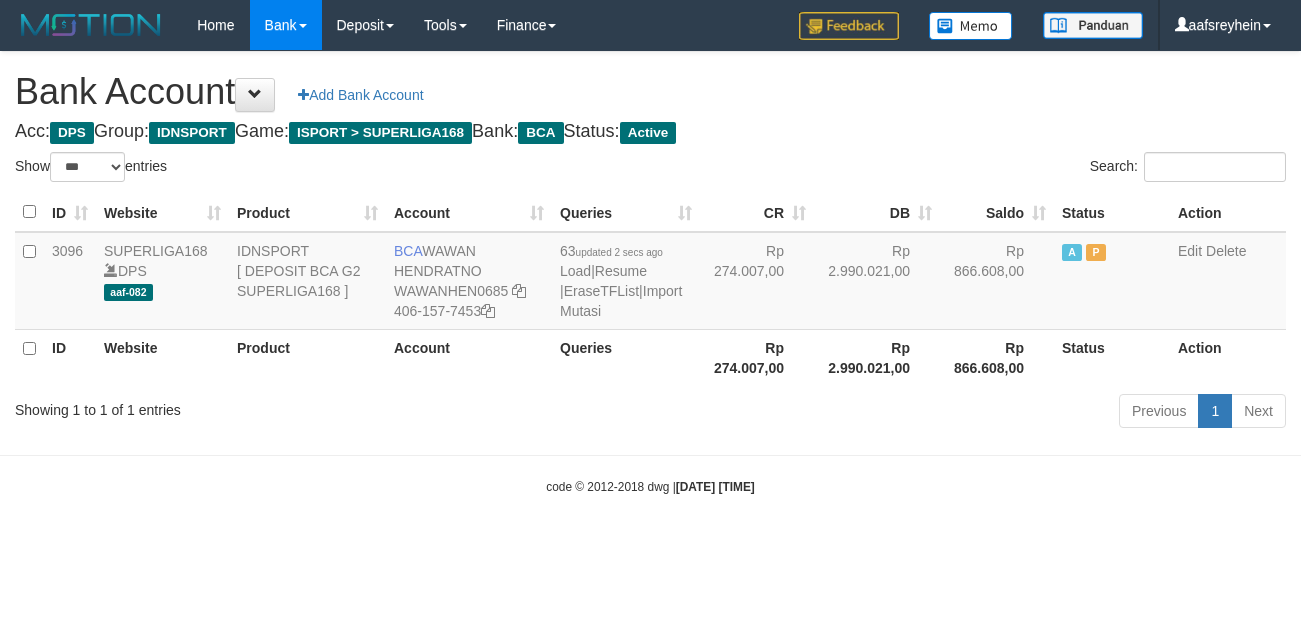 select on "***" 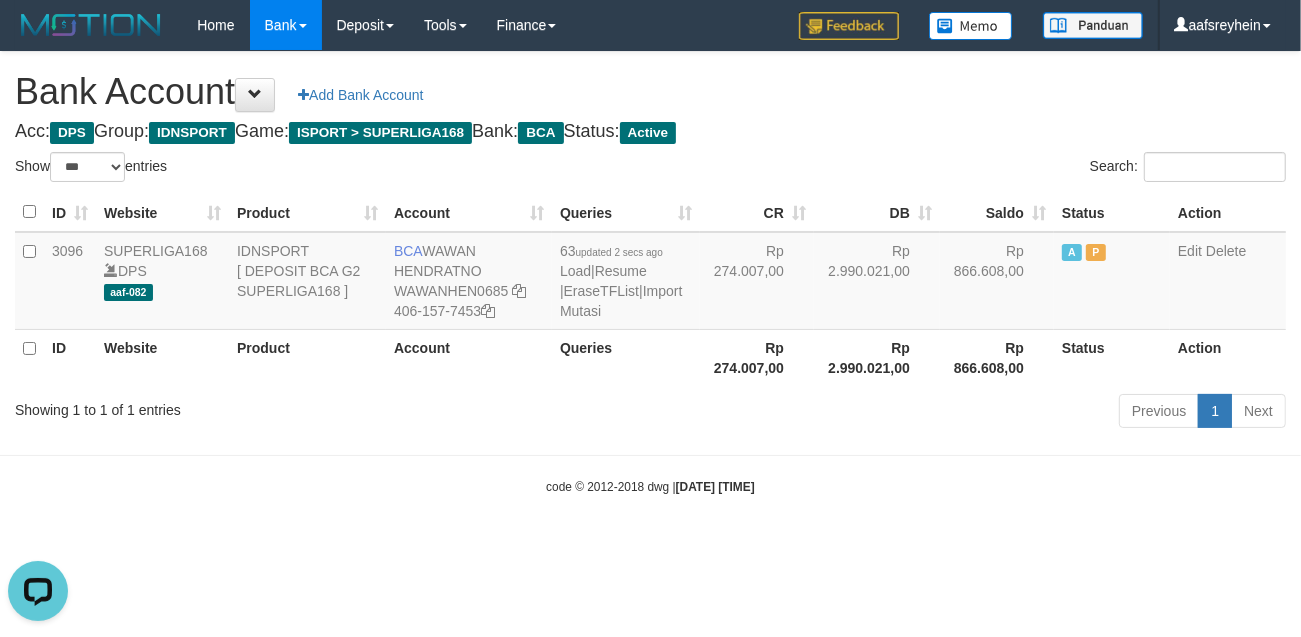 scroll, scrollTop: 0, scrollLeft: 0, axis: both 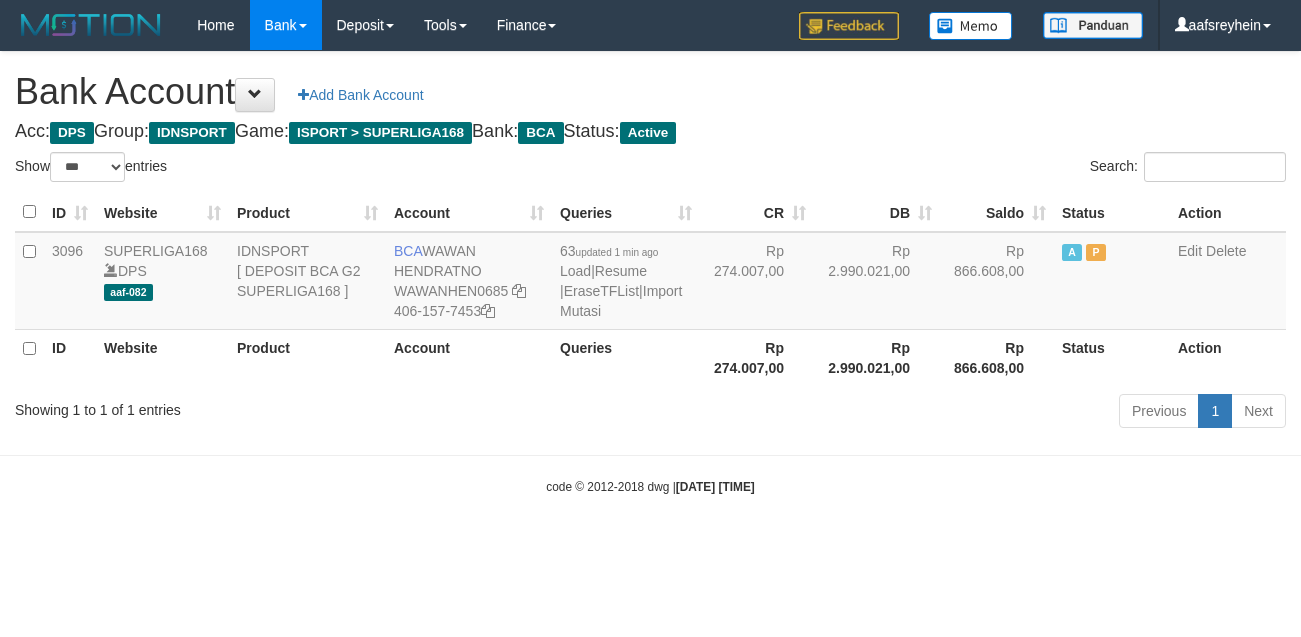 select on "***" 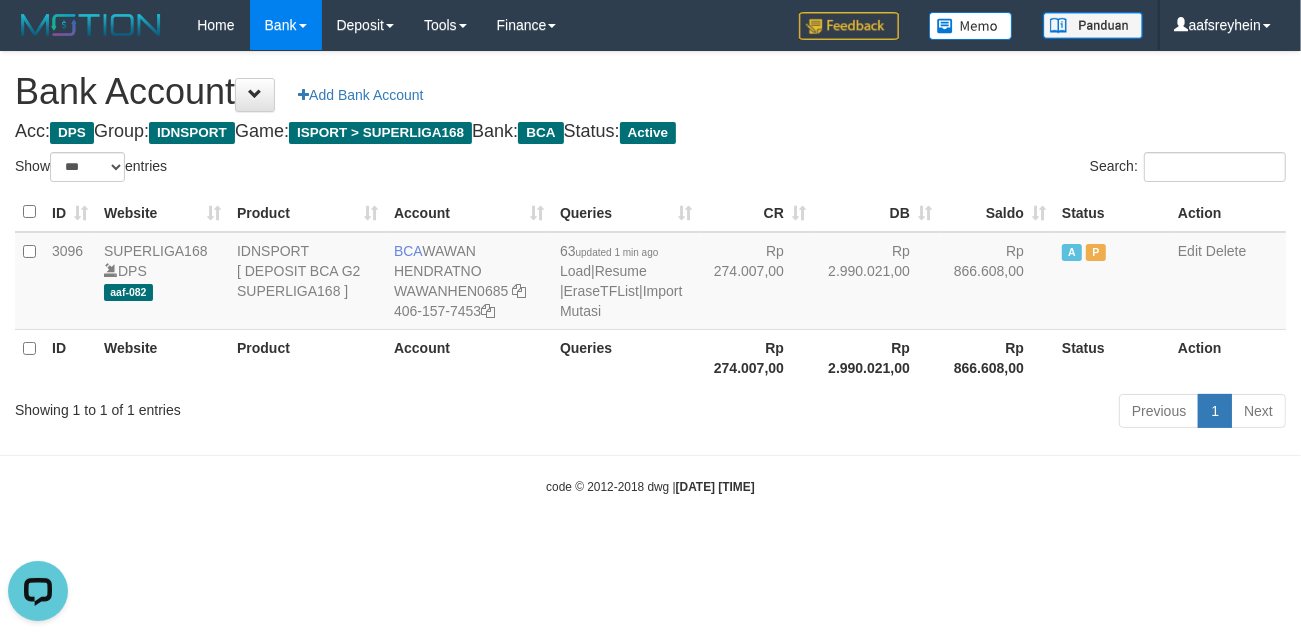 scroll, scrollTop: 0, scrollLeft: 0, axis: both 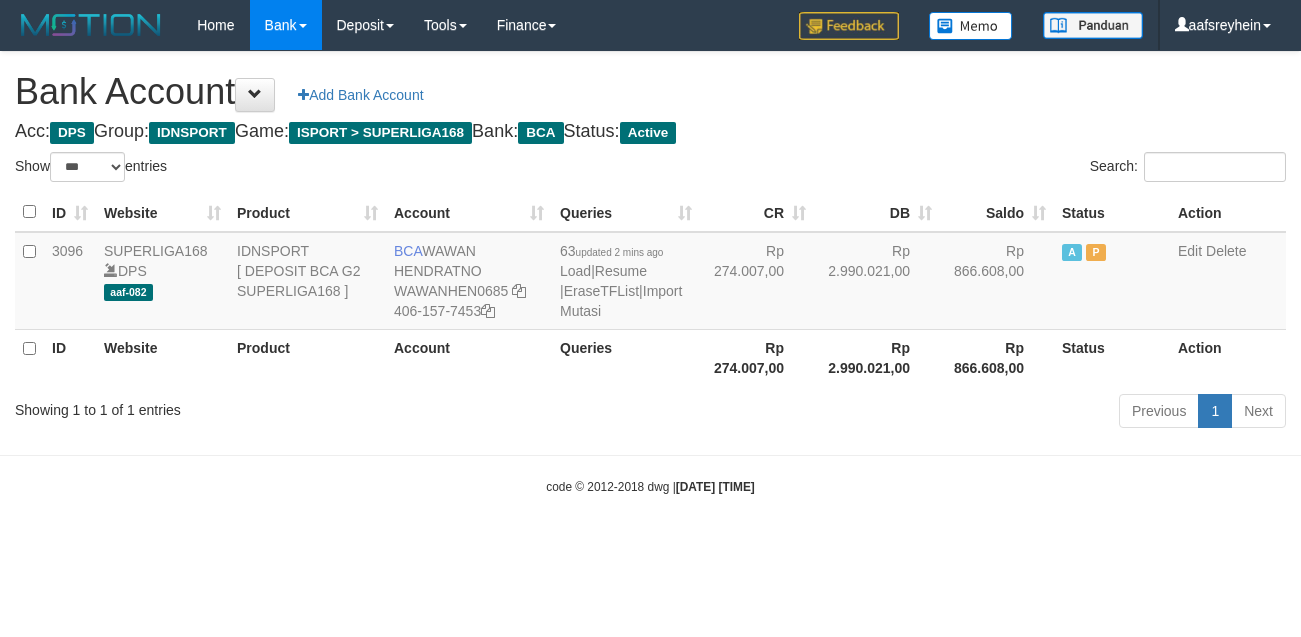 select on "***" 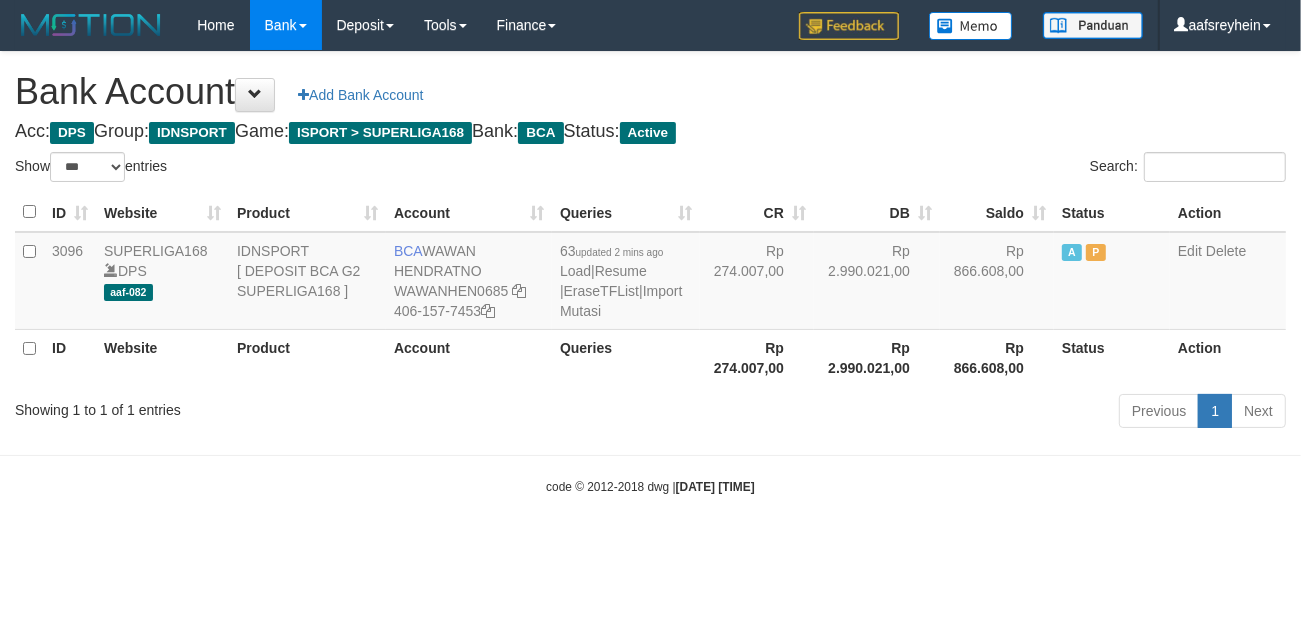 click on "Toggle navigation
Home
Bank
Account List
Load
By Website
Group
[ISPORT]													SUPERLIGA168
By Load Group (DPS)
-" at bounding box center (650, 273) 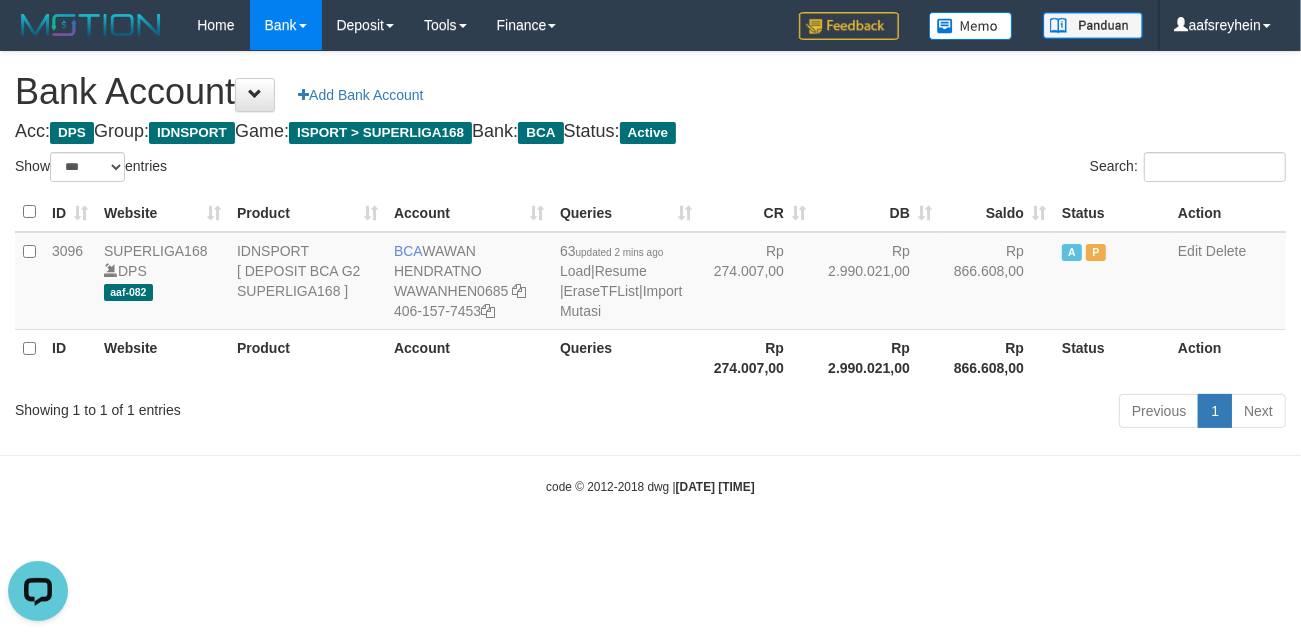 scroll, scrollTop: 0, scrollLeft: 0, axis: both 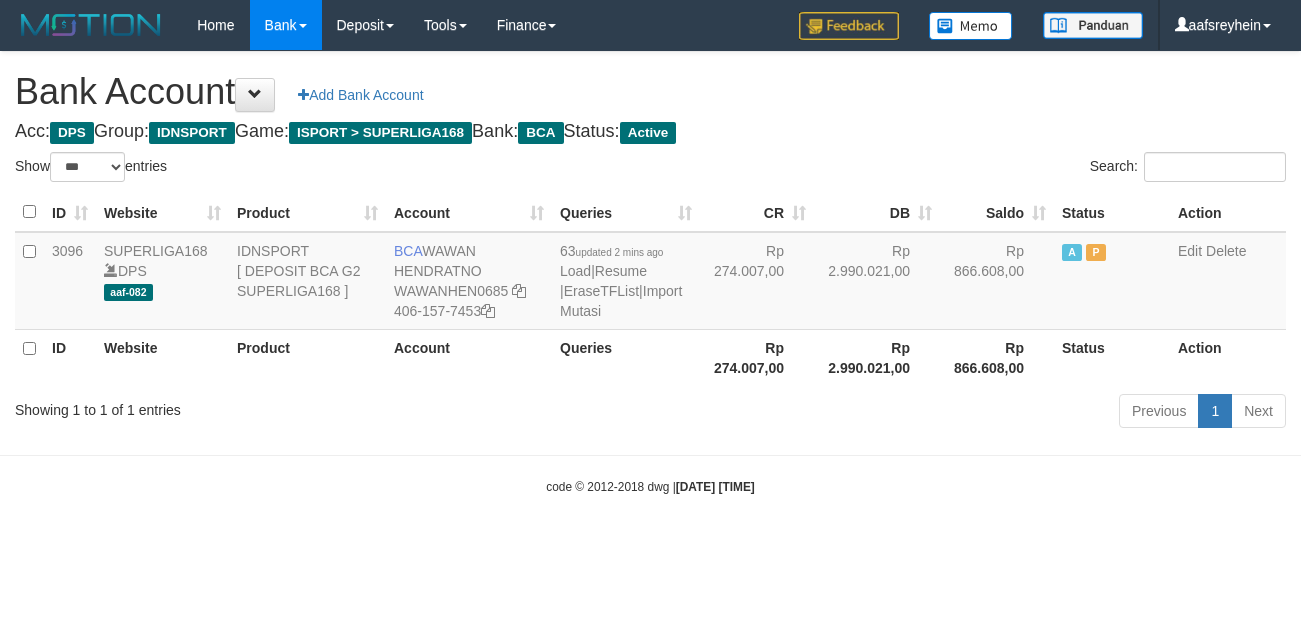 select on "***" 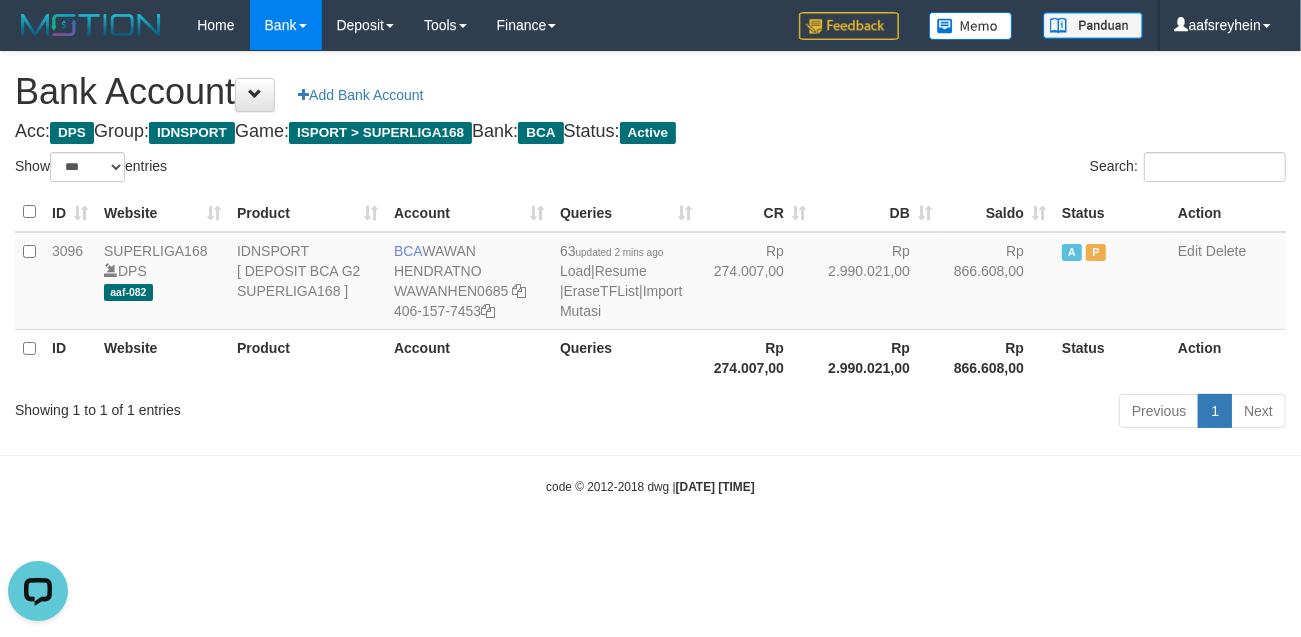 scroll, scrollTop: 0, scrollLeft: 0, axis: both 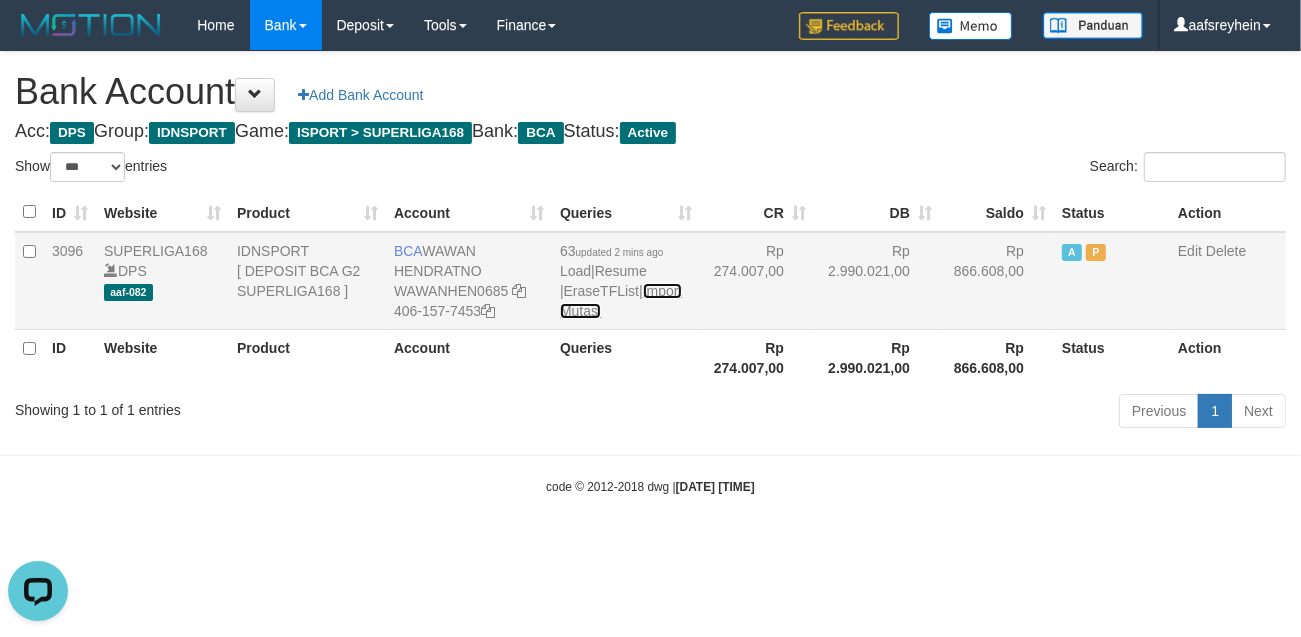 click on "Import Mutasi" at bounding box center (621, 301) 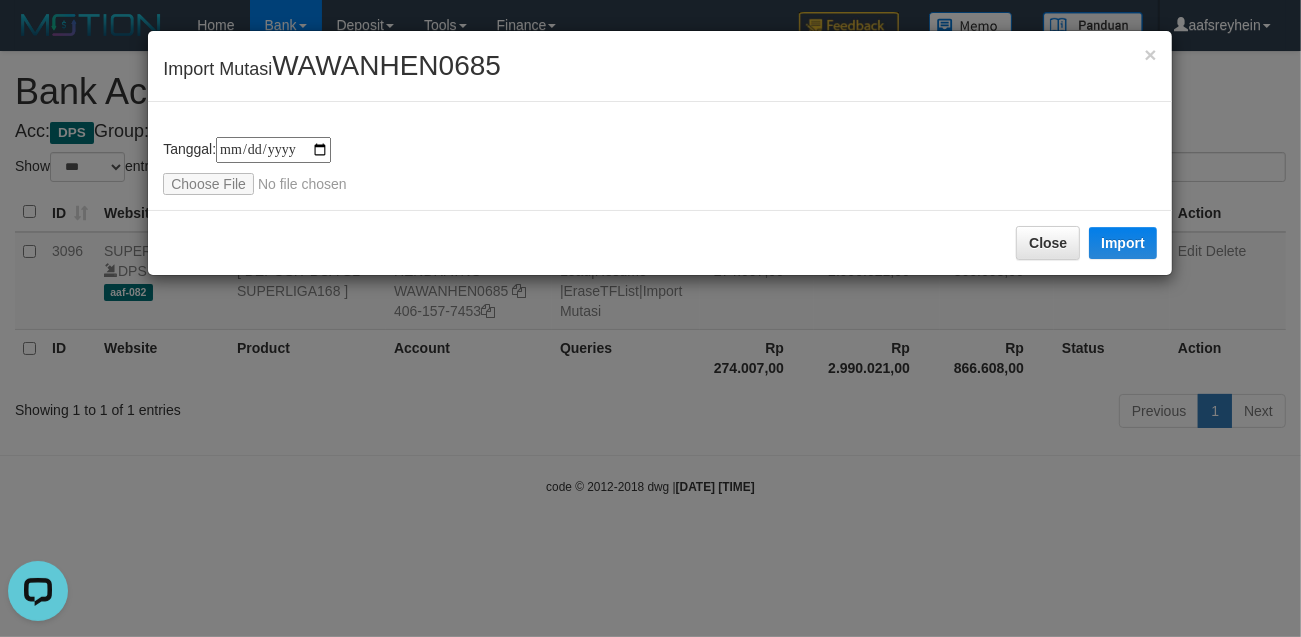type on "**********" 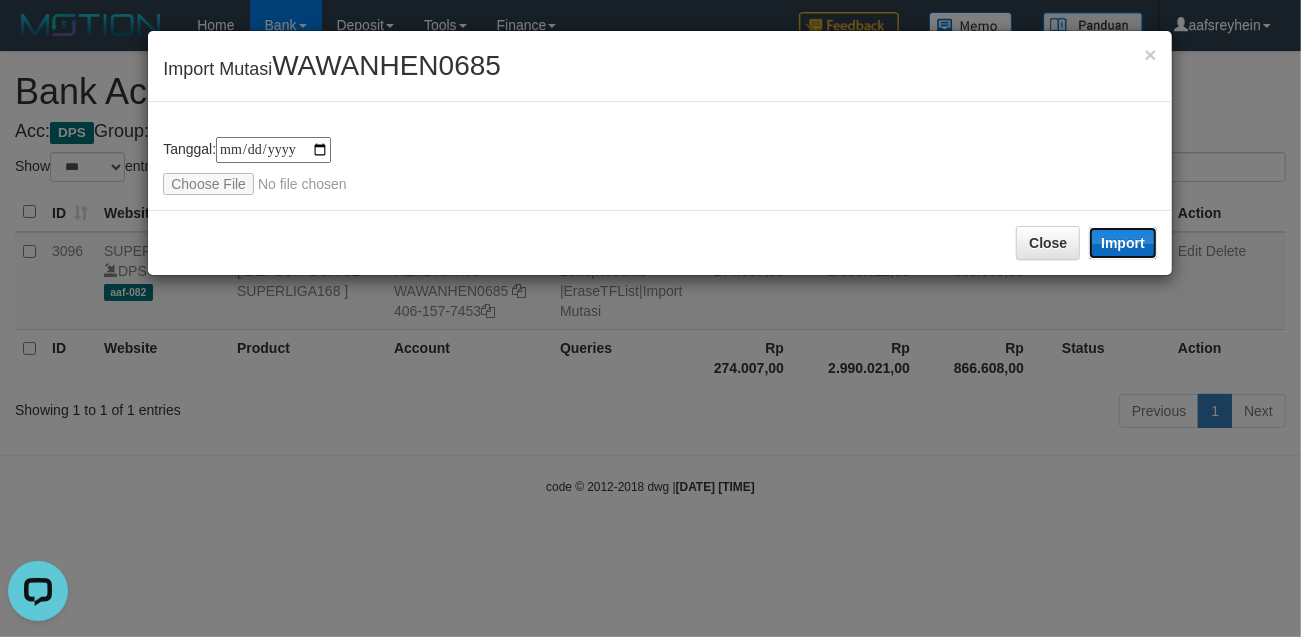 click on "Import" at bounding box center [1123, 243] 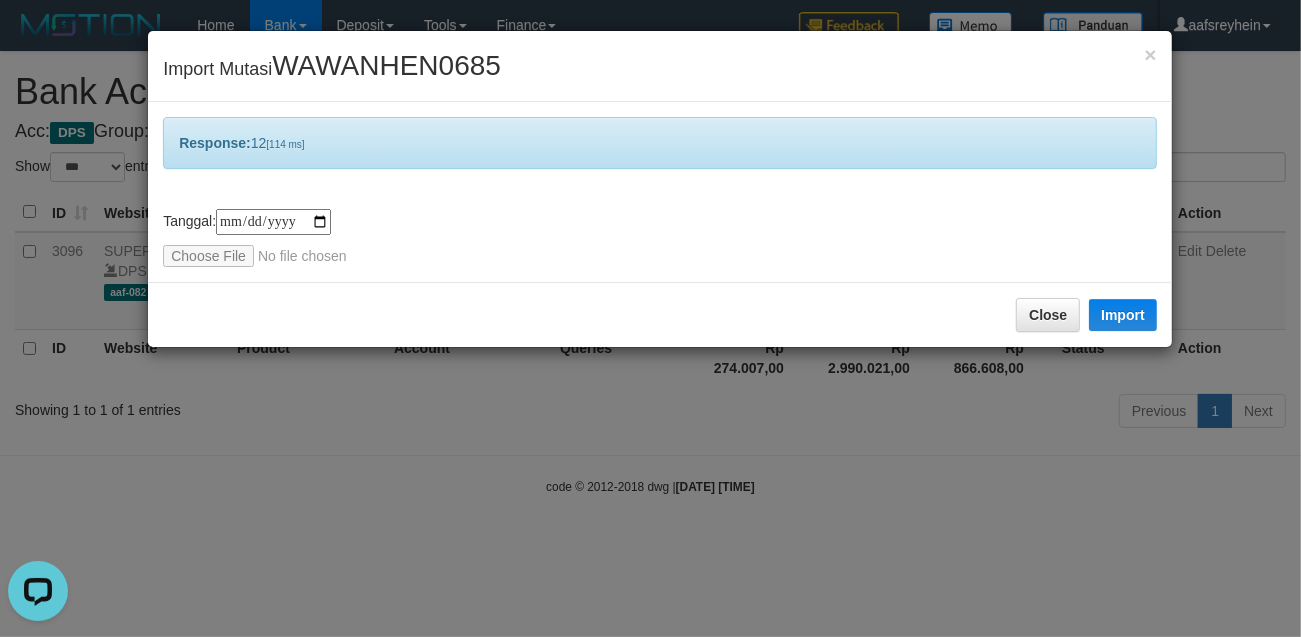 click on "**********" at bounding box center [650, 318] 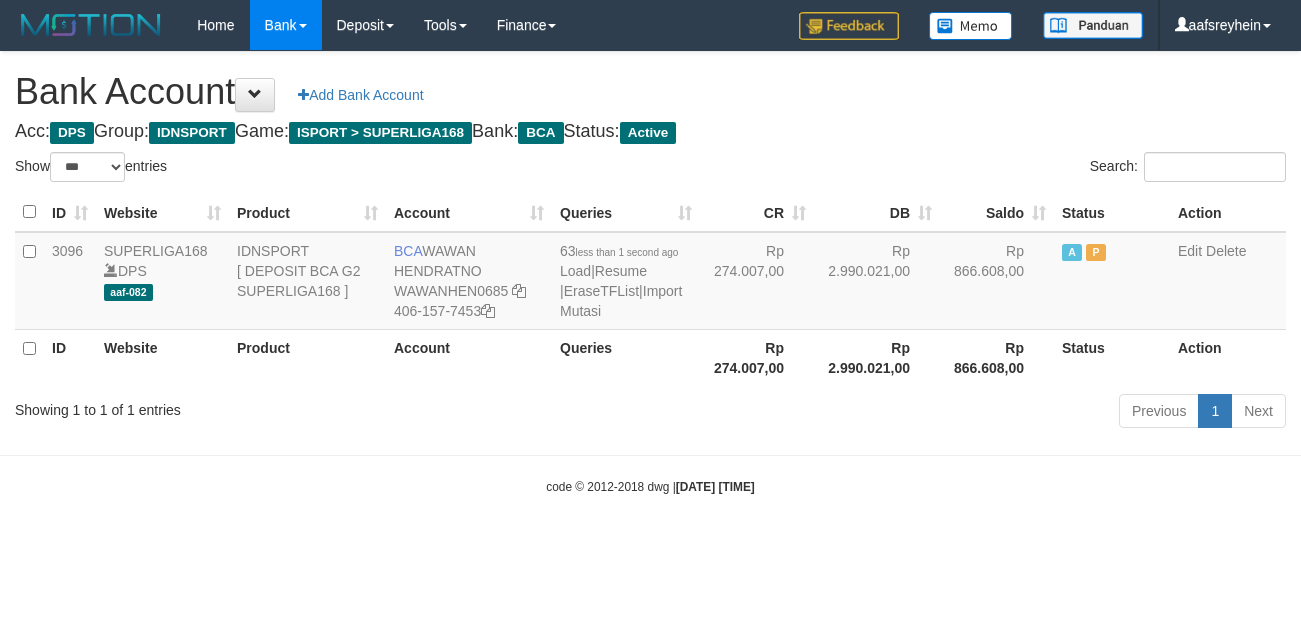 select on "***" 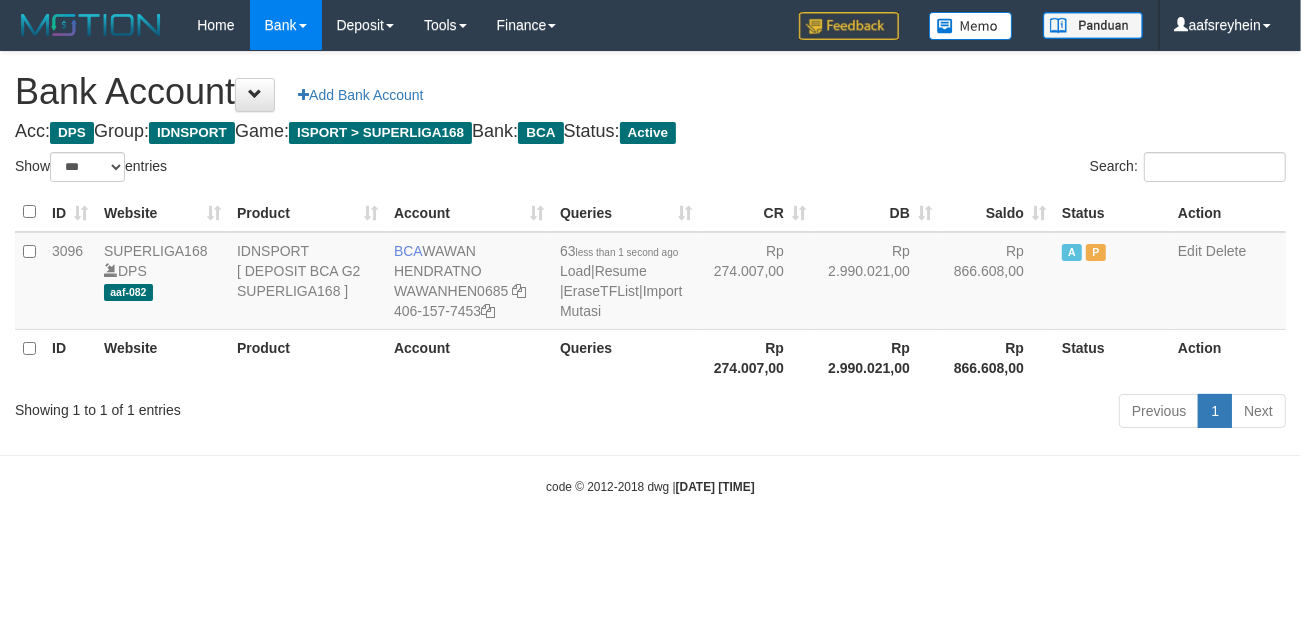 click on "Previous 1 Next" at bounding box center (921, 413) 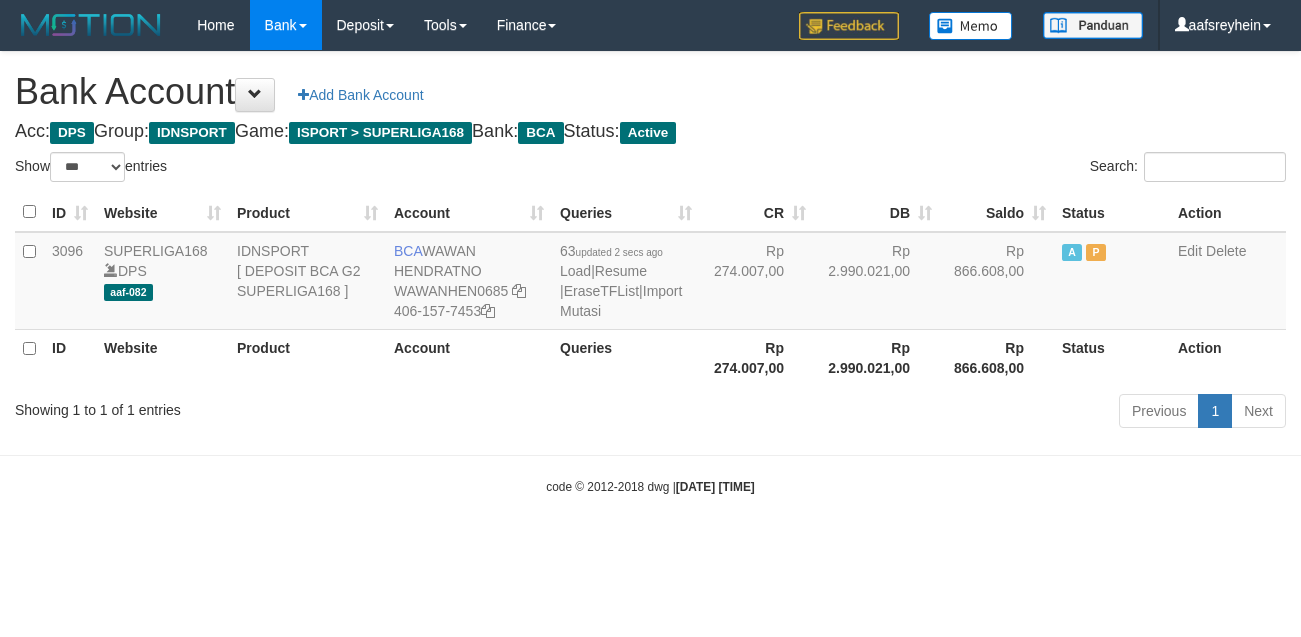 select on "***" 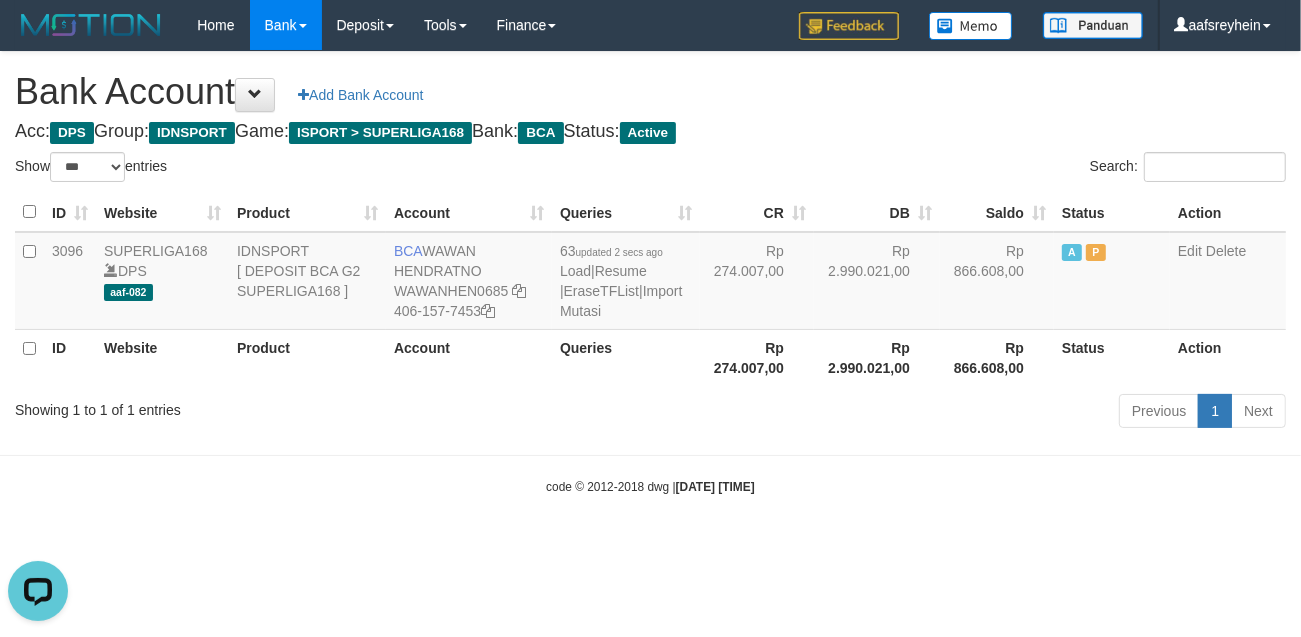 scroll, scrollTop: 0, scrollLeft: 0, axis: both 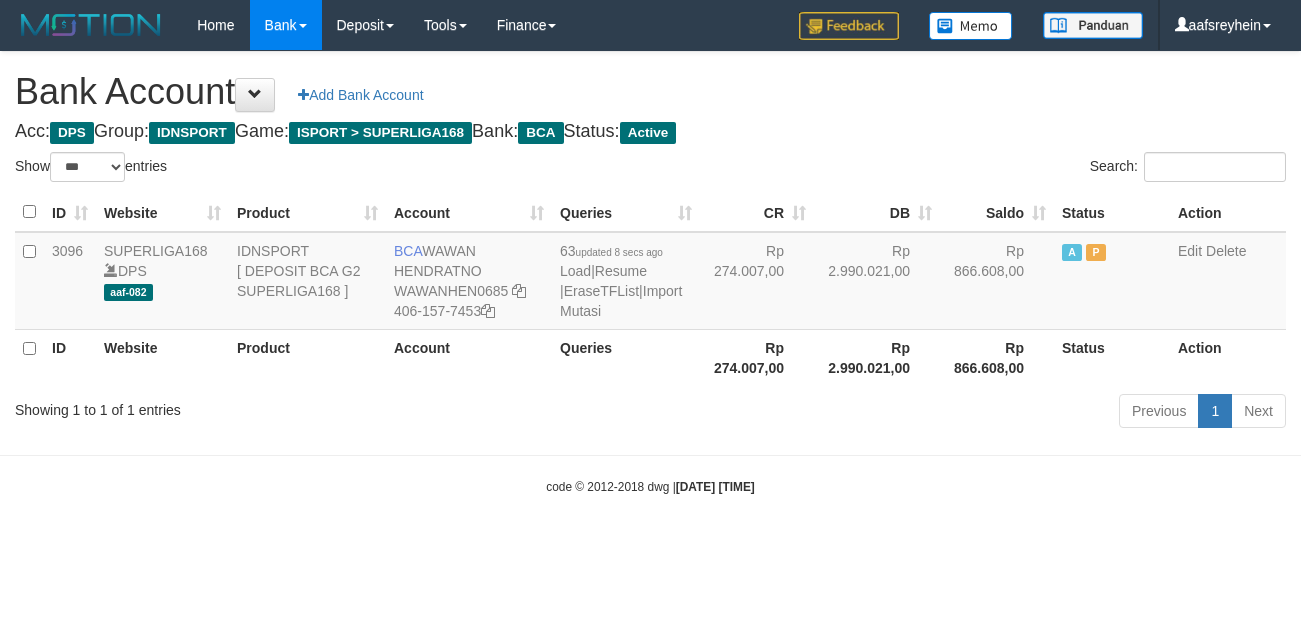 select on "***" 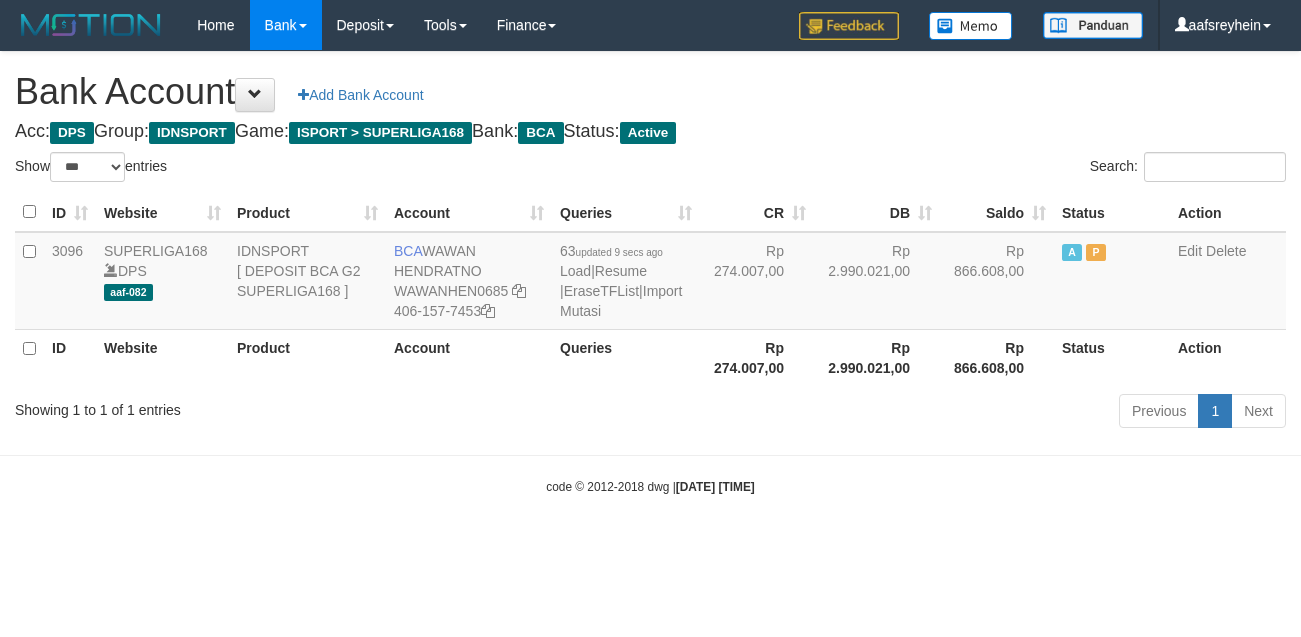 select on "***" 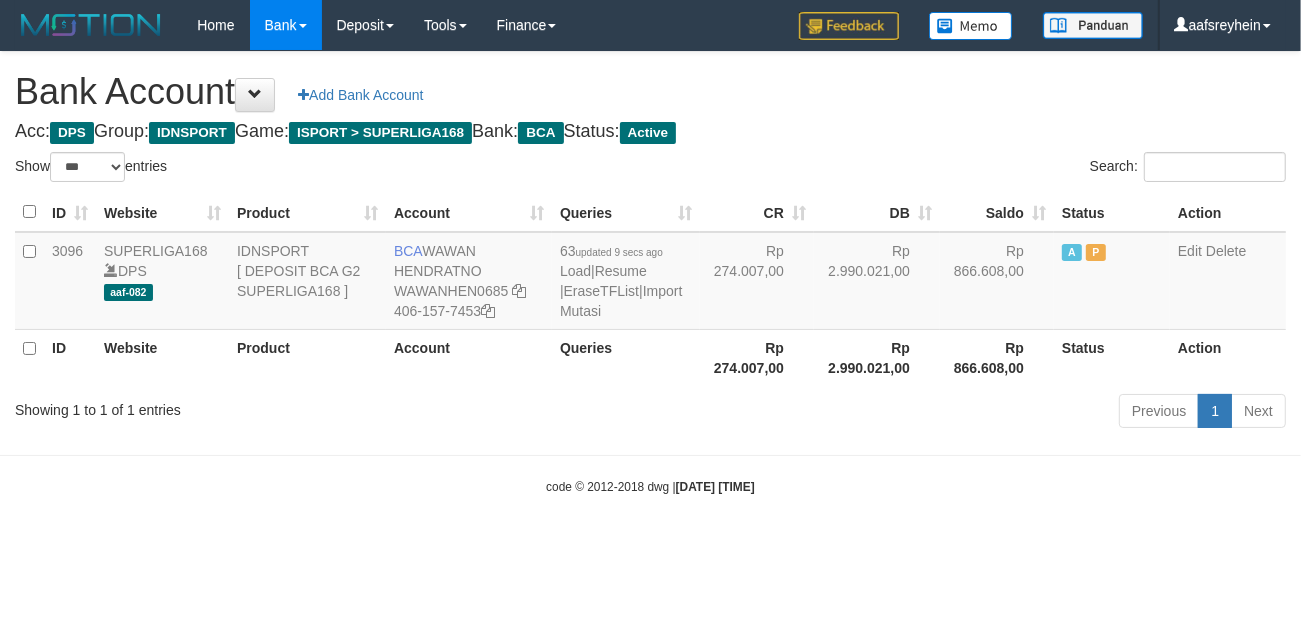 click on "Toggle navigation
Home
Bank
Account List
Load
By Website
Group
[ISPORT]													SUPERLIGA168
By Load Group (DPS)
-" at bounding box center (650, 273) 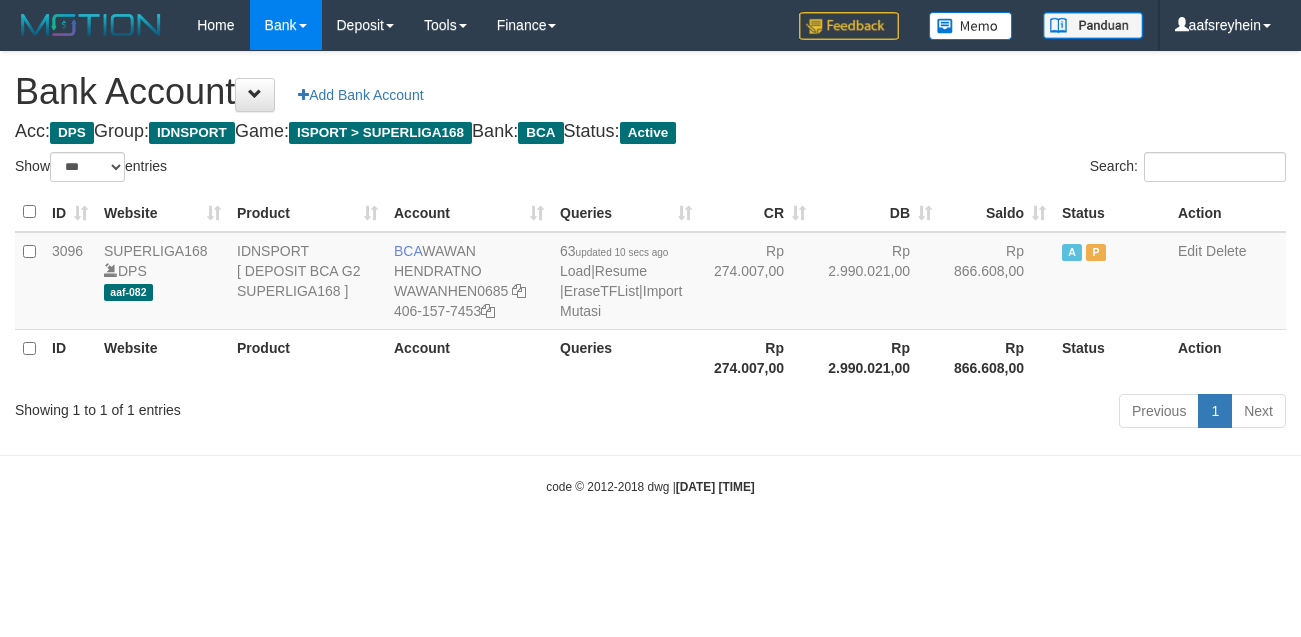 select on "***" 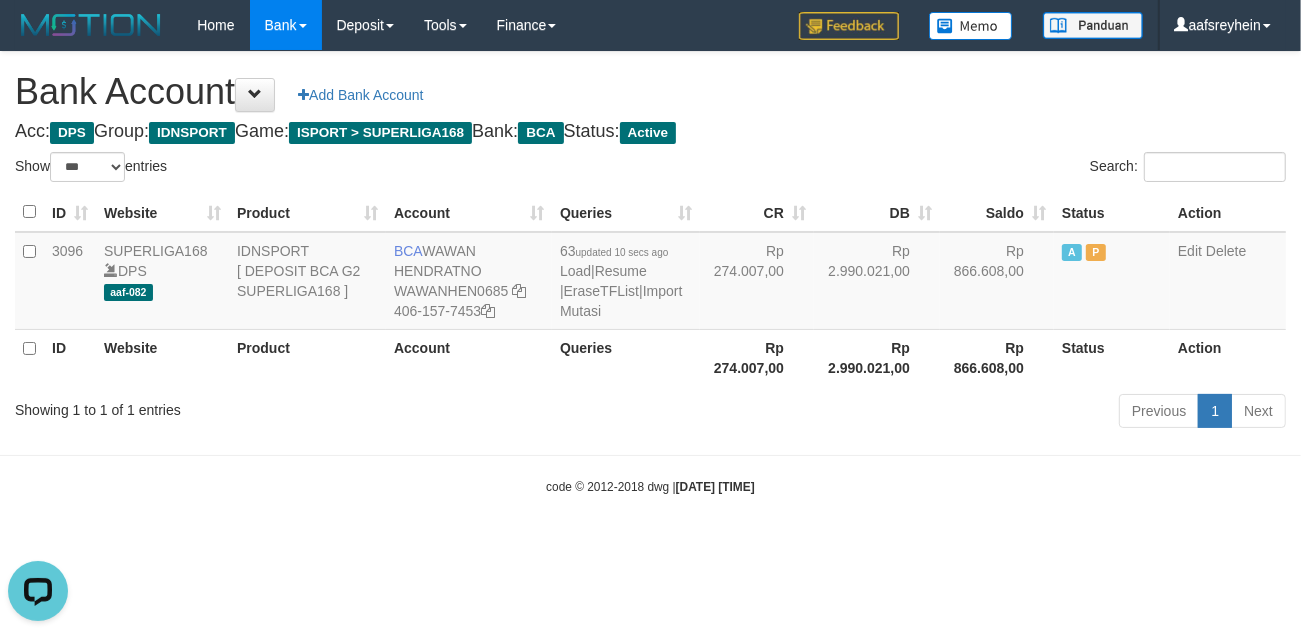 scroll, scrollTop: 0, scrollLeft: 0, axis: both 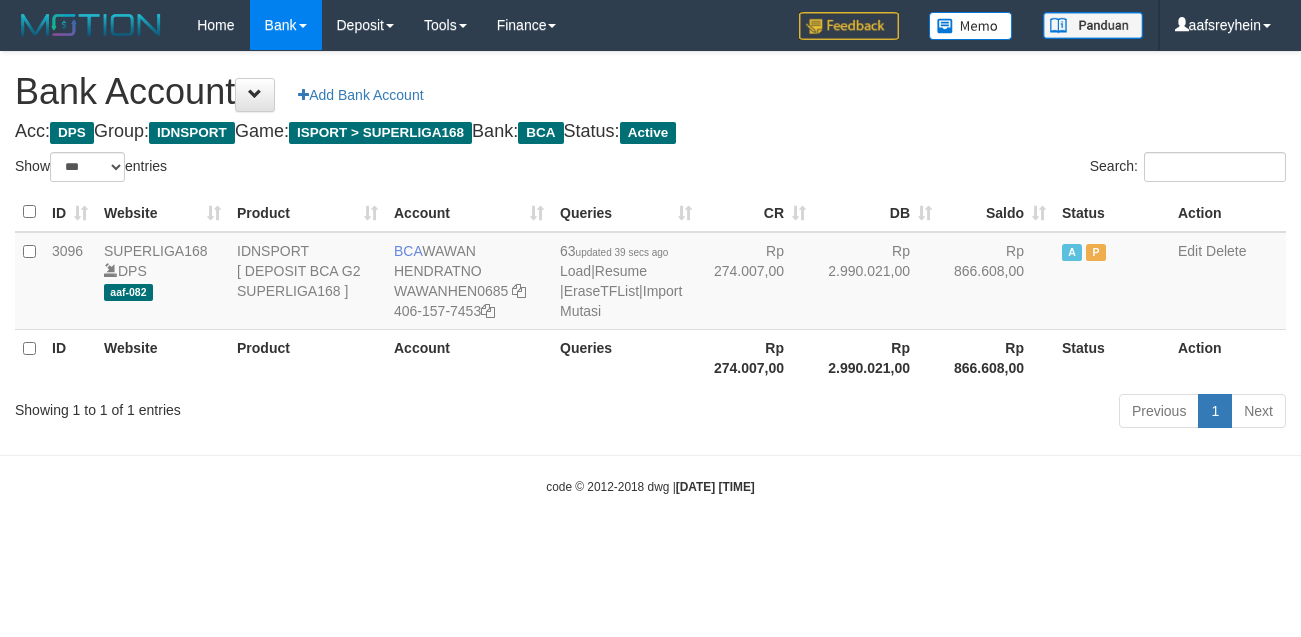 select on "***" 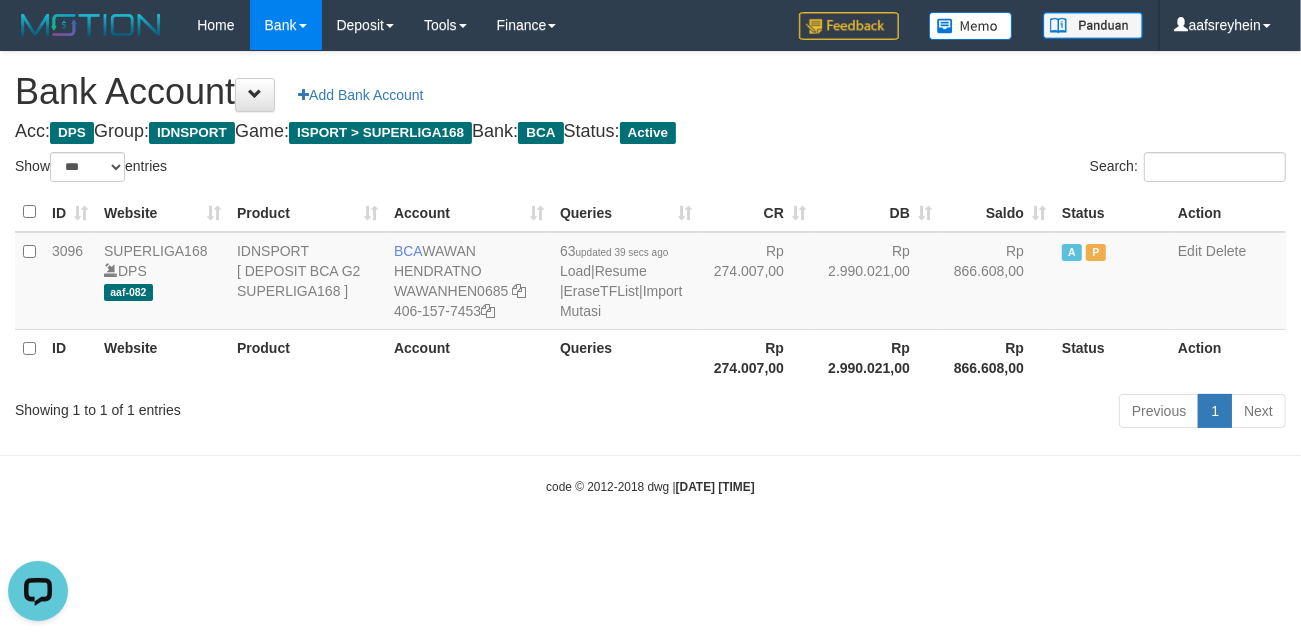scroll, scrollTop: 0, scrollLeft: 0, axis: both 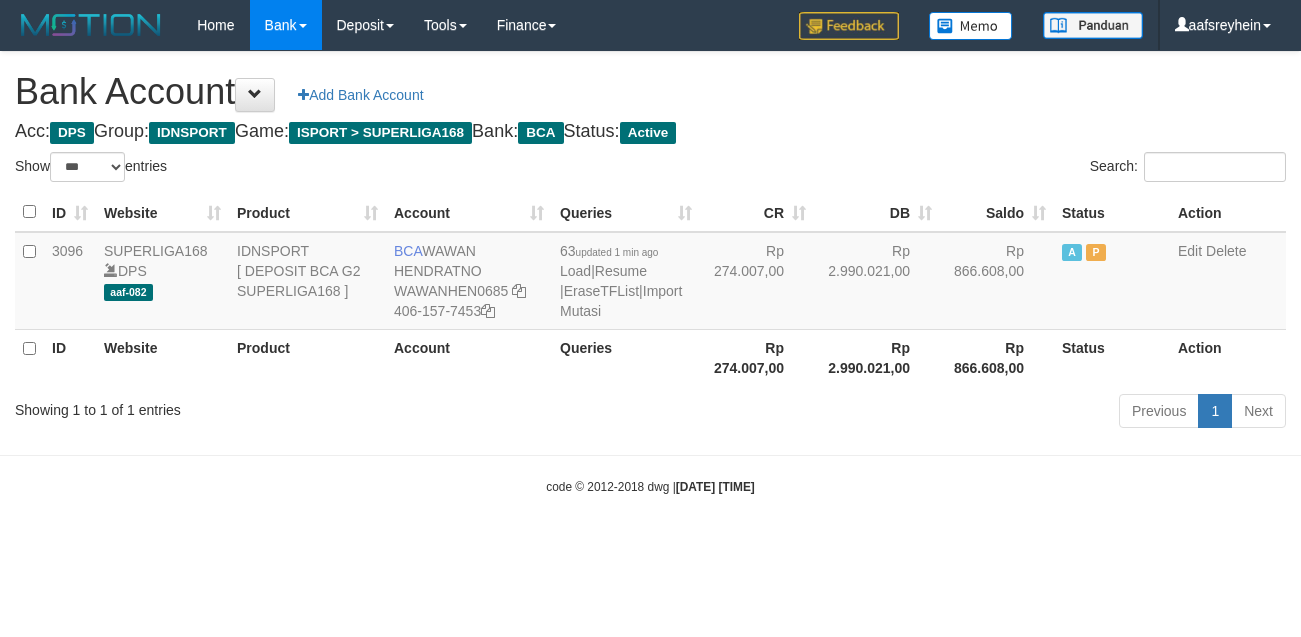 select on "***" 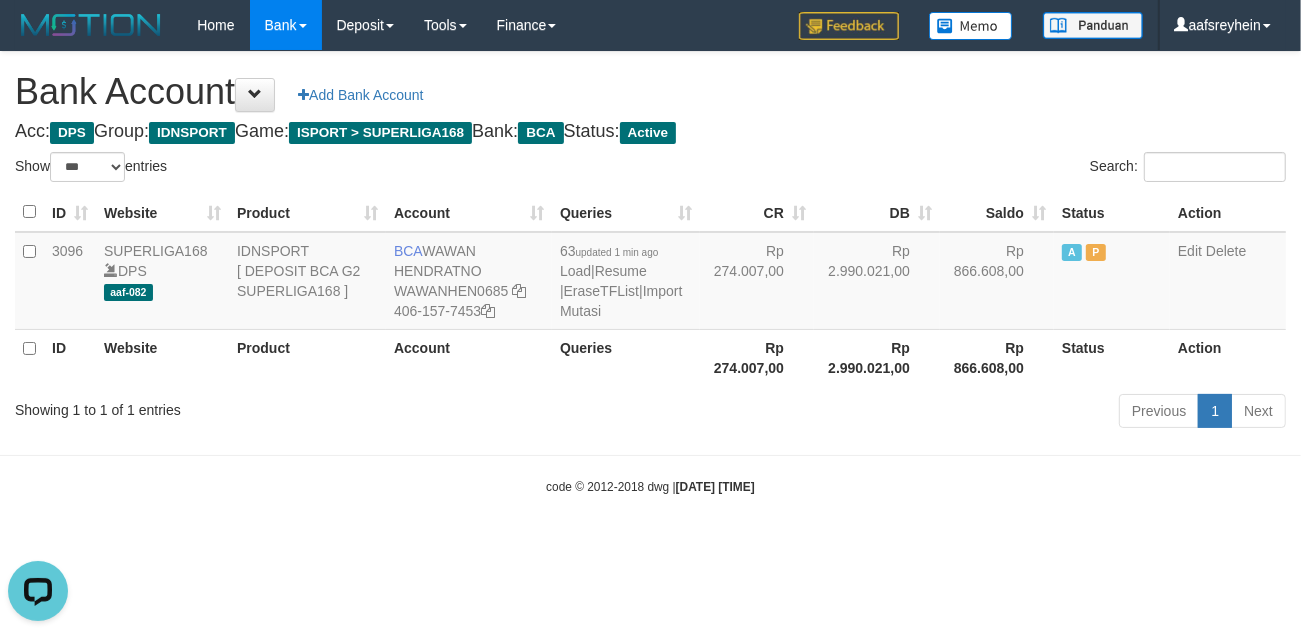 scroll, scrollTop: 0, scrollLeft: 0, axis: both 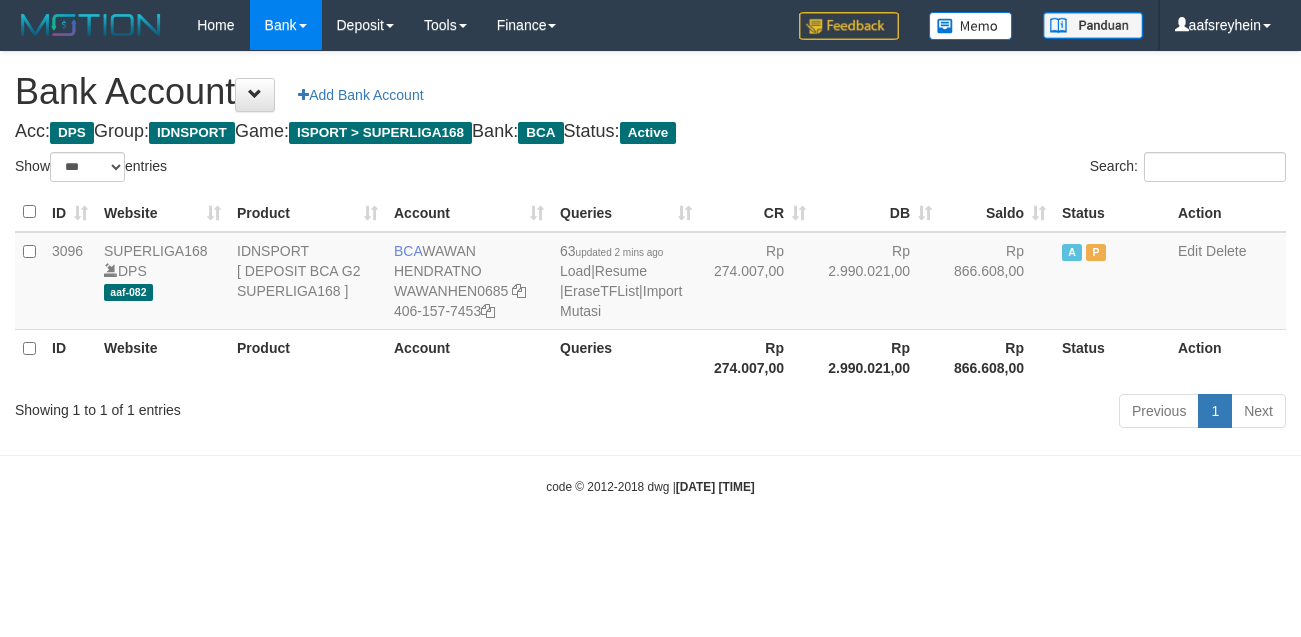 select on "***" 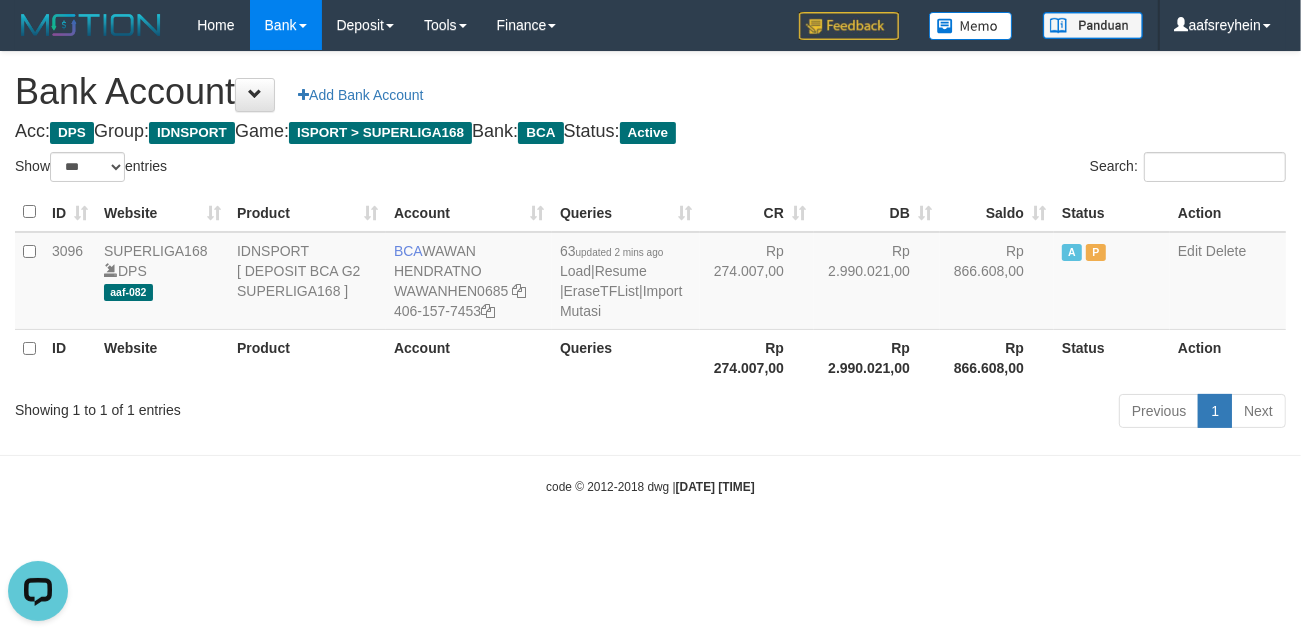 scroll, scrollTop: 0, scrollLeft: 0, axis: both 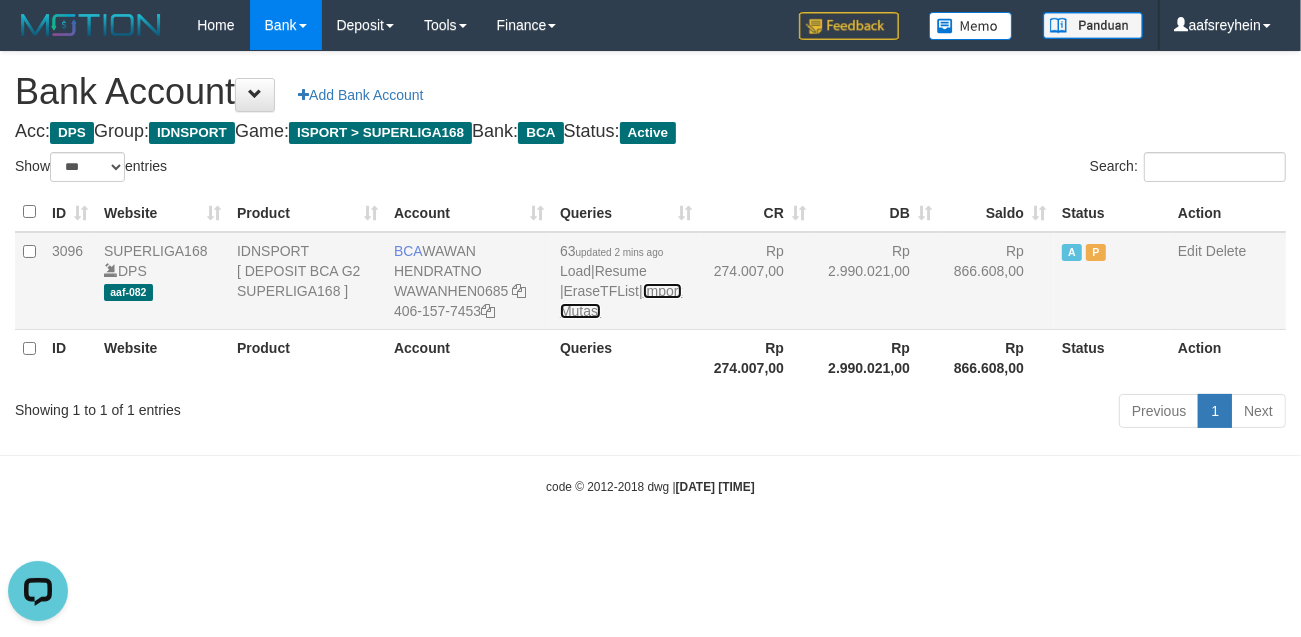 click on "Import Mutasi" at bounding box center [621, 301] 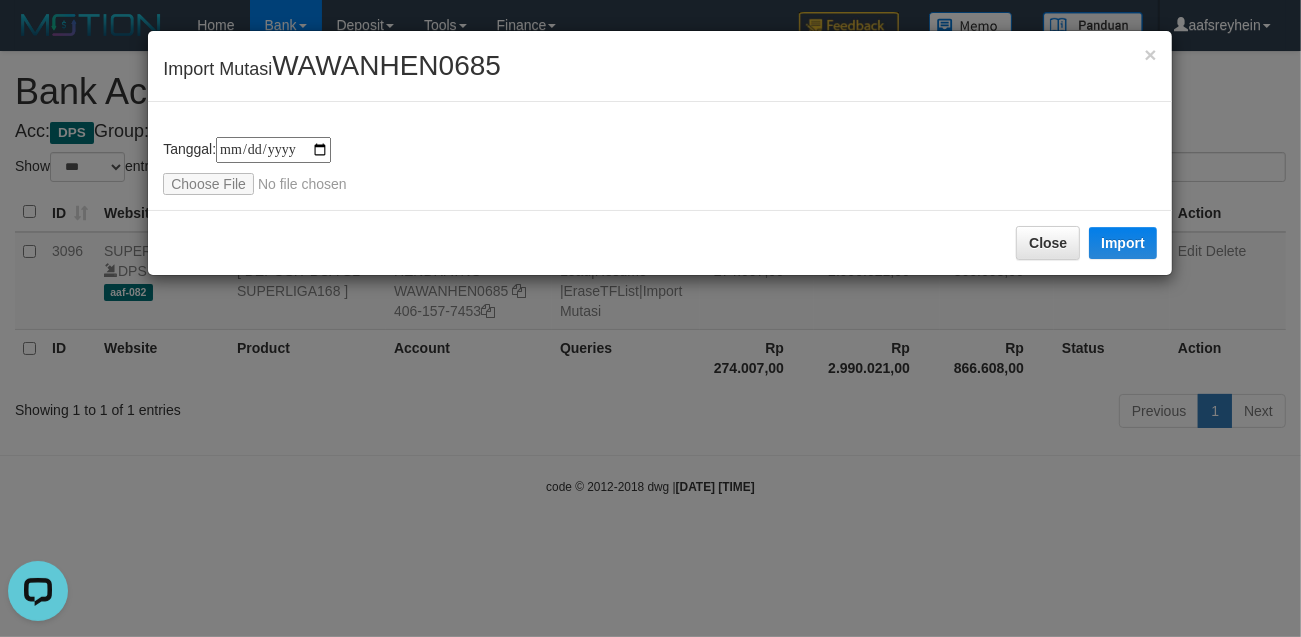 type on "**********" 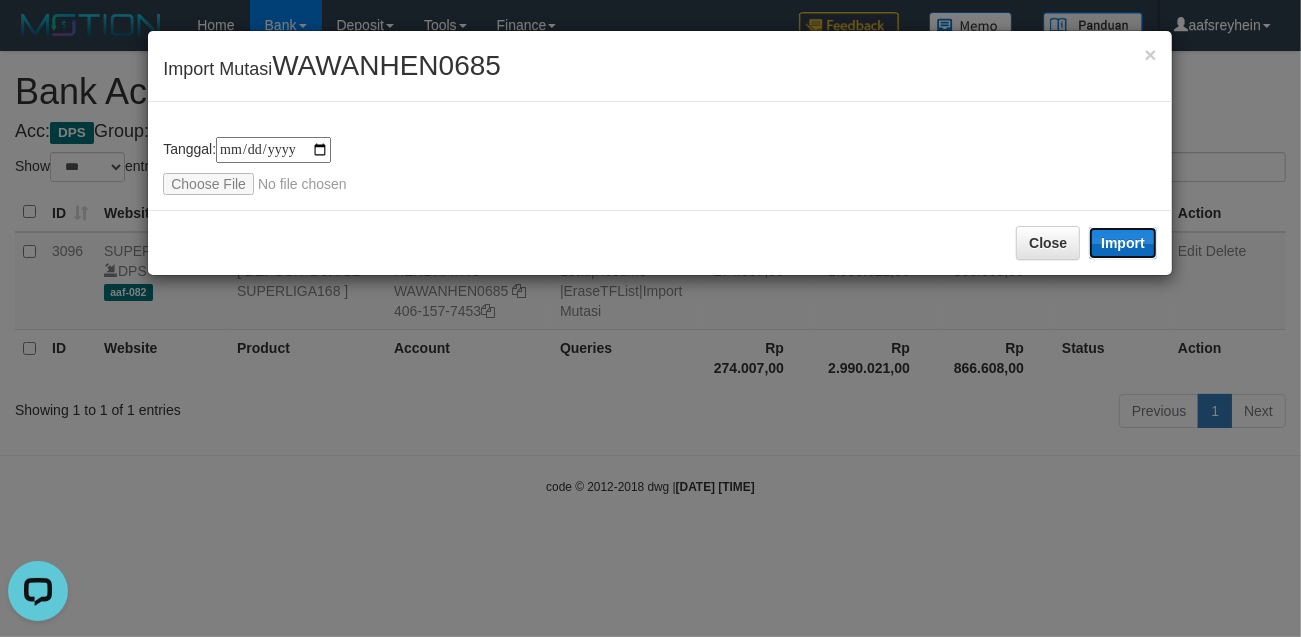 click on "Import" at bounding box center [1123, 243] 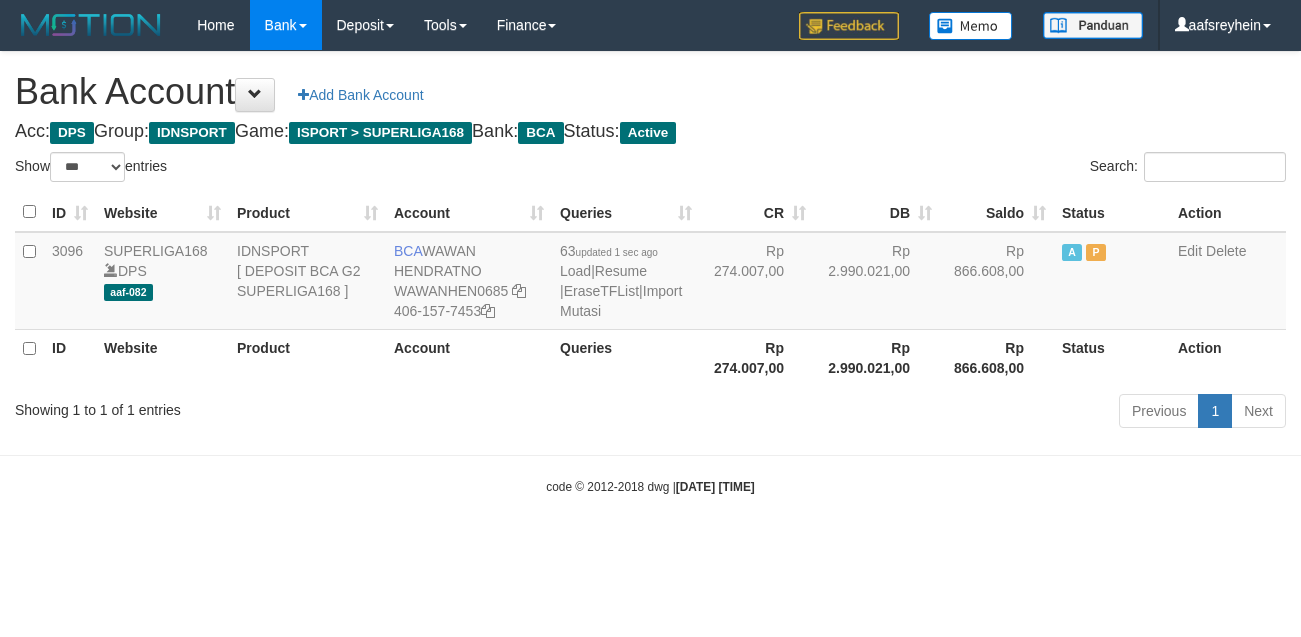 select on "***" 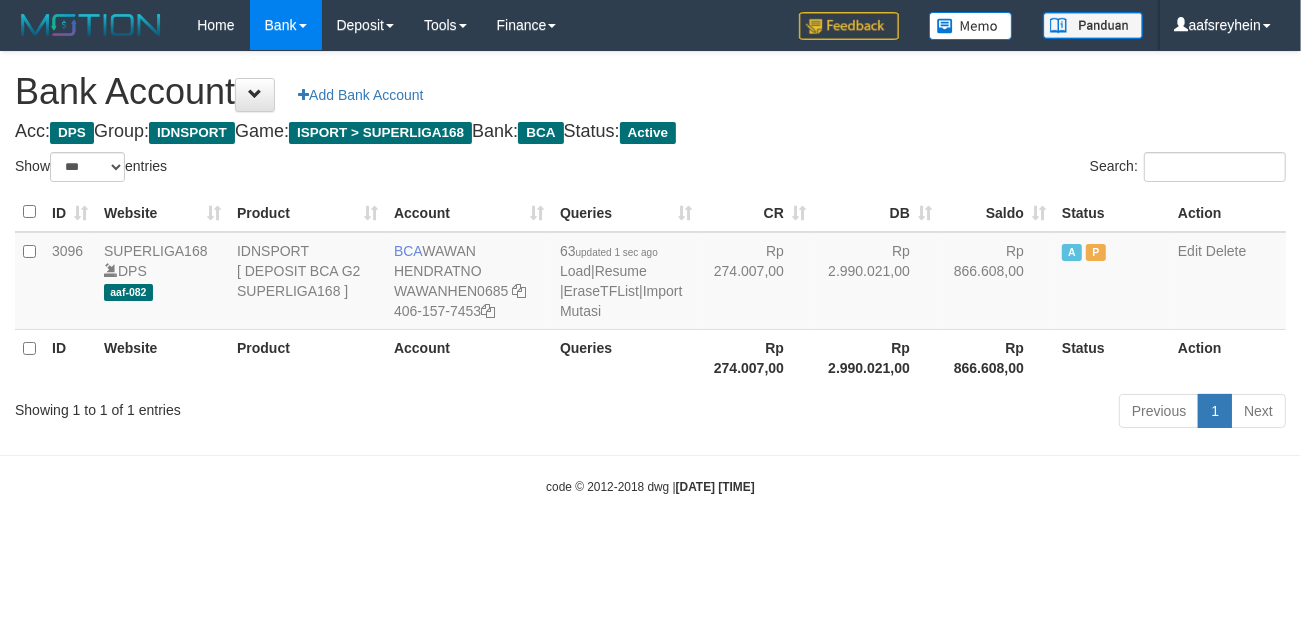 click on "Toggle navigation
Home
Bank
Account List
Load
By Website
Group
[ISPORT]													SUPERLIGA168
By Load Group (DPS)
-" at bounding box center (650, 273) 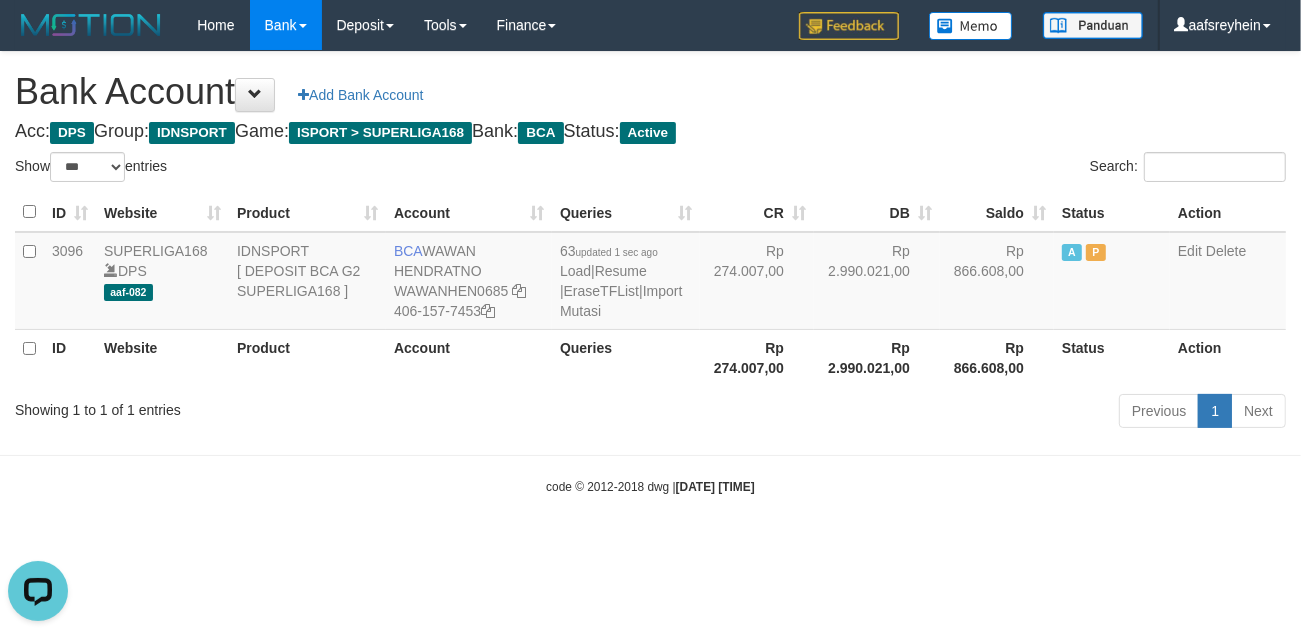 scroll, scrollTop: 0, scrollLeft: 0, axis: both 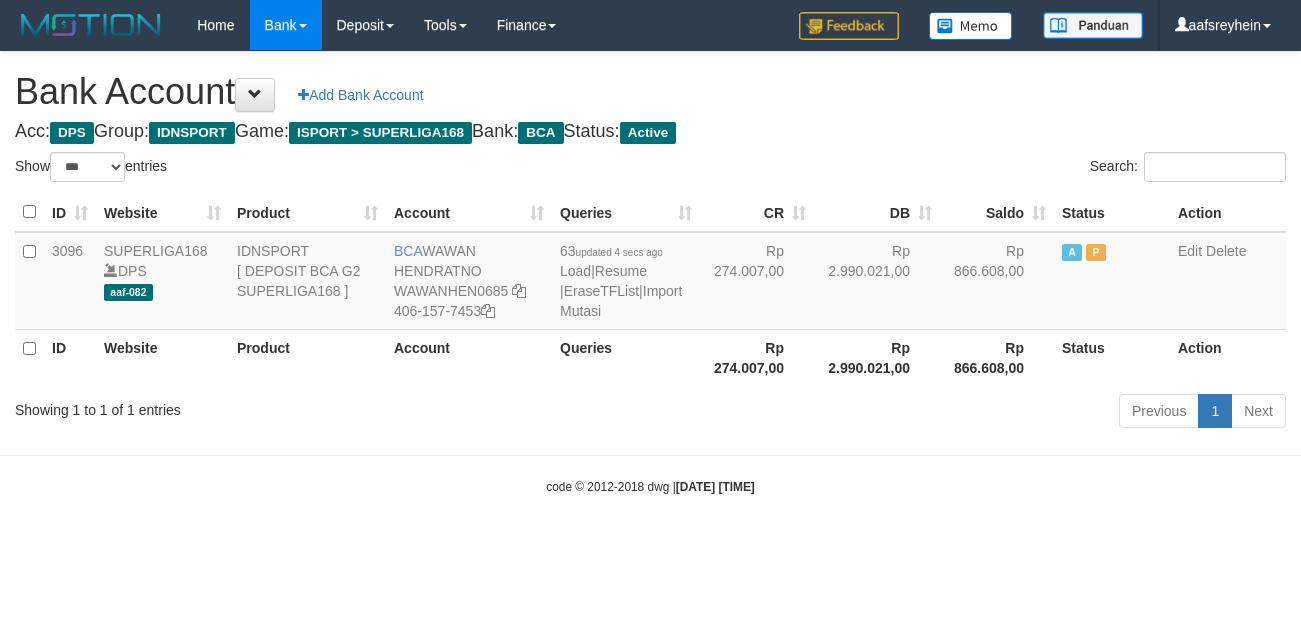 select on "***" 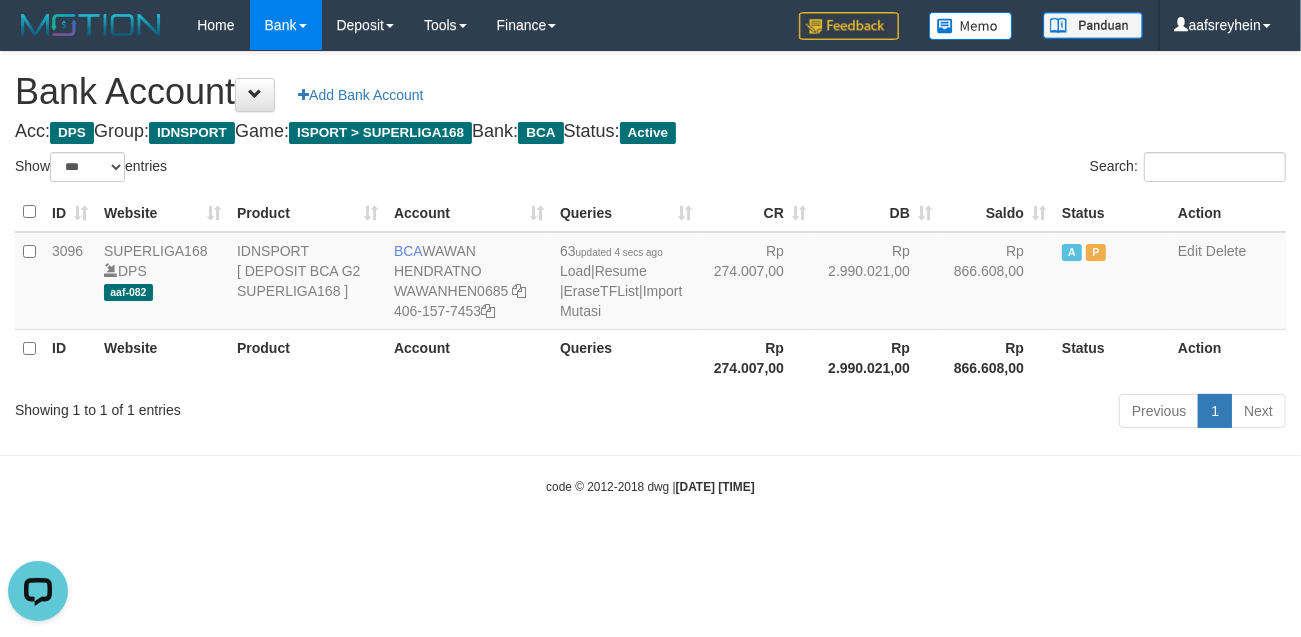 scroll, scrollTop: 0, scrollLeft: 0, axis: both 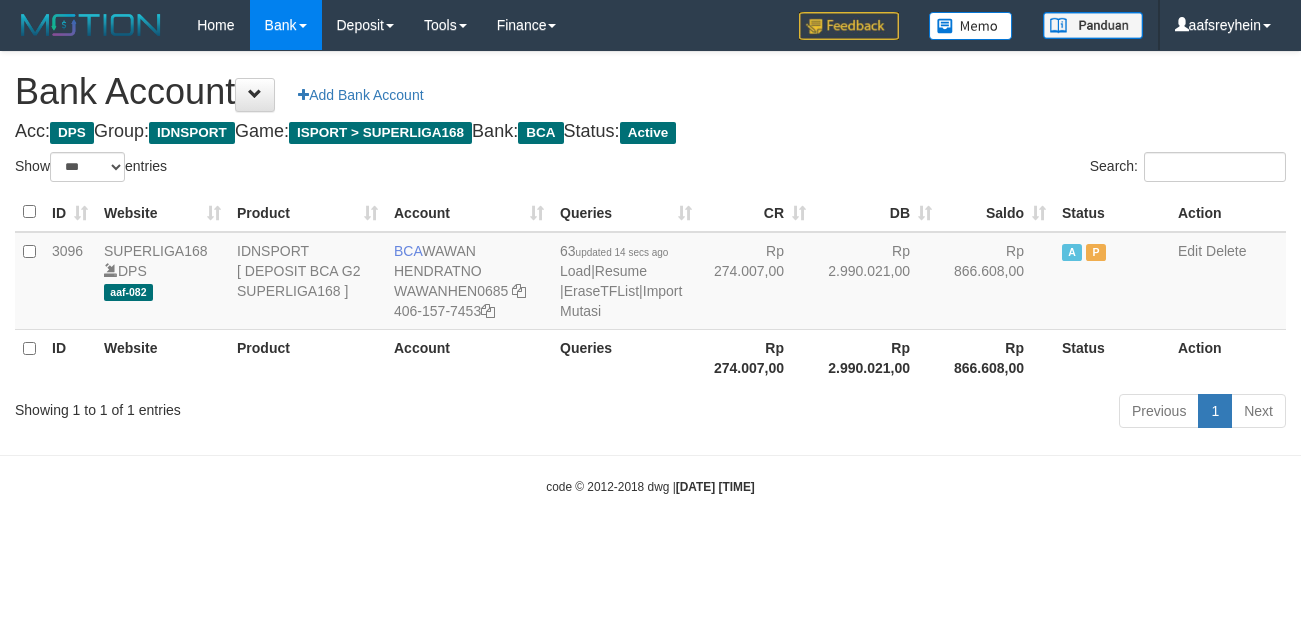 select on "***" 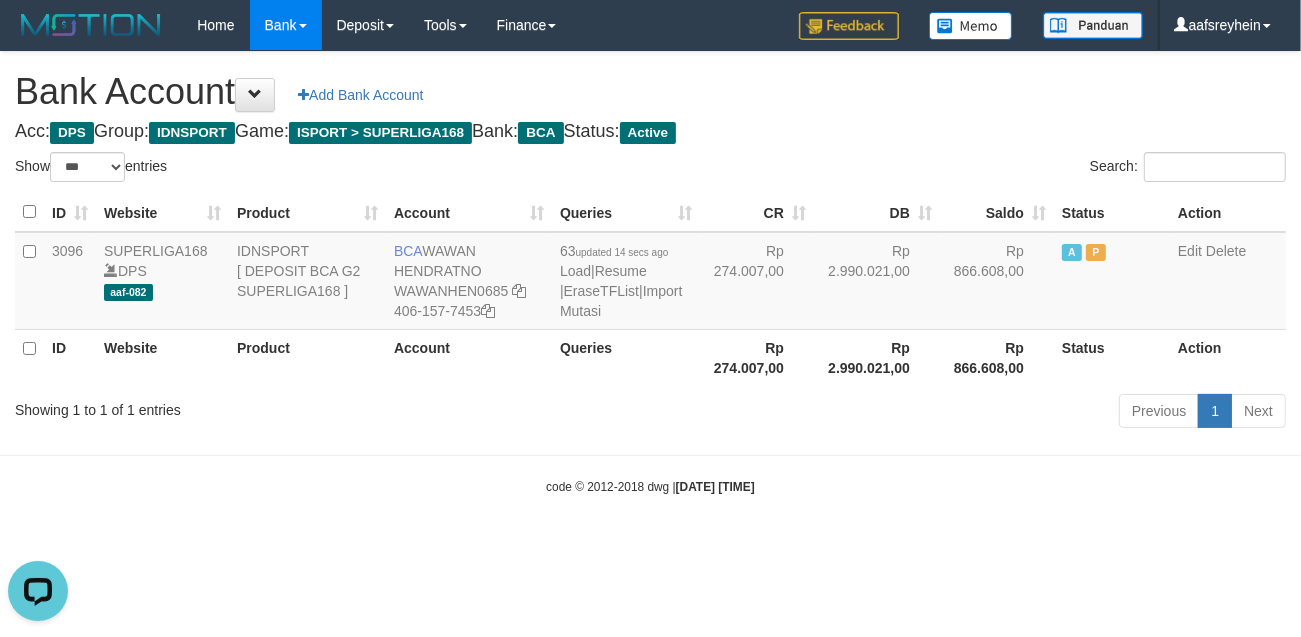 scroll, scrollTop: 0, scrollLeft: 0, axis: both 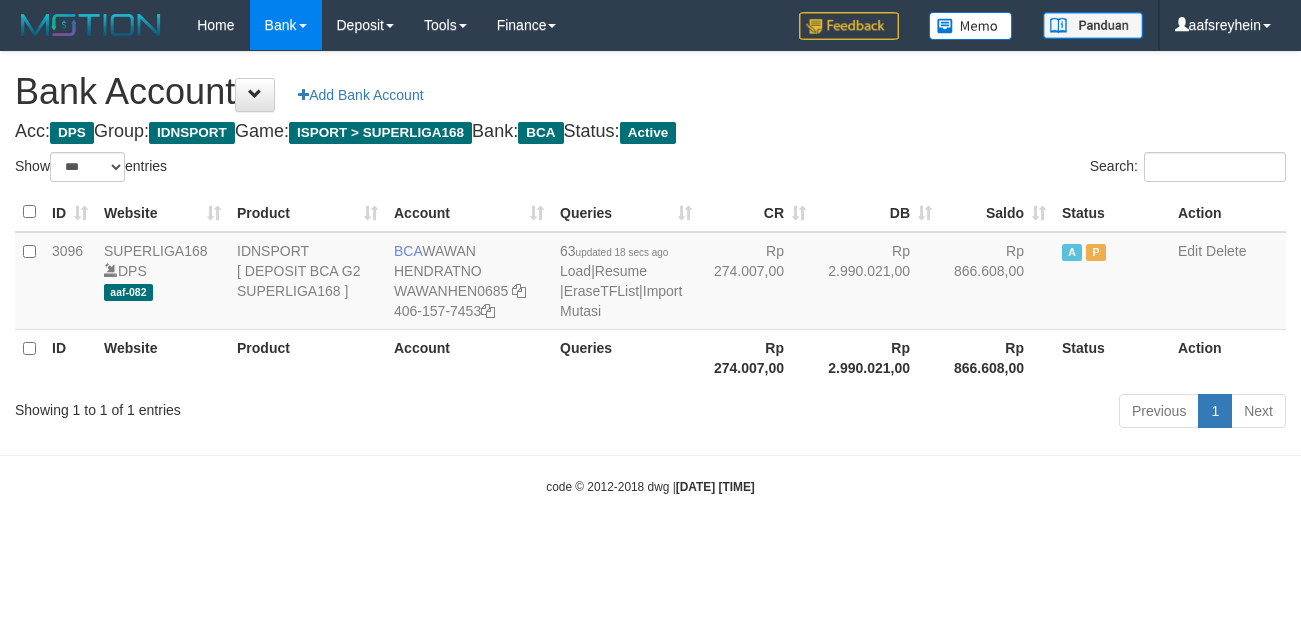 select on "***" 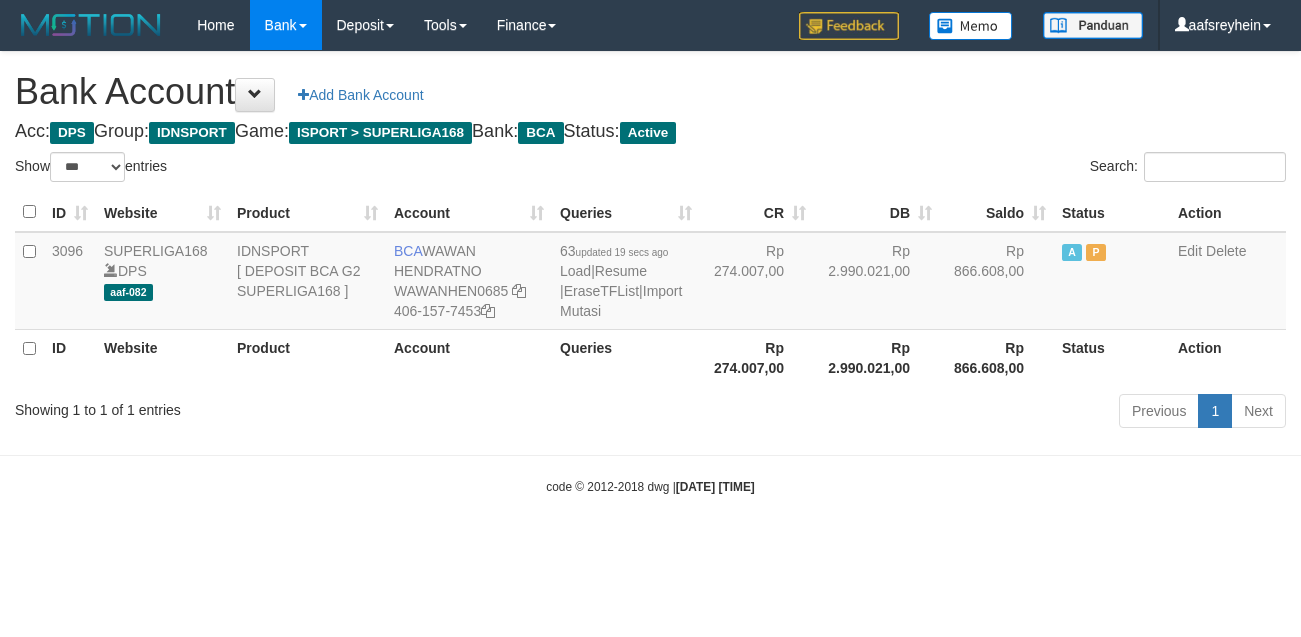 select on "***" 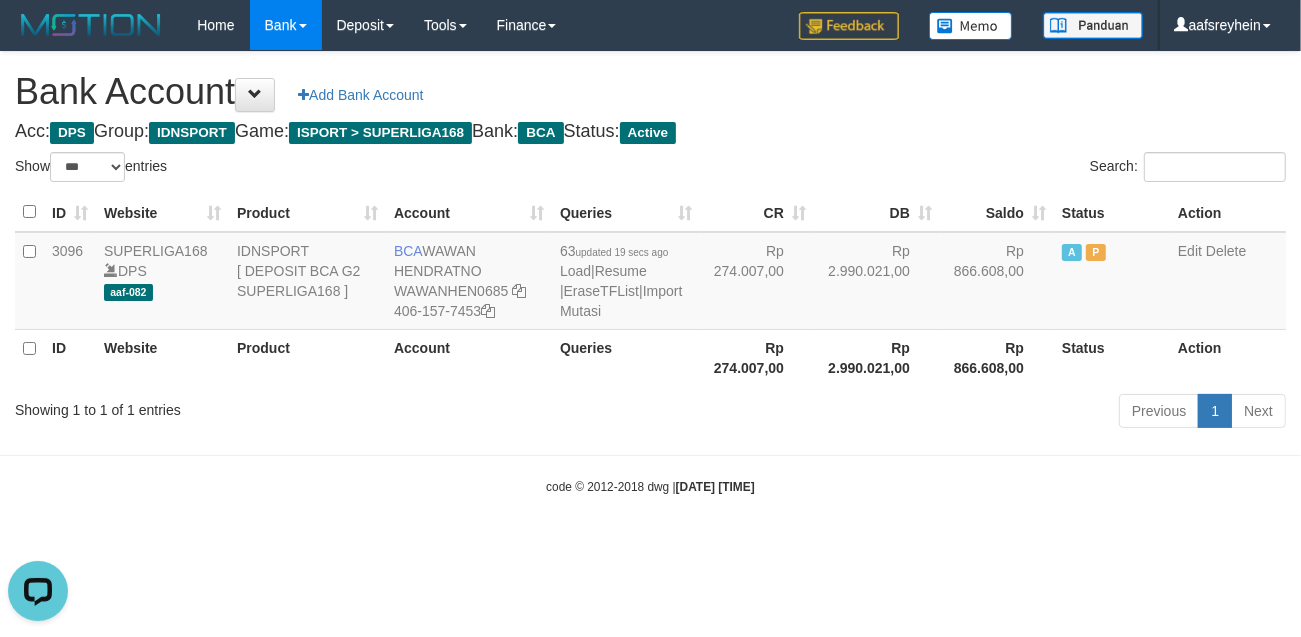 scroll, scrollTop: 0, scrollLeft: 0, axis: both 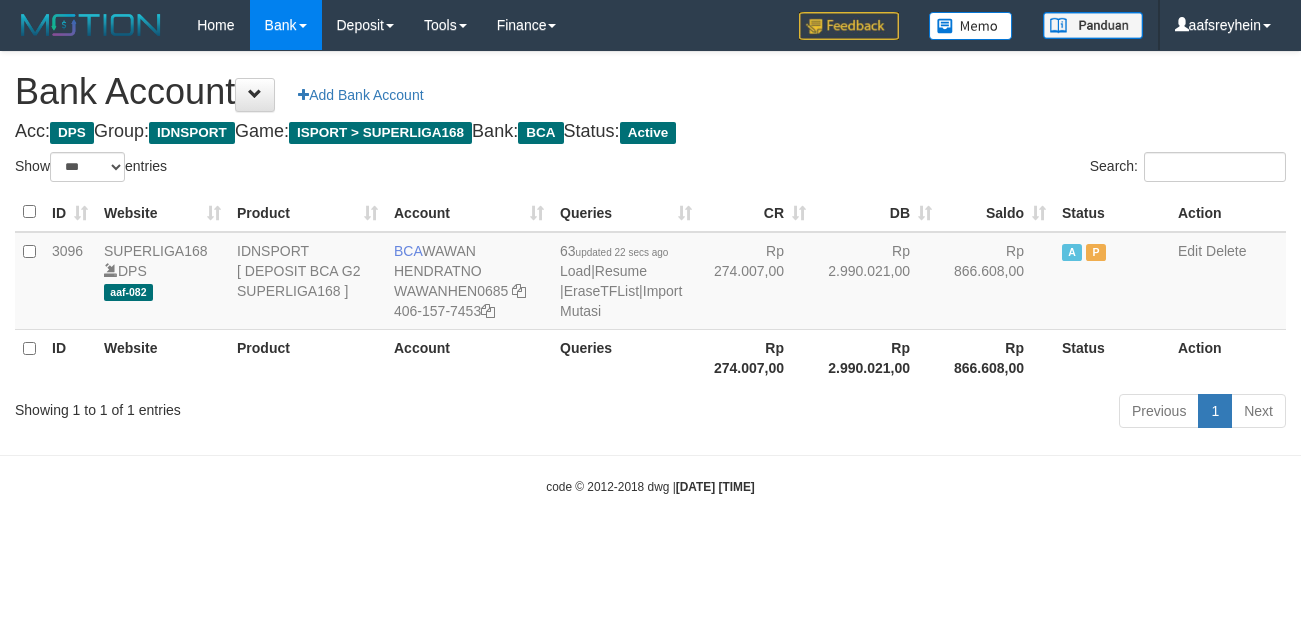 select on "***" 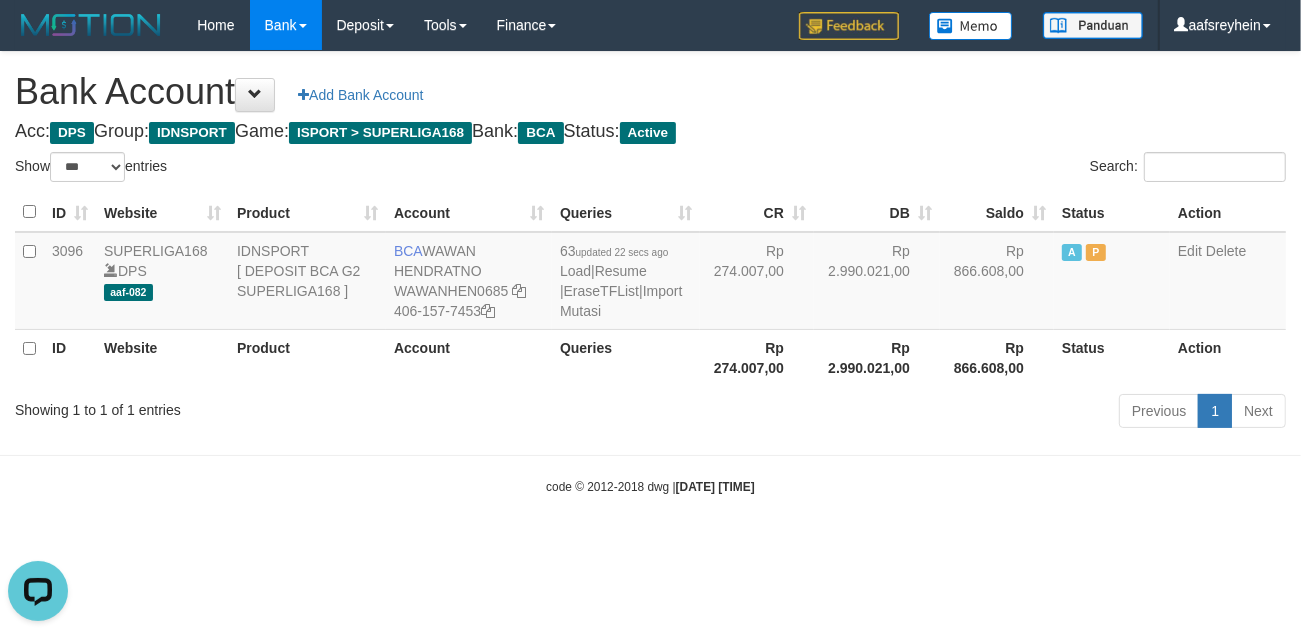 scroll, scrollTop: 0, scrollLeft: 0, axis: both 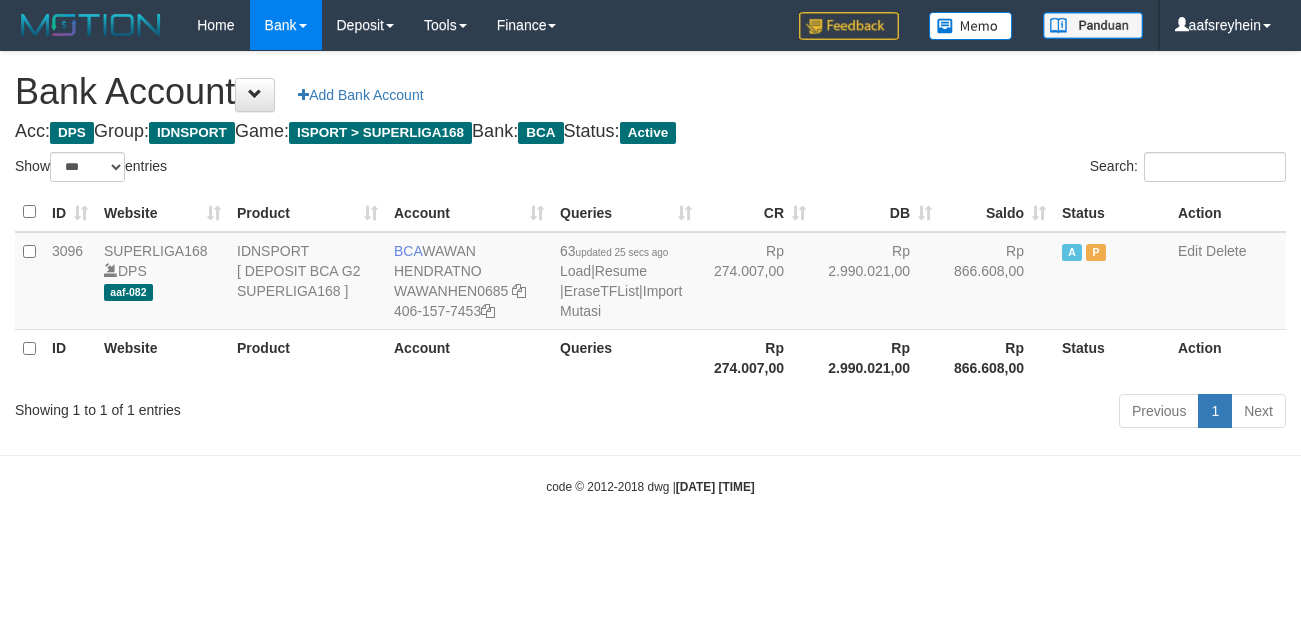 select on "***" 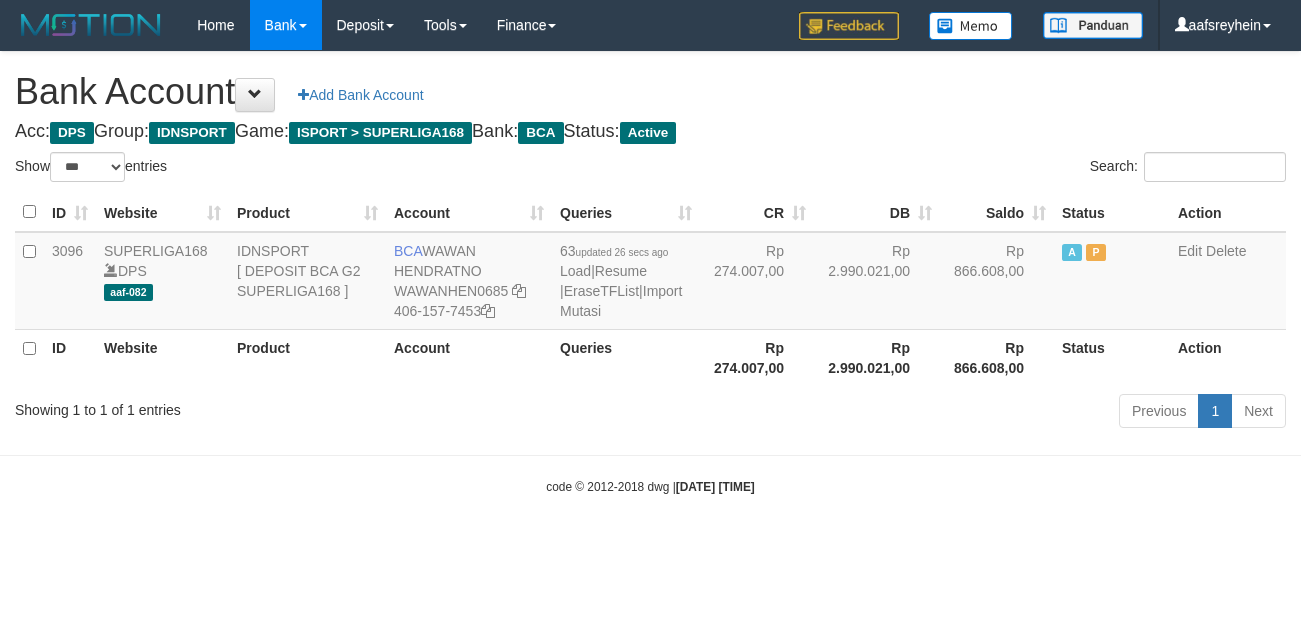 select on "***" 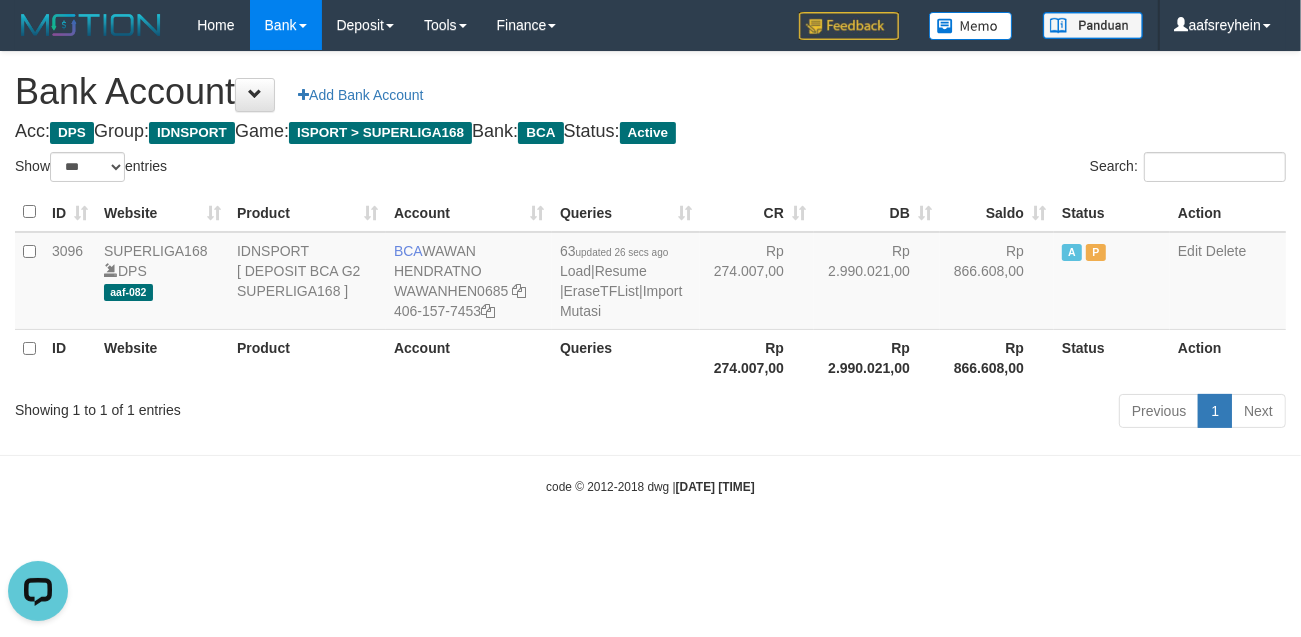 scroll, scrollTop: 0, scrollLeft: 0, axis: both 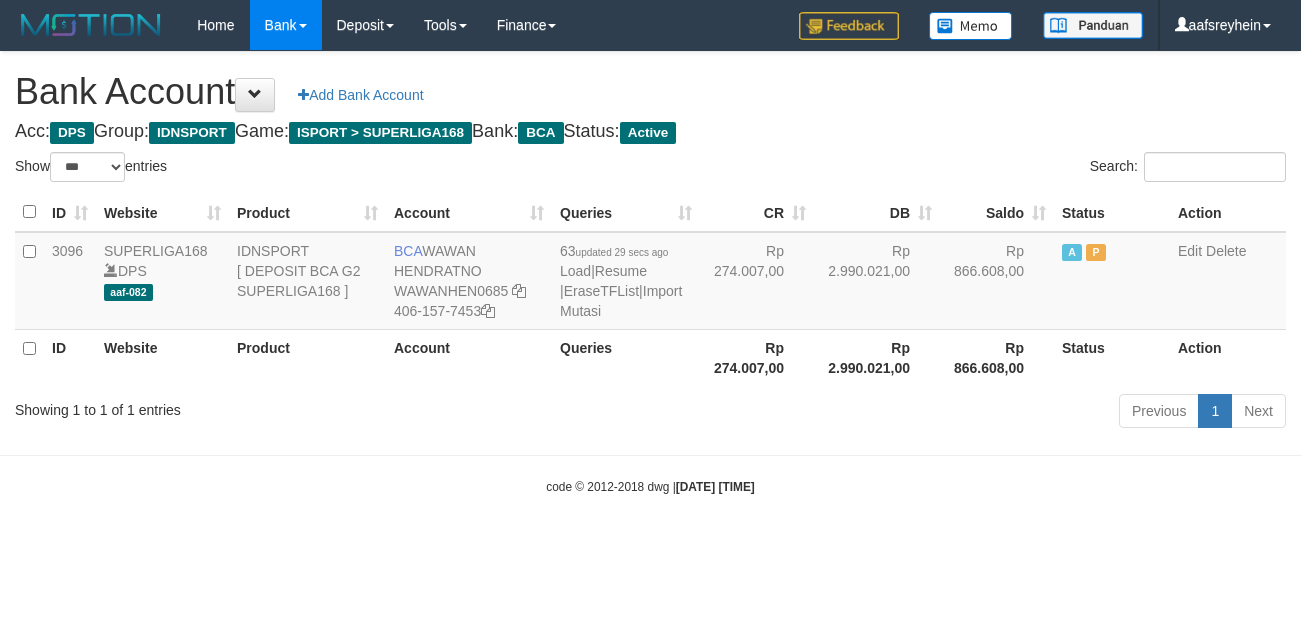 select on "***" 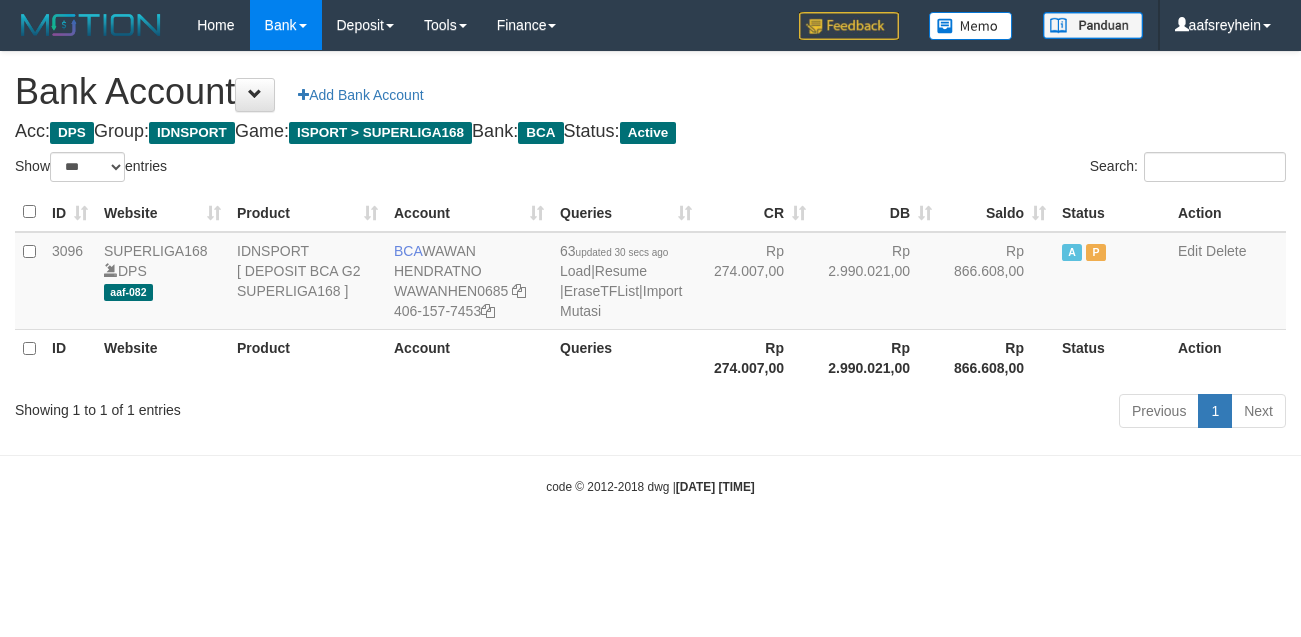 select on "***" 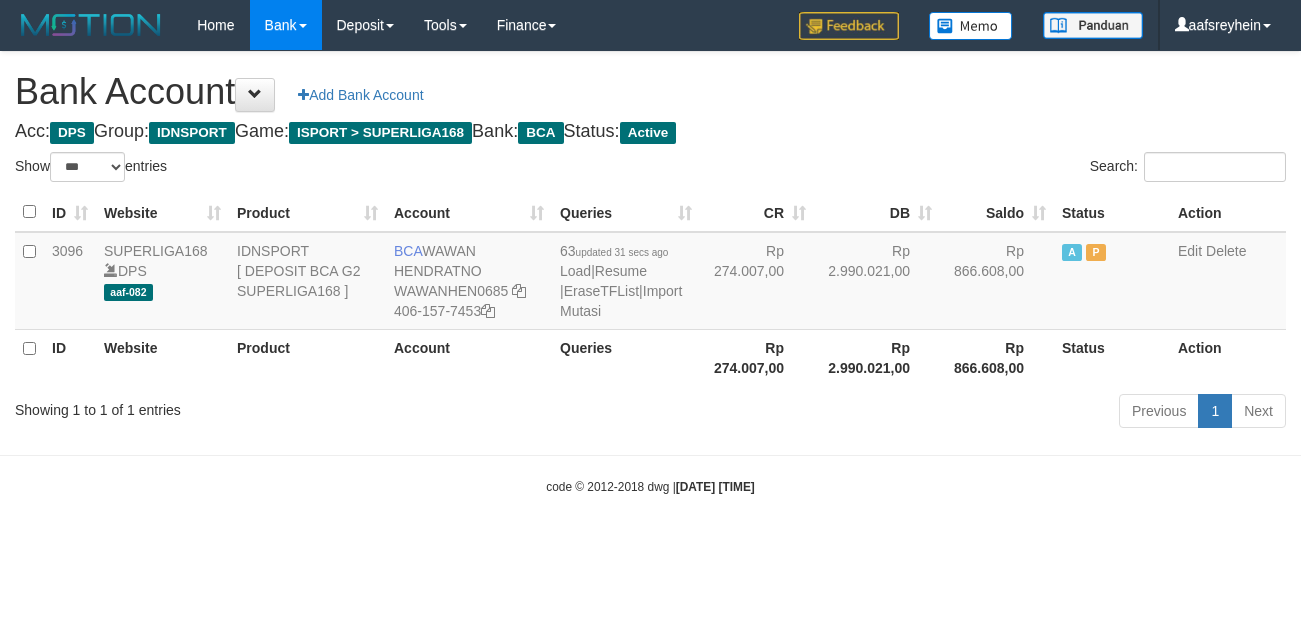 select on "***" 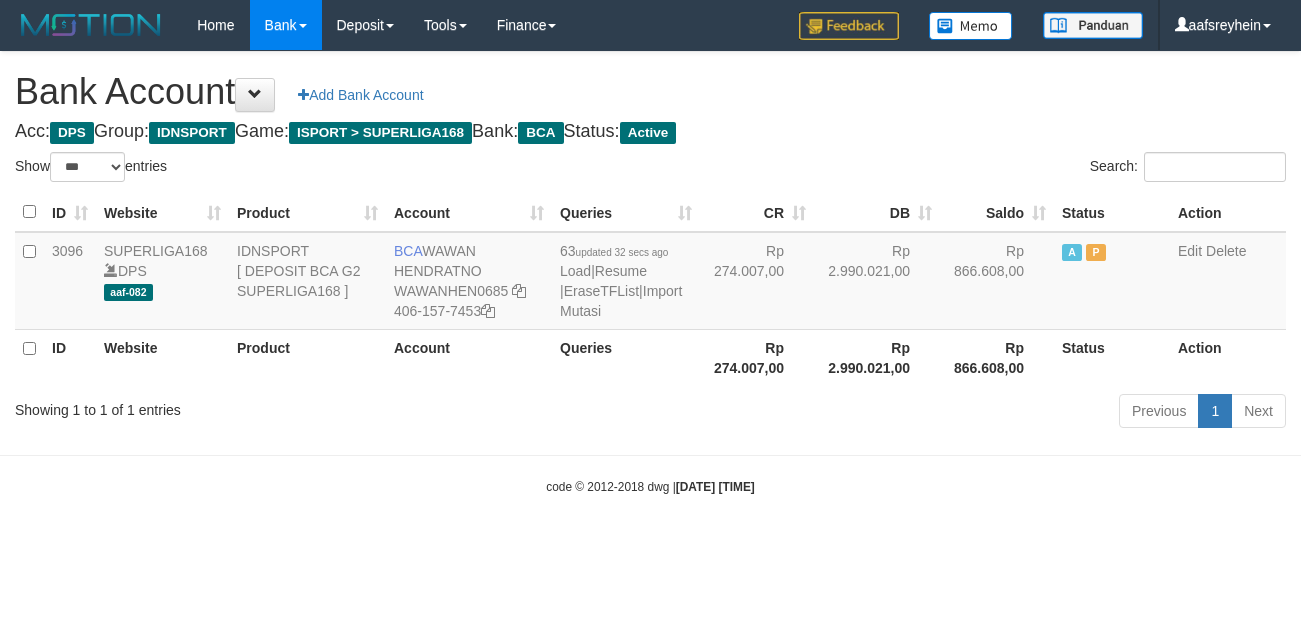 select on "***" 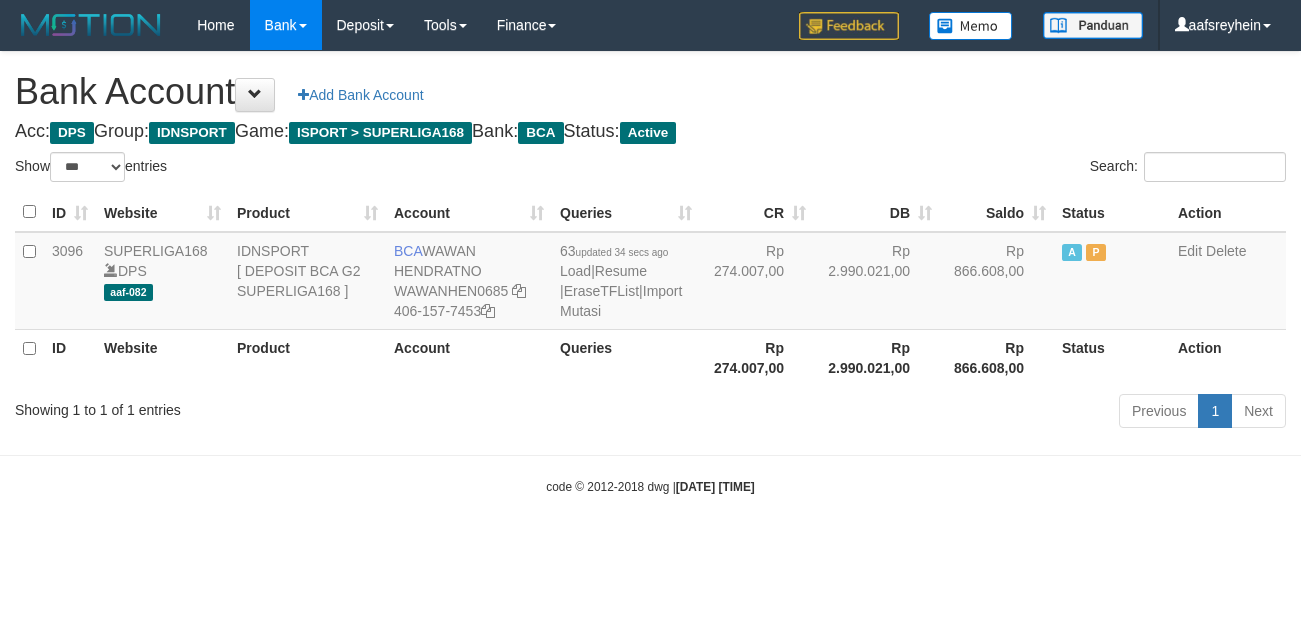 select on "***" 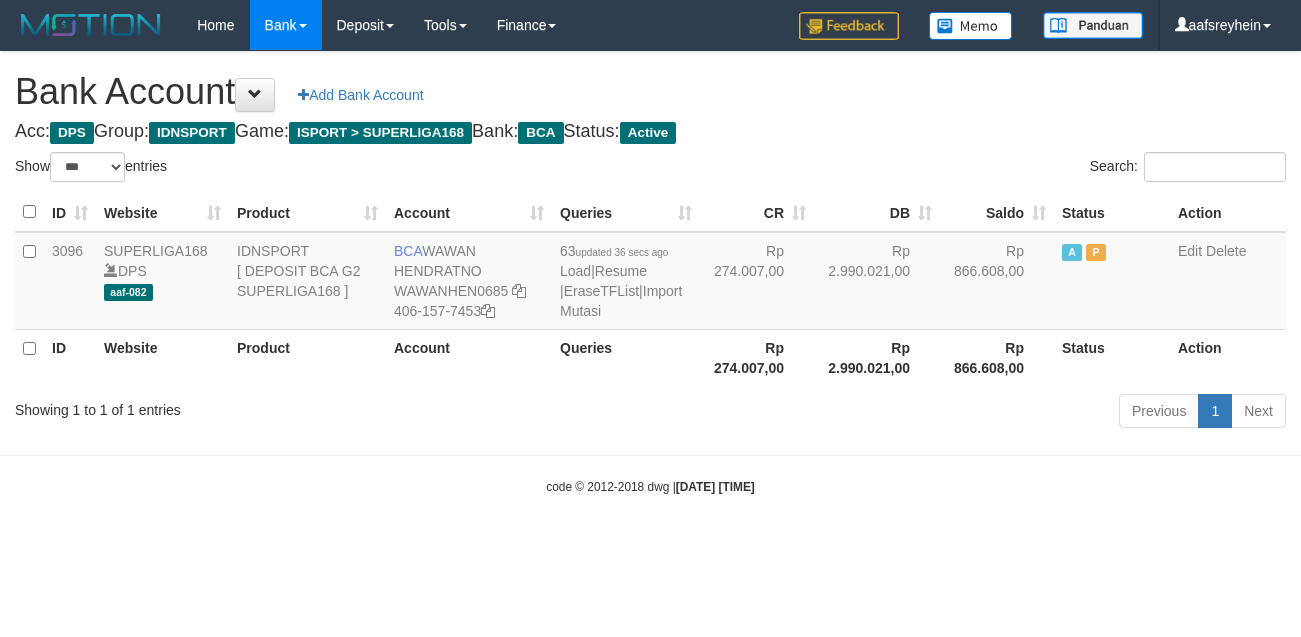 select on "***" 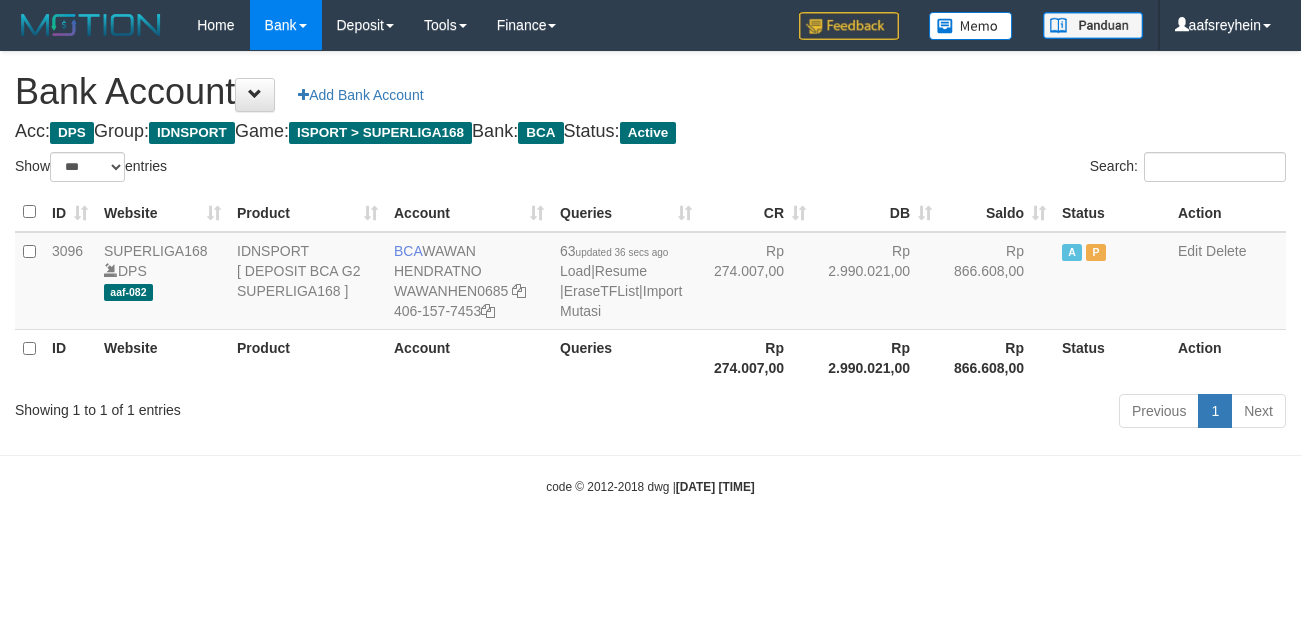 scroll, scrollTop: 0, scrollLeft: 0, axis: both 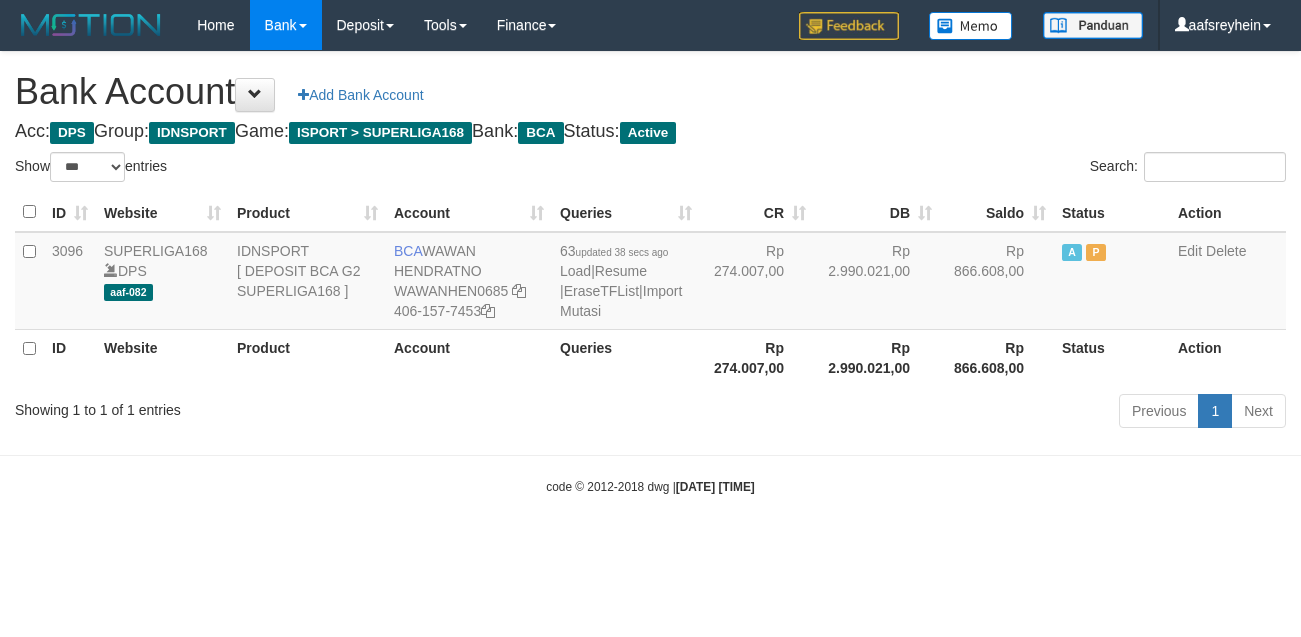 select on "***" 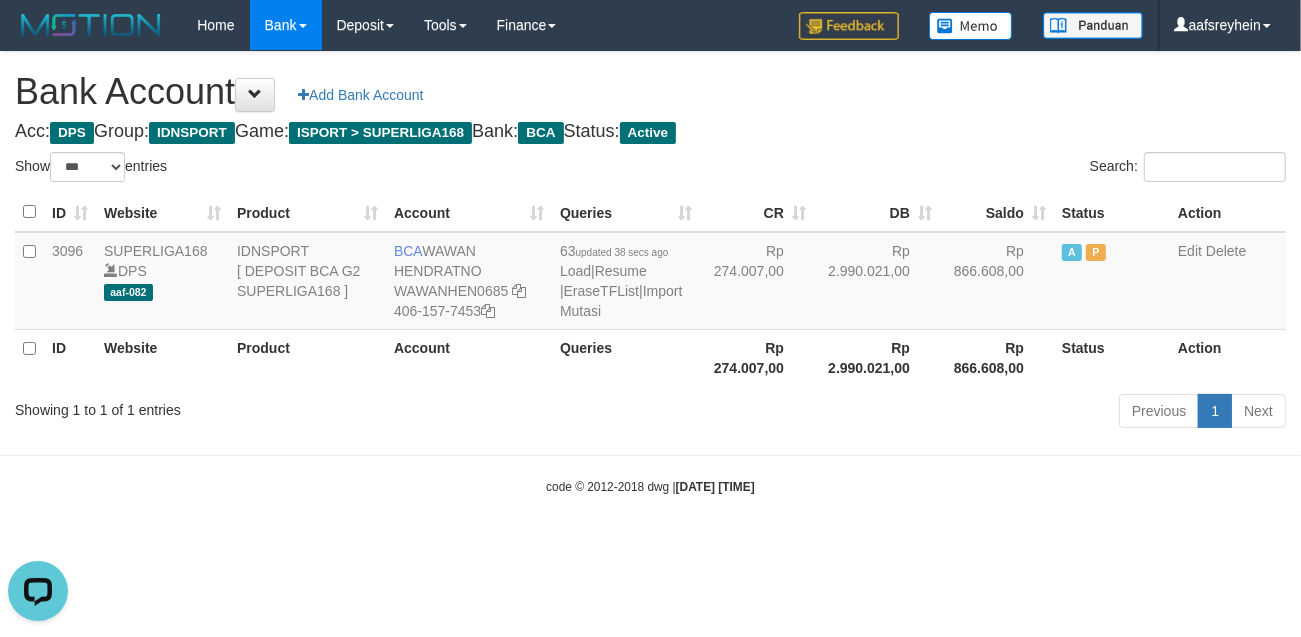 scroll, scrollTop: 0, scrollLeft: 0, axis: both 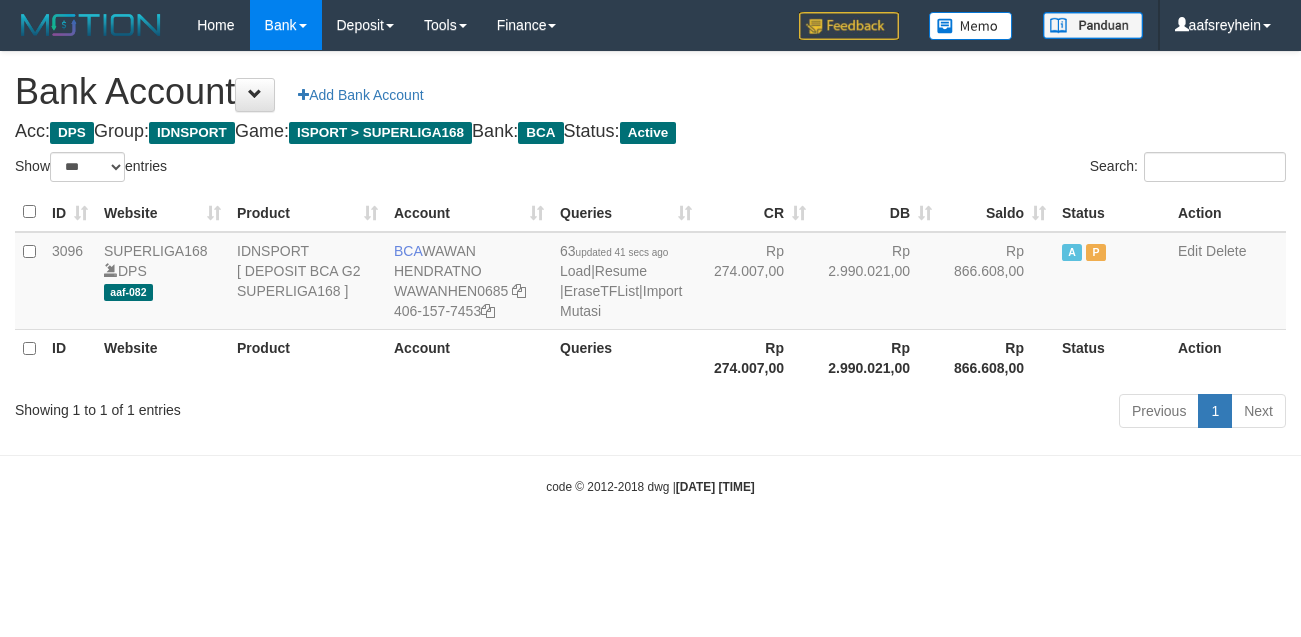 select on "***" 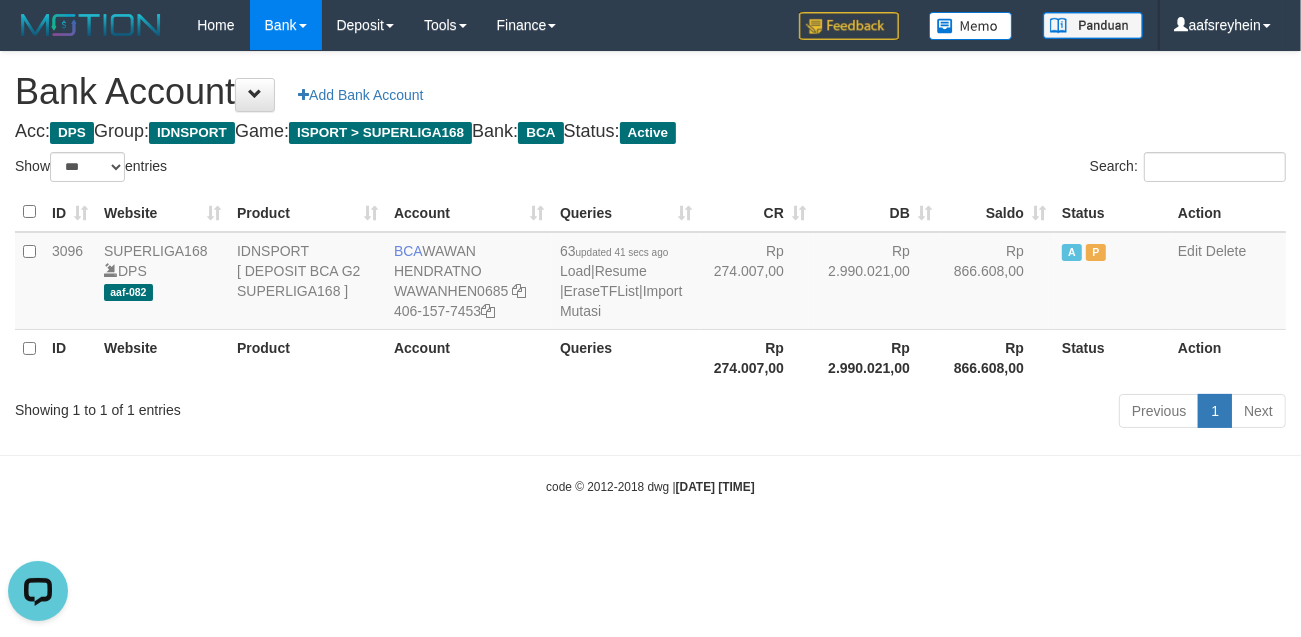 scroll, scrollTop: 0, scrollLeft: 0, axis: both 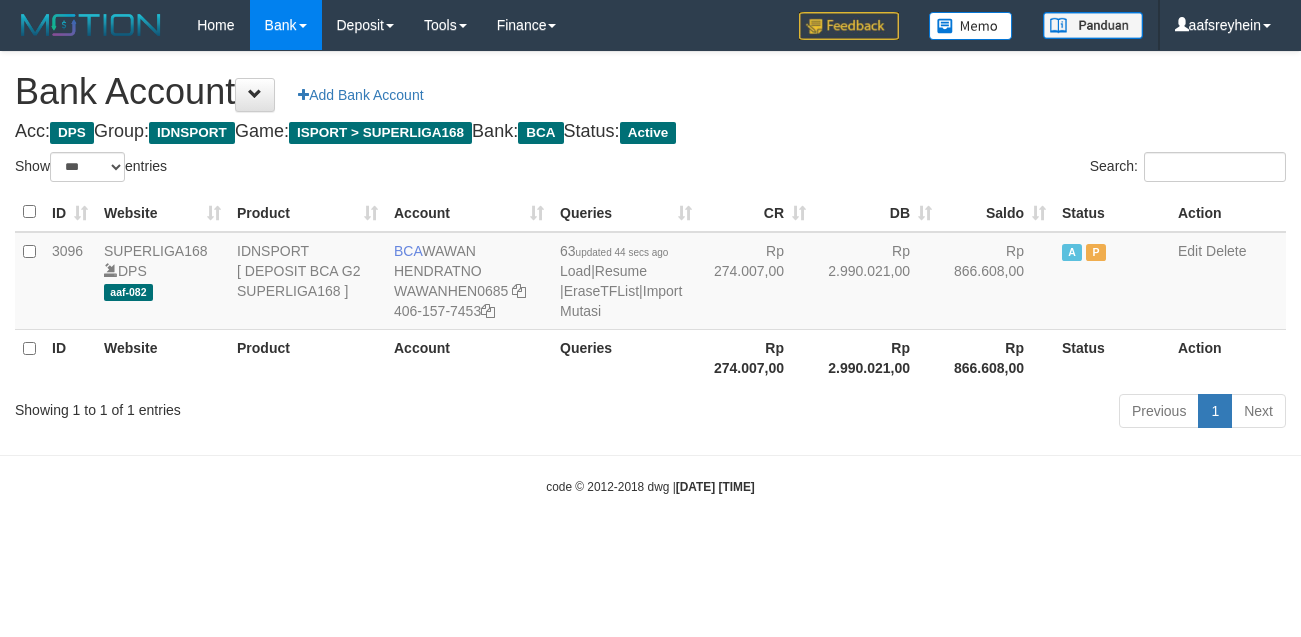 select on "***" 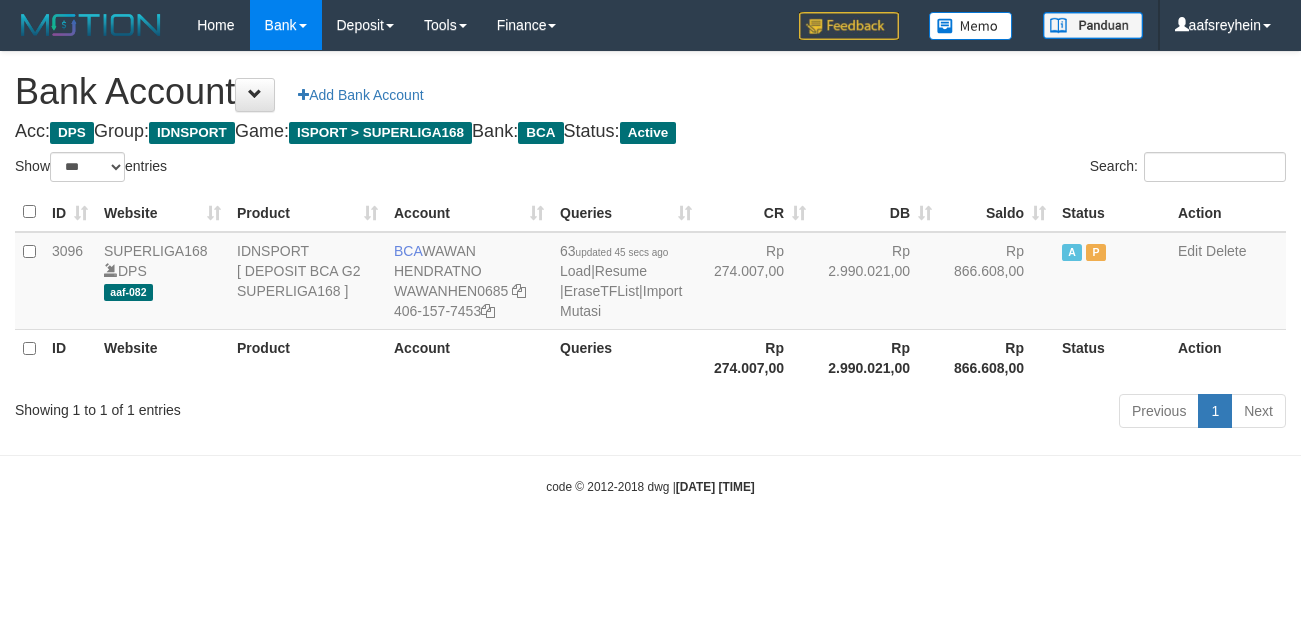 select on "***" 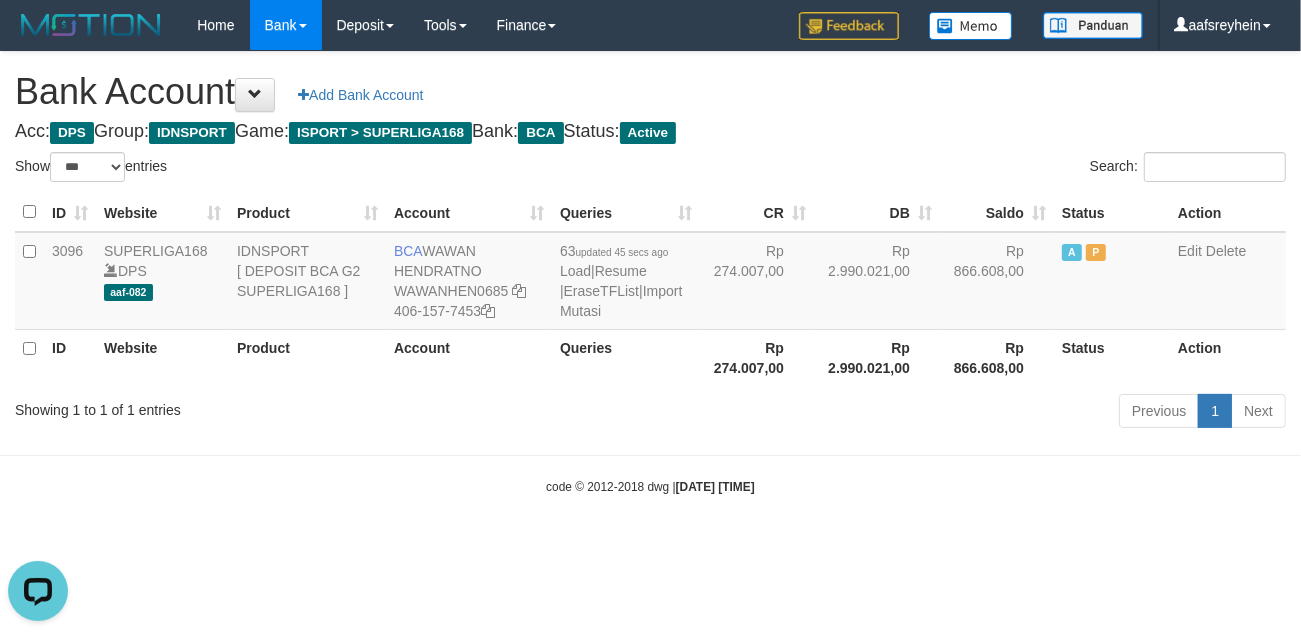 scroll, scrollTop: 0, scrollLeft: 0, axis: both 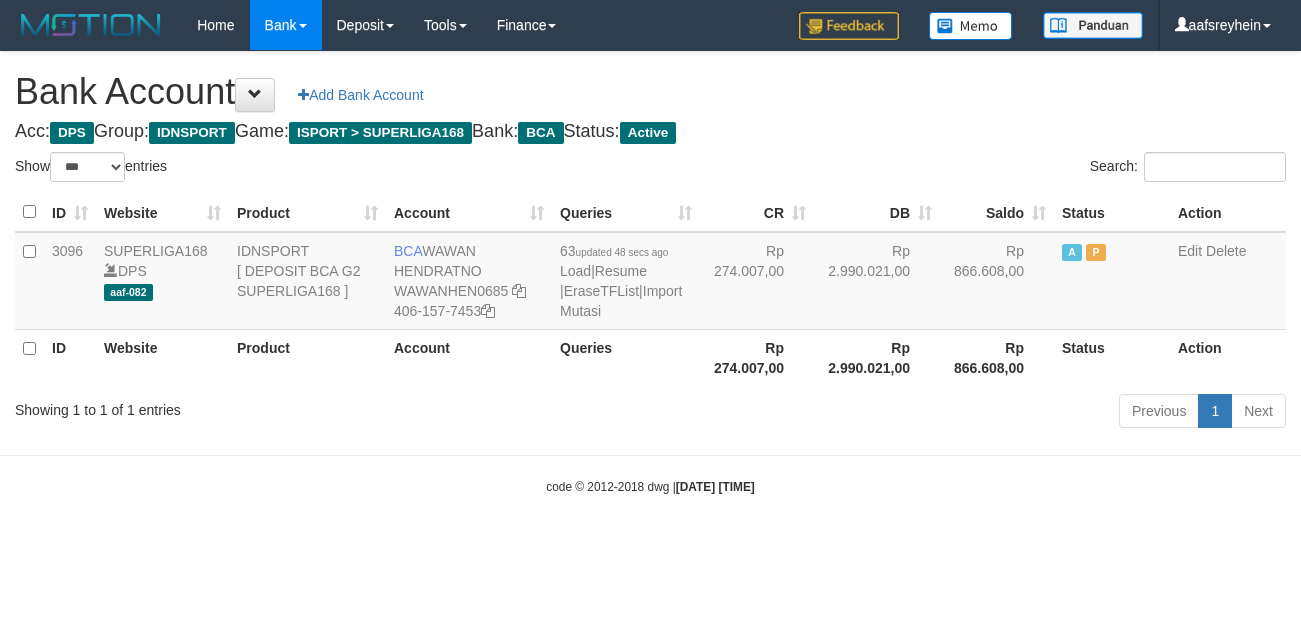 select on "***" 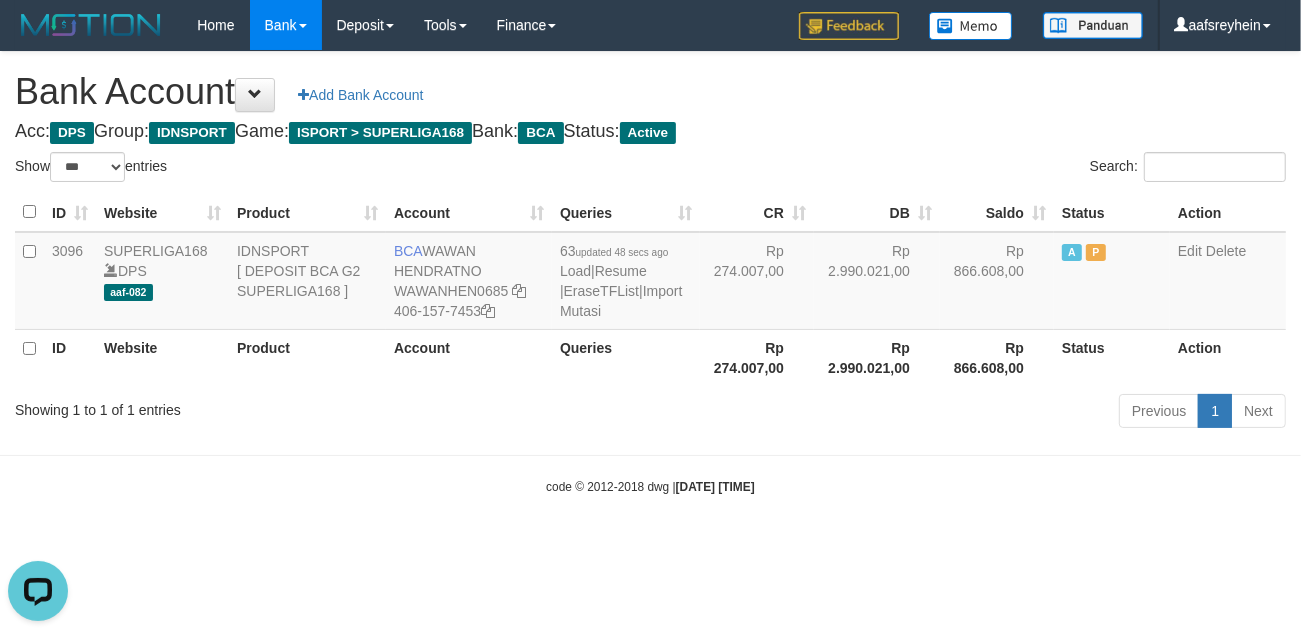 scroll, scrollTop: 0, scrollLeft: 0, axis: both 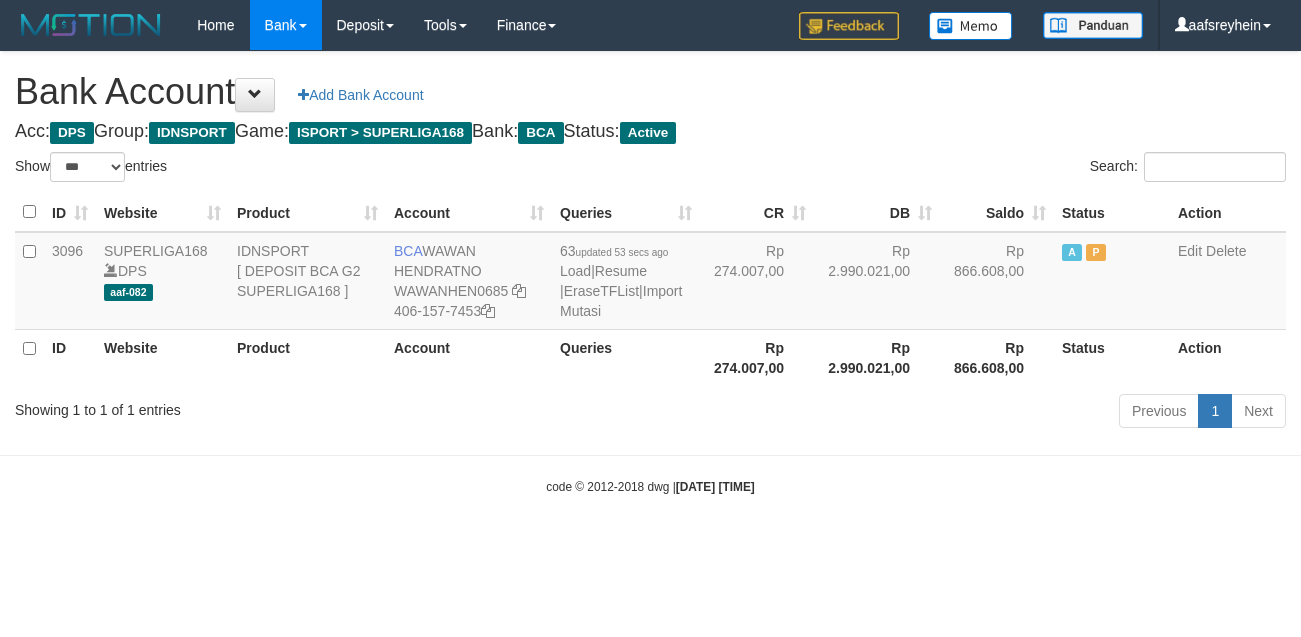 select on "***" 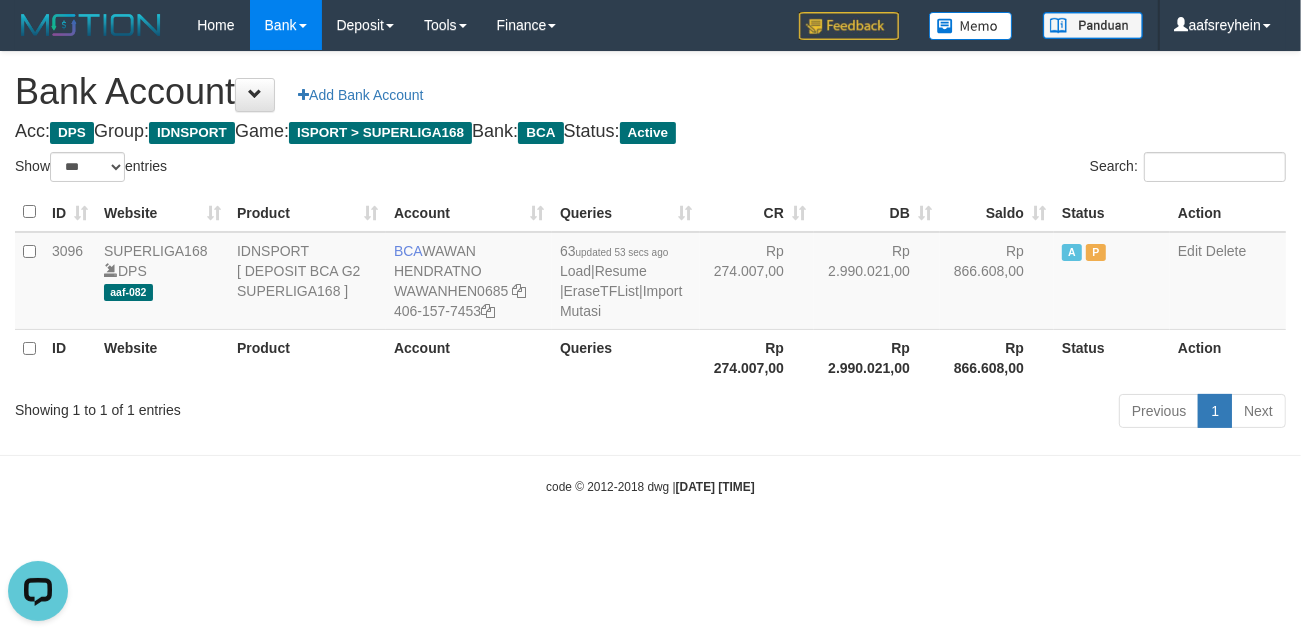 scroll, scrollTop: 0, scrollLeft: 0, axis: both 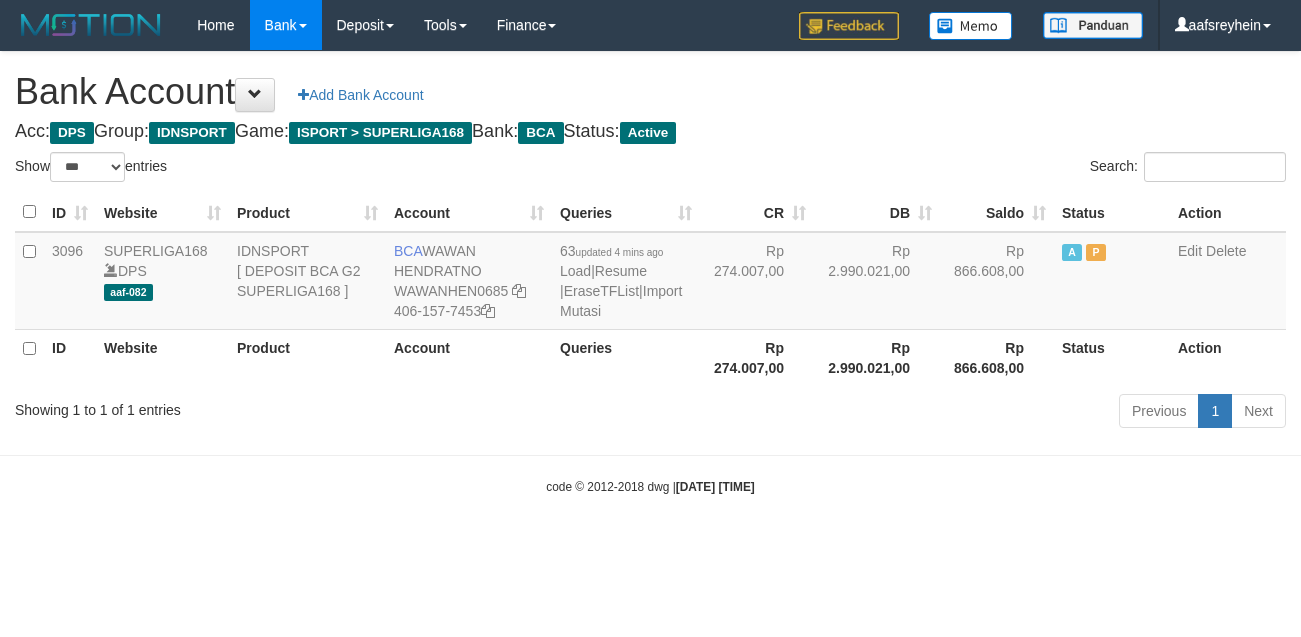 select on "***" 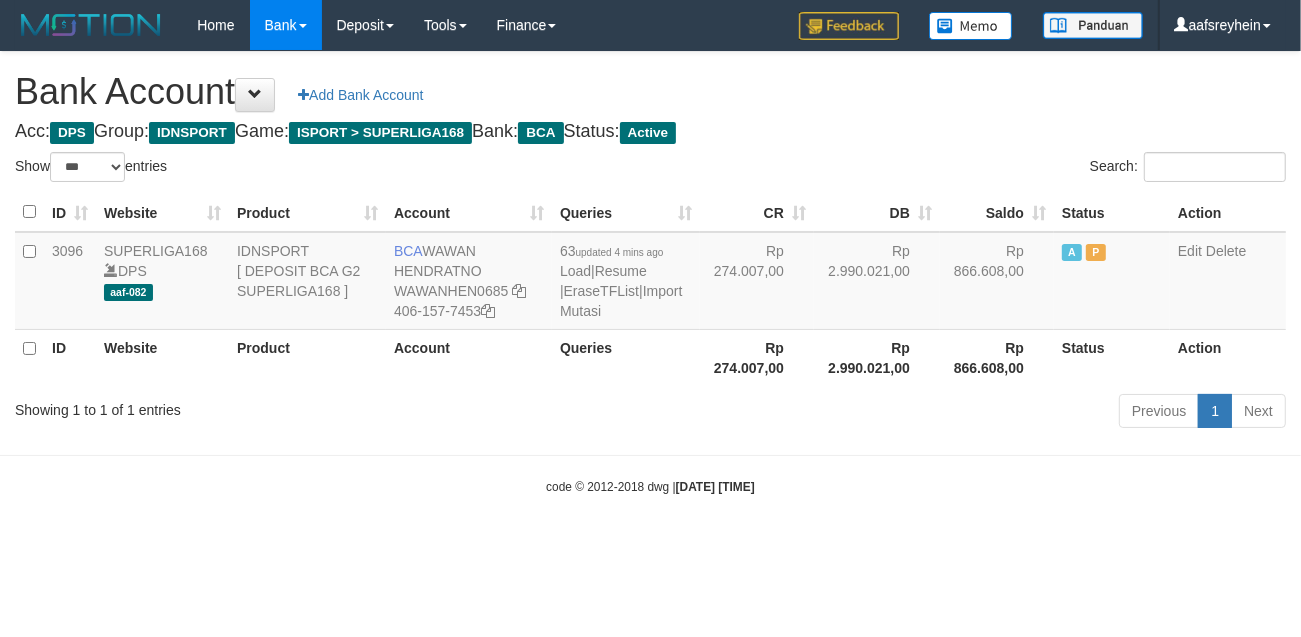 click on "Bank Account
Add Bank Account
Acc: 										 DPS
Group:   IDNSPORT    		Game:   ISPORT > SUPERLIGA168    		Bank:   BCA    		Status:  Active
Filter Account Type
*******
***
**
***
DPS
SELECT ALL  SELECT TYPE  - ALL -
DPS
WD
TMP
Filter Product
*******
******
********
********
*******
********
IDNSPORT
SELECT ALL  SELECT GROUP  - ALL -
BETHUB
IDNPOKER
IDNSPORT
IDNTOTO
LOADONLY
Filter Website
*******" at bounding box center (650, 243) 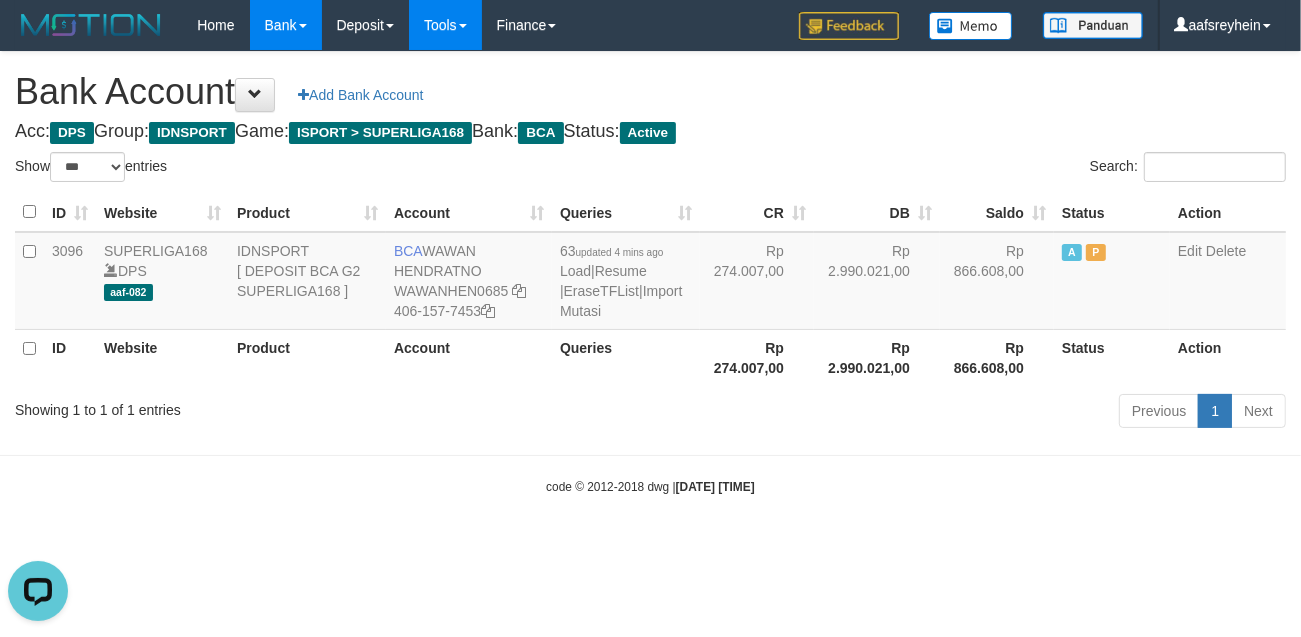 scroll, scrollTop: 0, scrollLeft: 0, axis: both 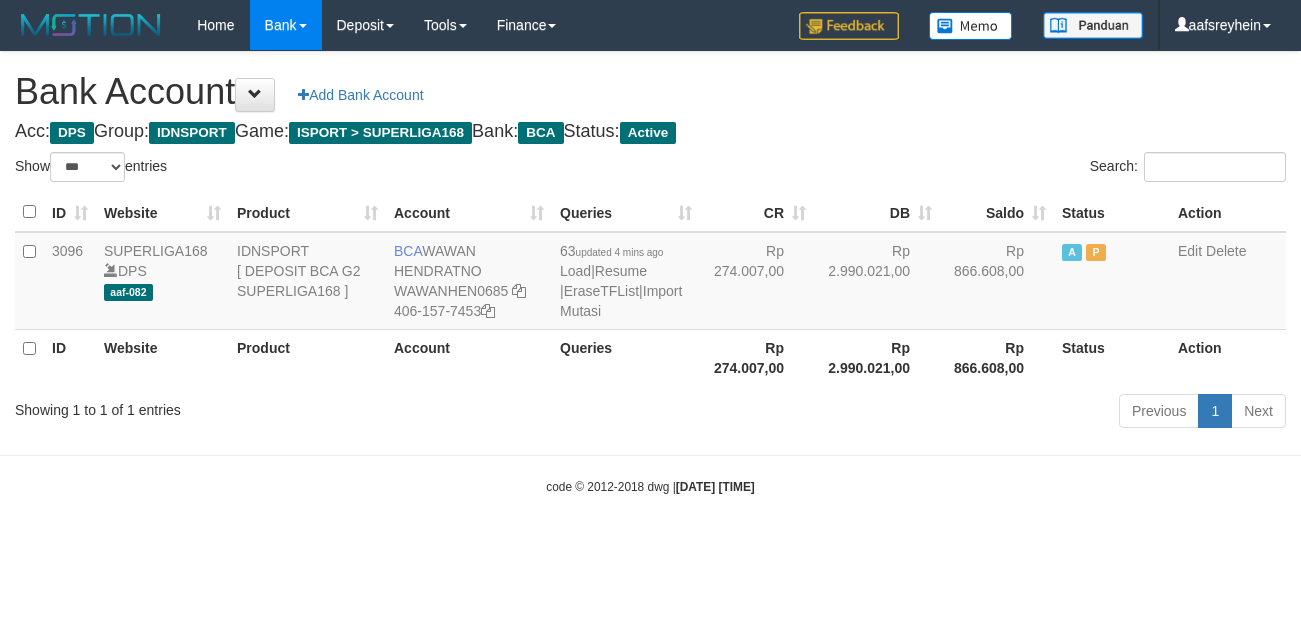 select on "***" 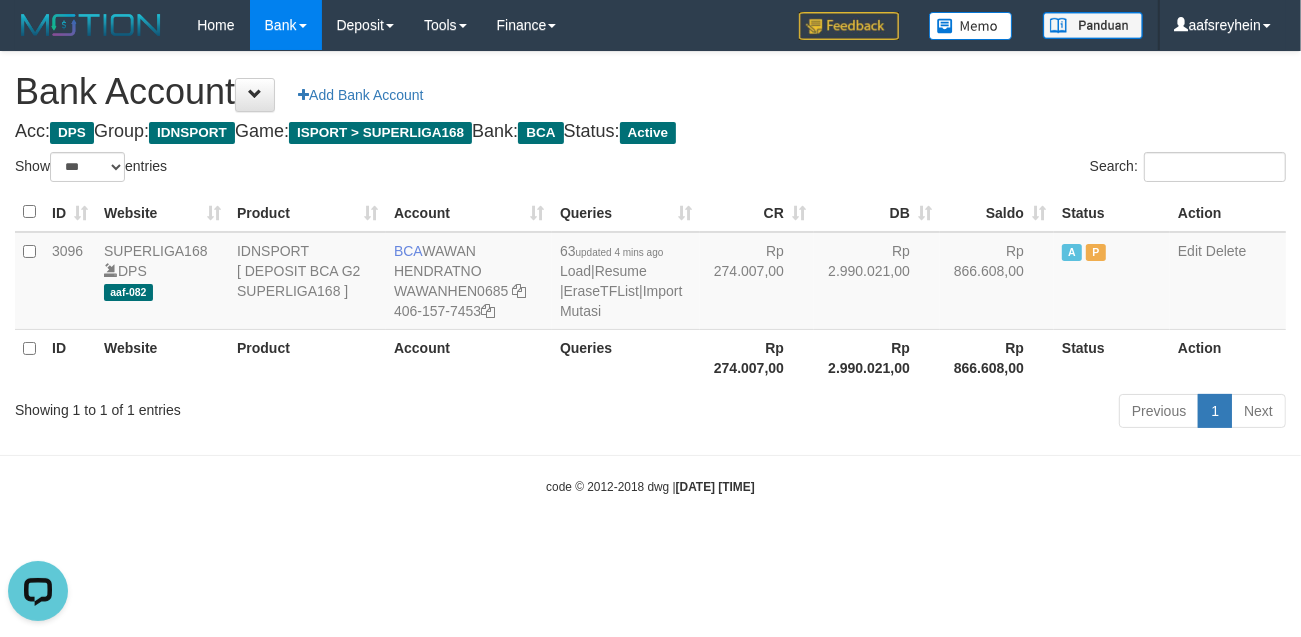 scroll, scrollTop: 0, scrollLeft: 0, axis: both 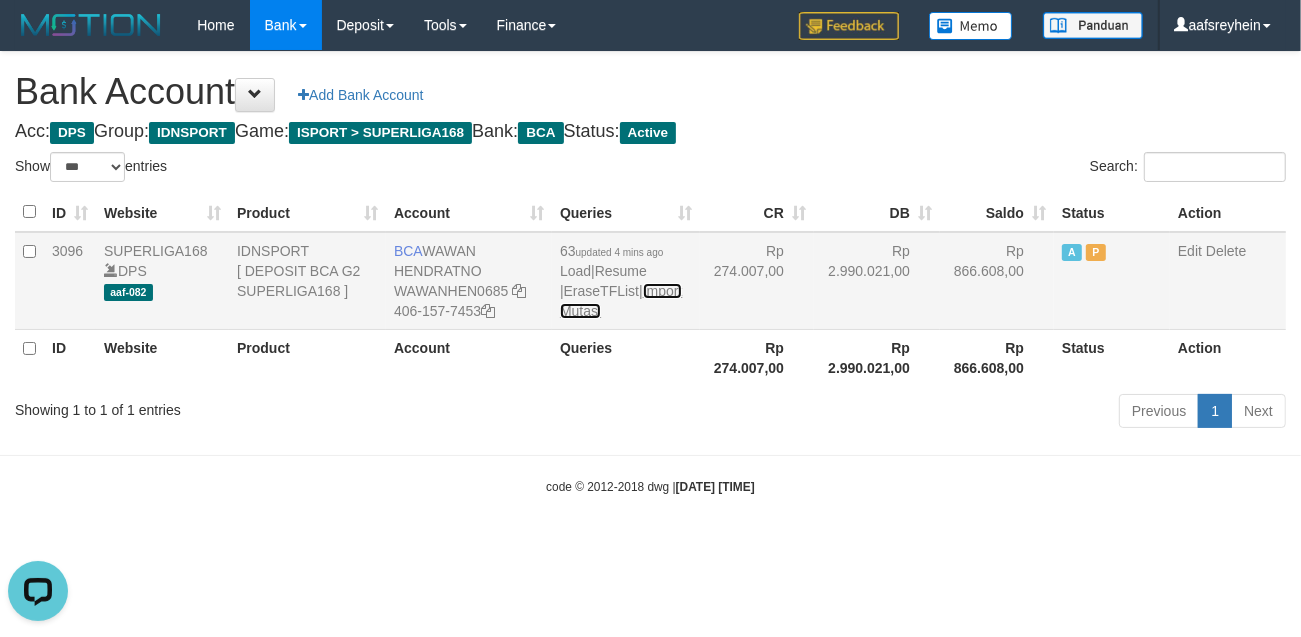 click on "Import Mutasi" at bounding box center [621, 301] 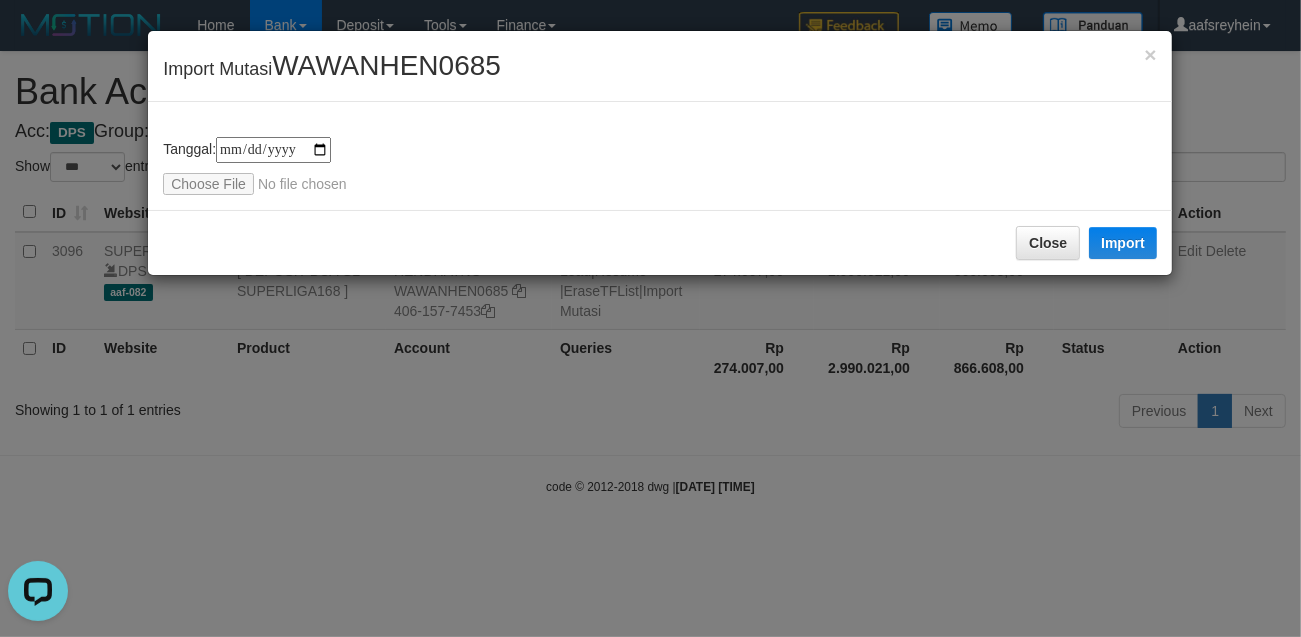 type on "**********" 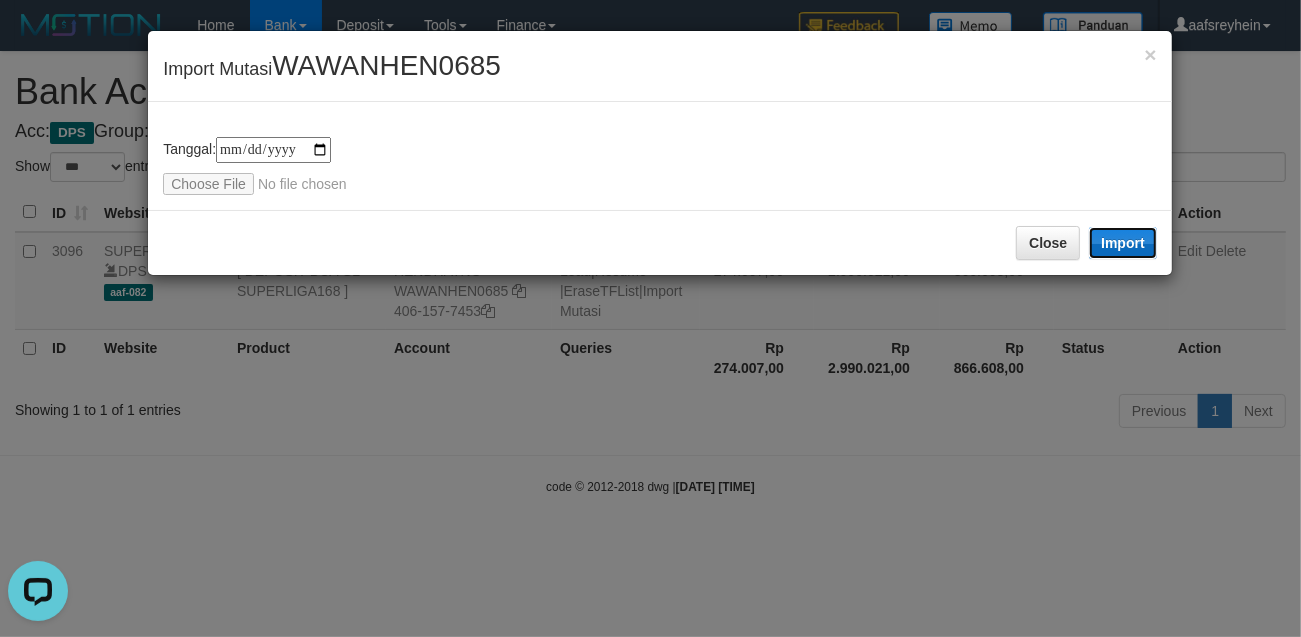 click on "Import" at bounding box center [1123, 243] 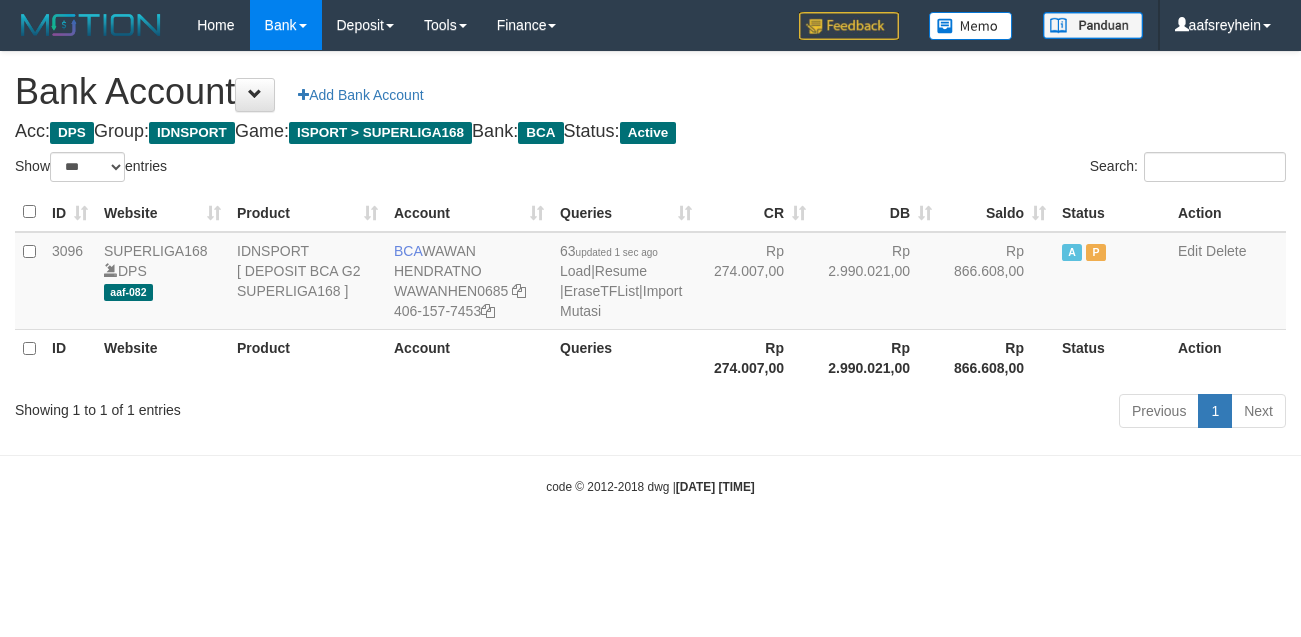 select on "***" 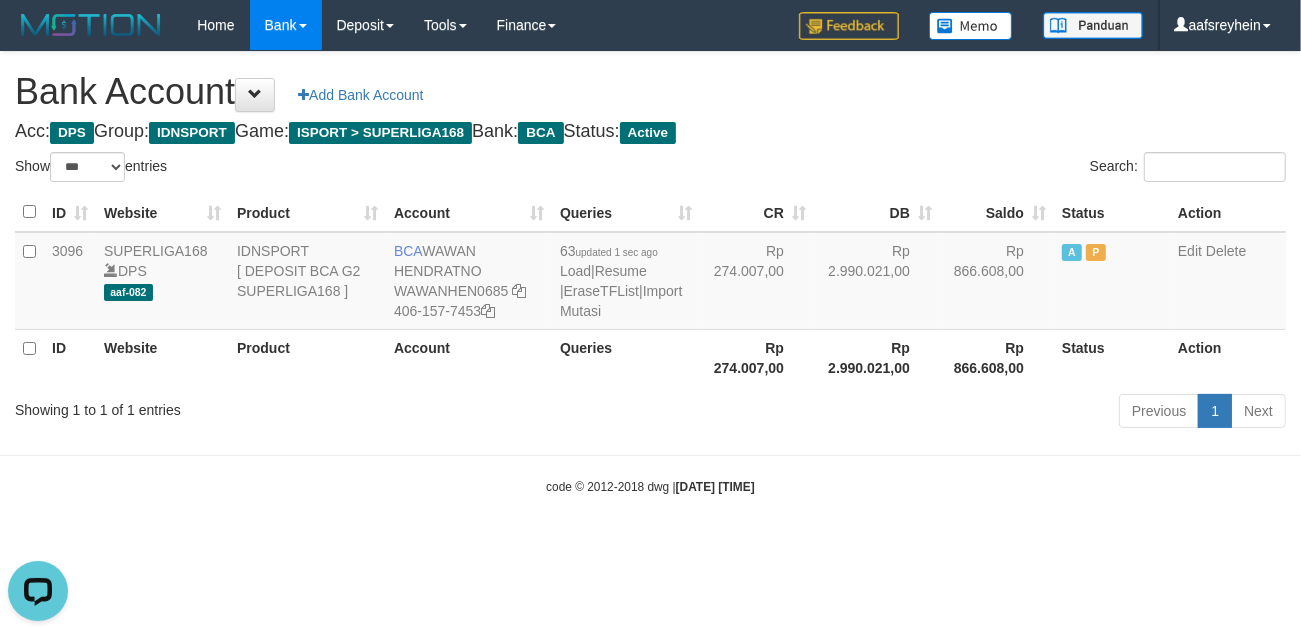scroll, scrollTop: 0, scrollLeft: 0, axis: both 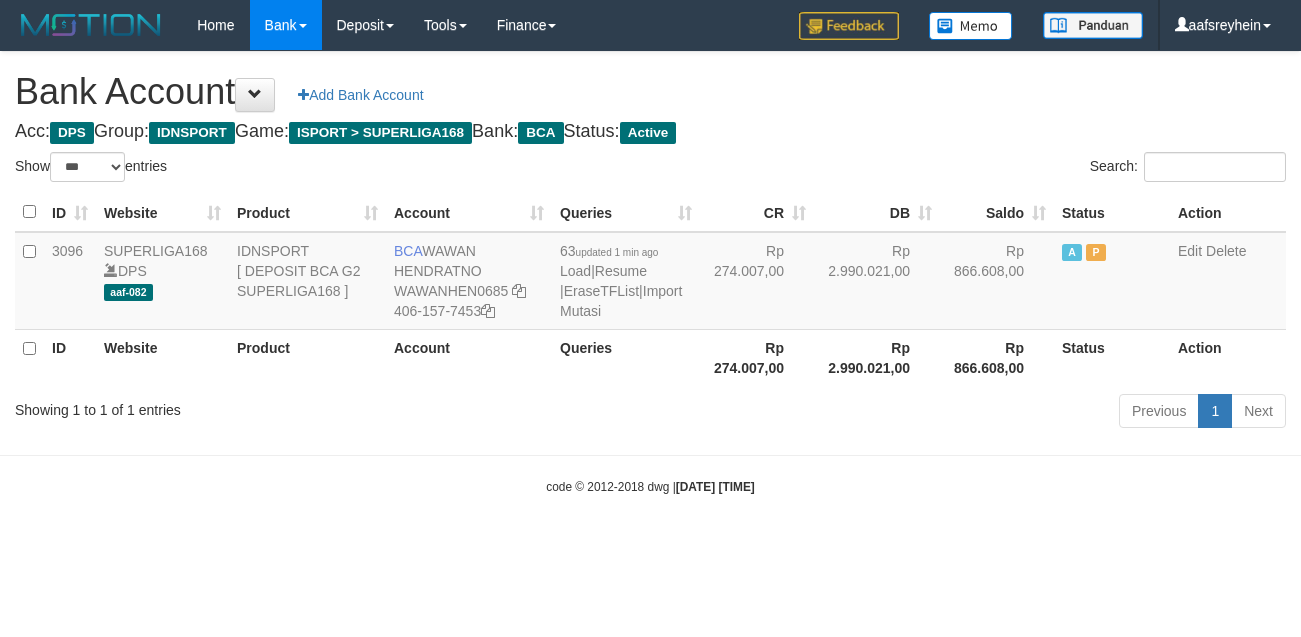 select on "***" 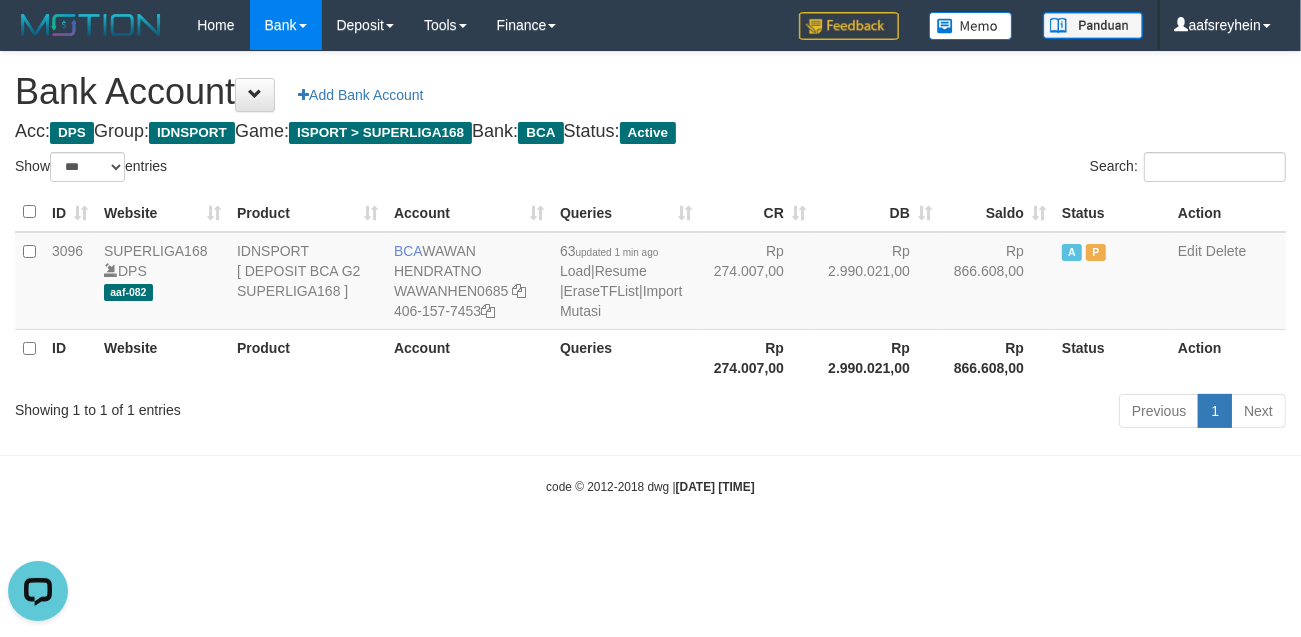 scroll, scrollTop: 0, scrollLeft: 0, axis: both 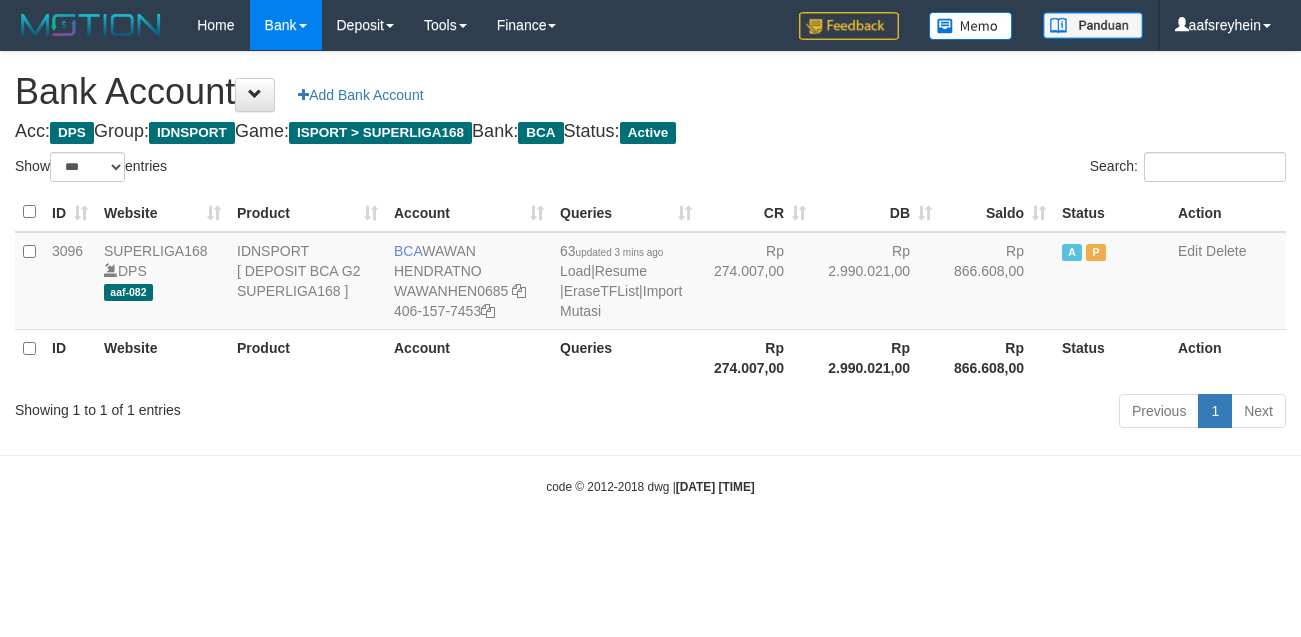 select on "***" 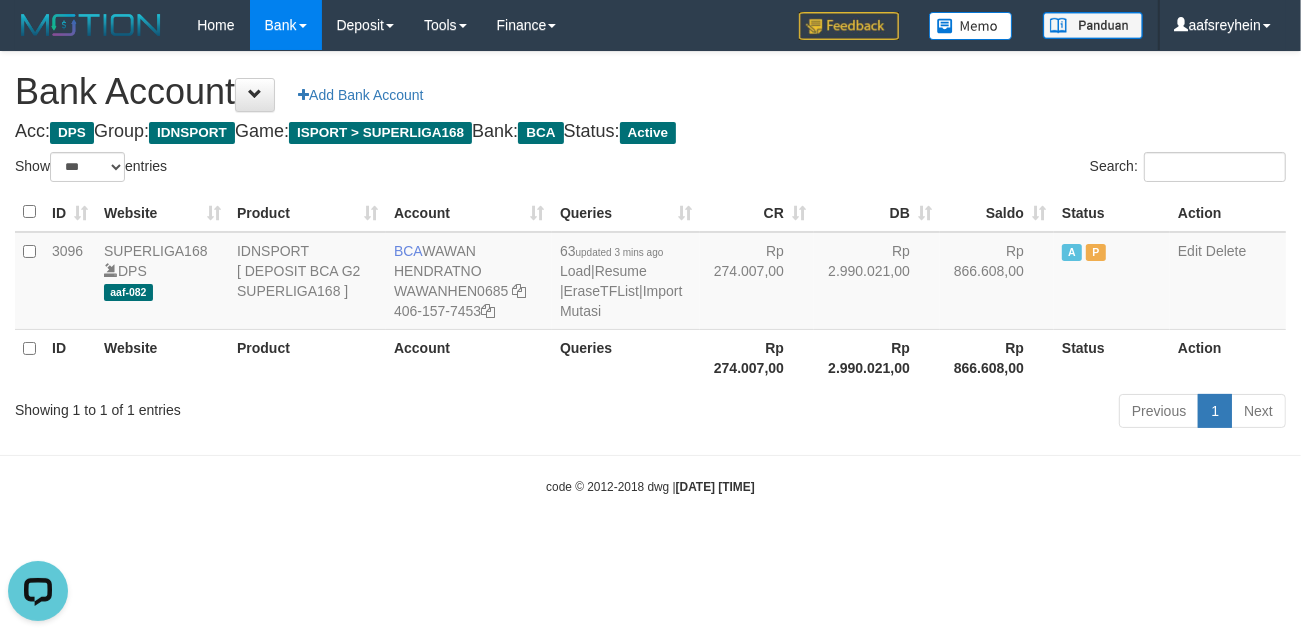 scroll, scrollTop: 0, scrollLeft: 0, axis: both 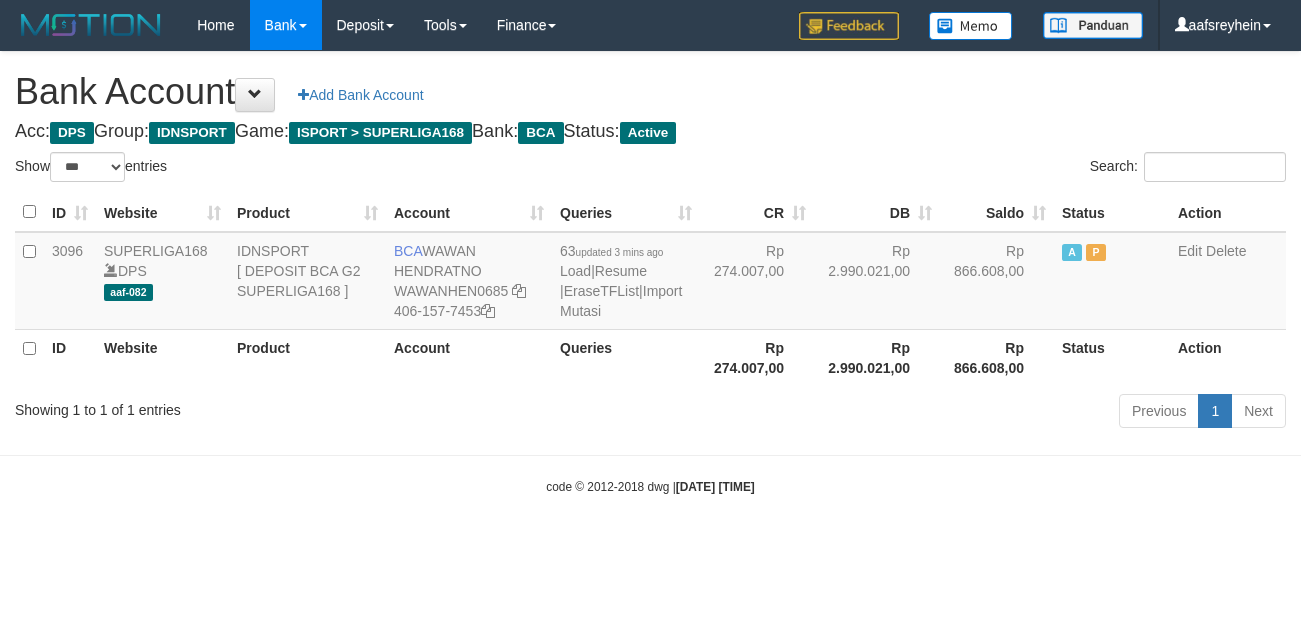 select on "***" 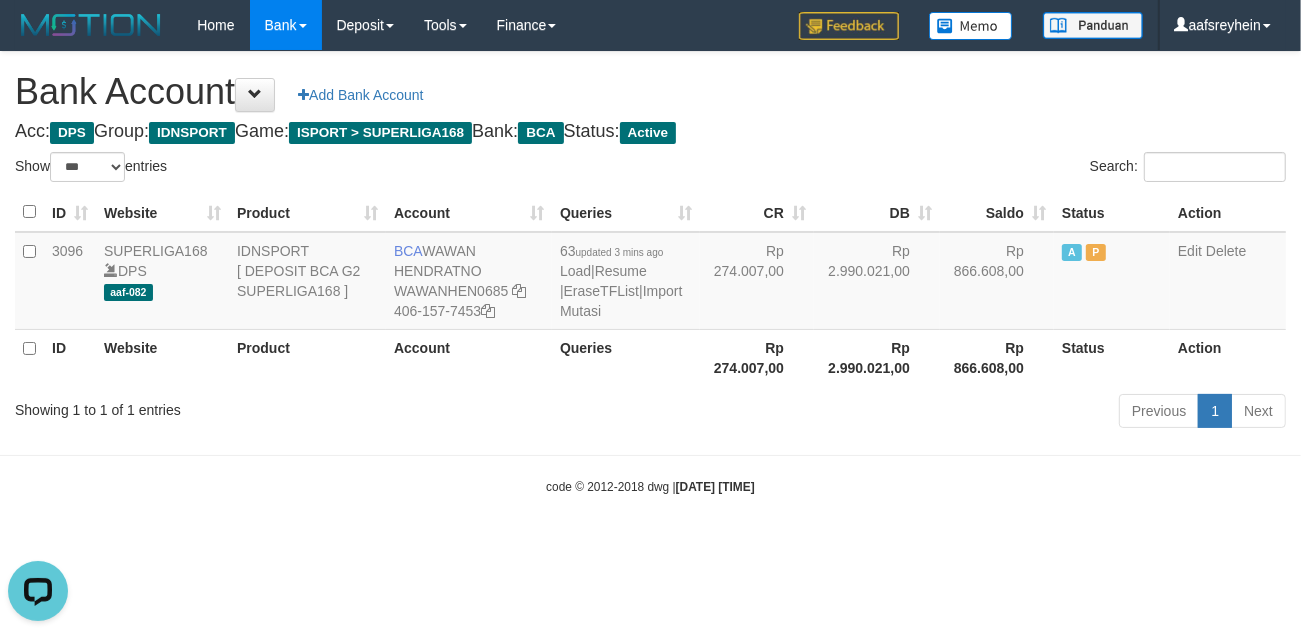 scroll, scrollTop: 0, scrollLeft: 0, axis: both 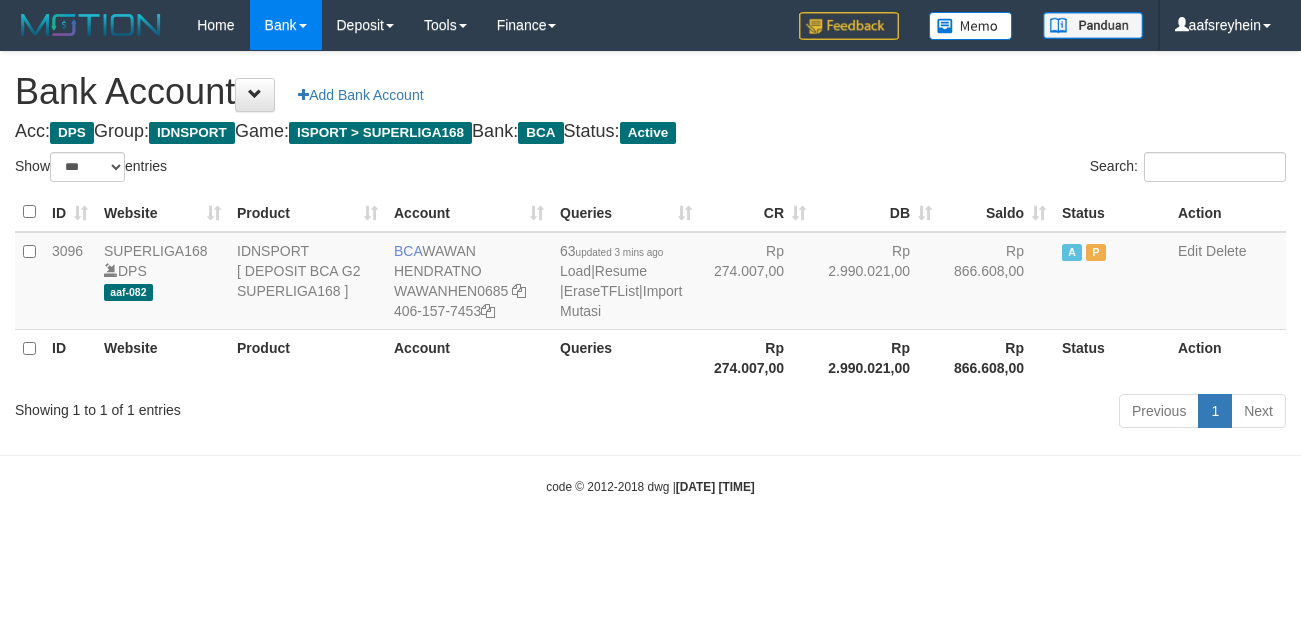 select on "***" 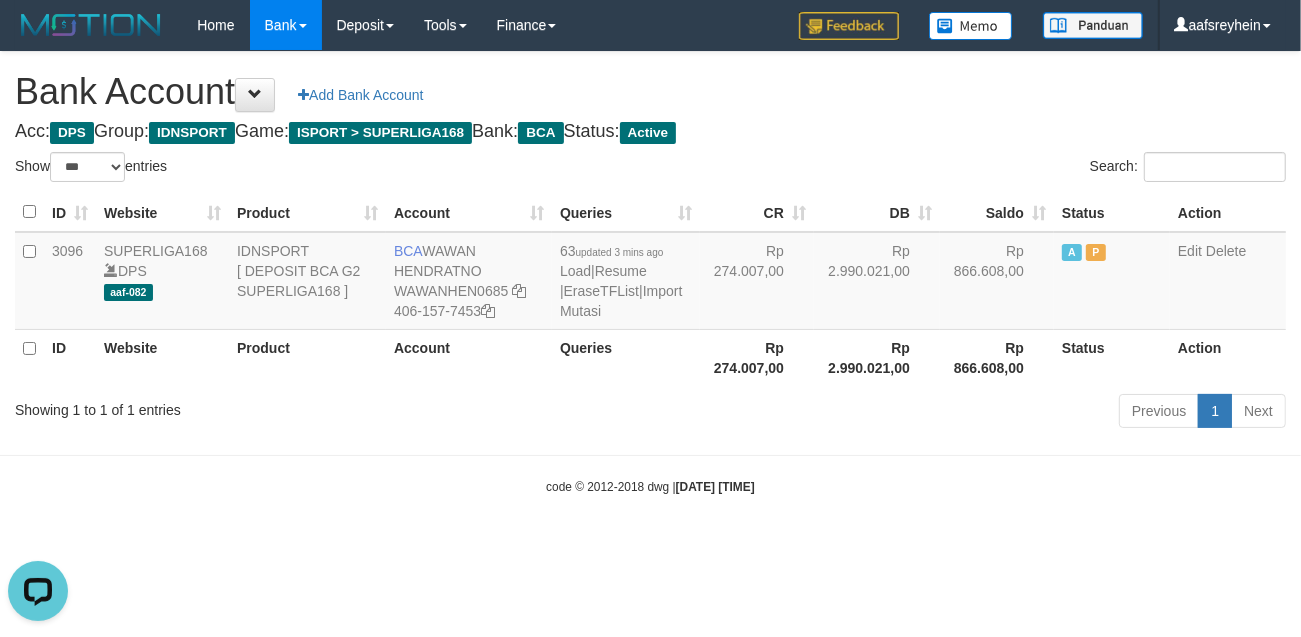 scroll, scrollTop: 0, scrollLeft: 0, axis: both 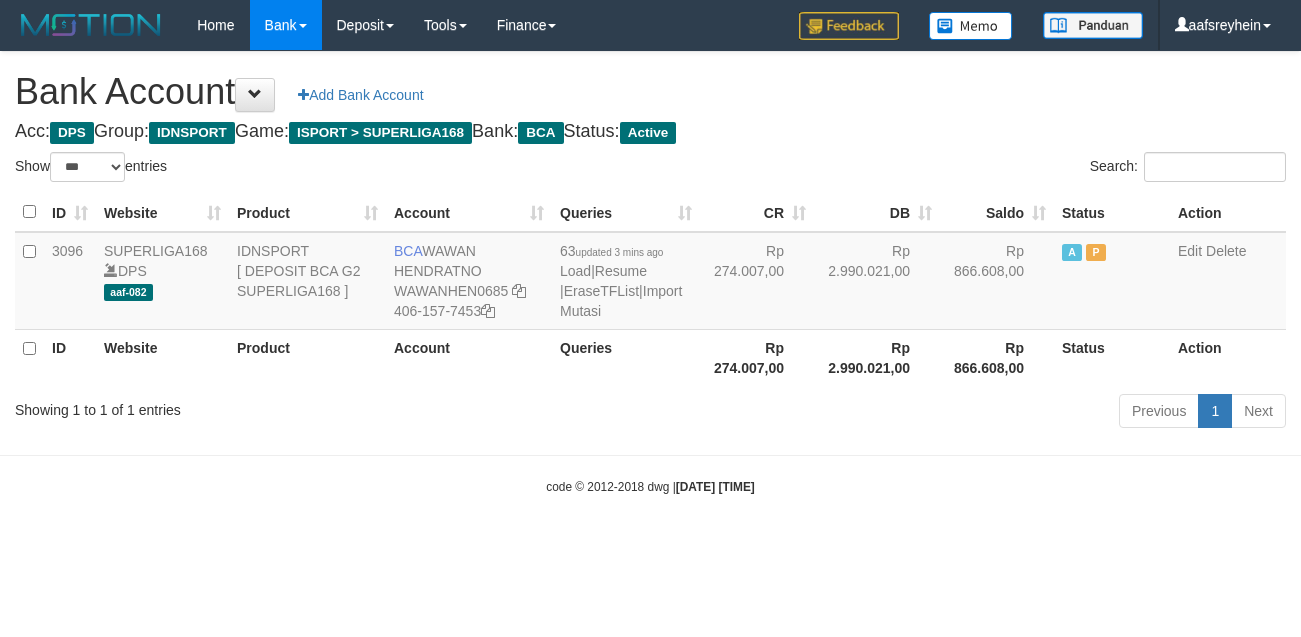 select on "***" 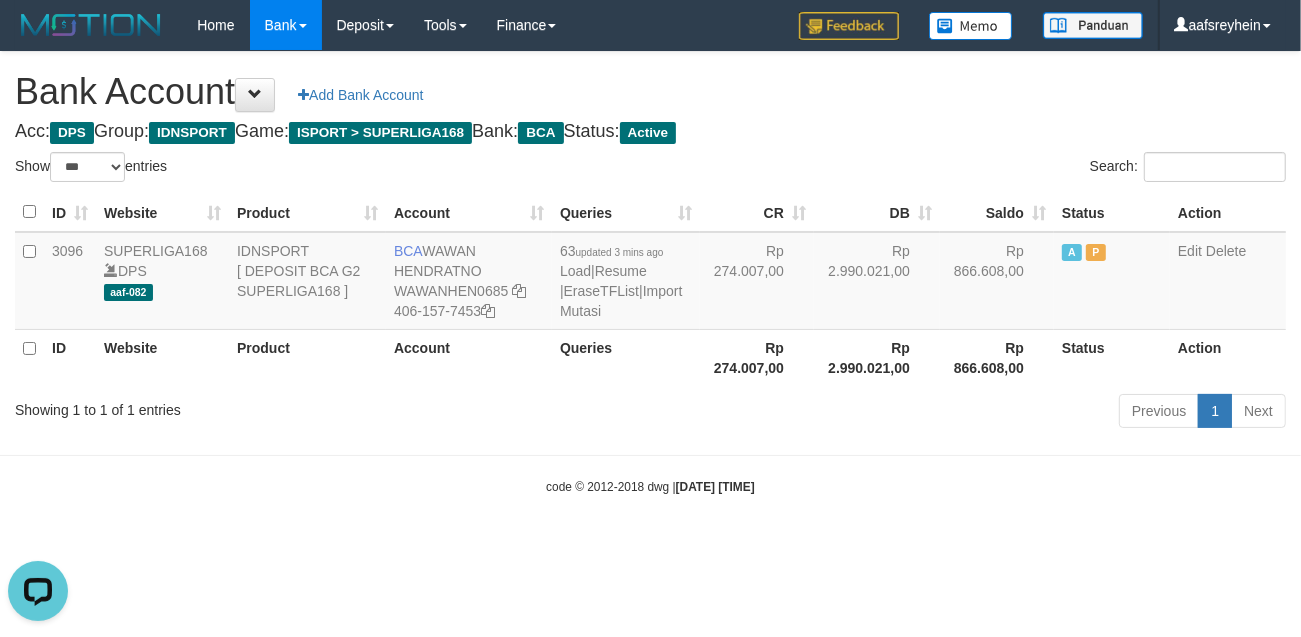 scroll, scrollTop: 0, scrollLeft: 0, axis: both 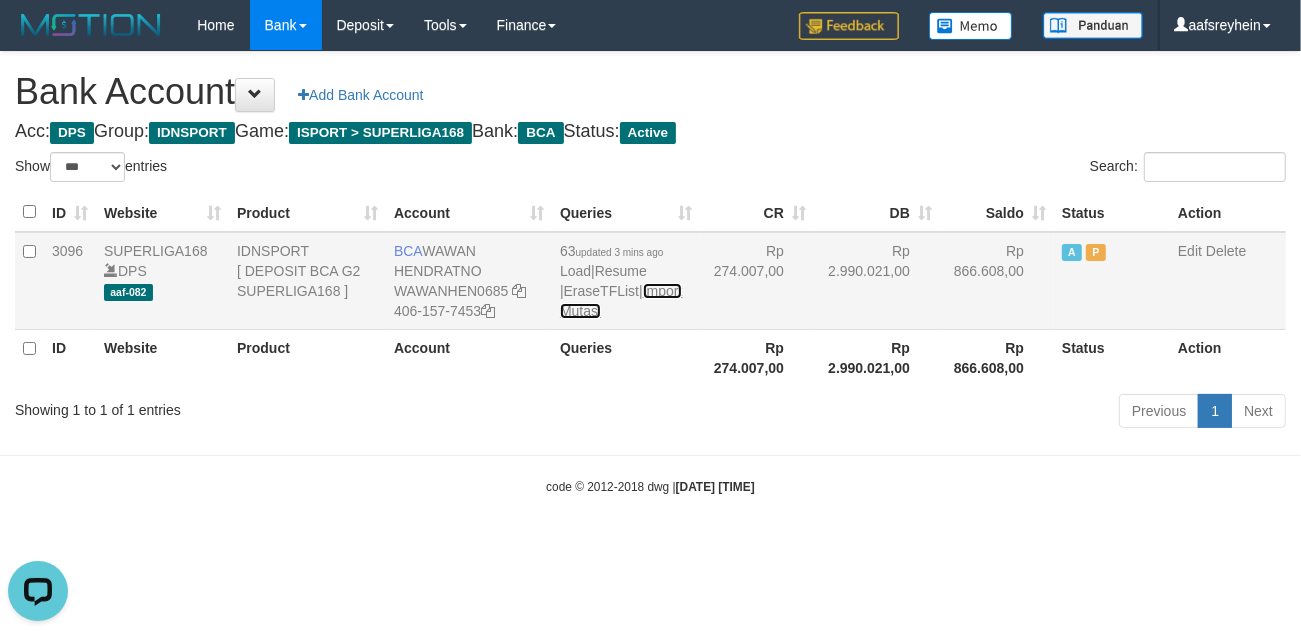 click on "Import Mutasi" at bounding box center [621, 301] 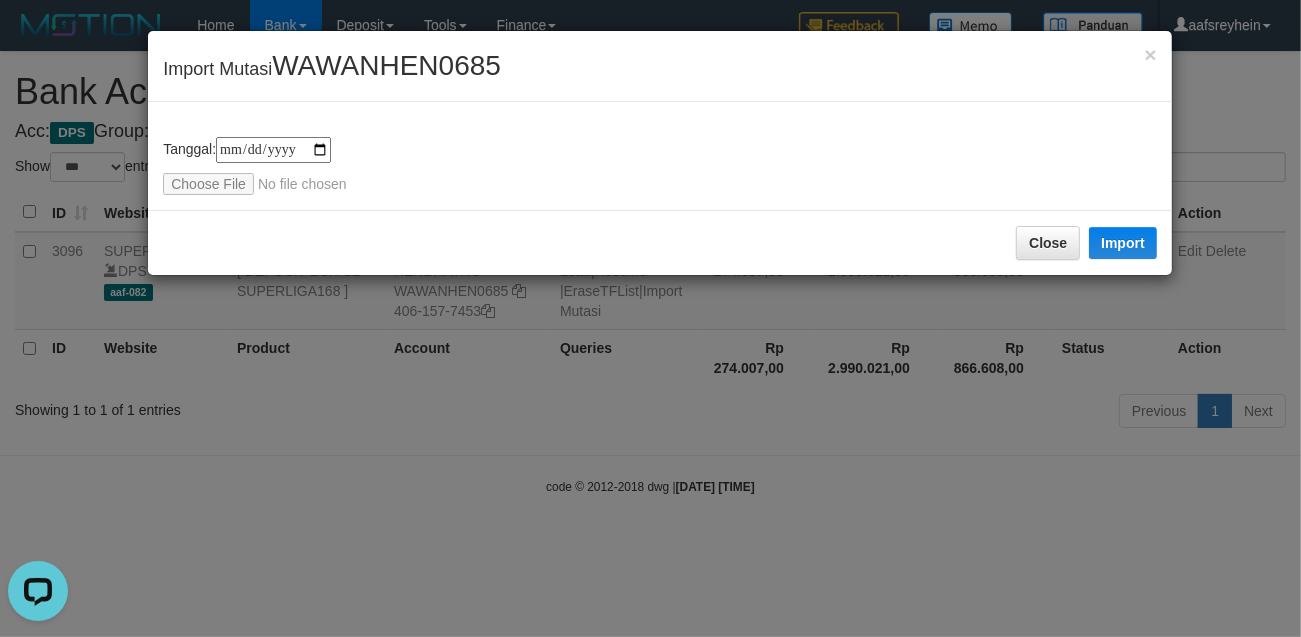 type on "**********" 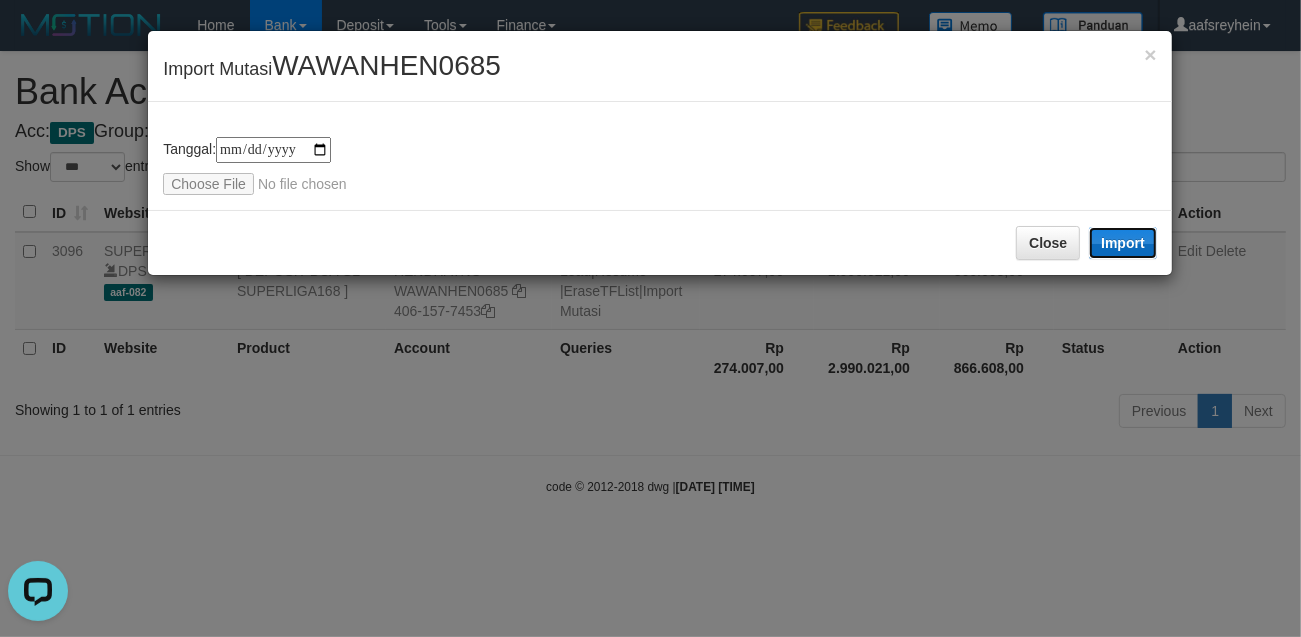 click on "Import" at bounding box center (1123, 243) 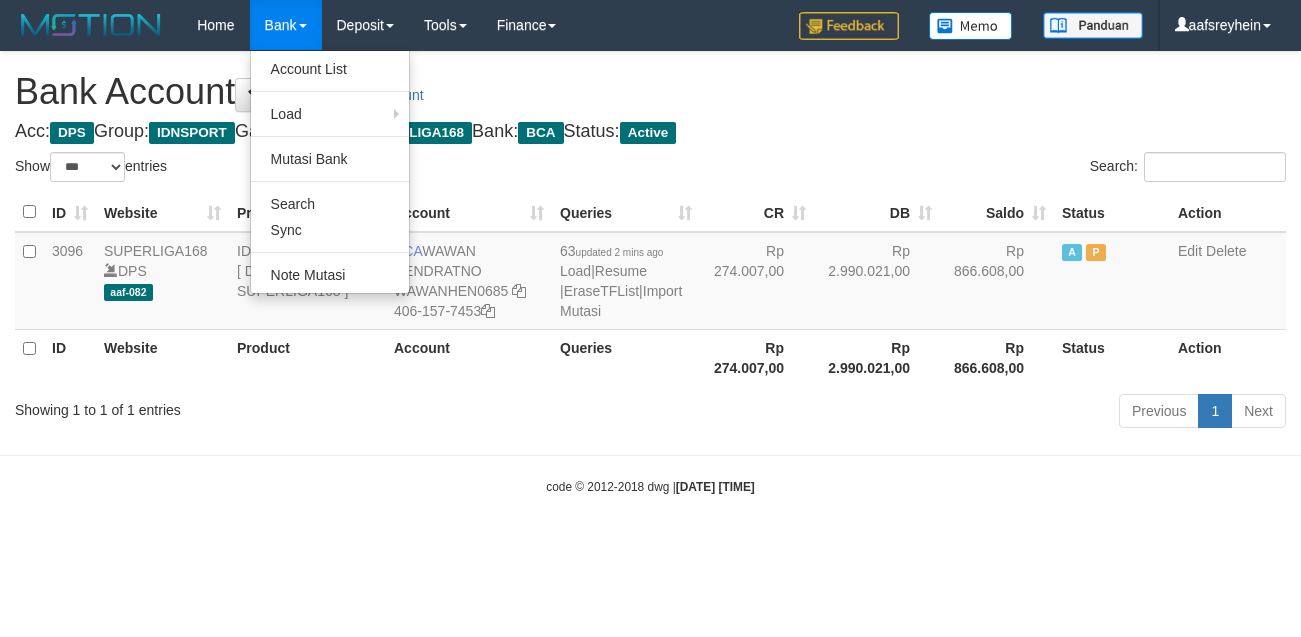 select on "***" 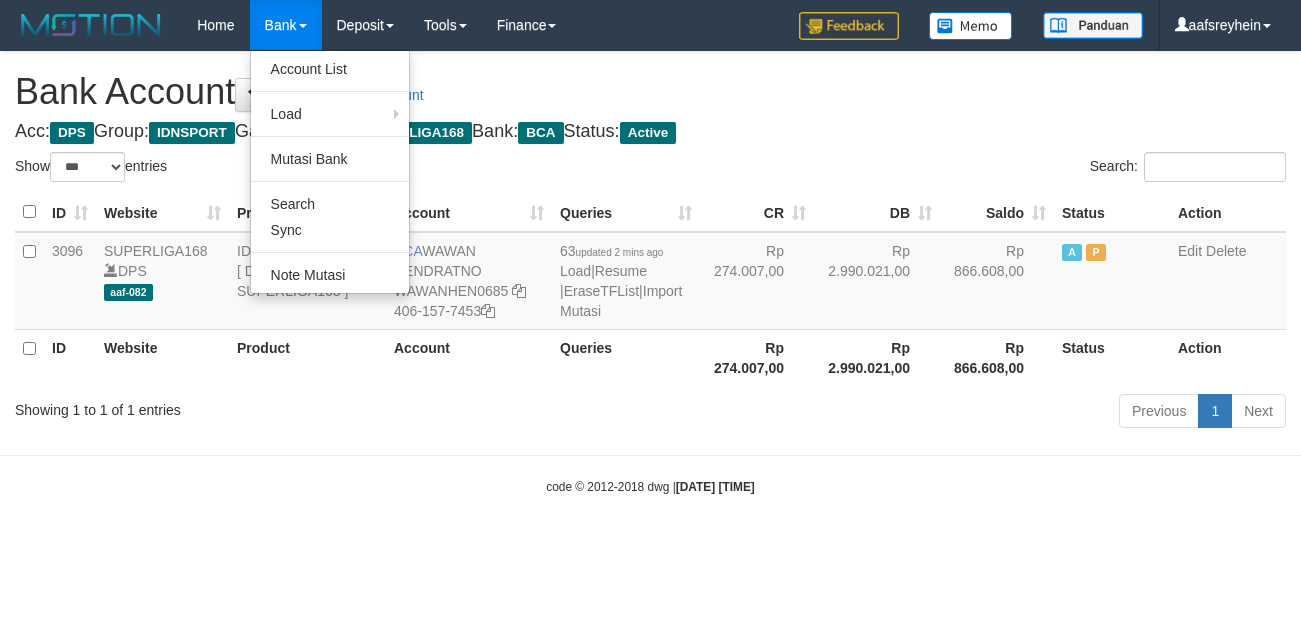 scroll, scrollTop: 0, scrollLeft: 0, axis: both 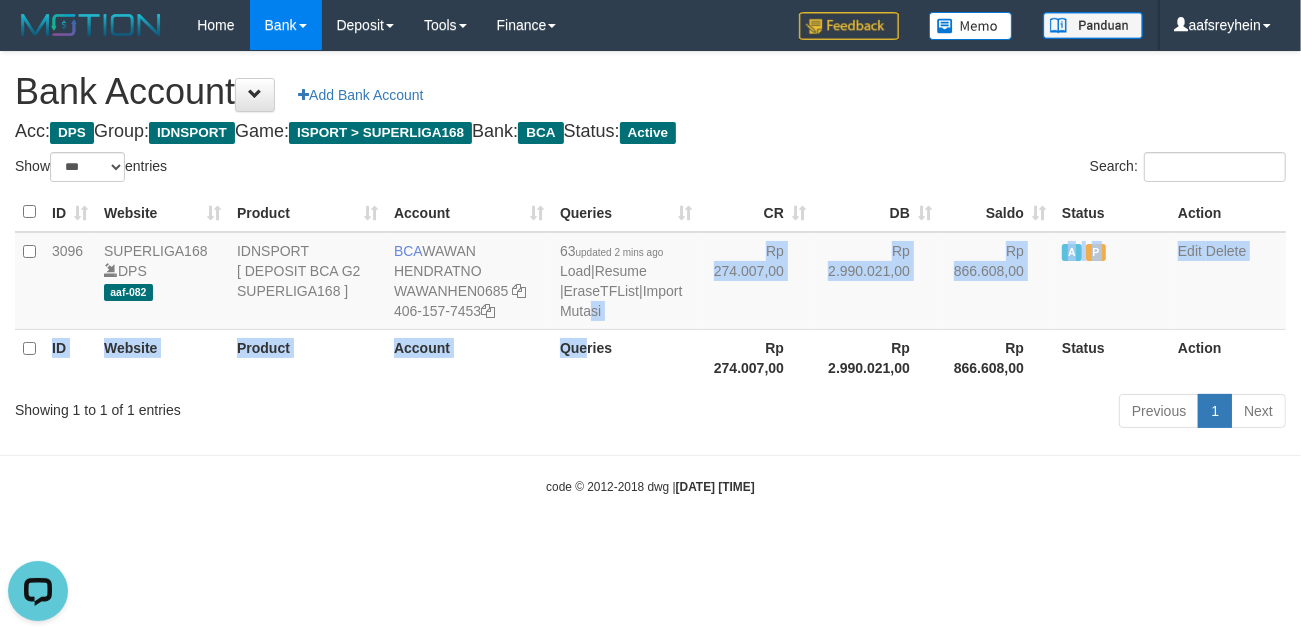 click on "ID Website Product Account Queries CR DB Saldo Status Action
3096
SUPERLIGA168
DPS
aaf-082
IDNSPORT
[ DEPOSIT BCA G2 SUPERLIGA168 ]
BCA
[FIRST] [LAST]
WAWANHEN0685
[PHONE]
63  updated 2 mins ago
Load
|
Resume
|
EraseTFList
|
Import Mutasi
Rp 274.007,00
Rp 2.990.021,00
Rp 866.608,00
A
P
Edit
Delete
ID Website Product Account Queries Rp 274.007,00 Rp 2.990.021,00 Rp 866.608,00" at bounding box center [650, 289] 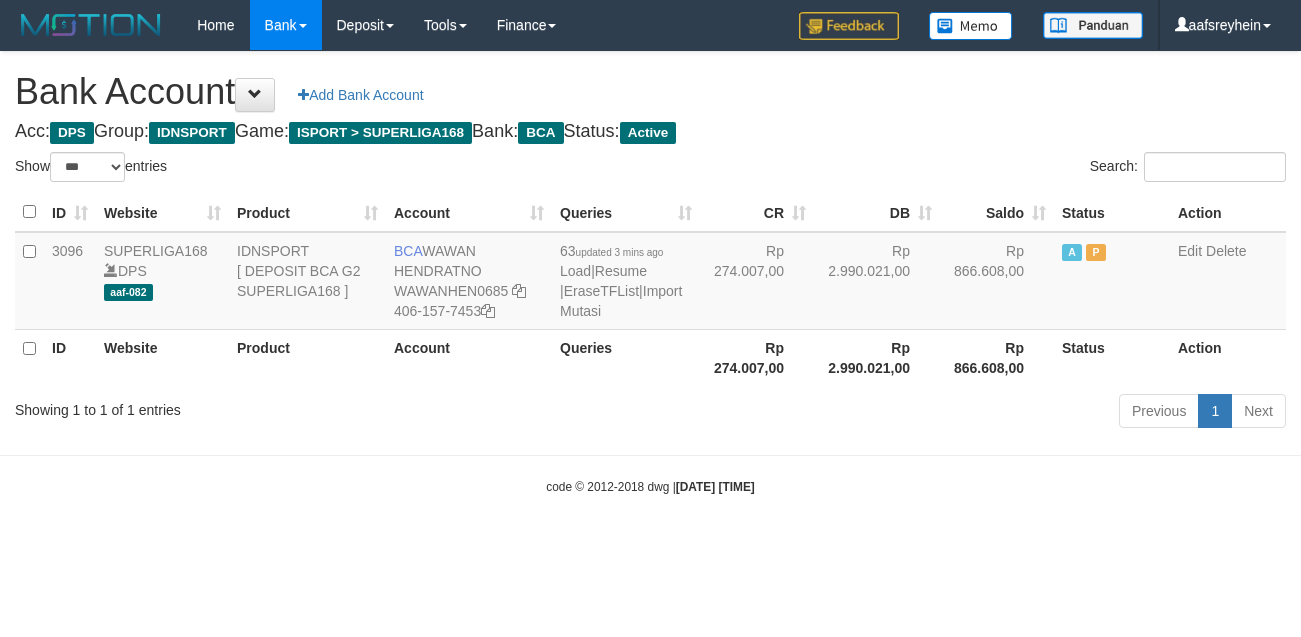 select on "***" 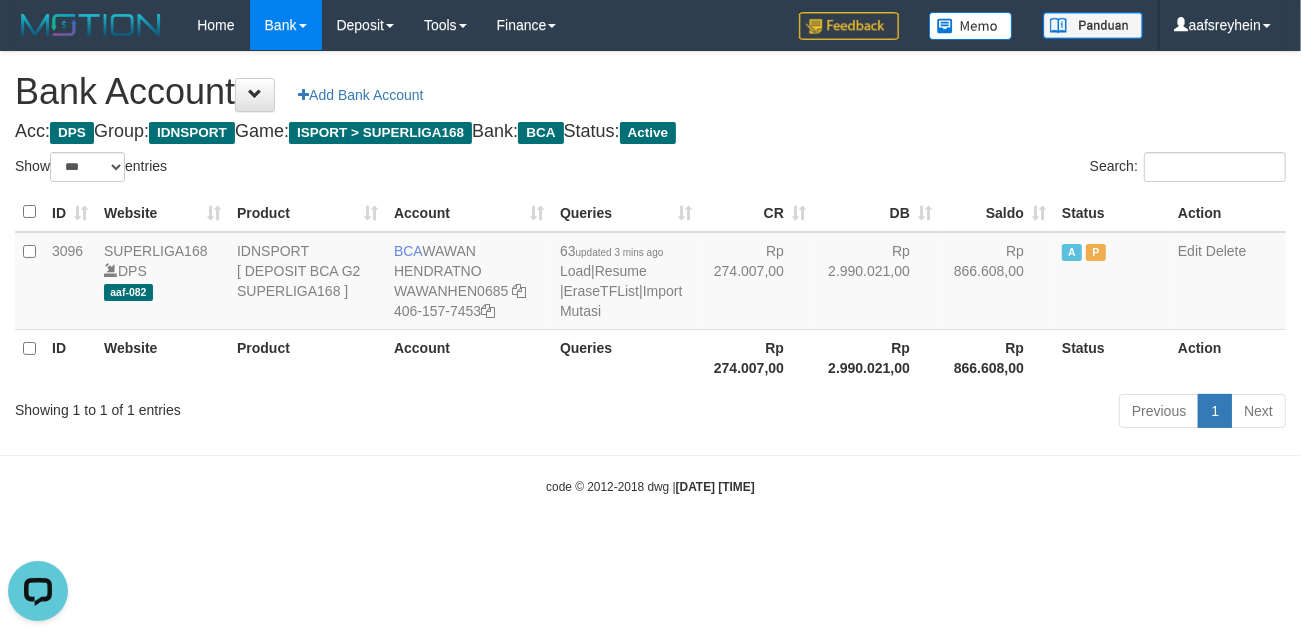 scroll, scrollTop: 0, scrollLeft: 0, axis: both 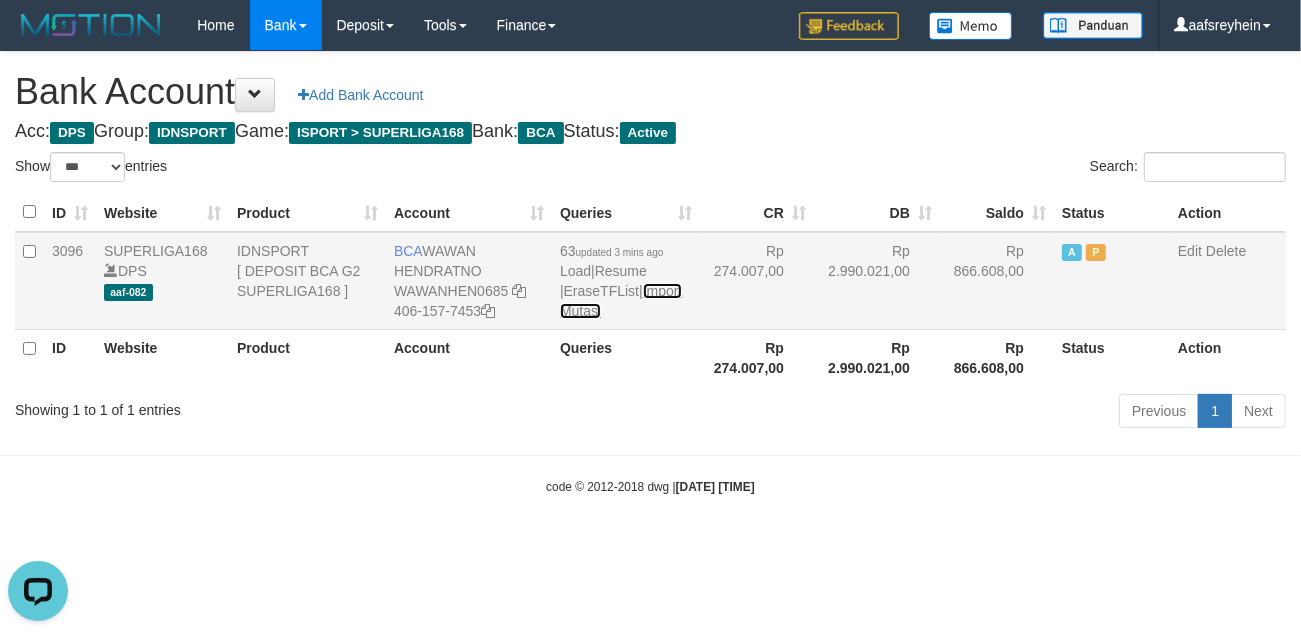 click on "Import Mutasi" at bounding box center (621, 301) 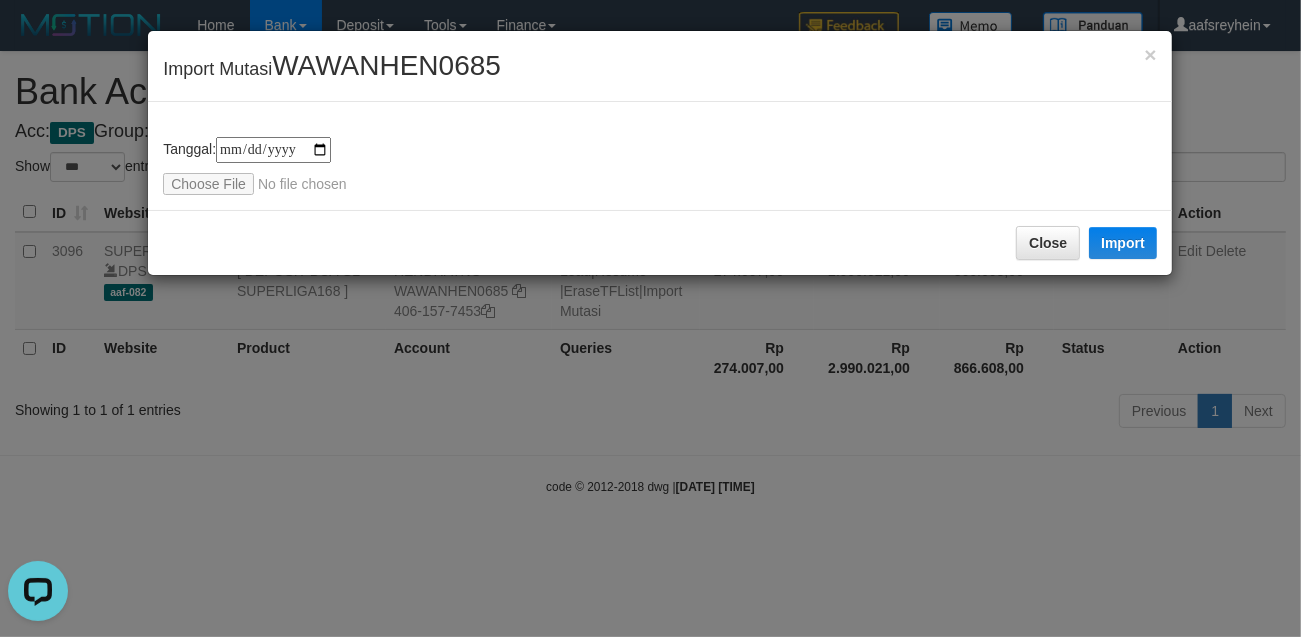 type on "**********" 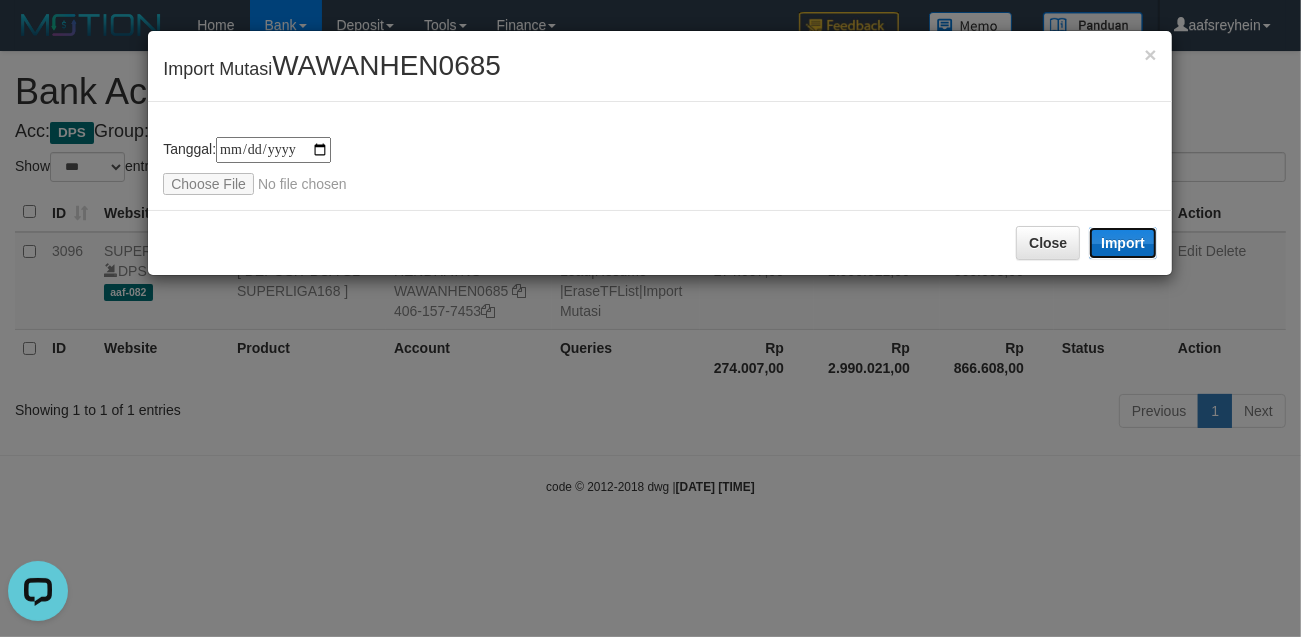 click on "Import" at bounding box center [1123, 243] 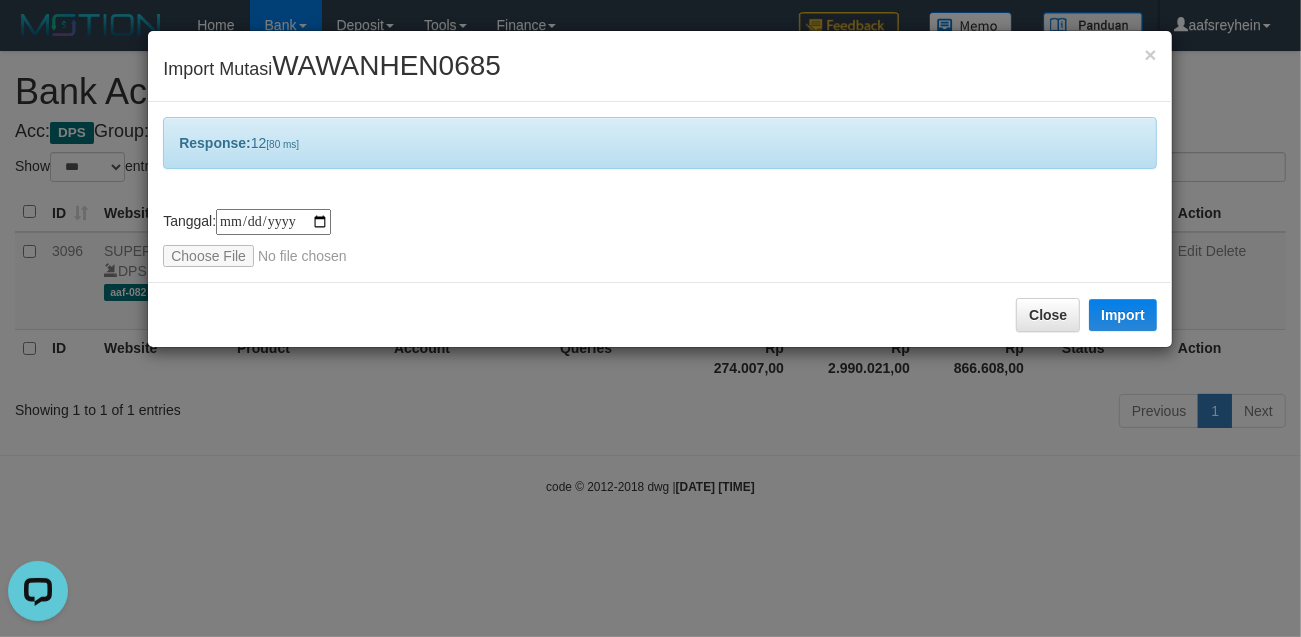 click on "**********" at bounding box center [650, 318] 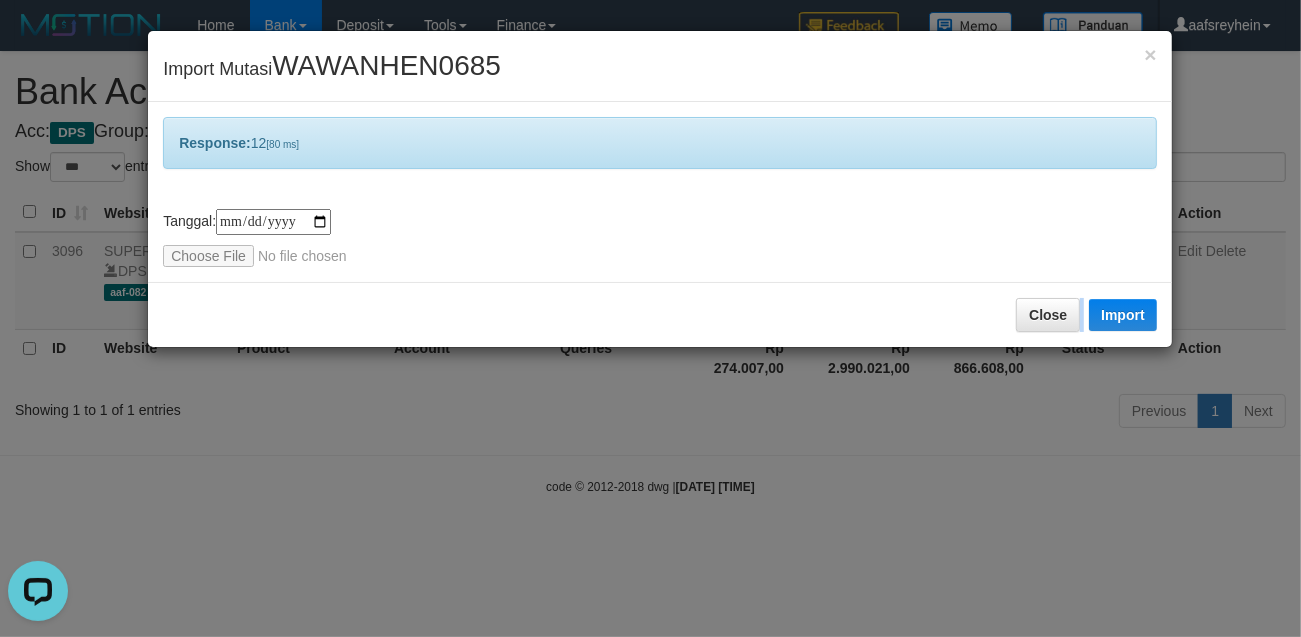 click on "**********" at bounding box center (650, 318) 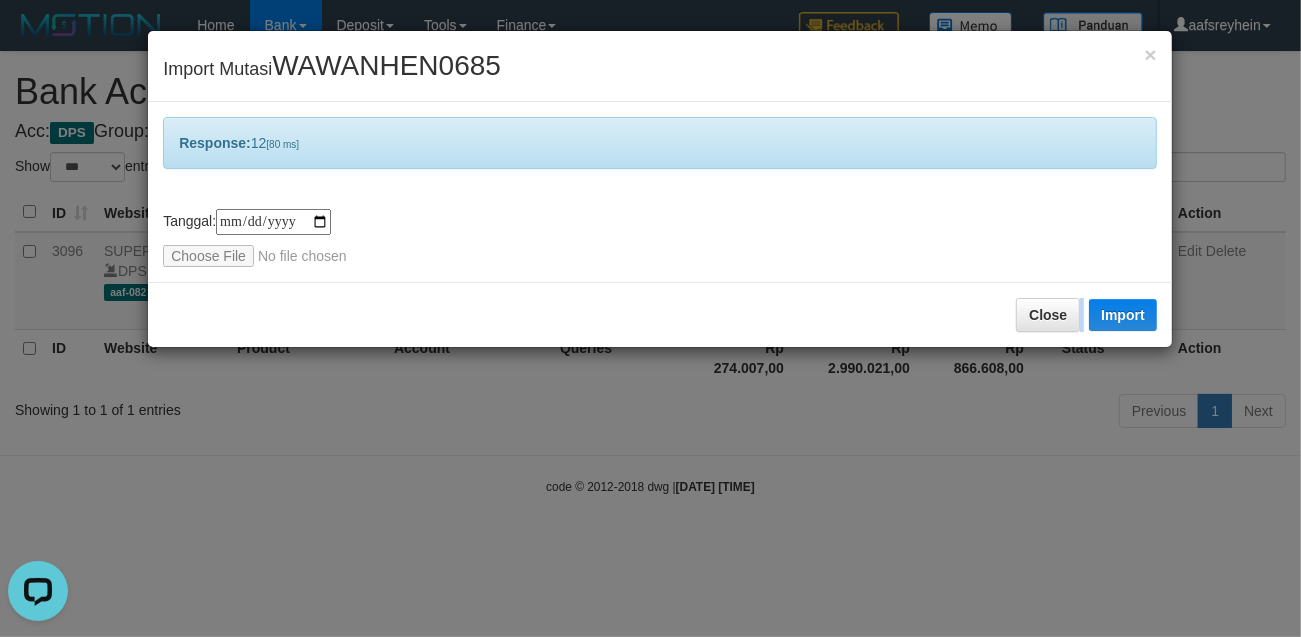 drag, startPoint x: 922, startPoint y: 468, endPoint x: 1292, endPoint y: 423, distance: 372.72644 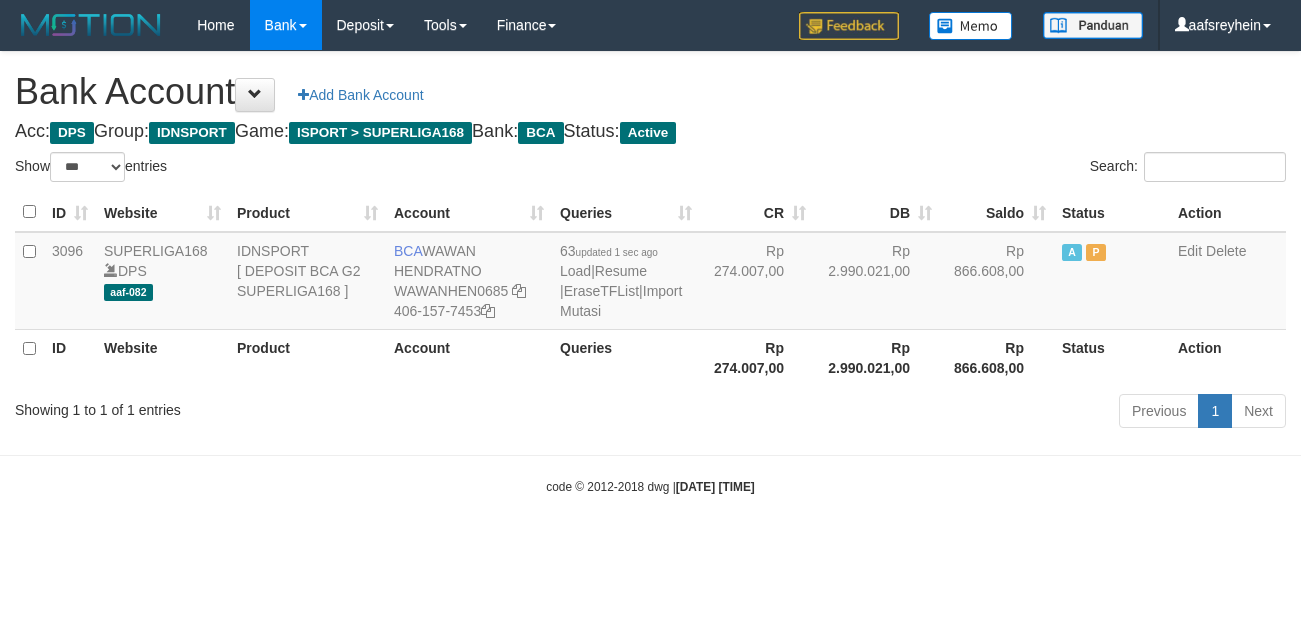 select on "***" 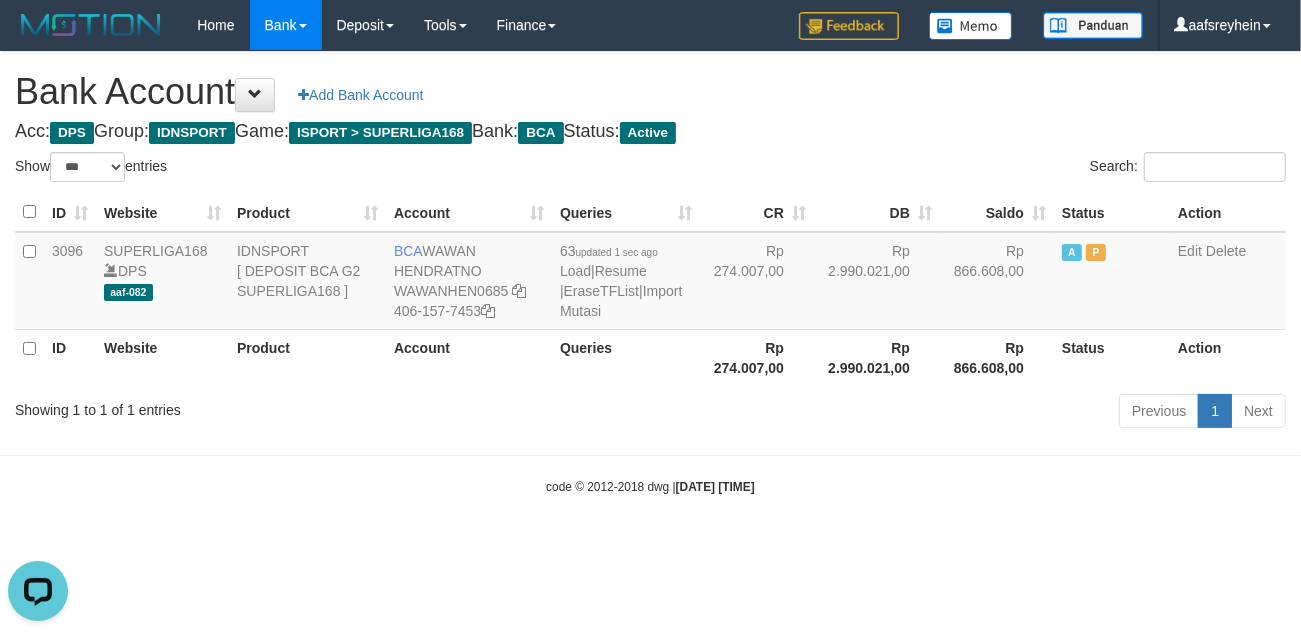 scroll, scrollTop: 0, scrollLeft: 0, axis: both 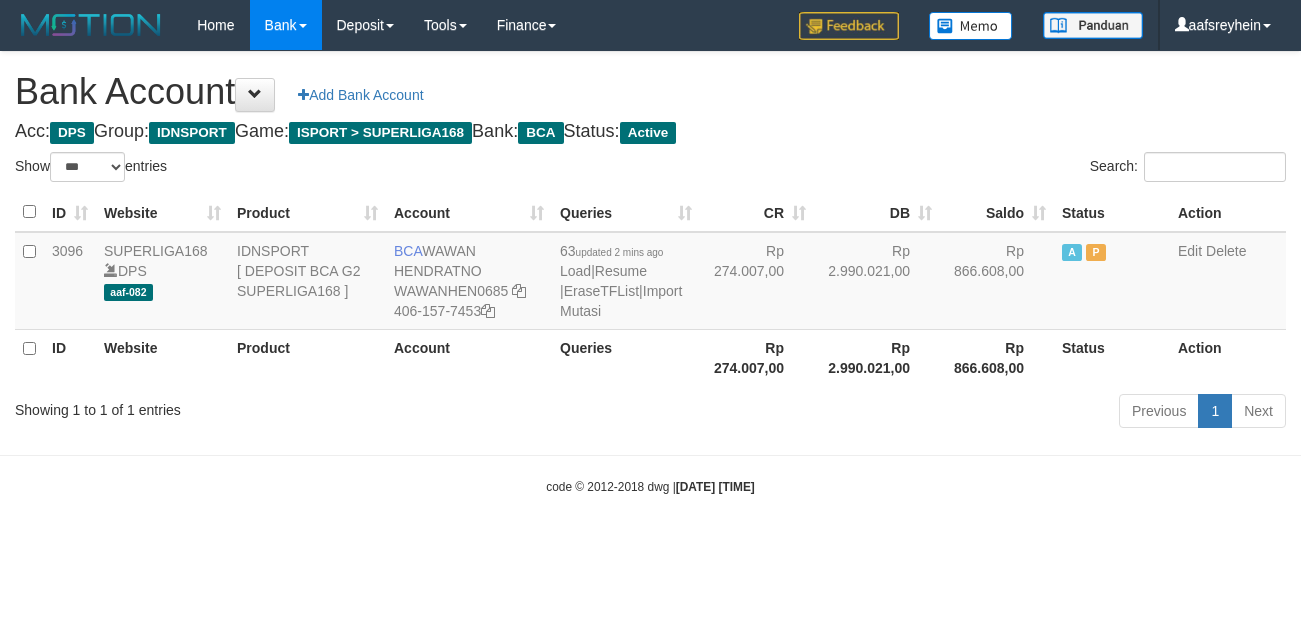 select on "***" 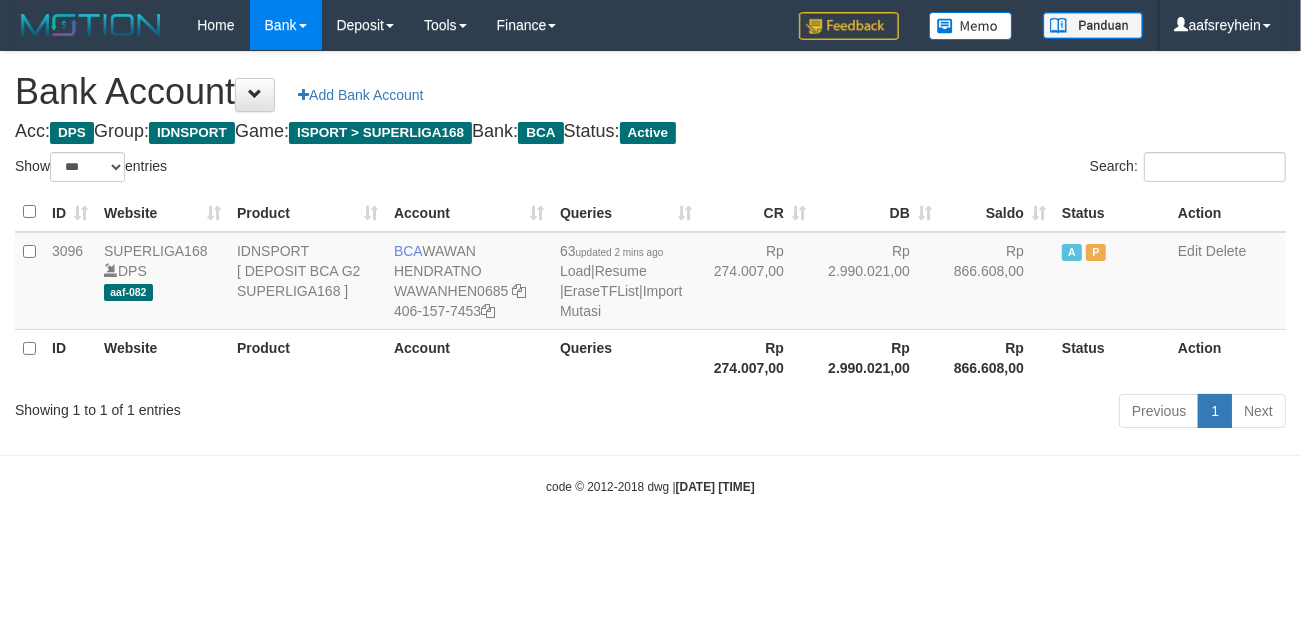 click on "Toggle navigation
Home
Bank
Account List
Load
By Website
Group
[ISPORT]													SUPERLIGA168
By Load Group (DPS)
-" at bounding box center (650, 273) 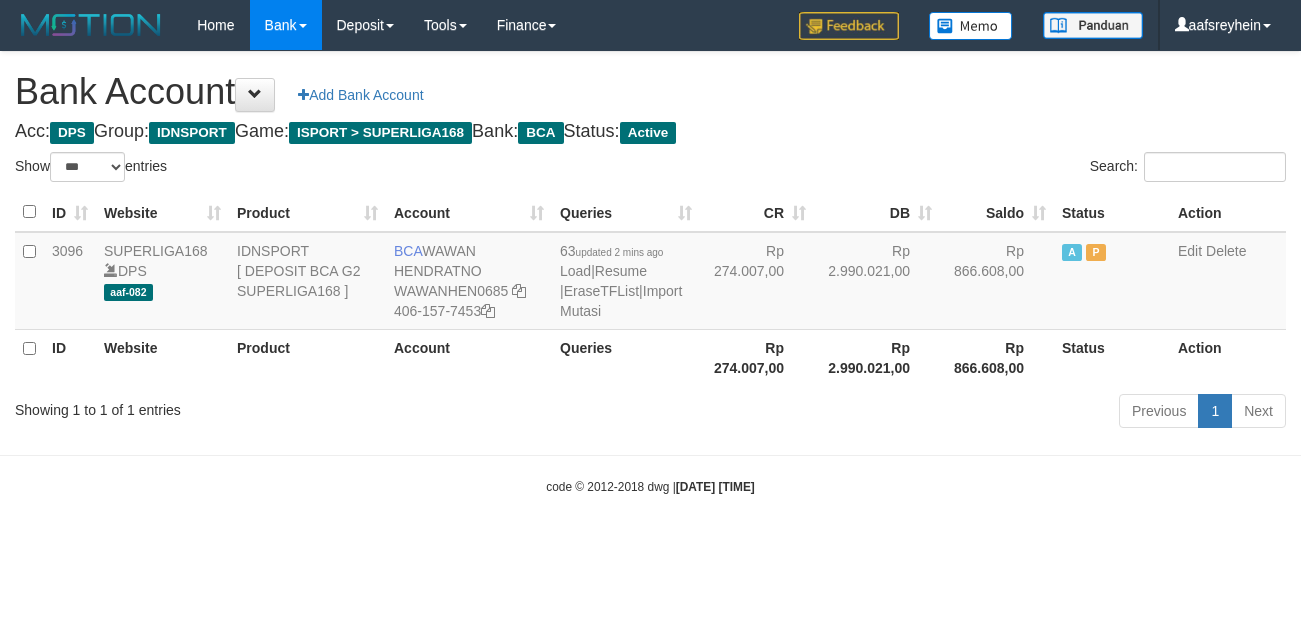 select on "***" 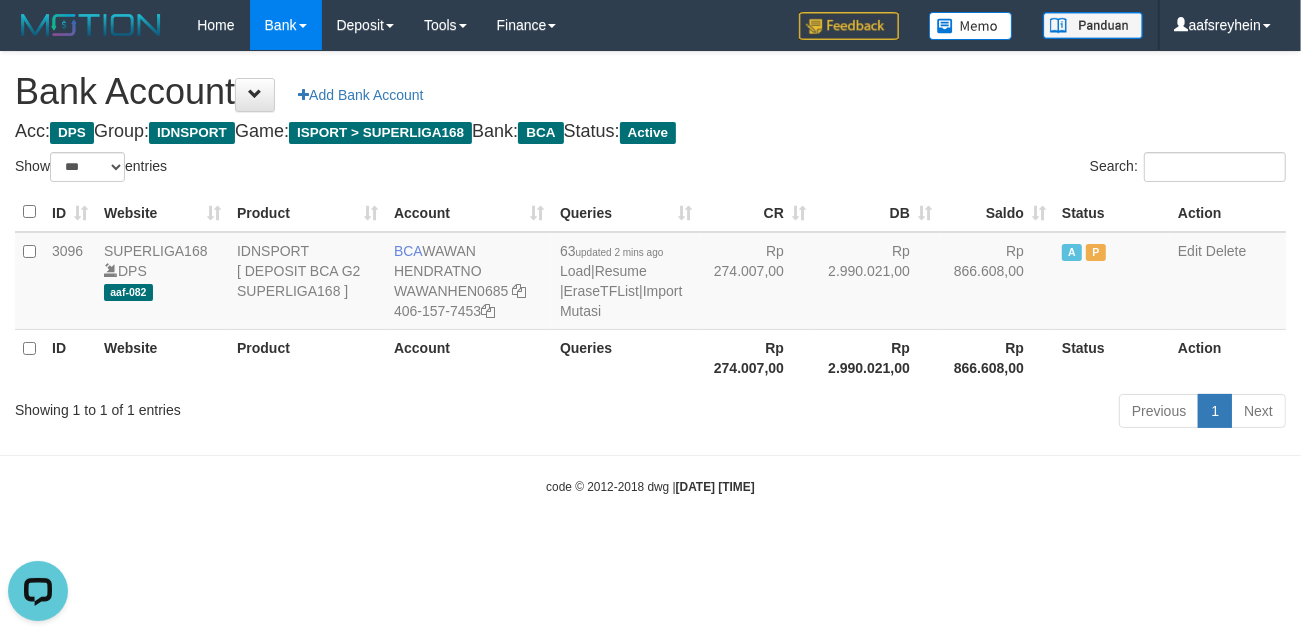 scroll, scrollTop: 0, scrollLeft: 0, axis: both 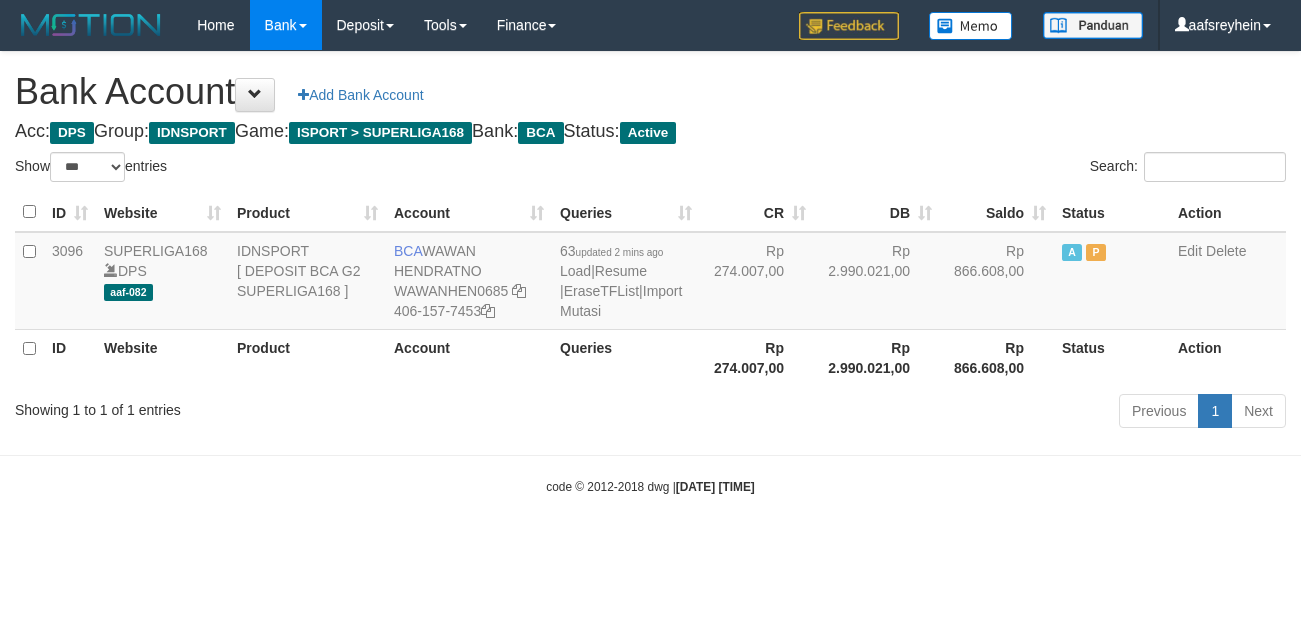 select on "***" 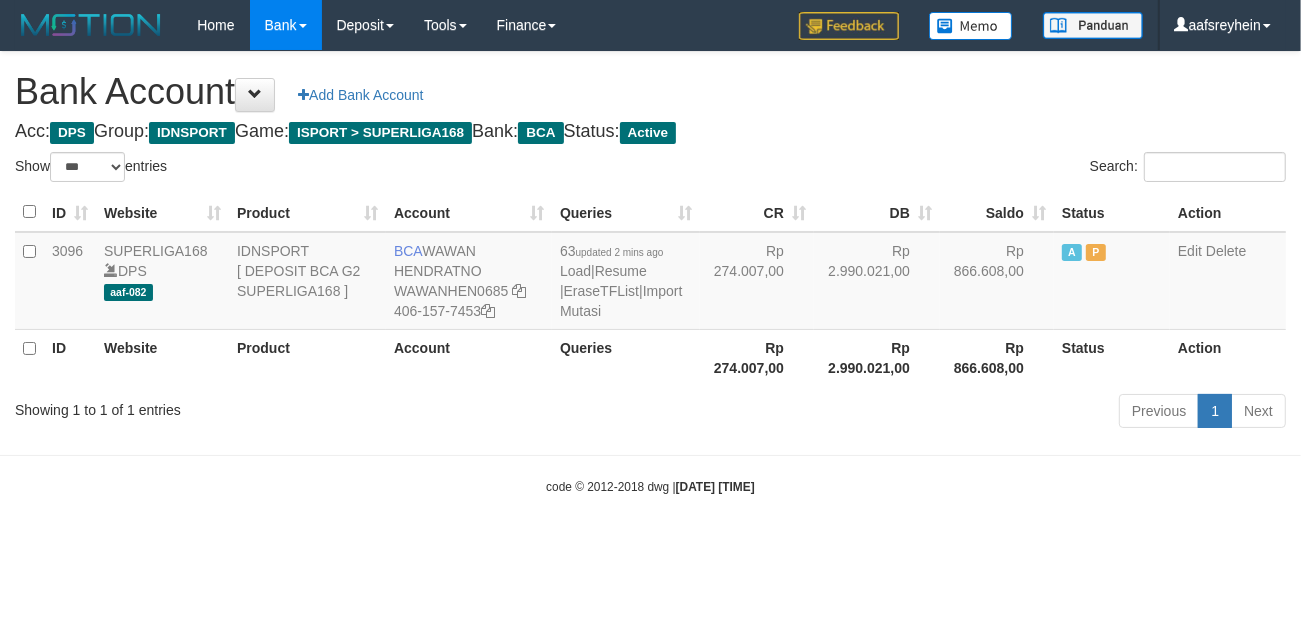 click on "Rp 2.990.021,00" at bounding box center (877, 357) 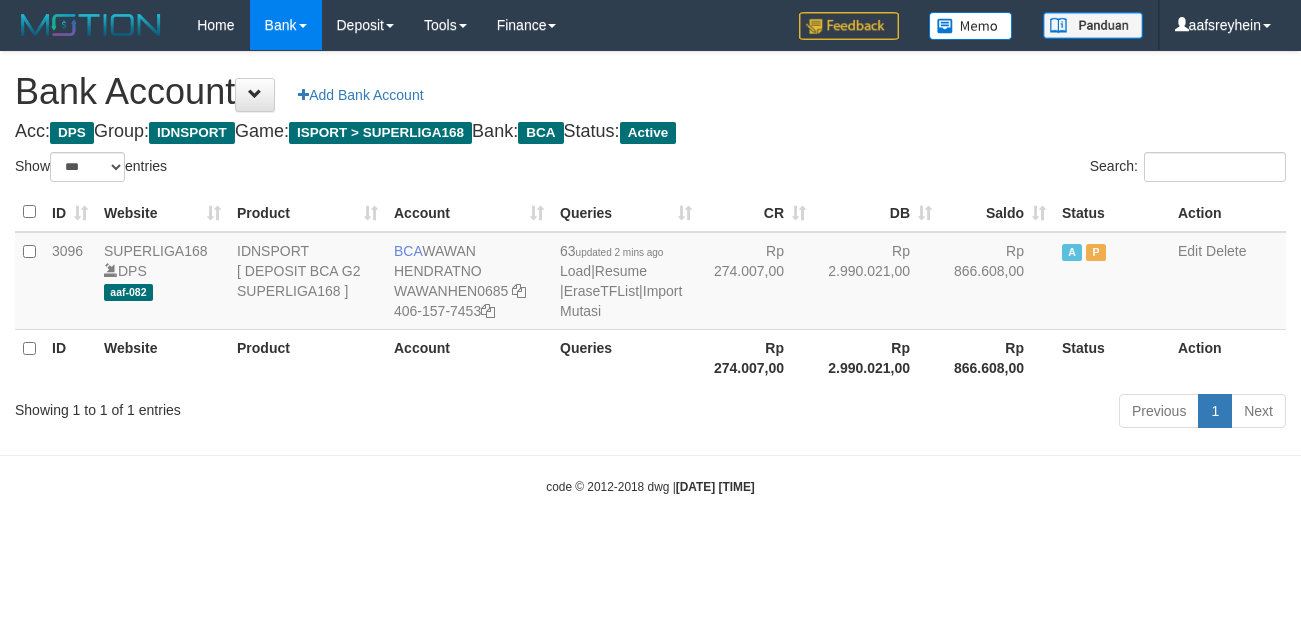 select on "***" 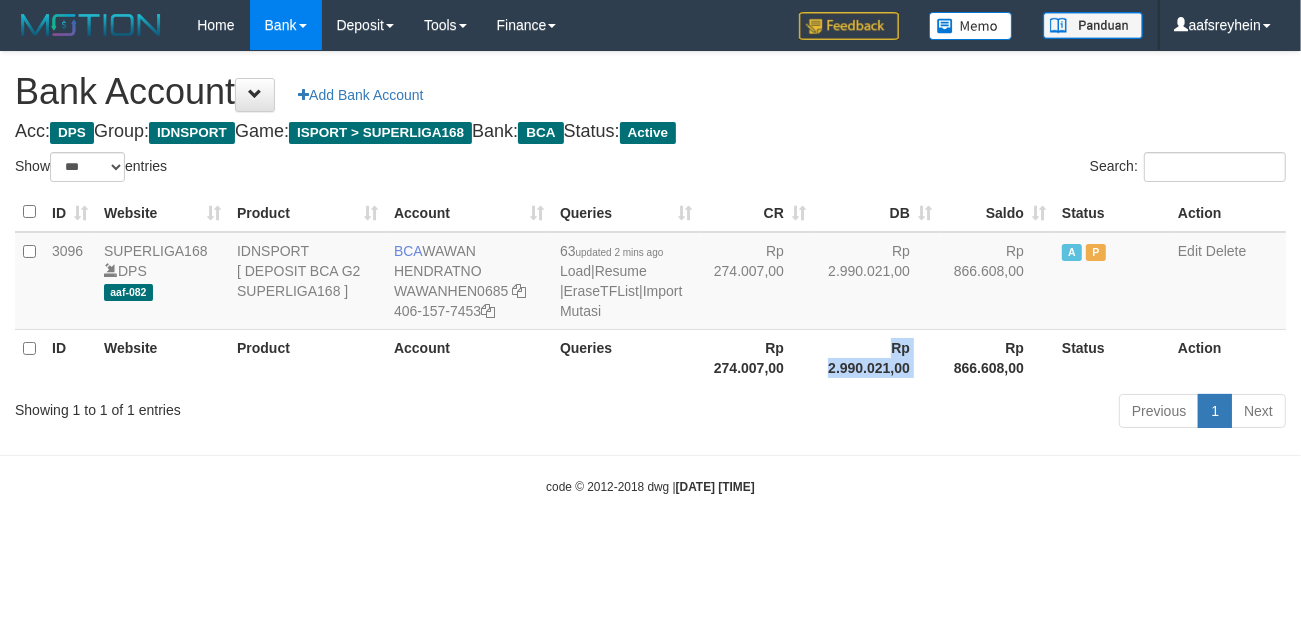 click on "Rp 2.990.021,00" at bounding box center [877, 357] 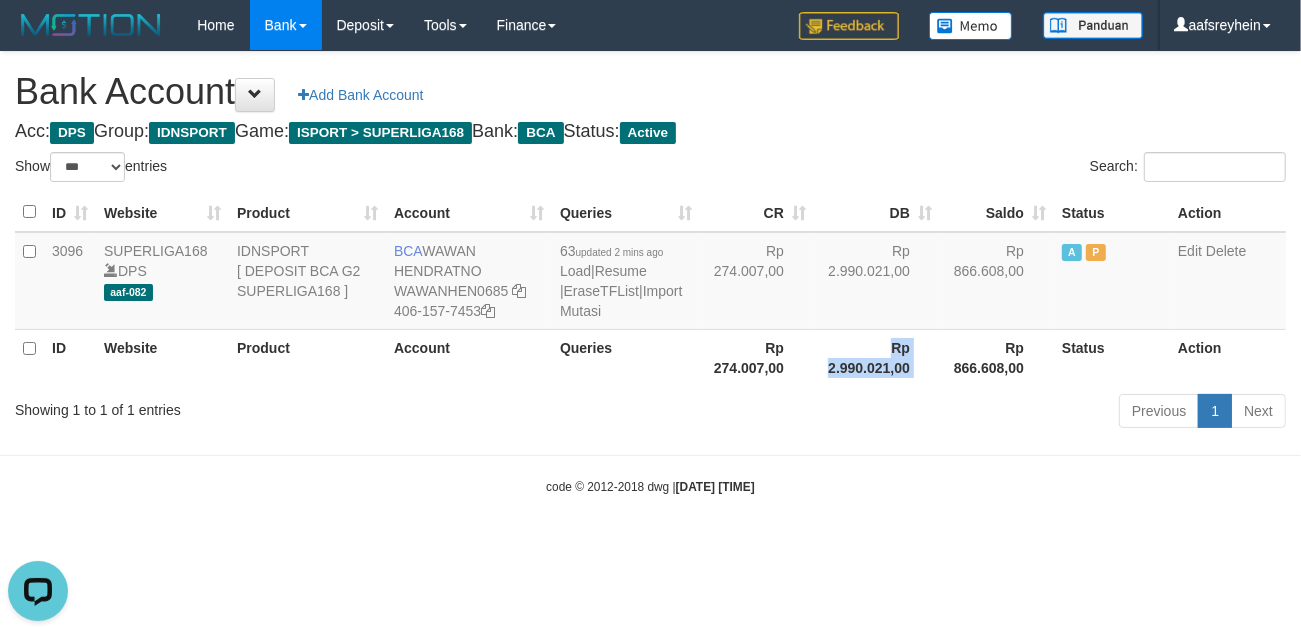 scroll, scrollTop: 0, scrollLeft: 0, axis: both 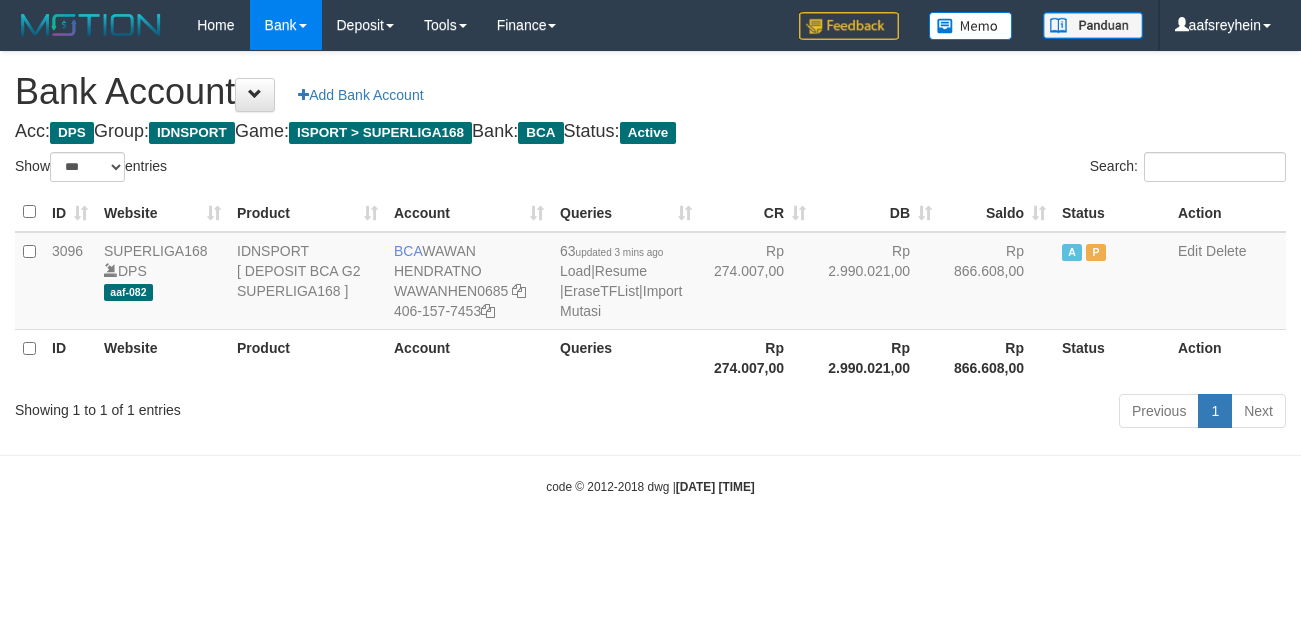 select on "***" 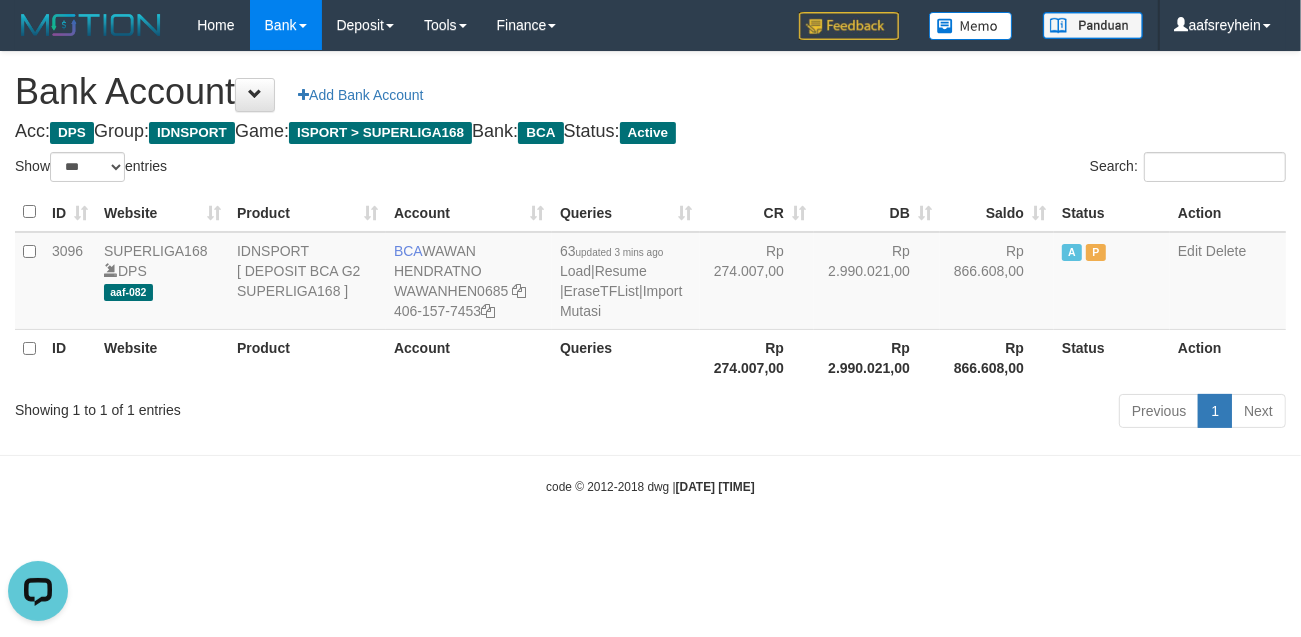 scroll, scrollTop: 0, scrollLeft: 0, axis: both 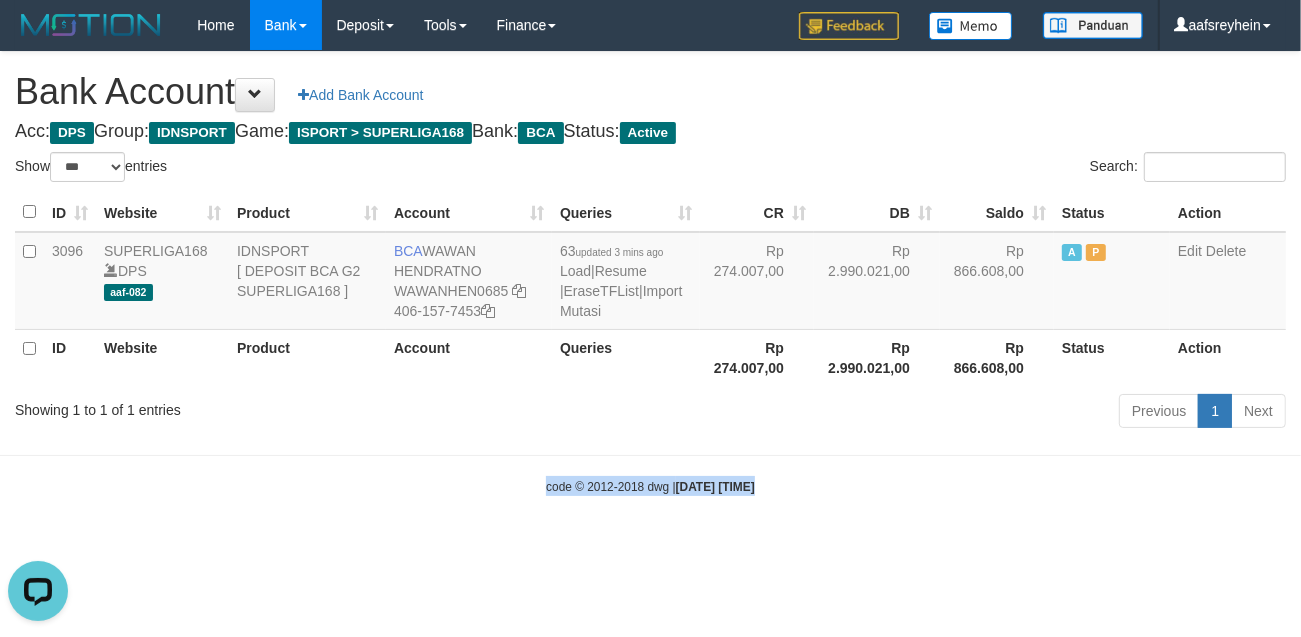 click on "Toggle navigation
Home
Bank
Account List
Load
By Website
Group
[ISPORT]													SUPERLIGA168
By Load Group (DPS)
-" at bounding box center [650, 273] 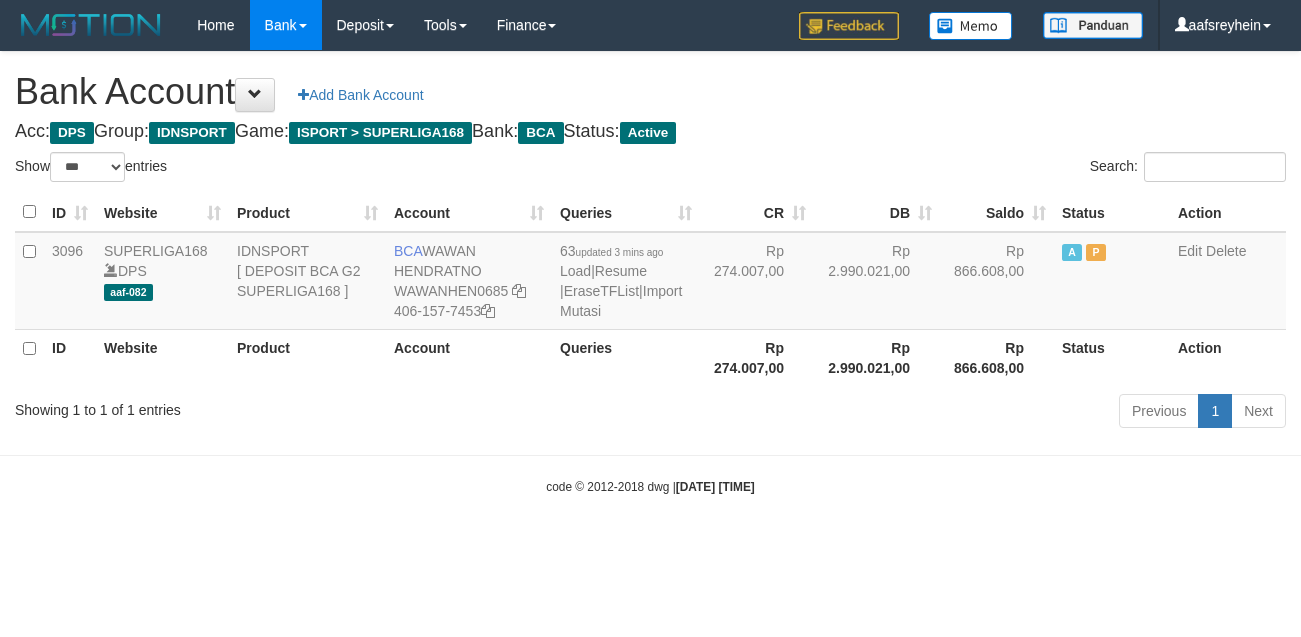 select on "***" 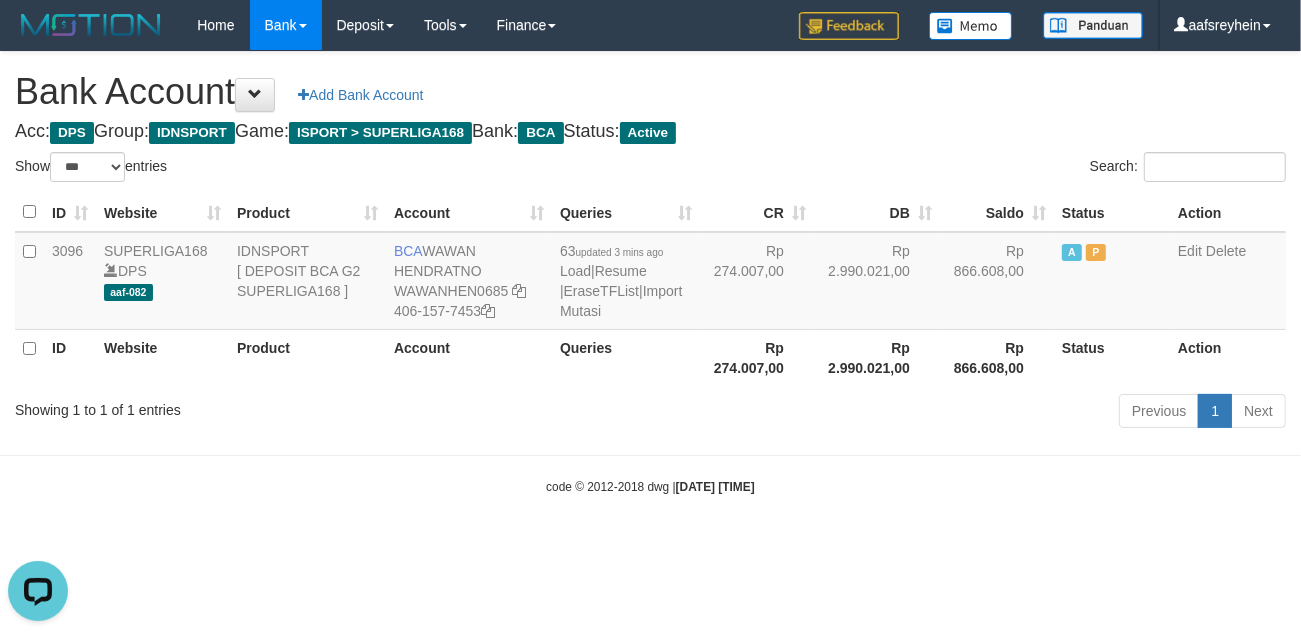 scroll, scrollTop: 0, scrollLeft: 0, axis: both 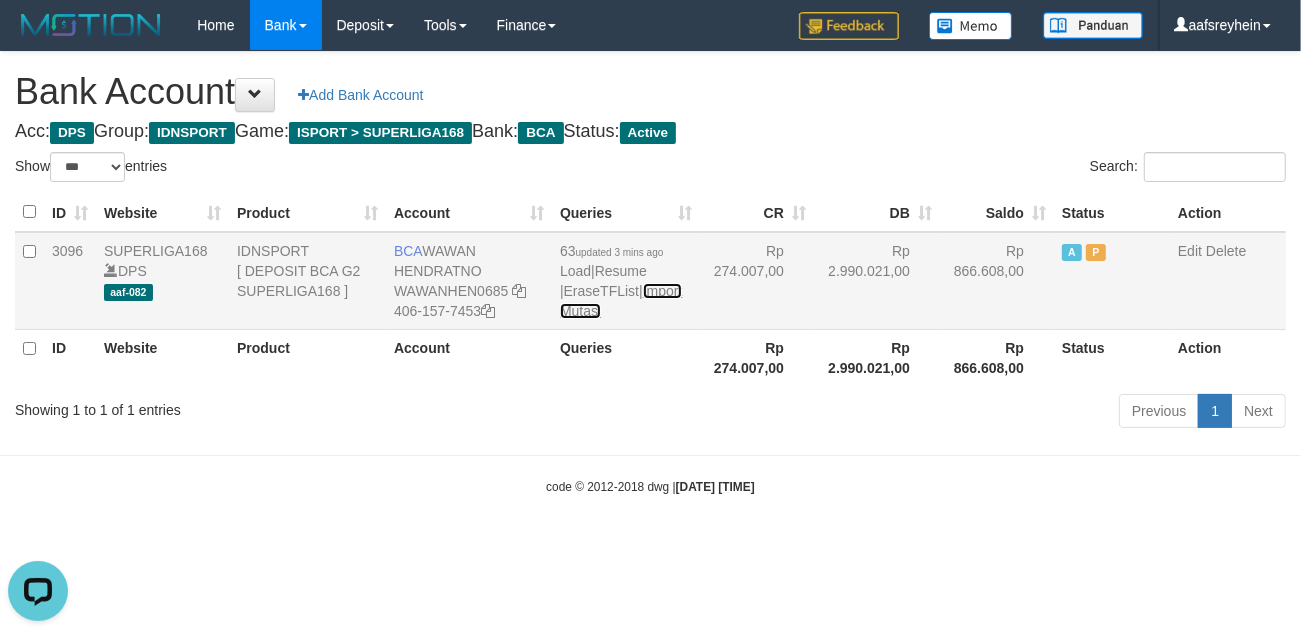 click on "Import Mutasi" at bounding box center [621, 301] 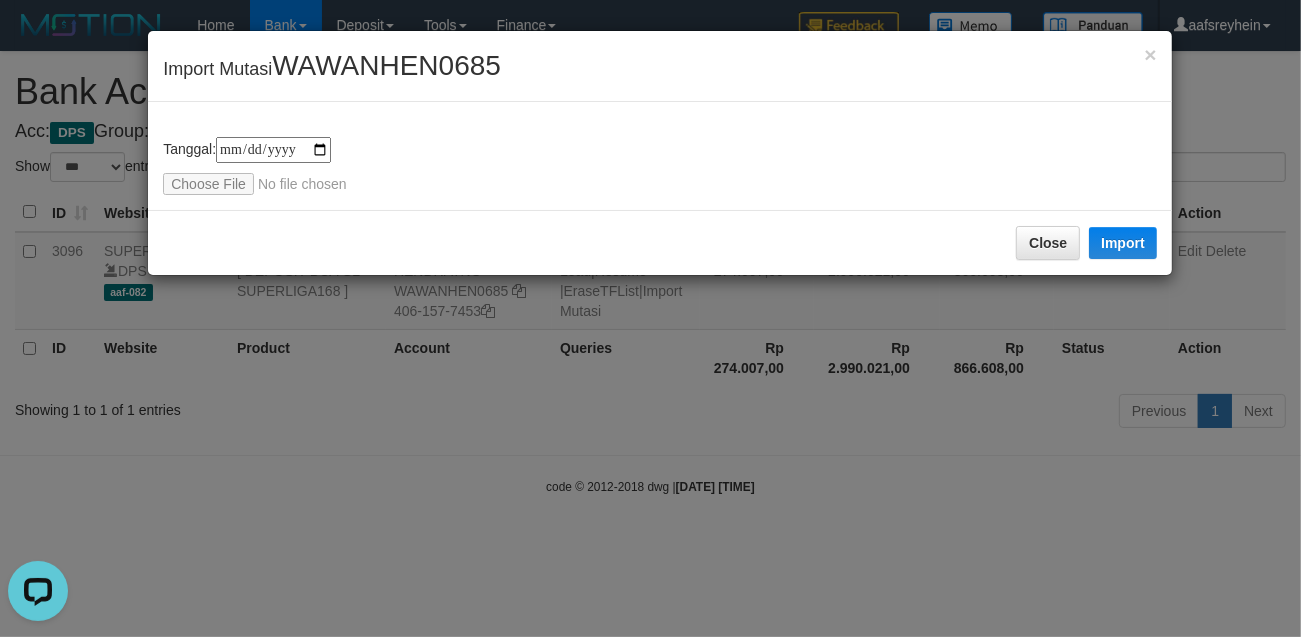 type on "**********" 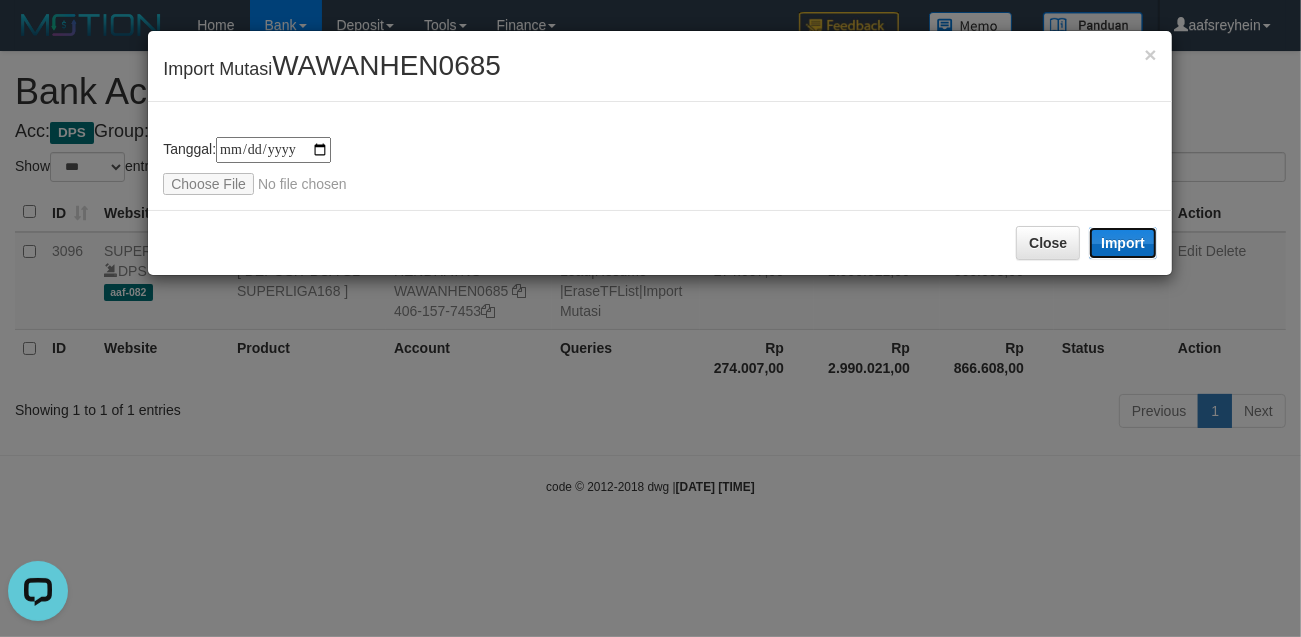 click on "Import" at bounding box center [1123, 243] 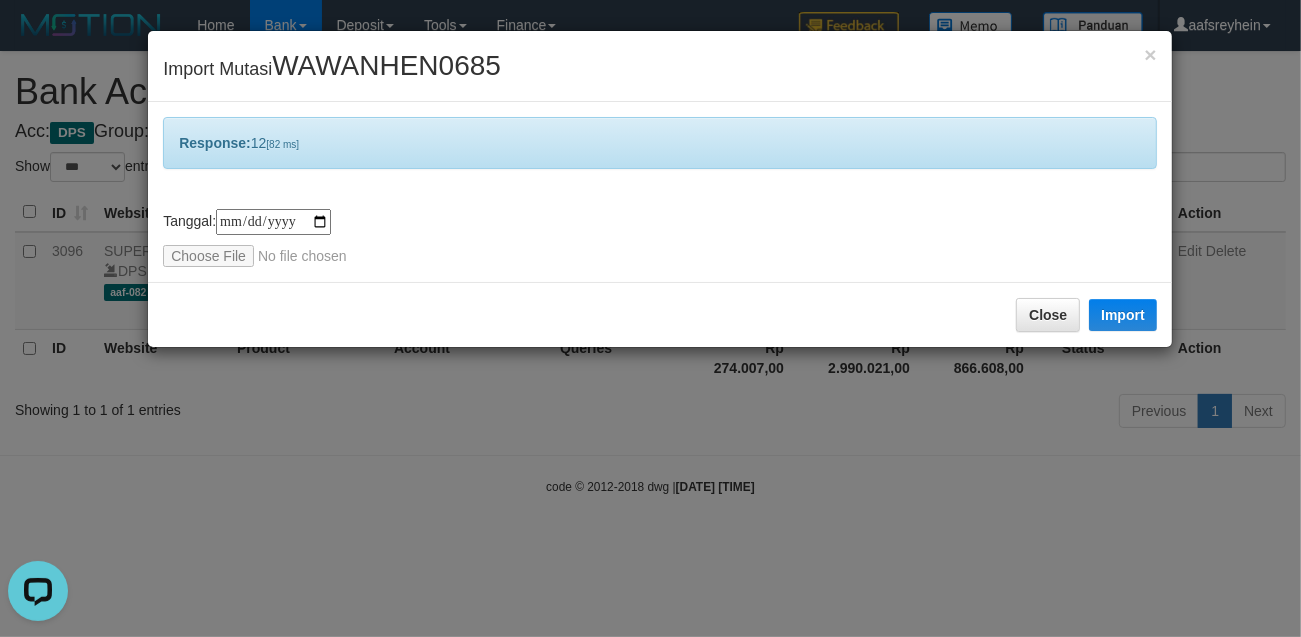 click on "**********" at bounding box center [650, 318] 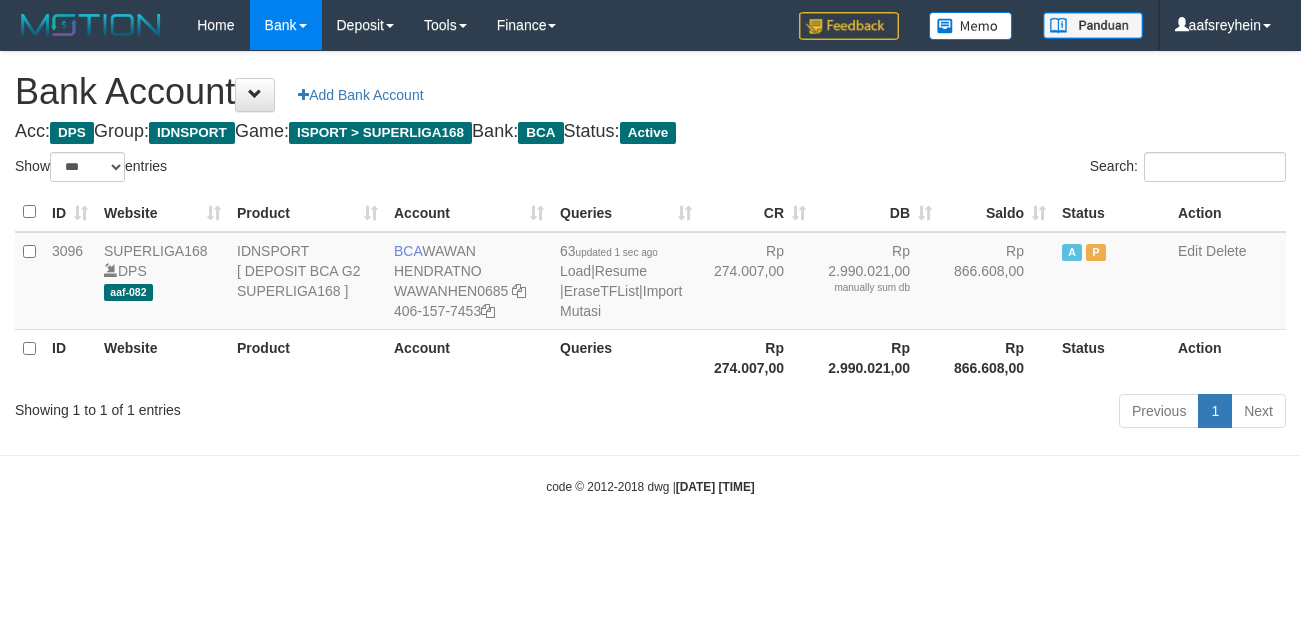 select on "***" 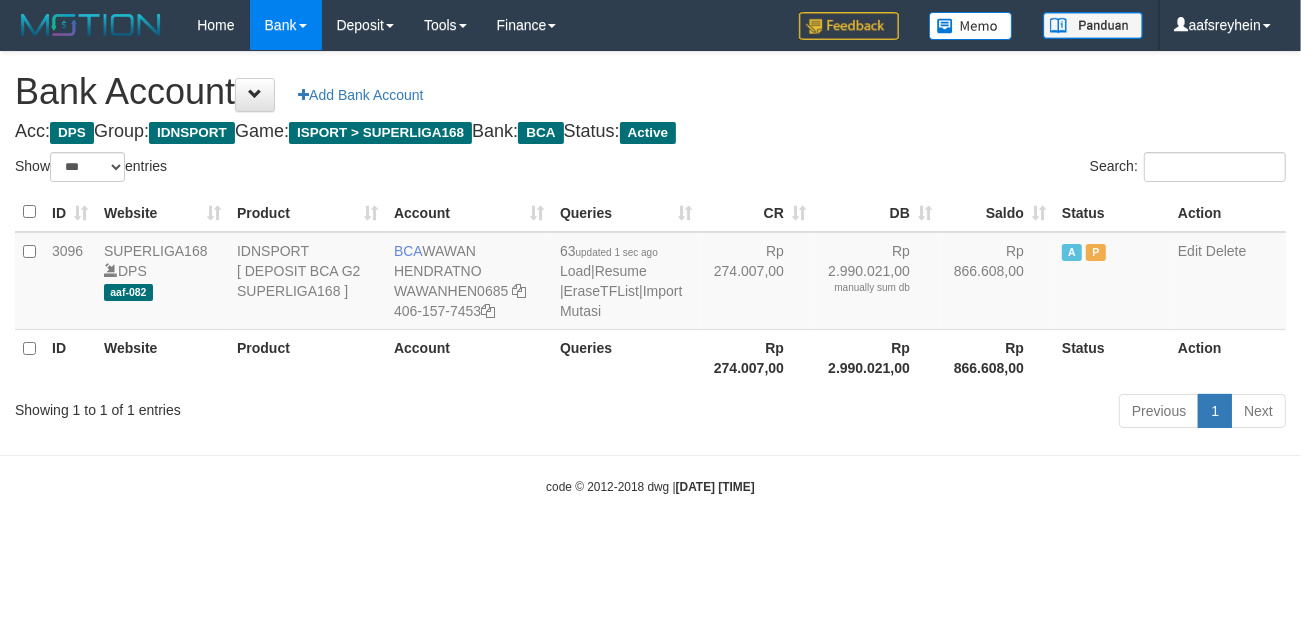 click at bounding box center [650, 455] 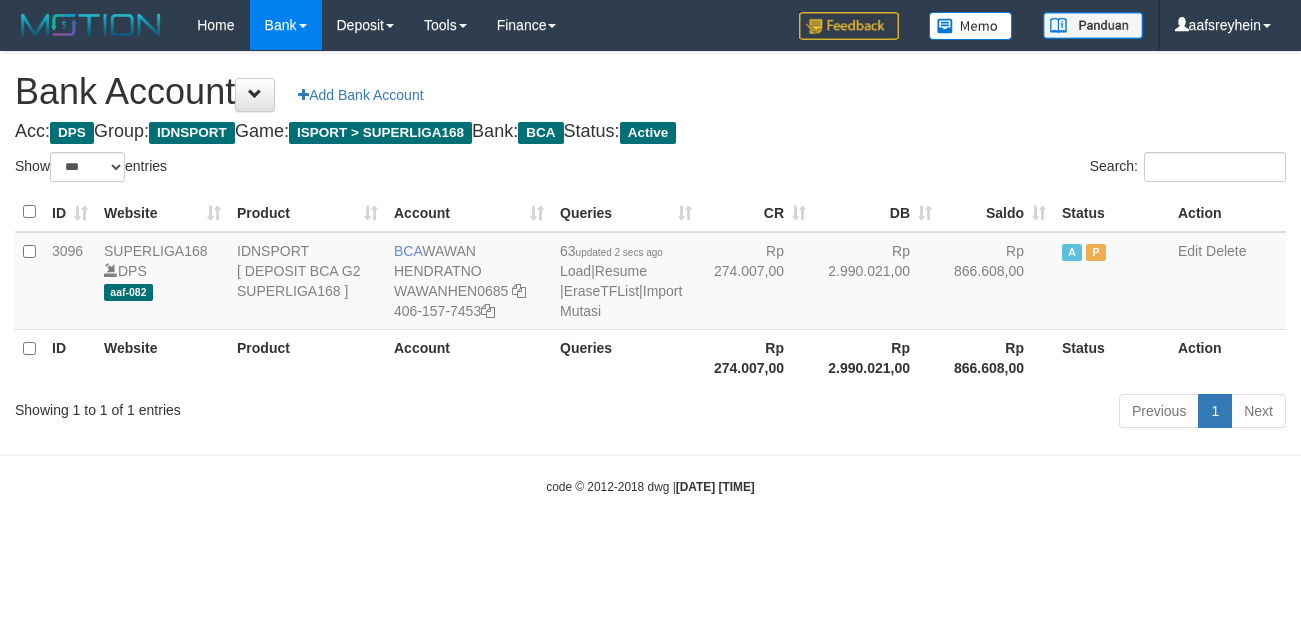 select on "***" 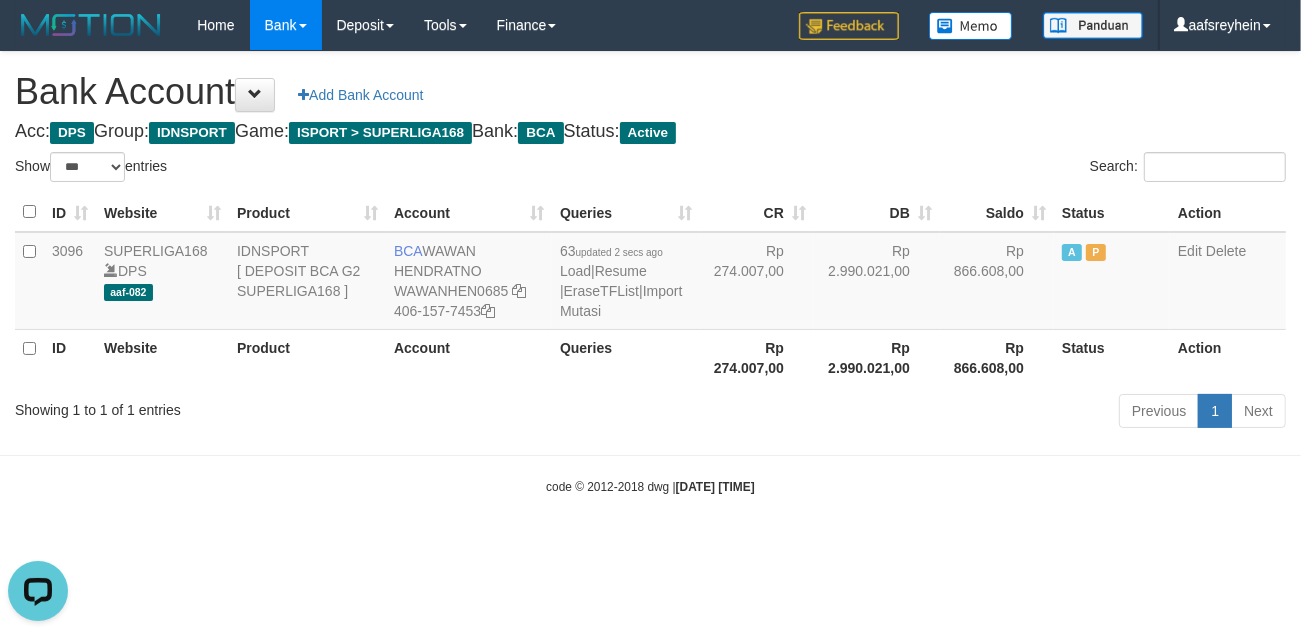 scroll, scrollTop: 0, scrollLeft: 0, axis: both 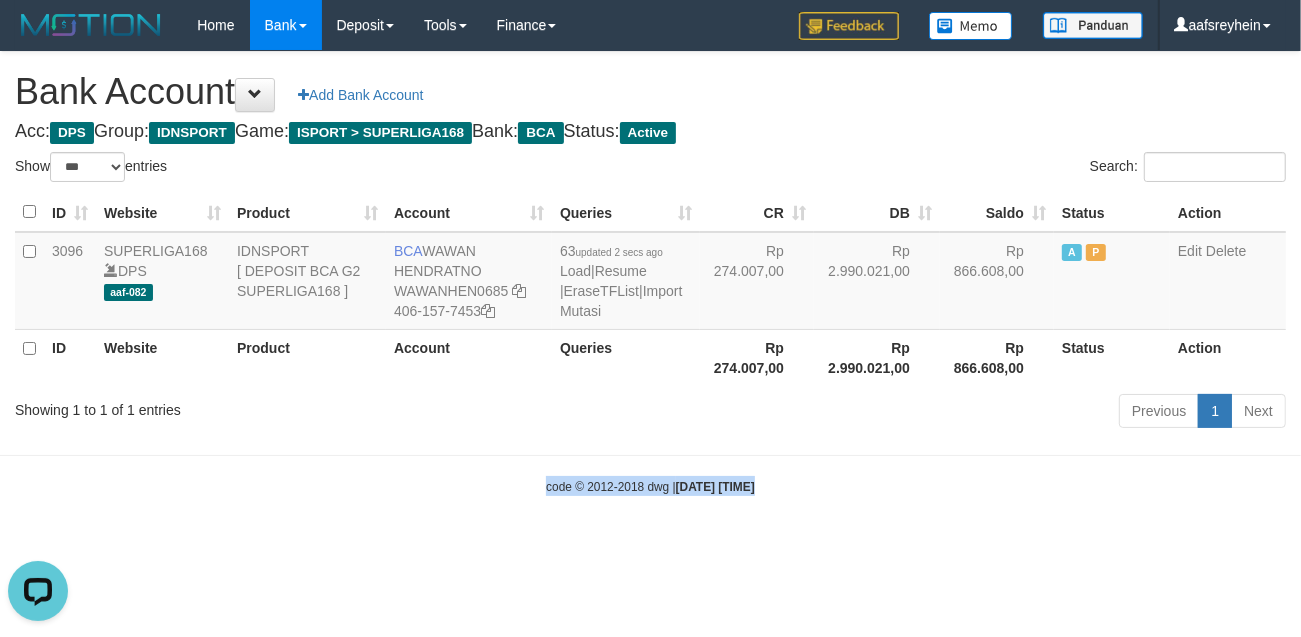 click on "Toggle navigation
Home
Bank
Account List
Load
By Website
Group
[ISPORT]													SUPERLIGA168
By Load Group (DPS)
-" at bounding box center [650, 273] 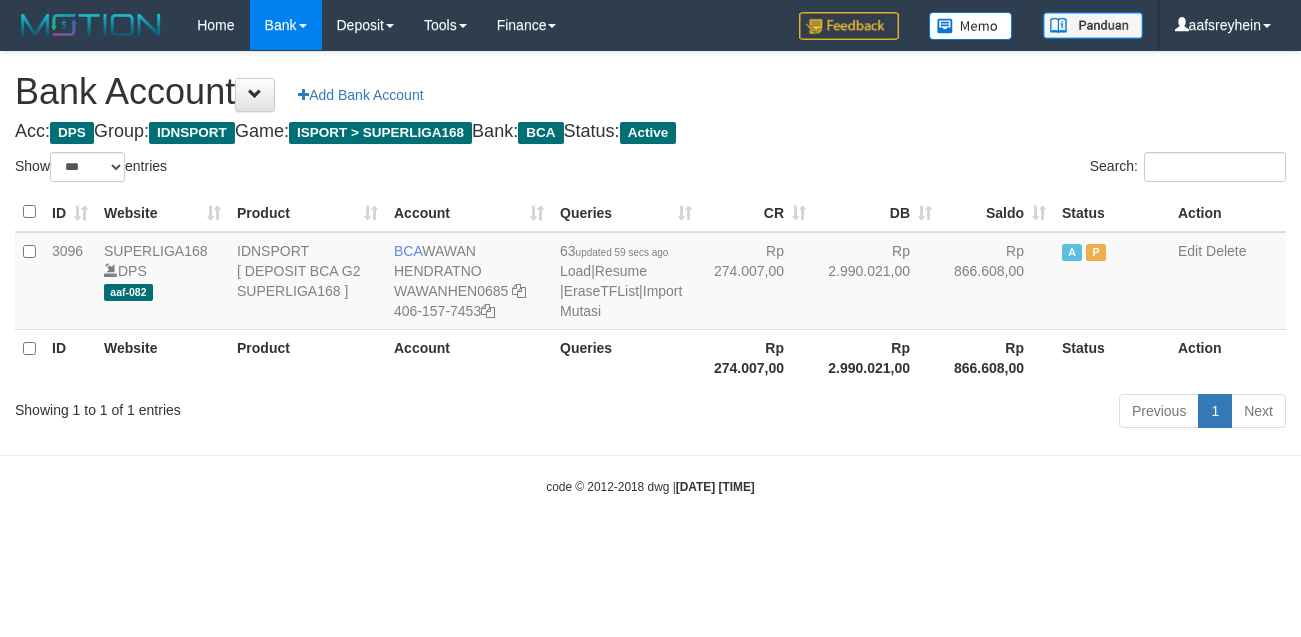 select on "***" 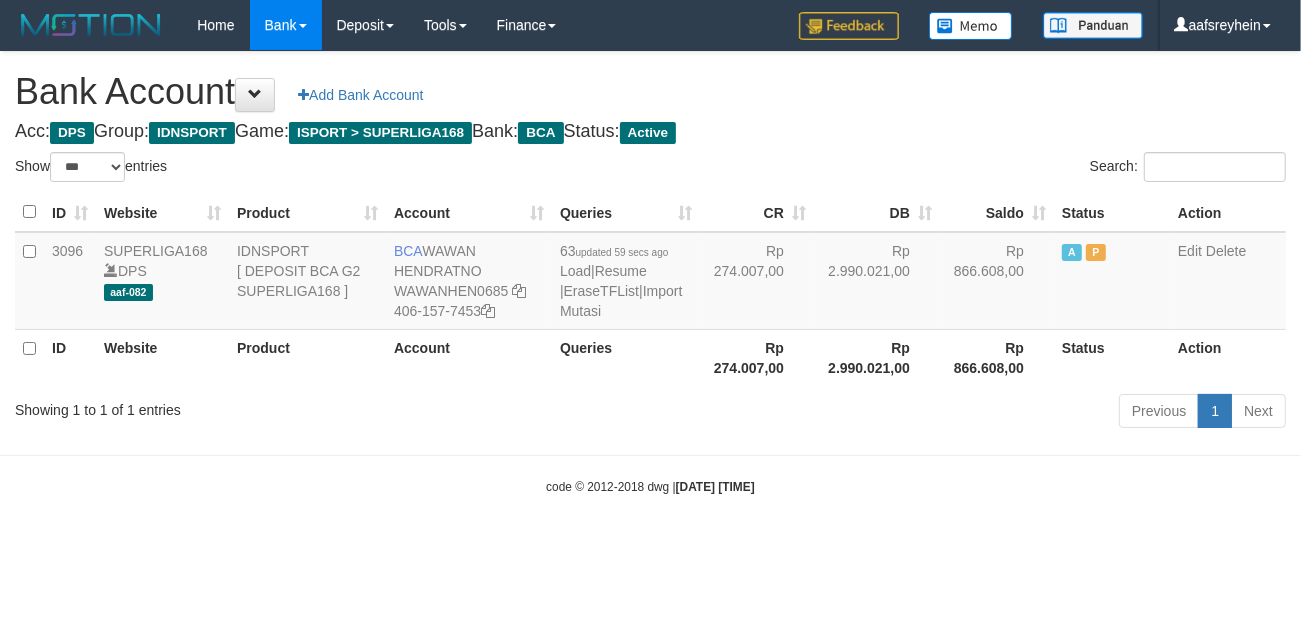click on "Toggle navigation
Home
Bank
Account List
Load
By Website
Group
[ISPORT]													SUPERLIGA168
By Load Group (DPS)
-" at bounding box center [650, 273] 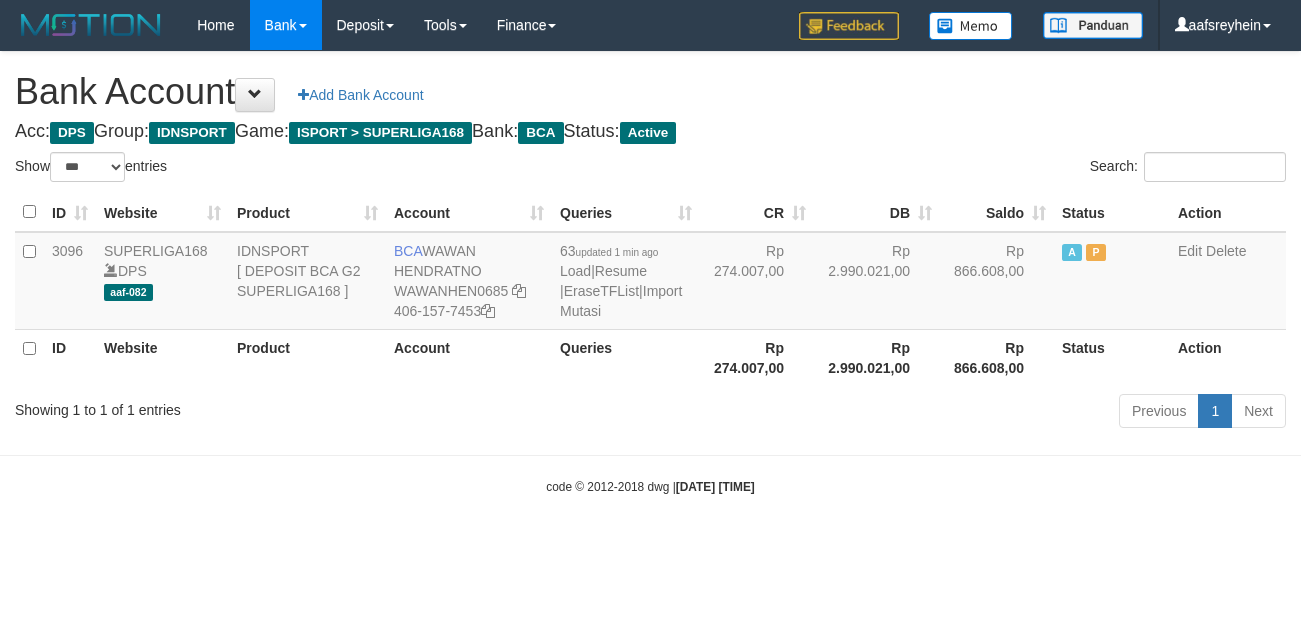 select on "***" 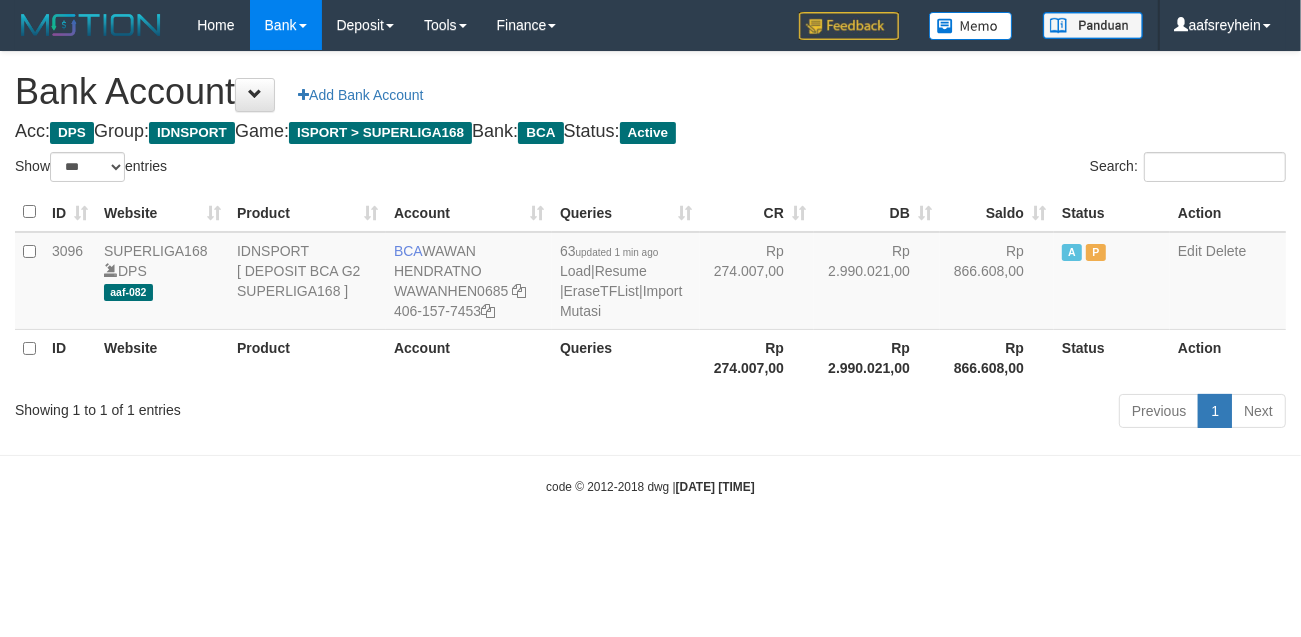 click on "Toggle navigation
Home
Bank
Account List
Load
By Website
Group
[ISPORT]													SUPERLIGA168
By Load Group (DPS)
-" at bounding box center [650, 273] 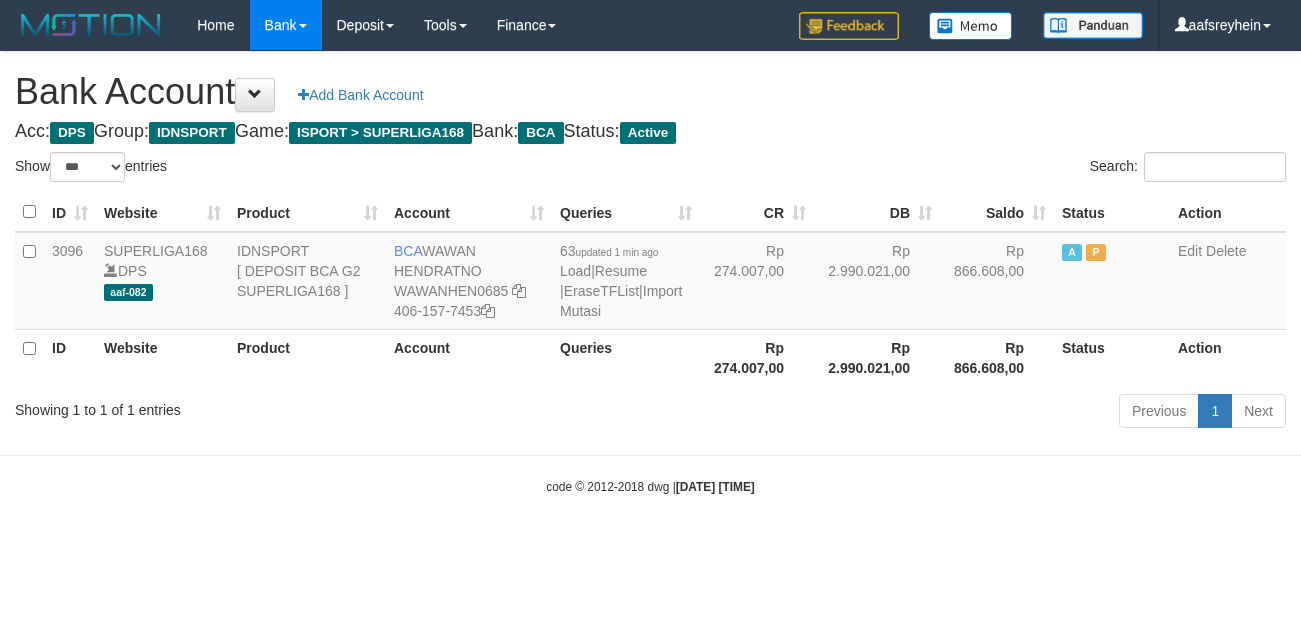 select on "***" 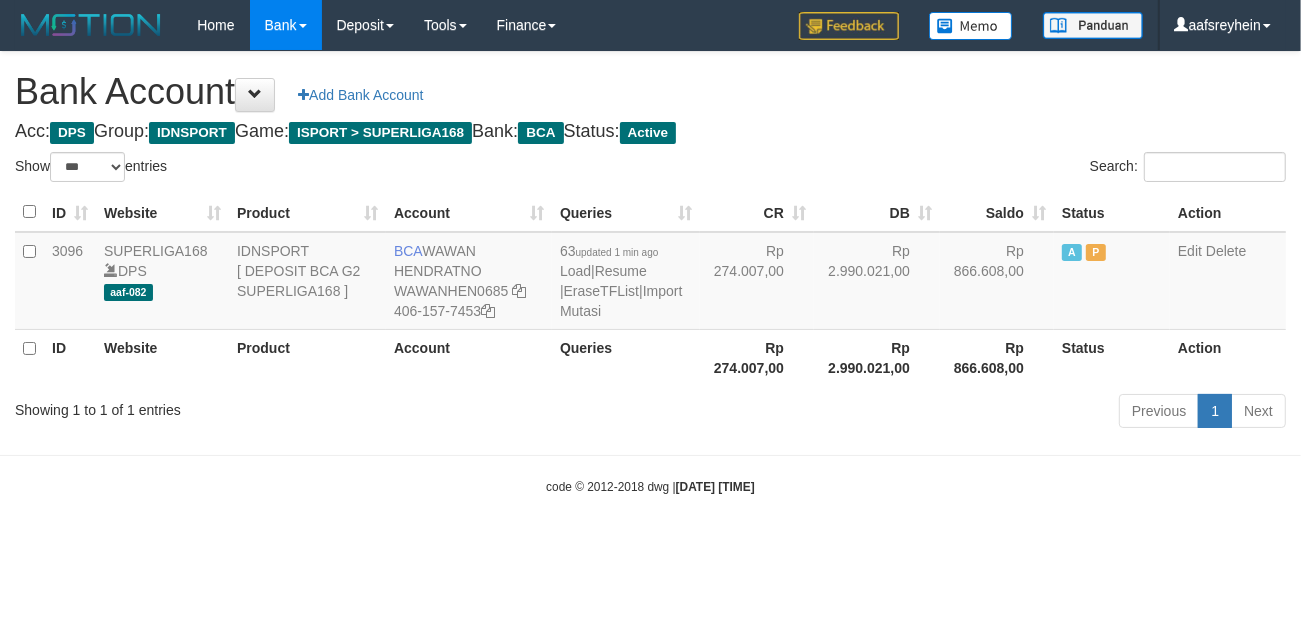 click on "Toggle navigation
Home
Bank
Account List
Load
By Website
Group
[ISPORT]													SUPERLIGA168
By Load Group (DPS)
-" at bounding box center [650, 273] 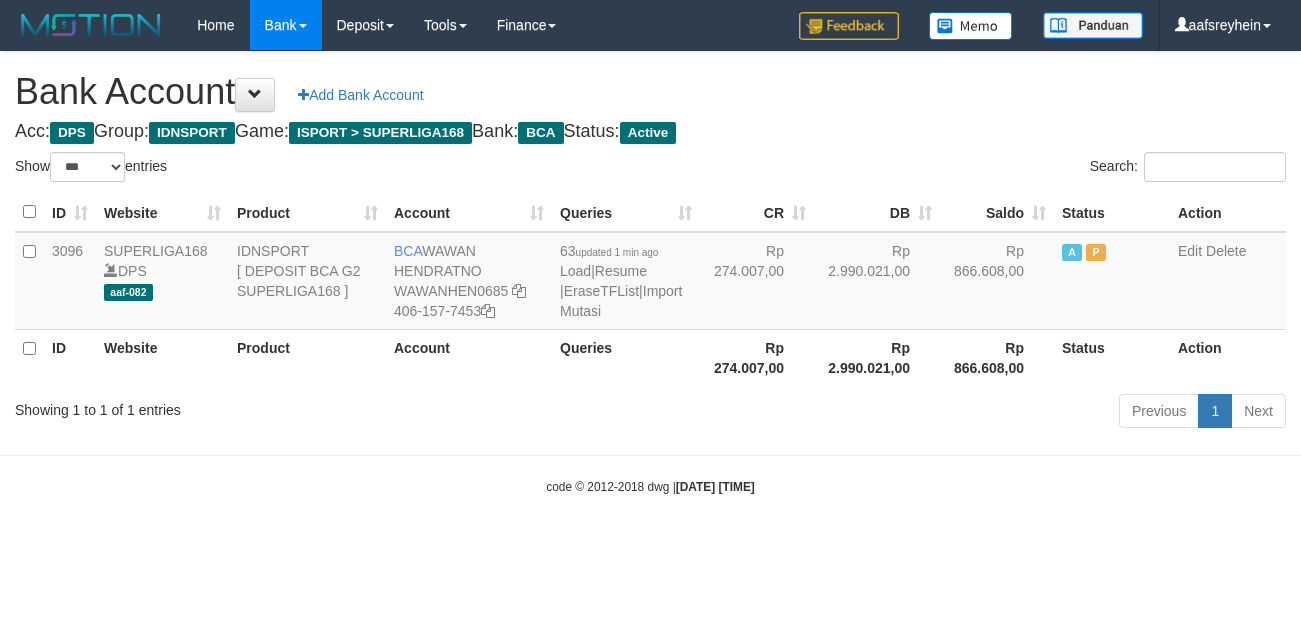 select on "***" 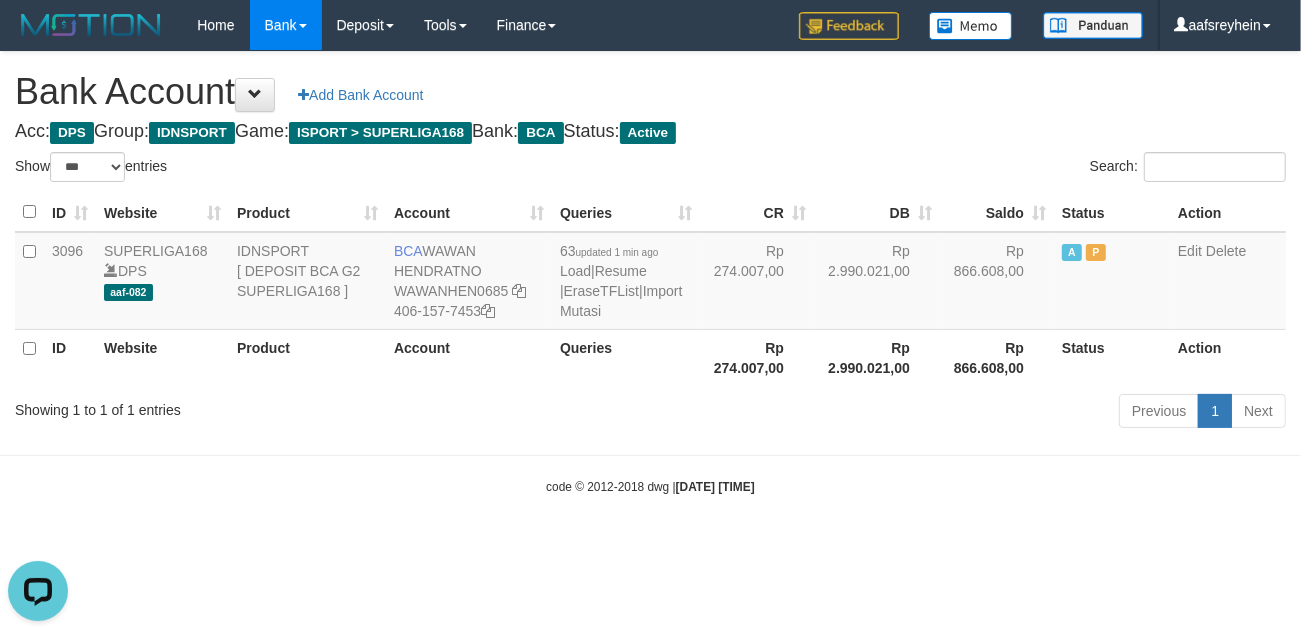scroll, scrollTop: 0, scrollLeft: 0, axis: both 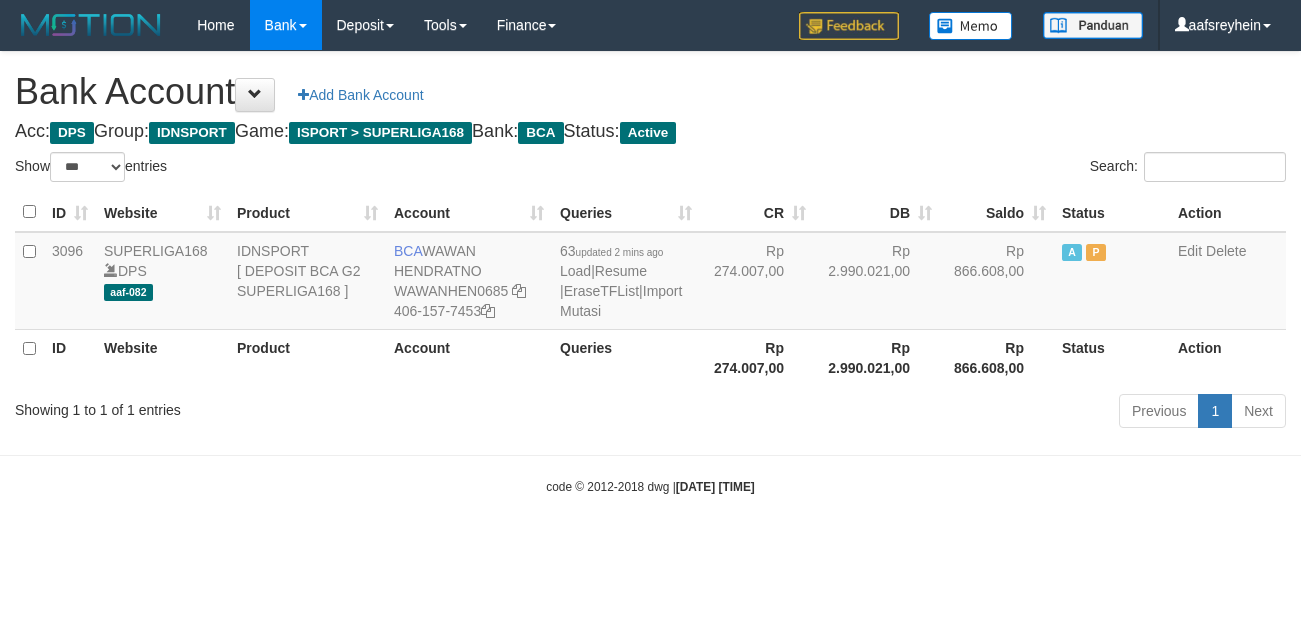 select on "***" 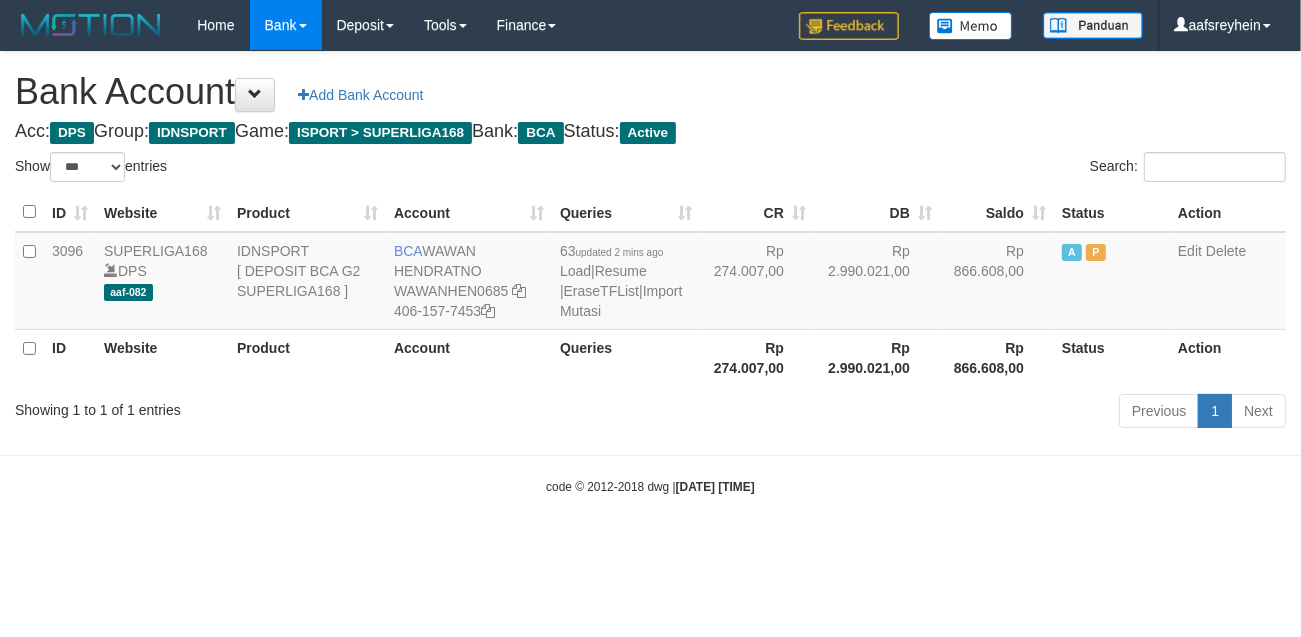 click on "Toggle navigation
Home
Bank
Account List
Load
By Website
Group
[ISPORT]													SUPERLIGA168
By Load Group (DPS)
-" at bounding box center (650, 273) 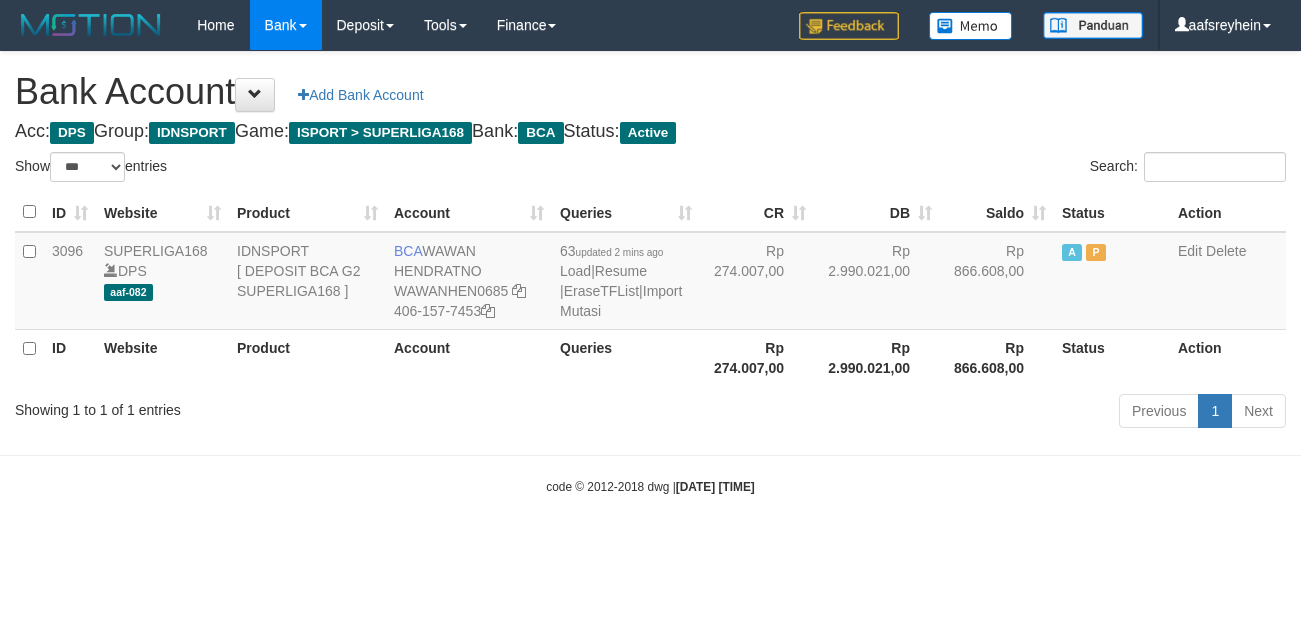 select on "***" 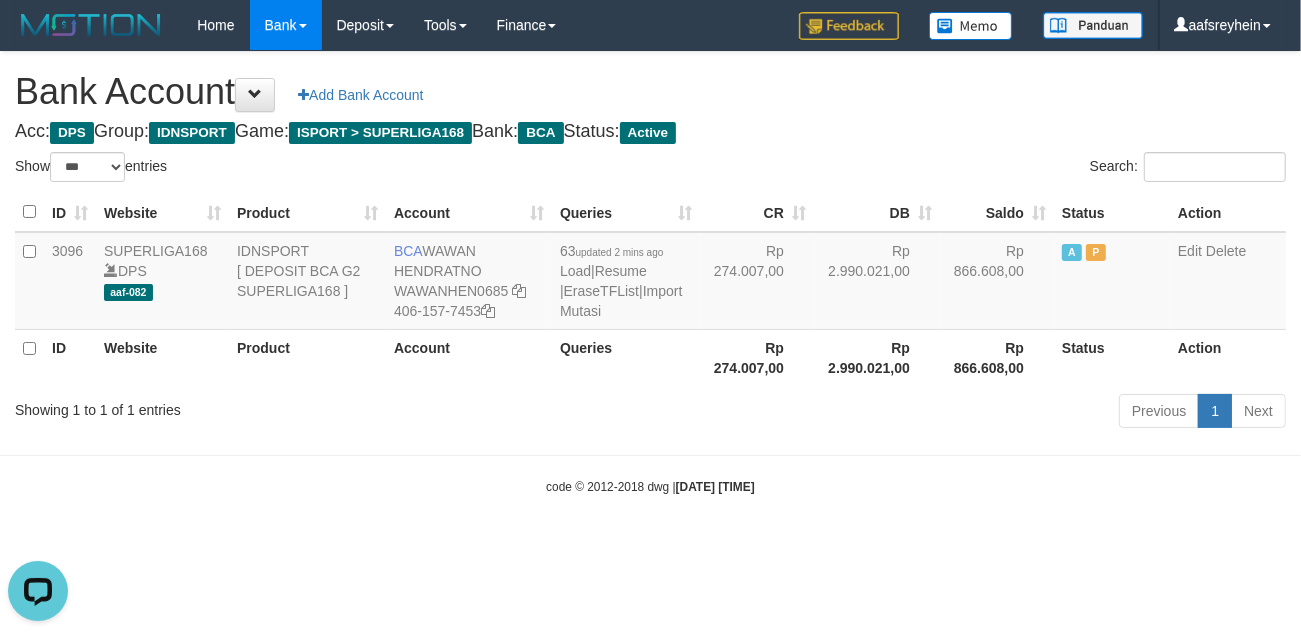 scroll, scrollTop: 0, scrollLeft: 0, axis: both 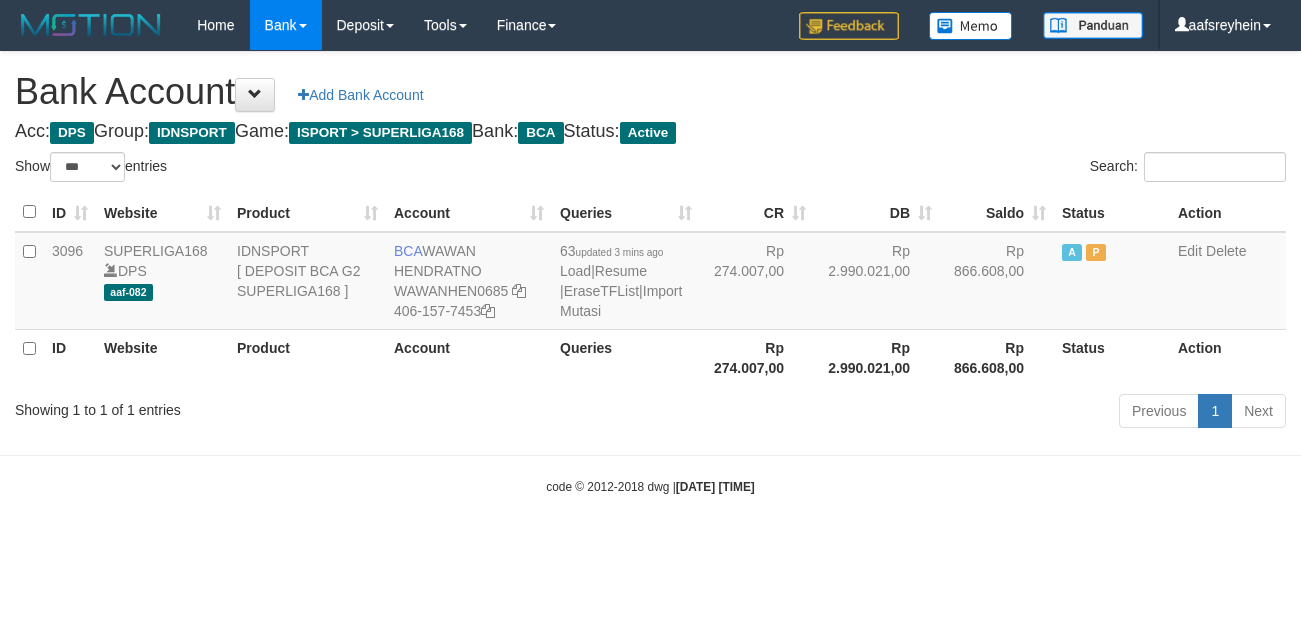 select on "***" 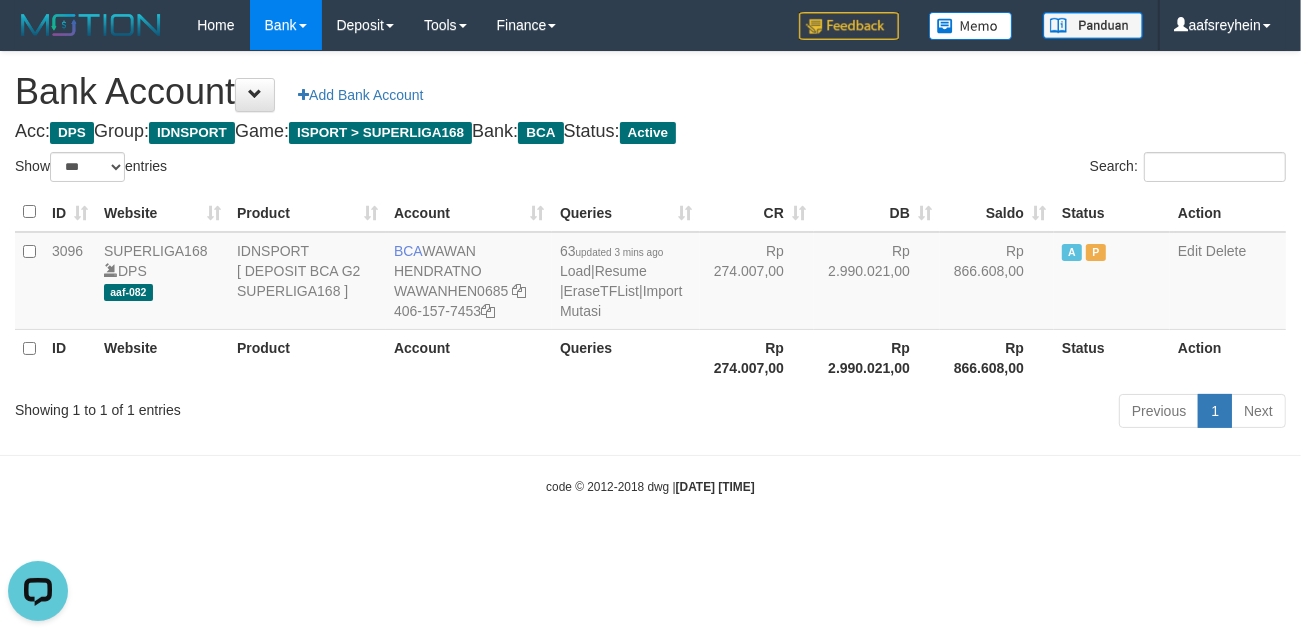 scroll, scrollTop: 0, scrollLeft: 0, axis: both 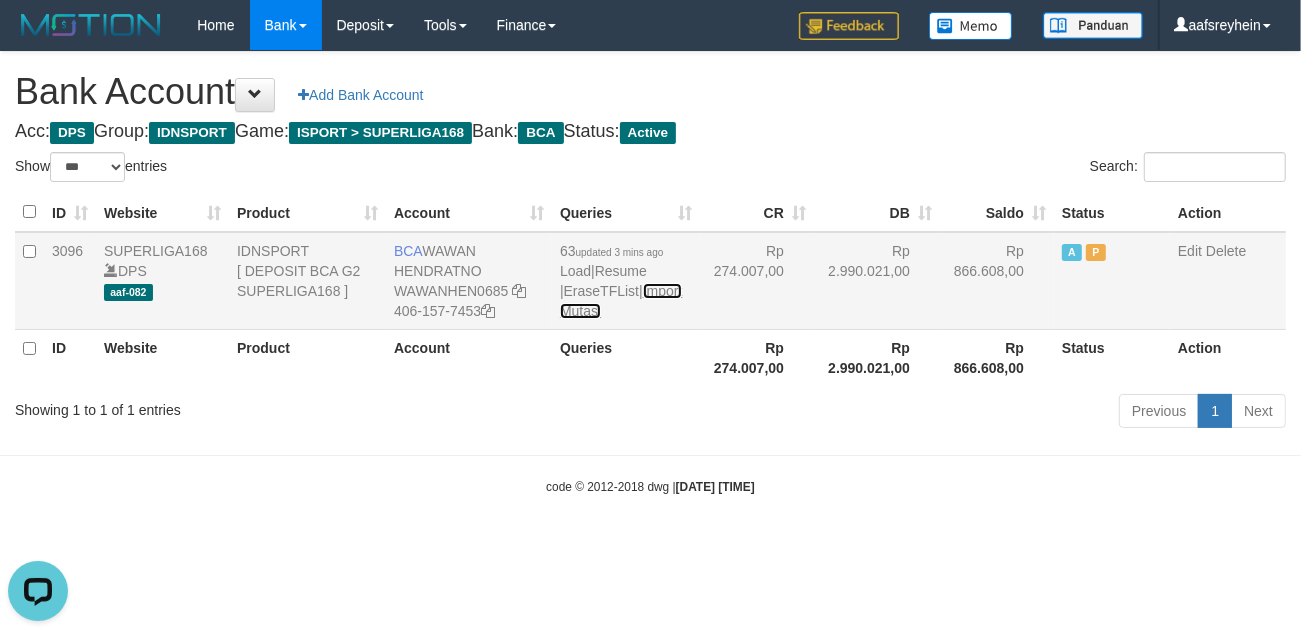 click on "Import Mutasi" at bounding box center (621, 301) 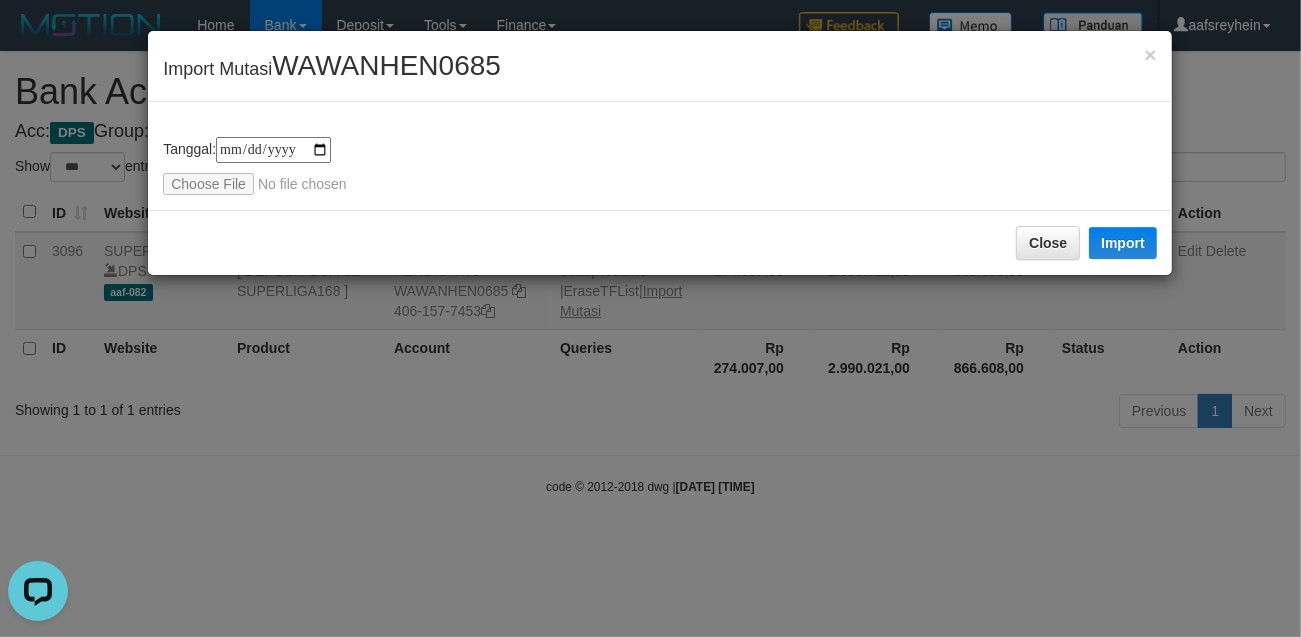 type on "**********" 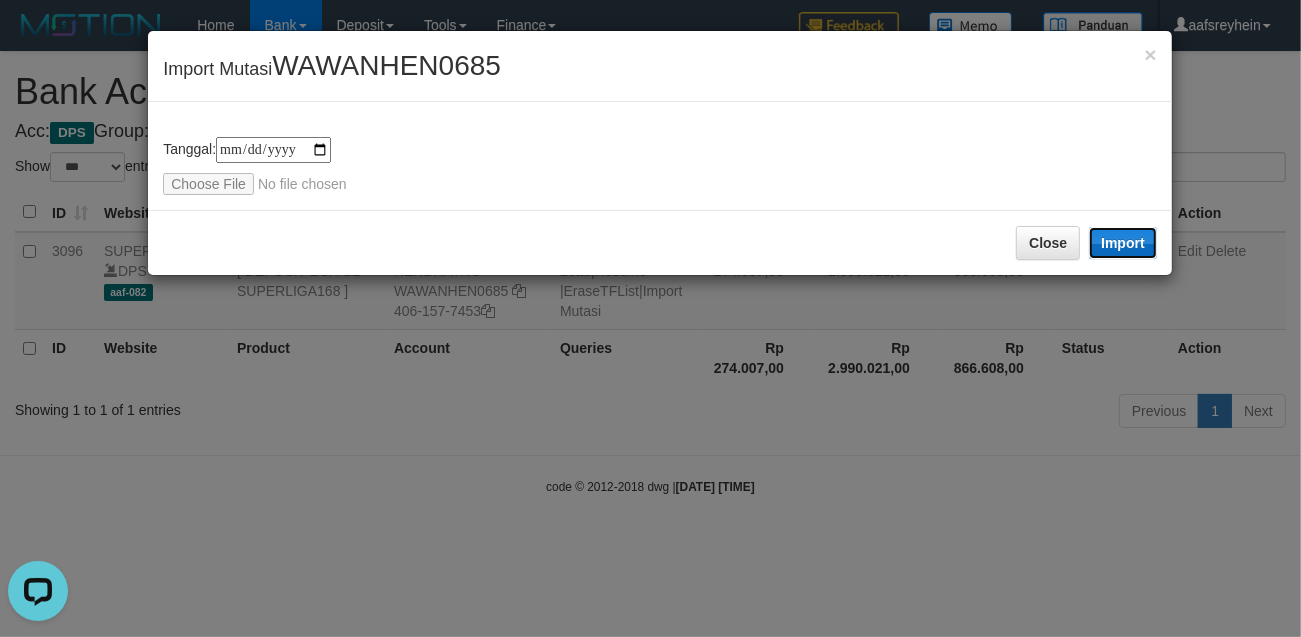 drag, startPoint x: 1125, startPoint y: 236, endPoint x: 1033, endPoint y: 575, distance: 351.26202 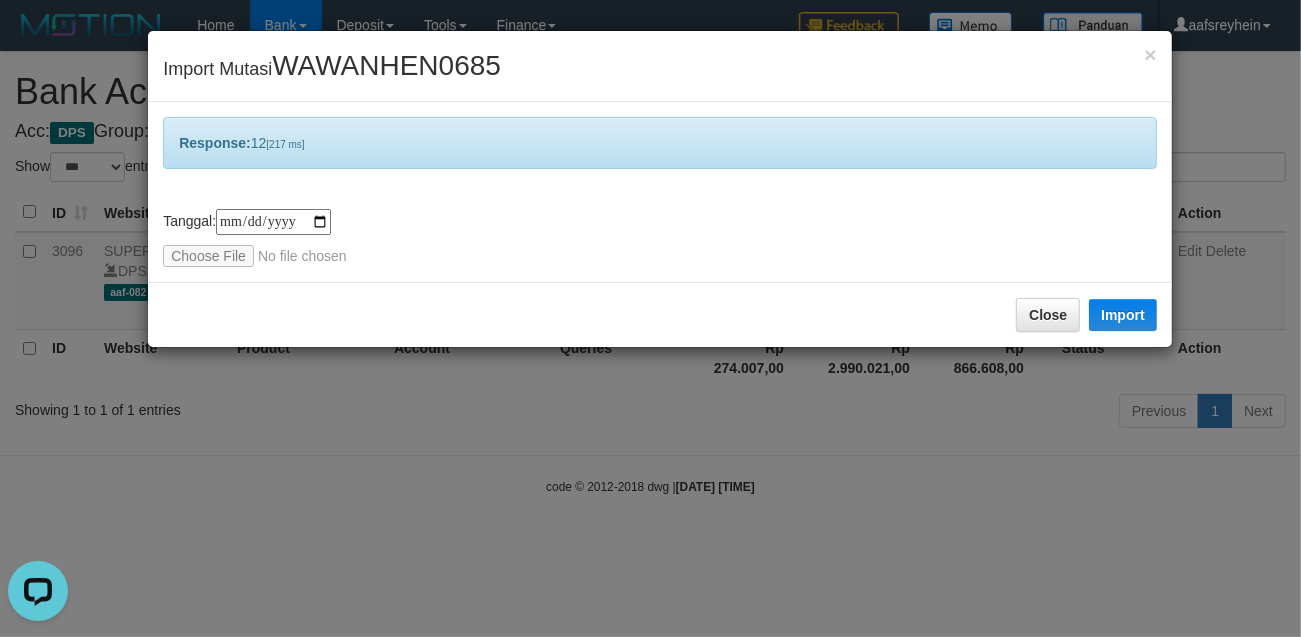drag, startPoint x: 1033, startPoint y: 575, endPoint x: 1028, endPoint y: 562, distance: 13.928389 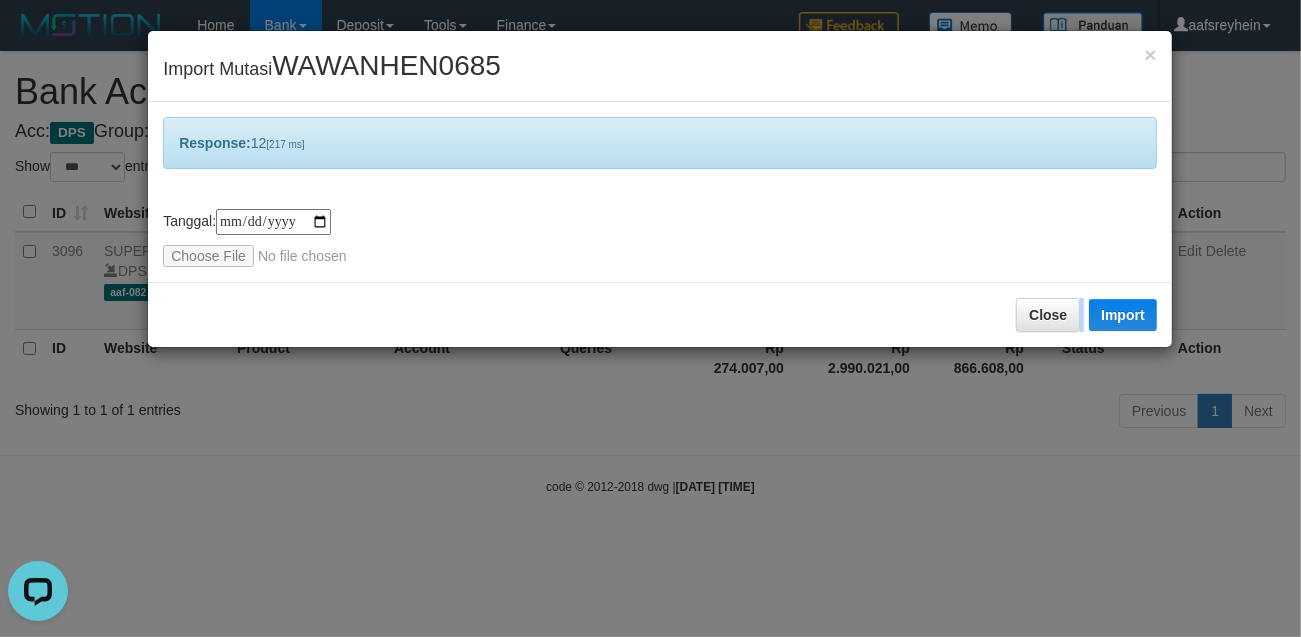click on "**********" at bounding box center (650, 318) 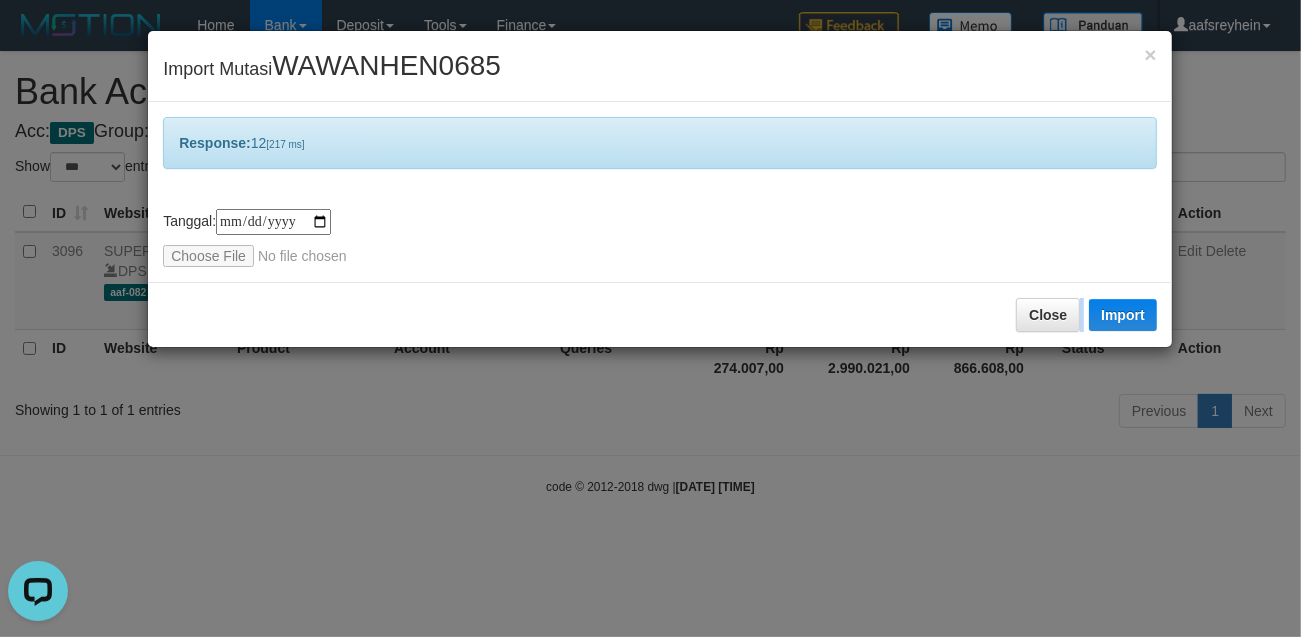 click on "**********" at bounding box center [650, 318] 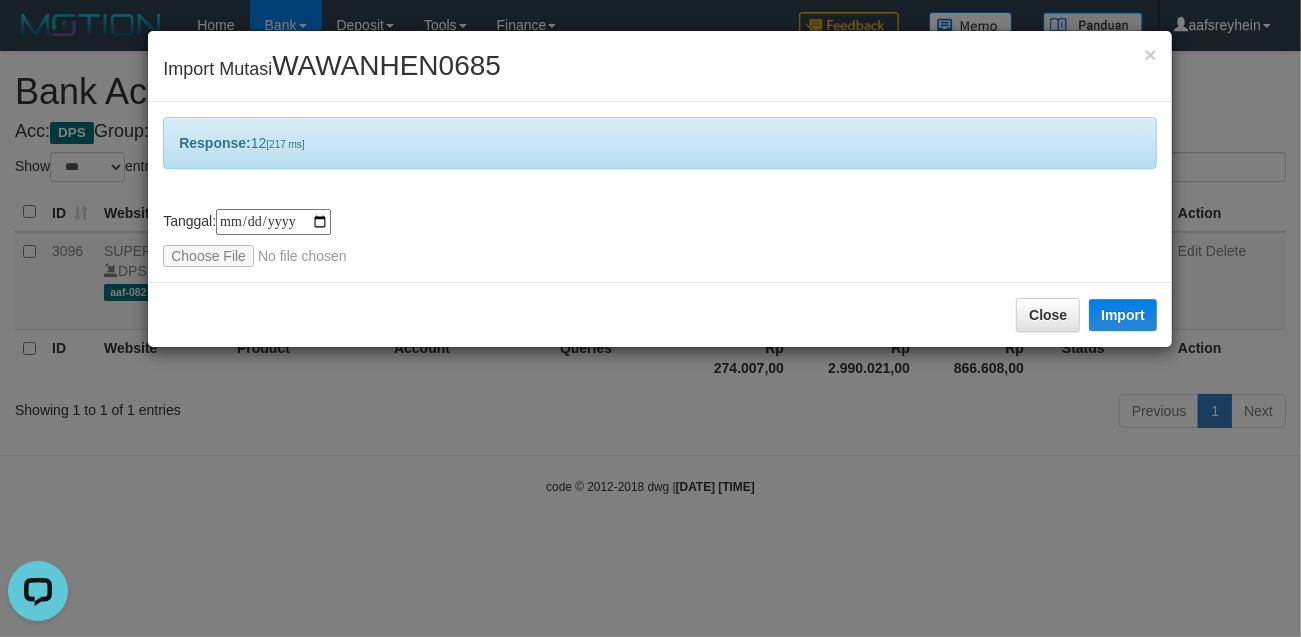 click on "**********" at bounding box center [650, 318] 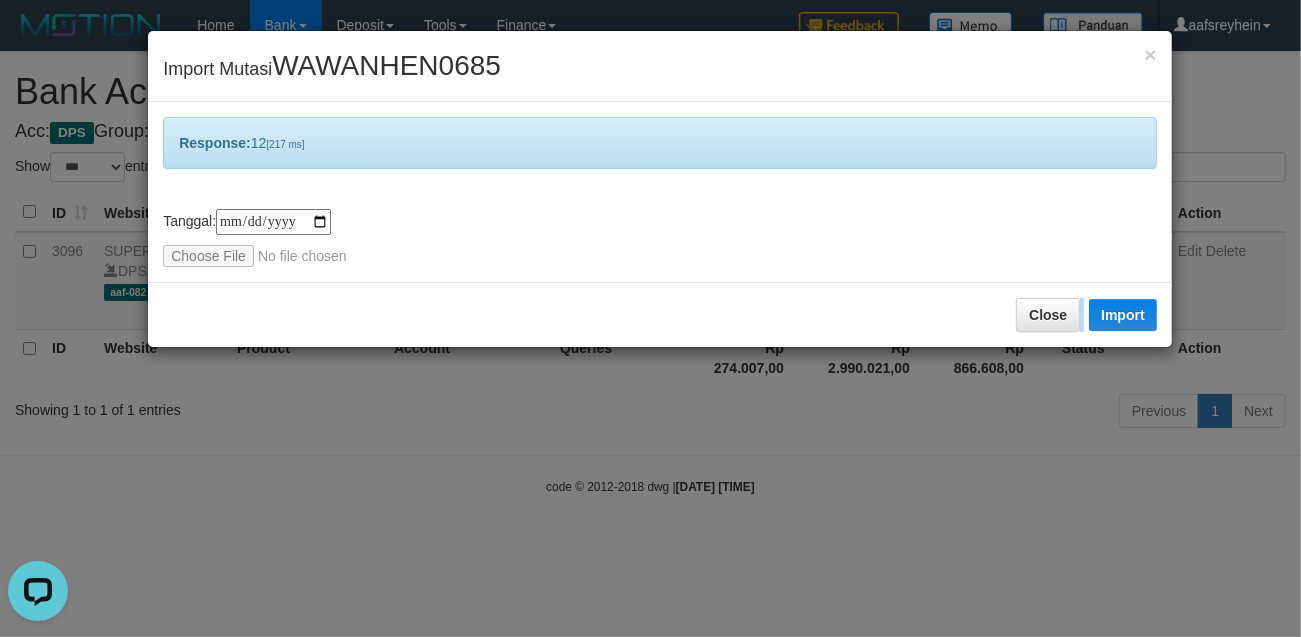 click on "**********" at bounding box center [650, 318] 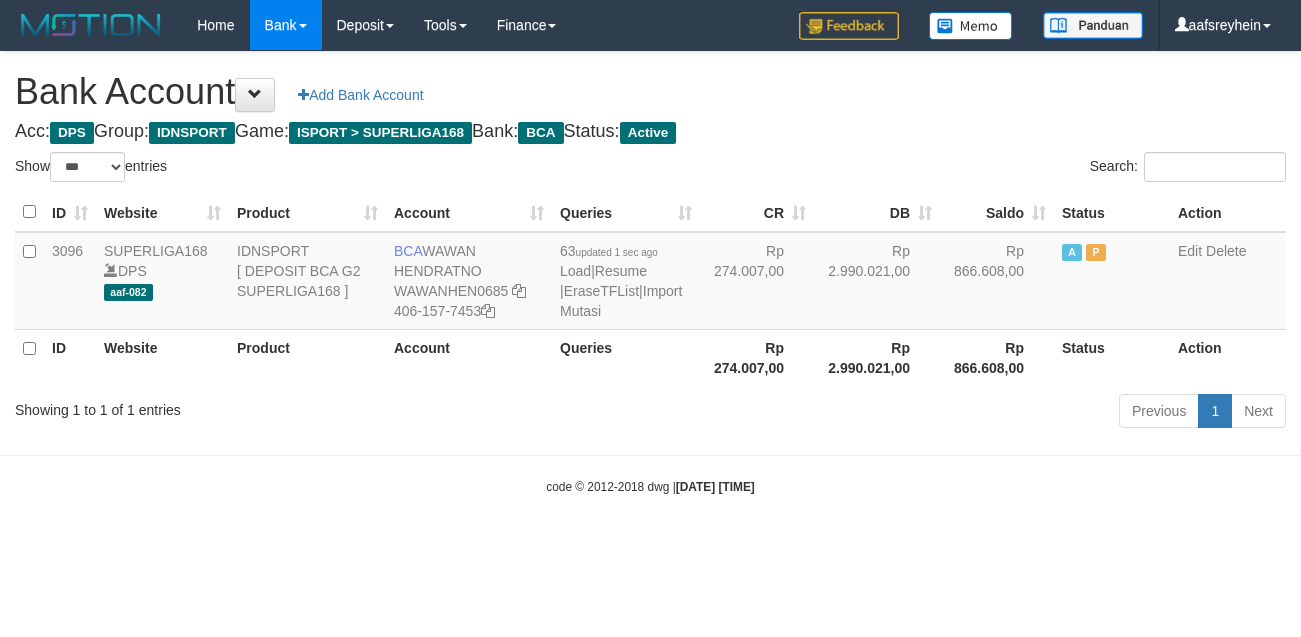 select on "***" 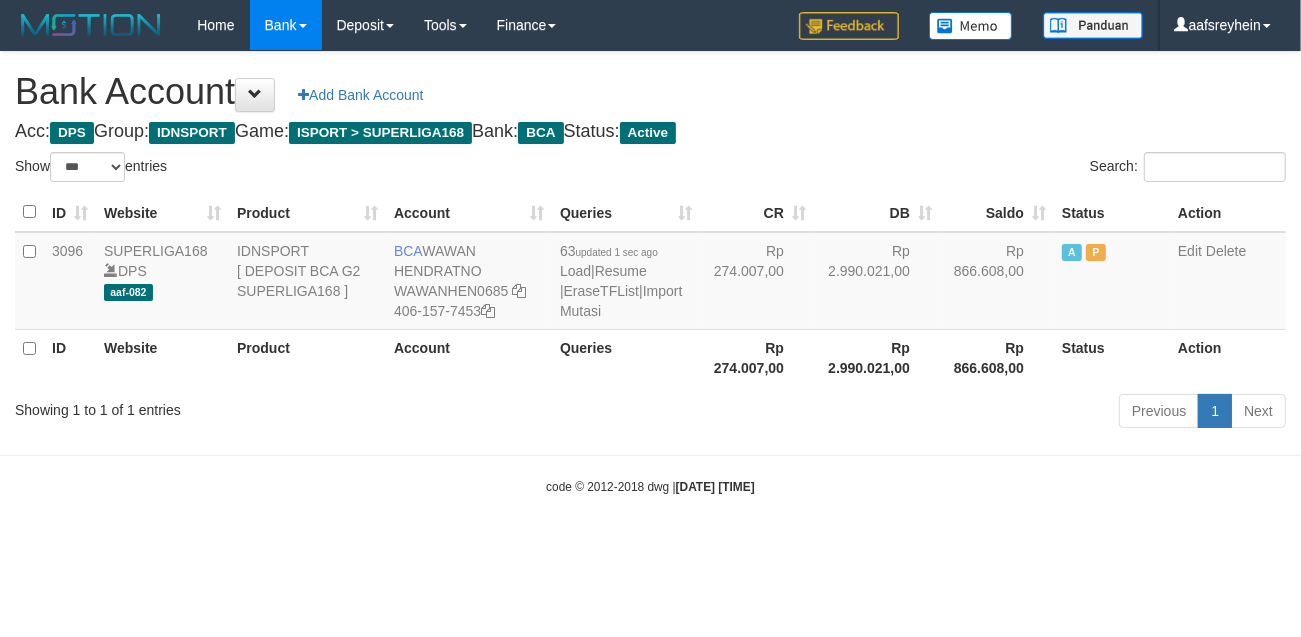 click on "Toggle navigation
Home
Bank
Account List
Load
By Website
Group
[ISPORT]													SUPERLIGA168
By Load Group (DPS)" at bounding box center (650, 273) 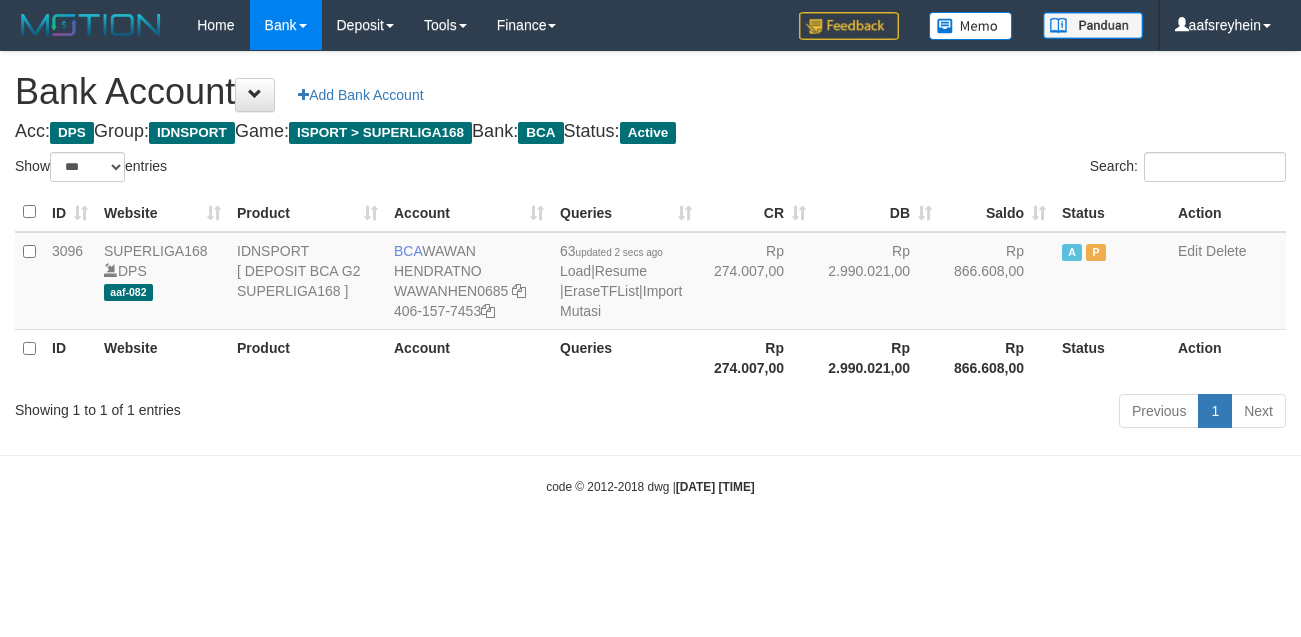 select on "***" 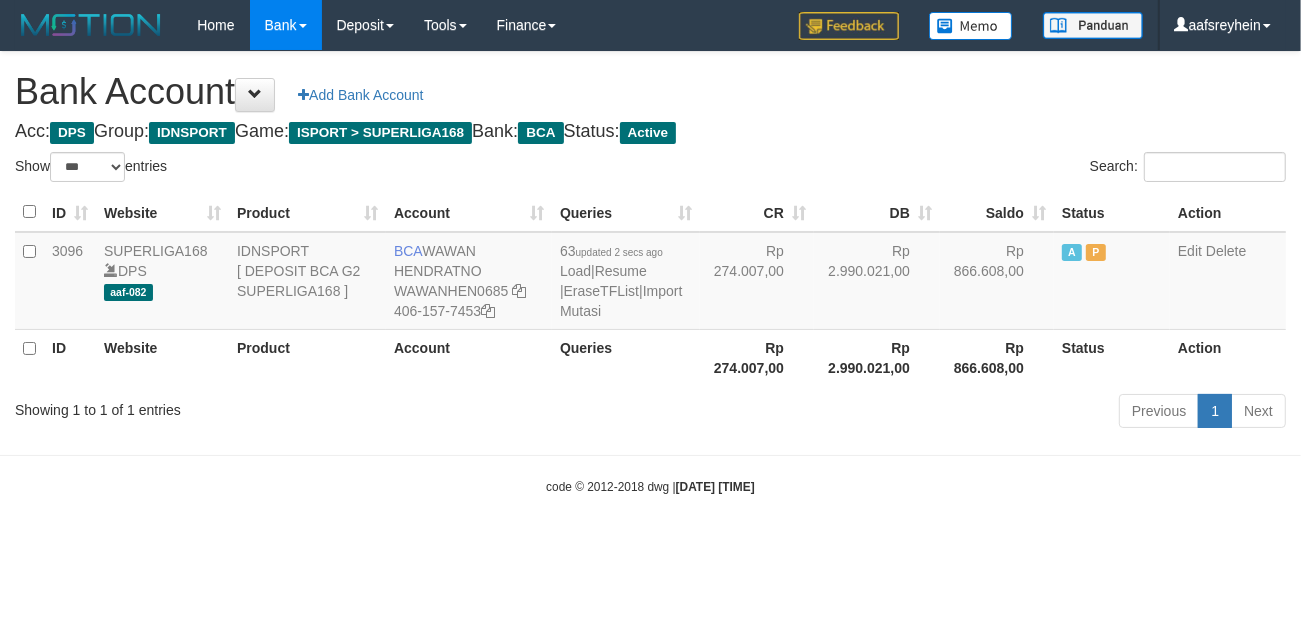 click on "code © 2012-2018 dwg |  [DATE] [TIME]" at bounding box center [650, 486] 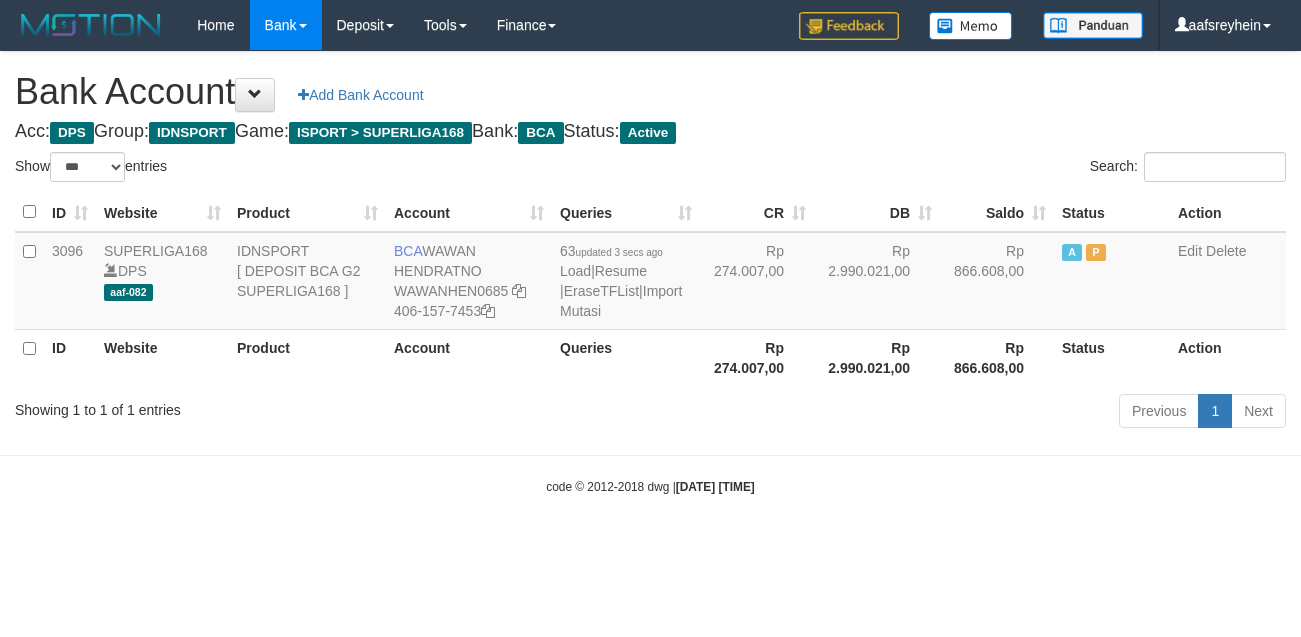 select on "***" 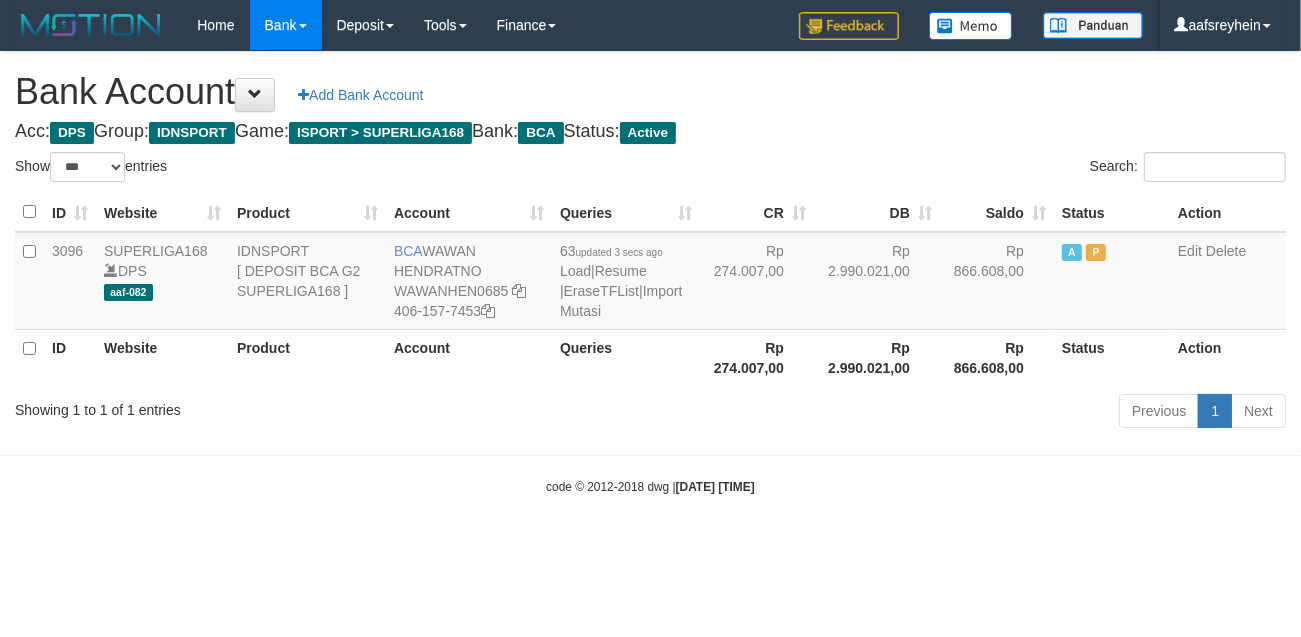 drag, startPoint x: 0, startPoint y: 0, endPoint x: 865, endPoint y: 472, distance: 985.3979 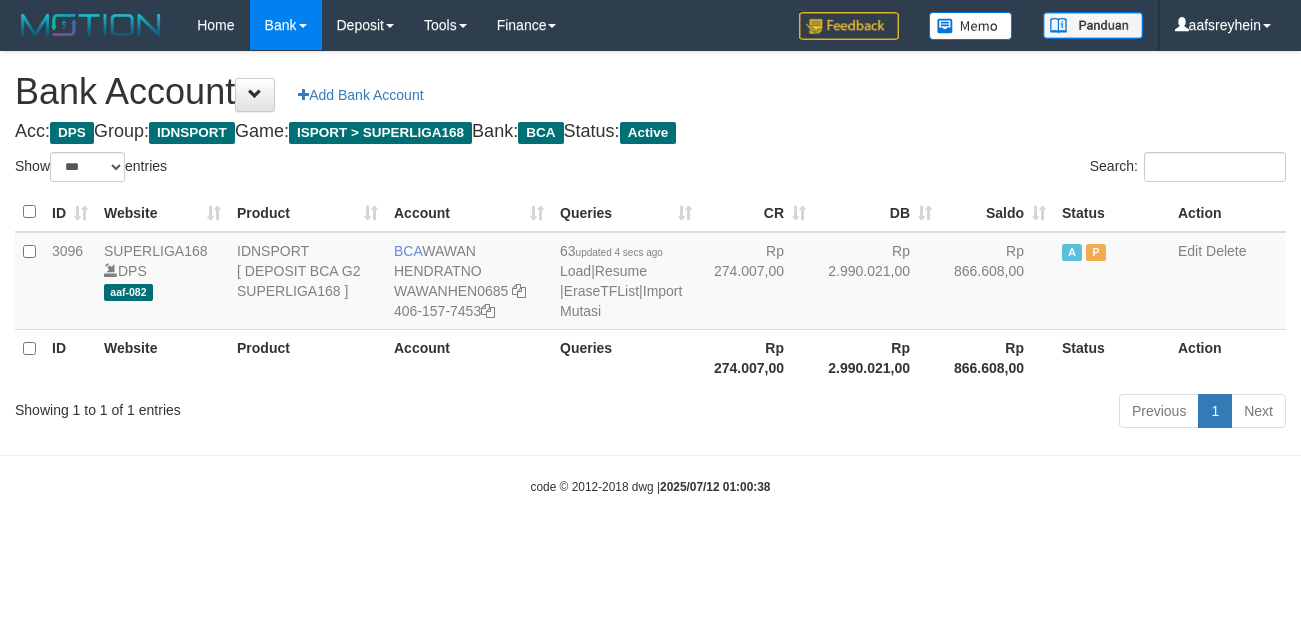 select on "***" 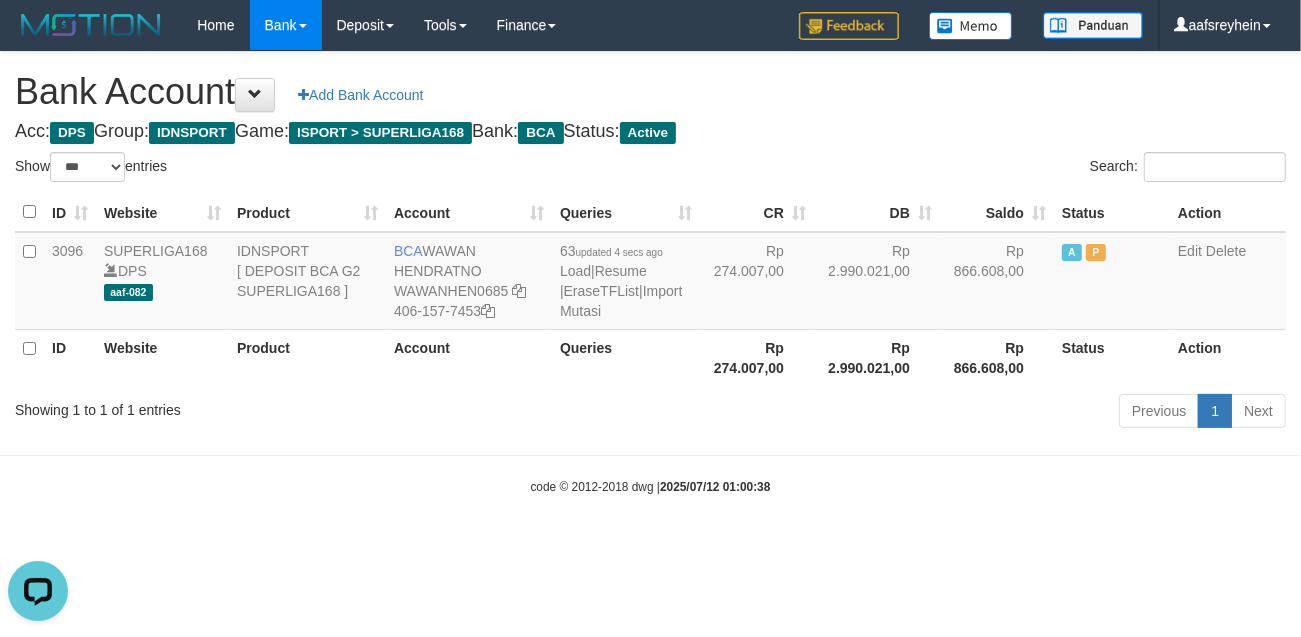 scroll, scrollTop: 0, scrollLeft: 0, axis: both 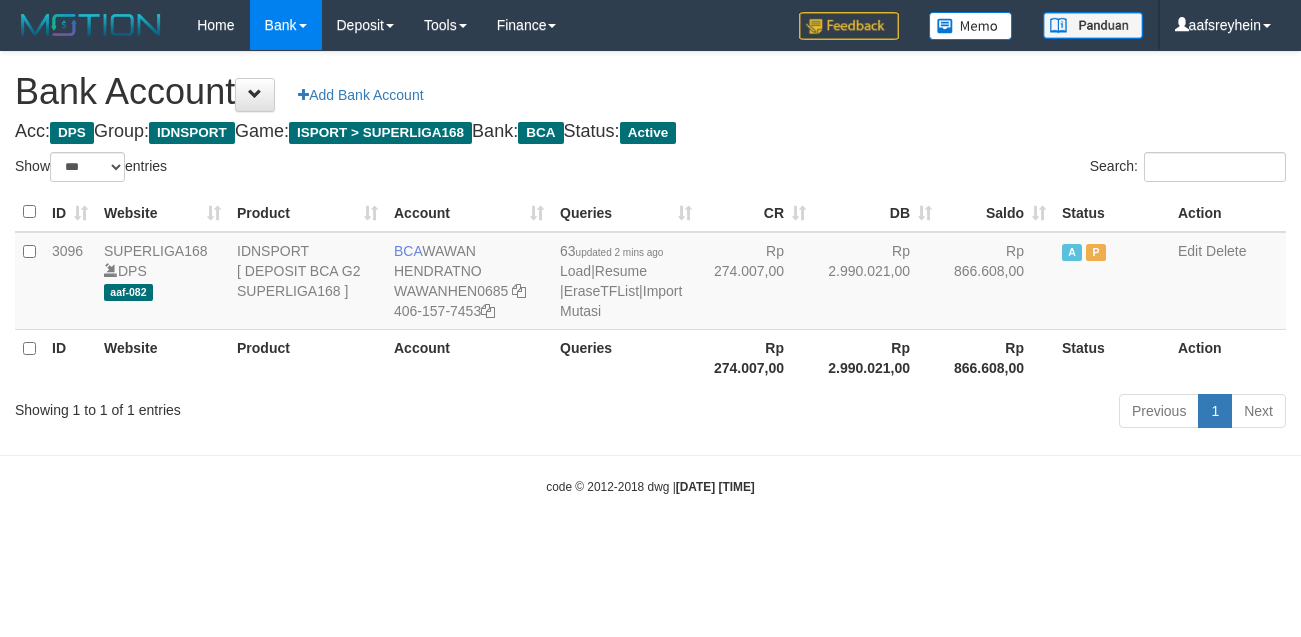 select on "***" 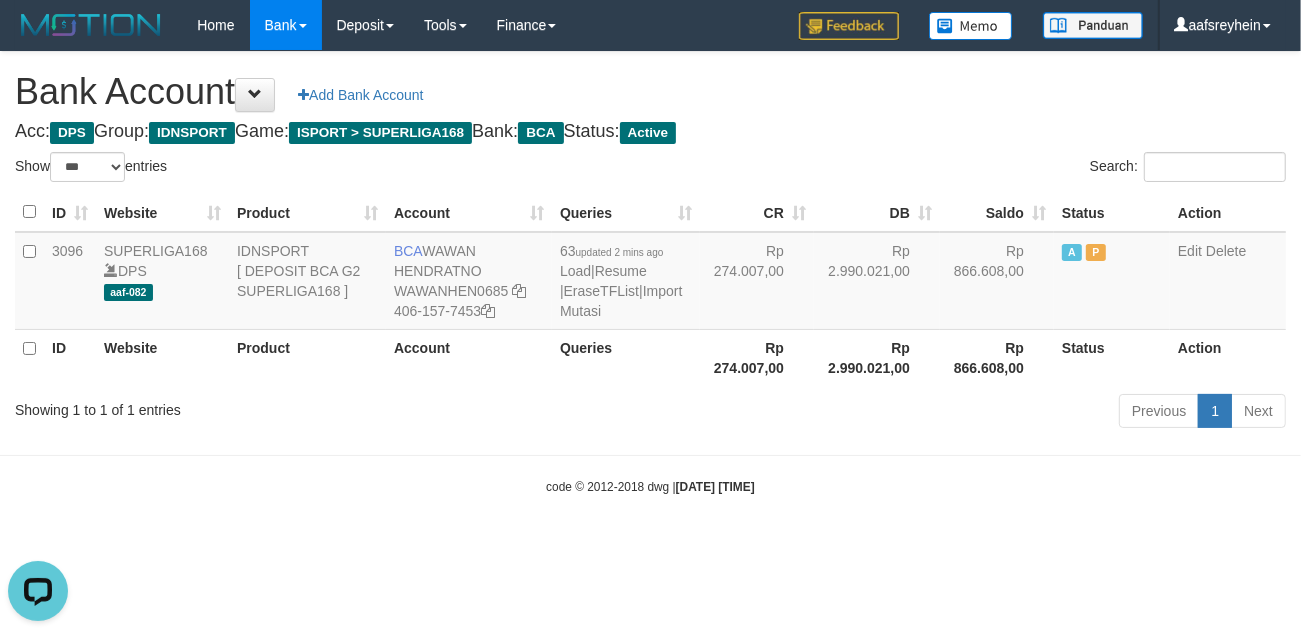 scroll, scrollTop: 0, scrollLeft: 0, axis: both 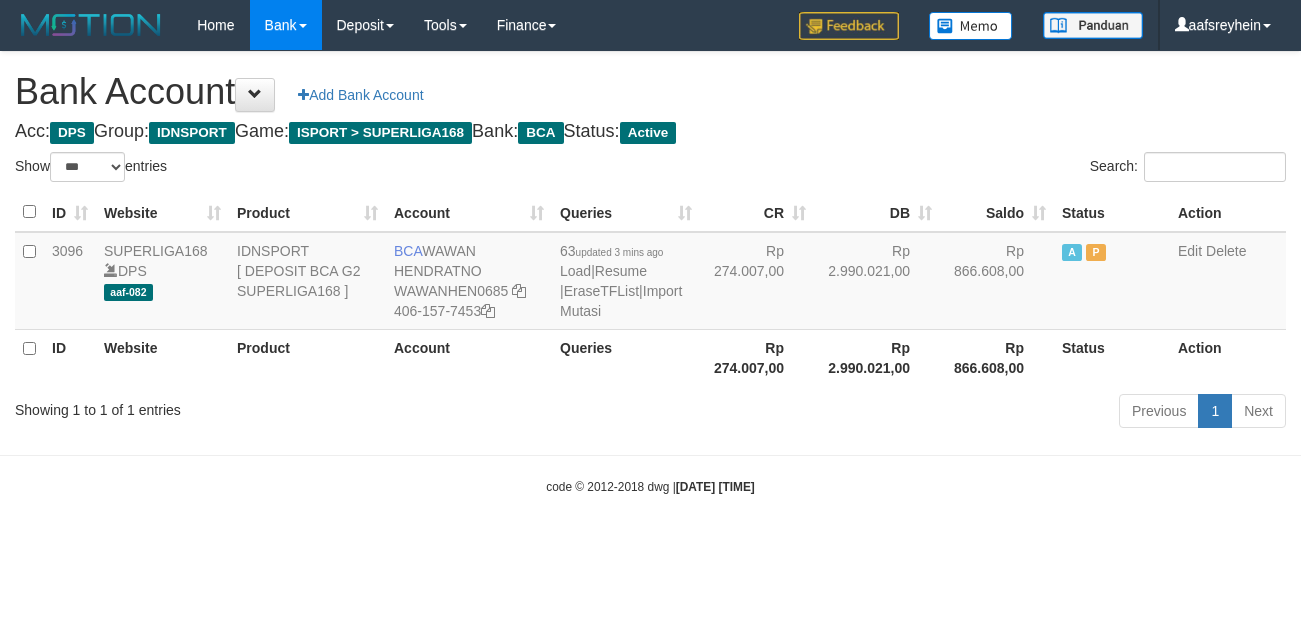 select on "***" 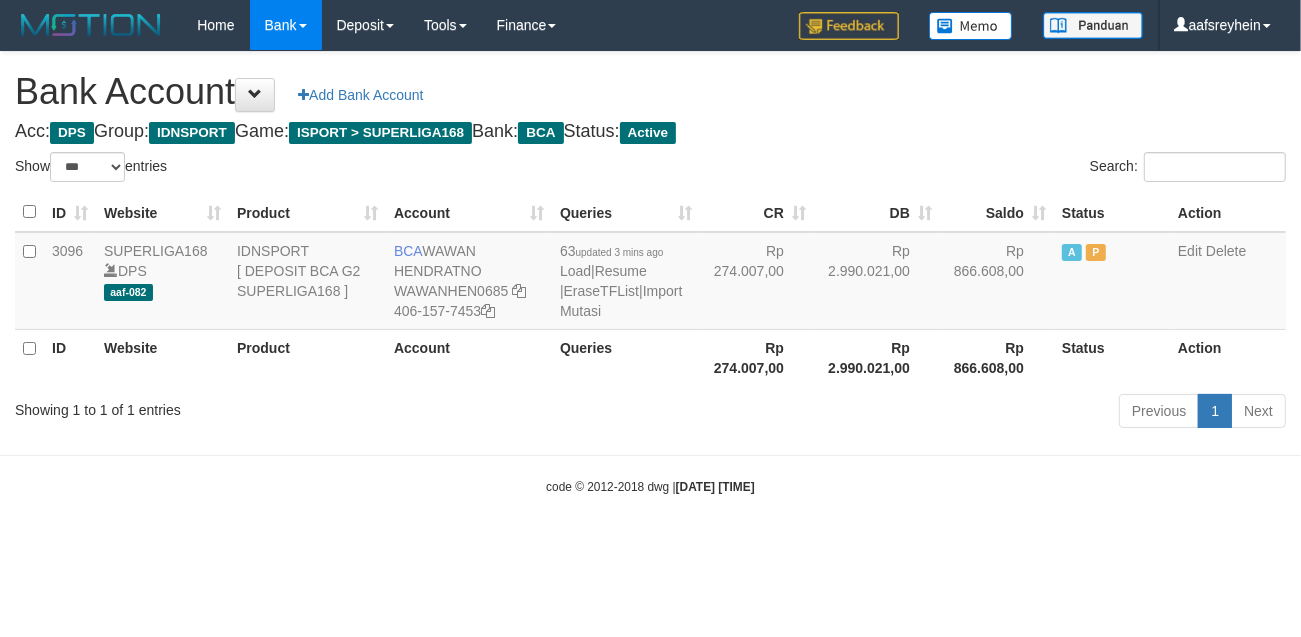 click on "code © 2012-2018 dwg |  2025/07/12 01:03:07" at bounding box center [650, 486] 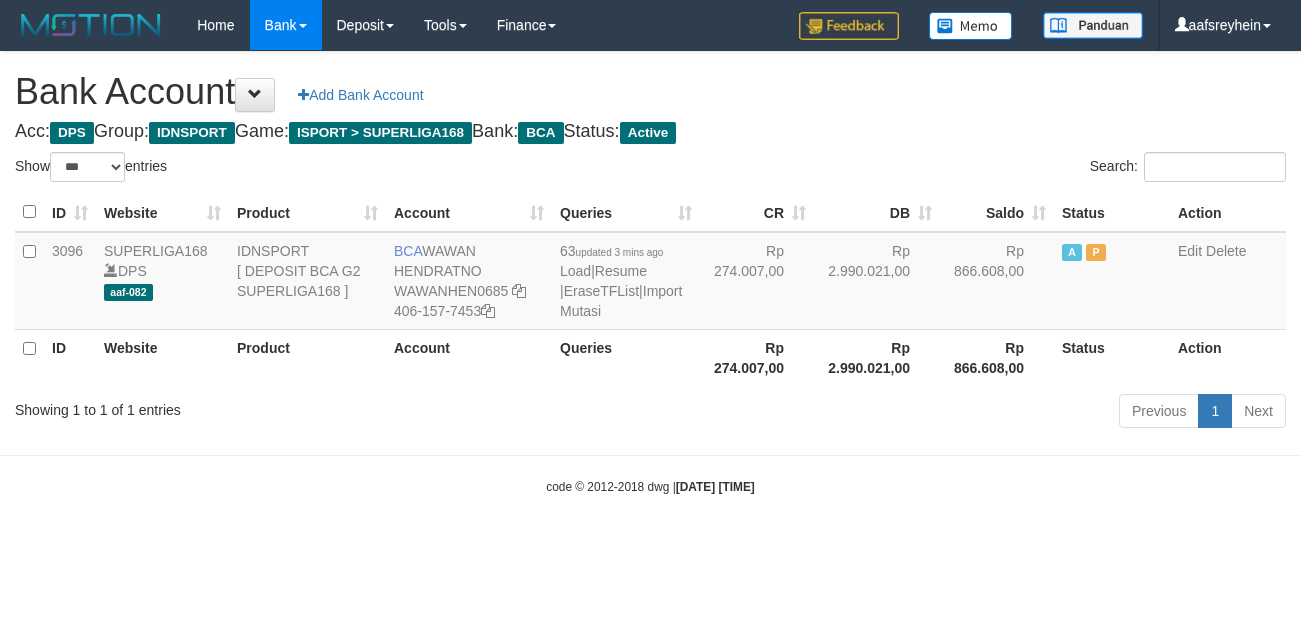 select on "***" 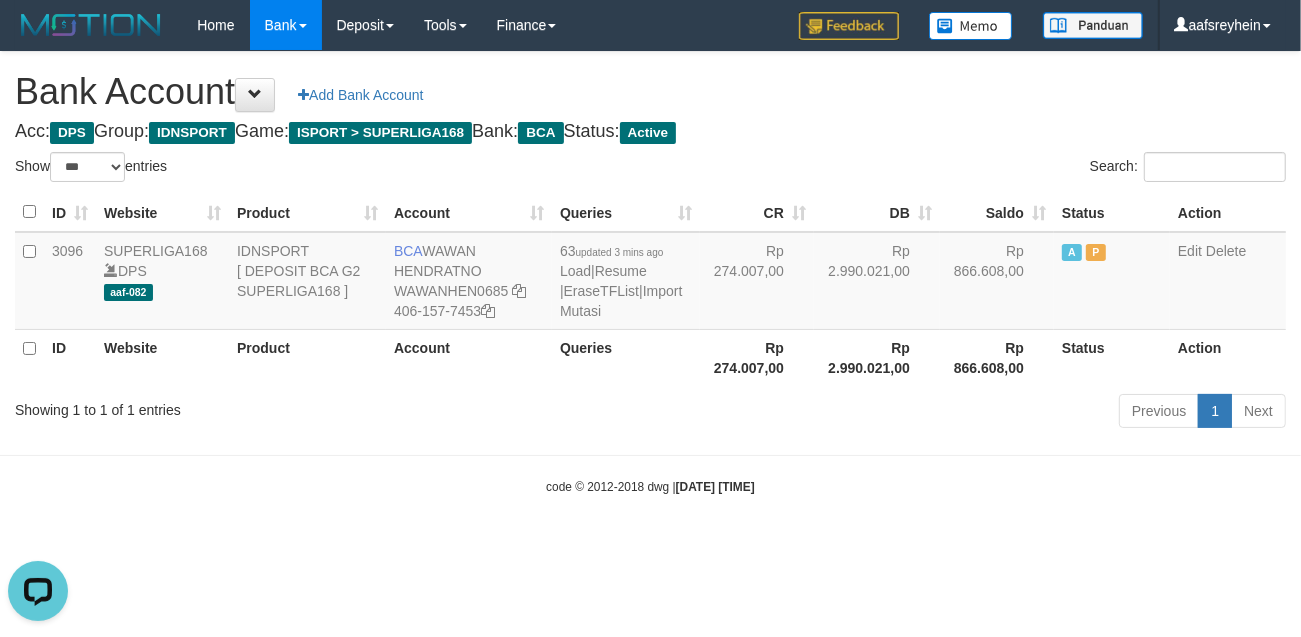 scroll, scrollTop: 0, scrollLeft: 0, axis: both 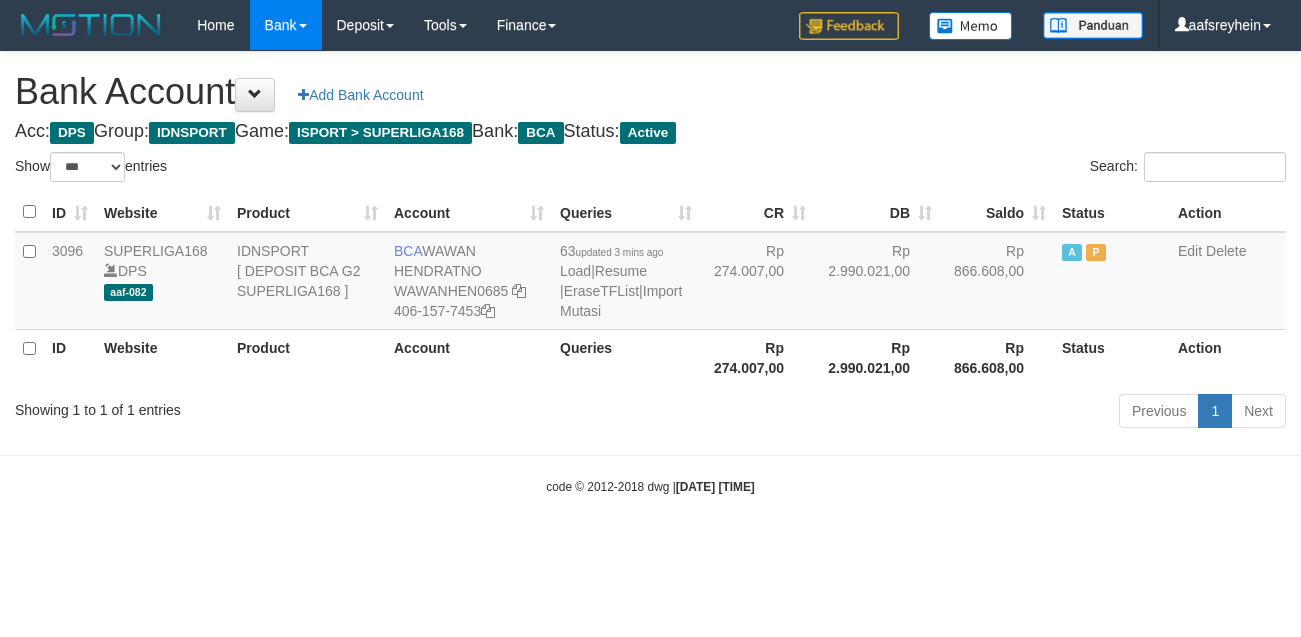 select on "***" 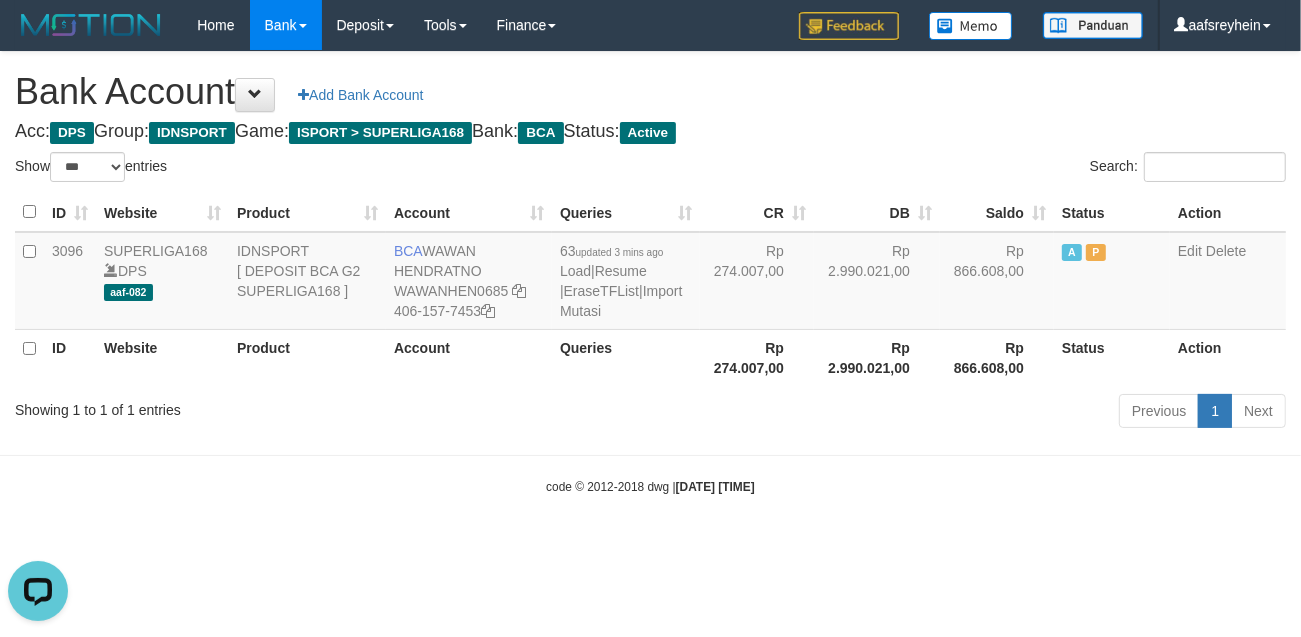 scroll, scrollTop: 0, scrollLeft: 0, axis: both 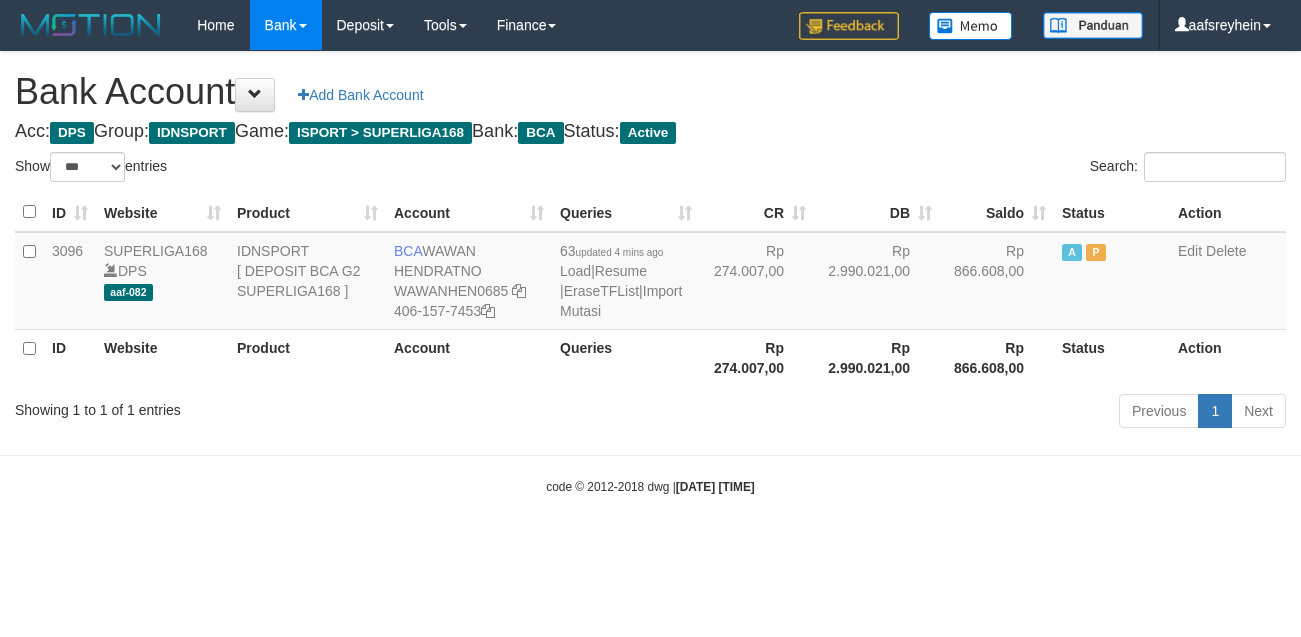 select on "***" 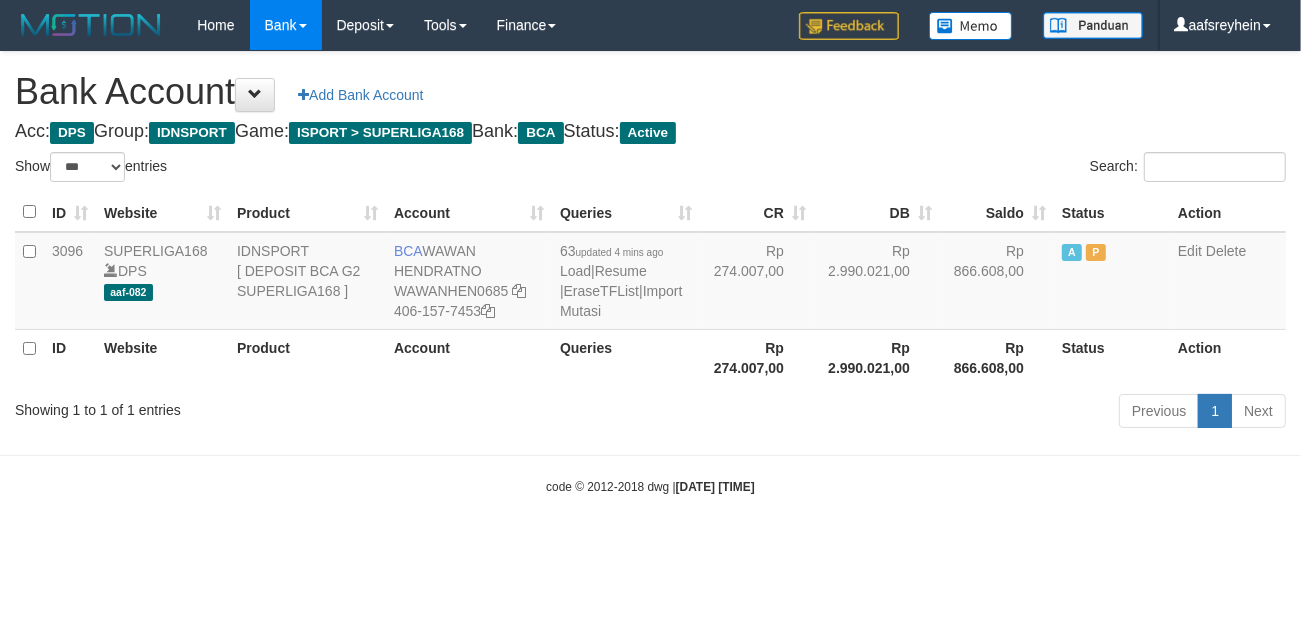 click on "Toggle navigation
Home
Bank
Account List
Load
By Website
Group
[ISPORT]													SUPERLIGA168
By Load Group (DPS)" at bounding box center [650, 273] 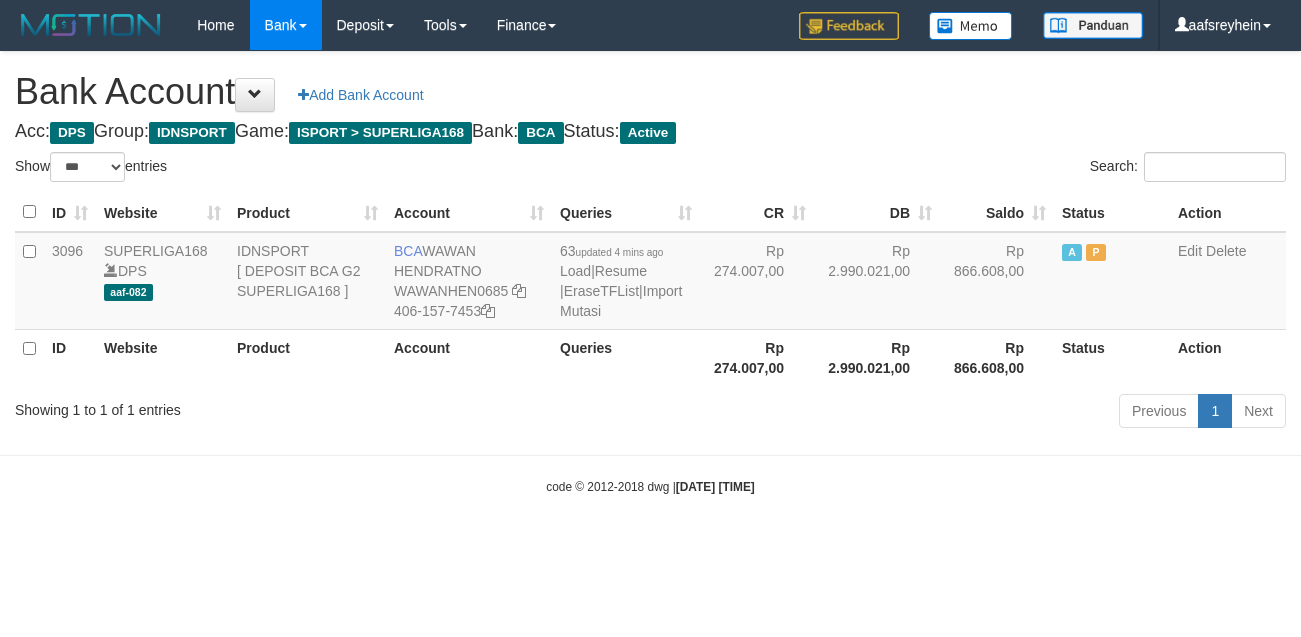 select on "***" 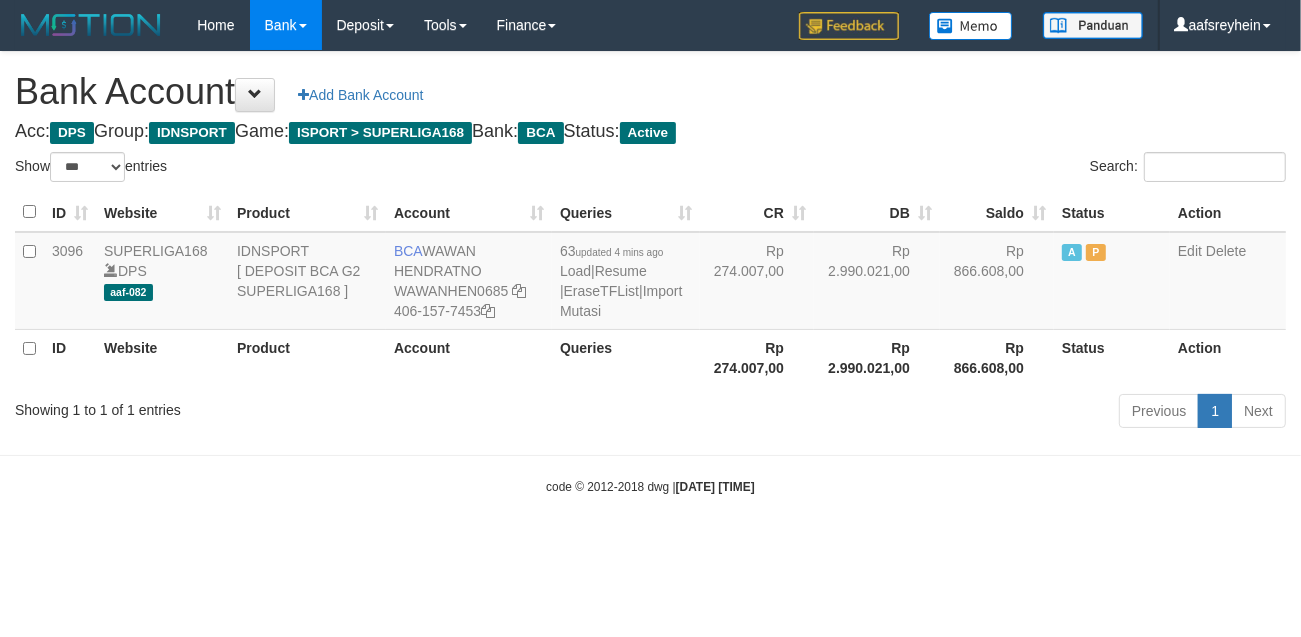 click on "Toggle navigation
Home
Bank
Account List
Load
By Website
Group
[ISPORT]													SUPERLIGA168
By Load Group (DPS)" at bounding box center (650, 273) 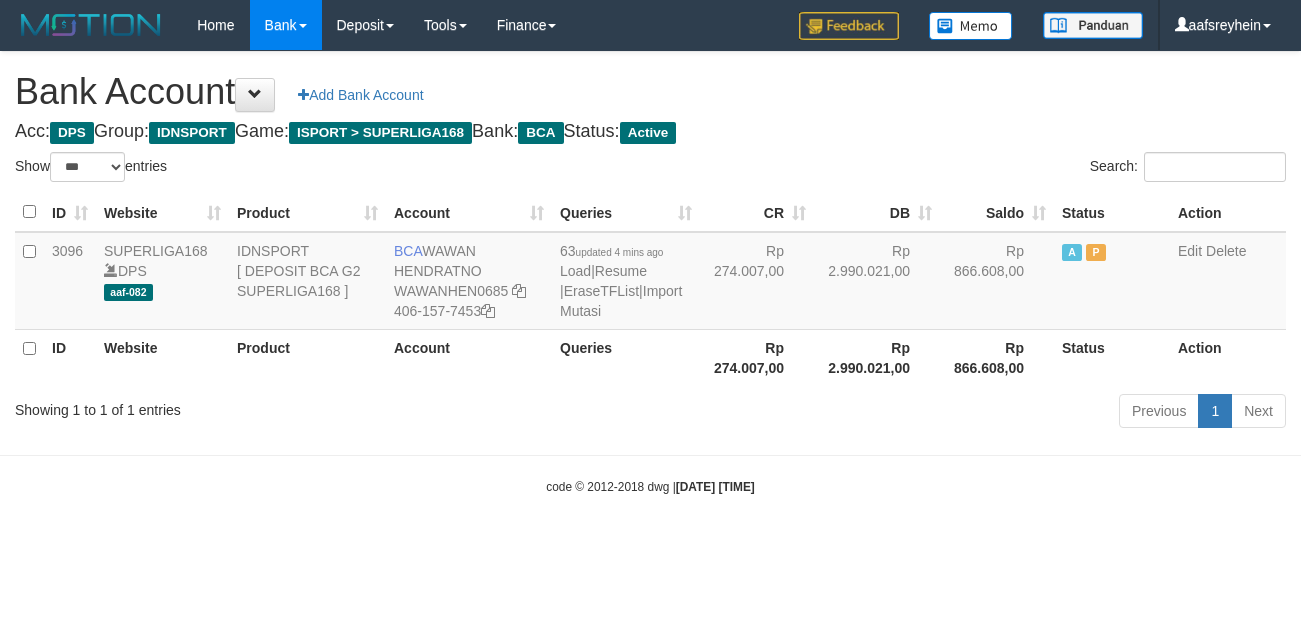 select on "***" 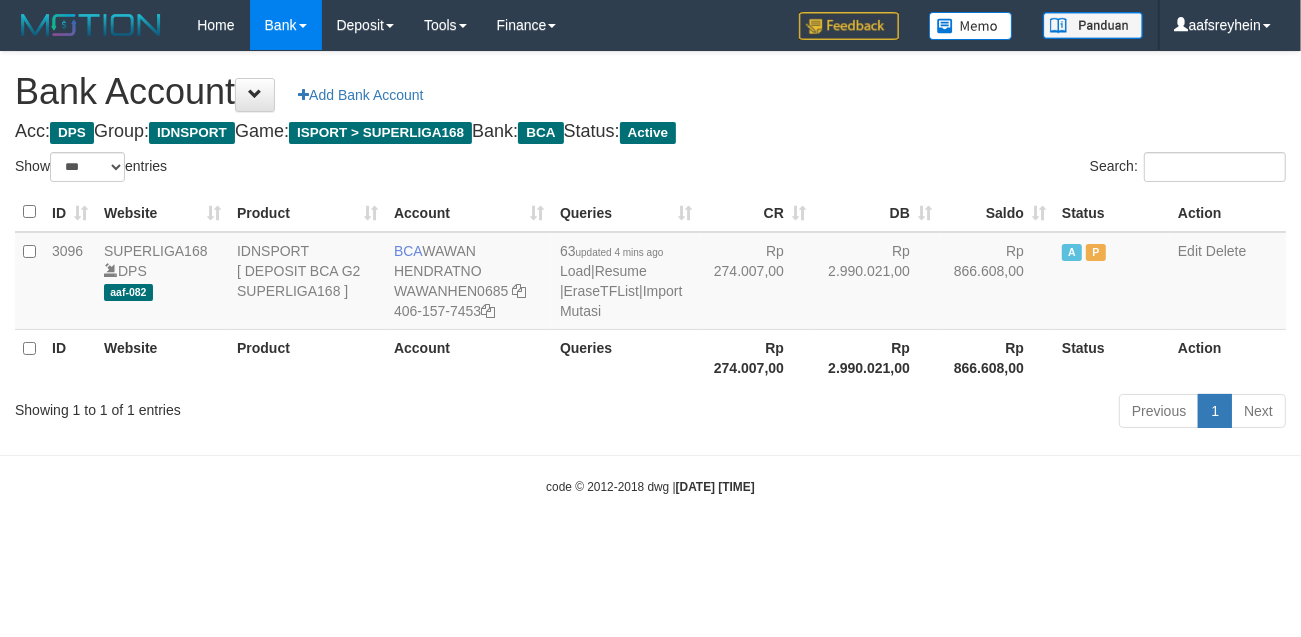click on "Toggle navigation
Home
Bank
Account List
Load
By Website
Group
[ISPORT]													SUPERLIGA168
By Load Group (DPS)" at bounding box center [650, 273] 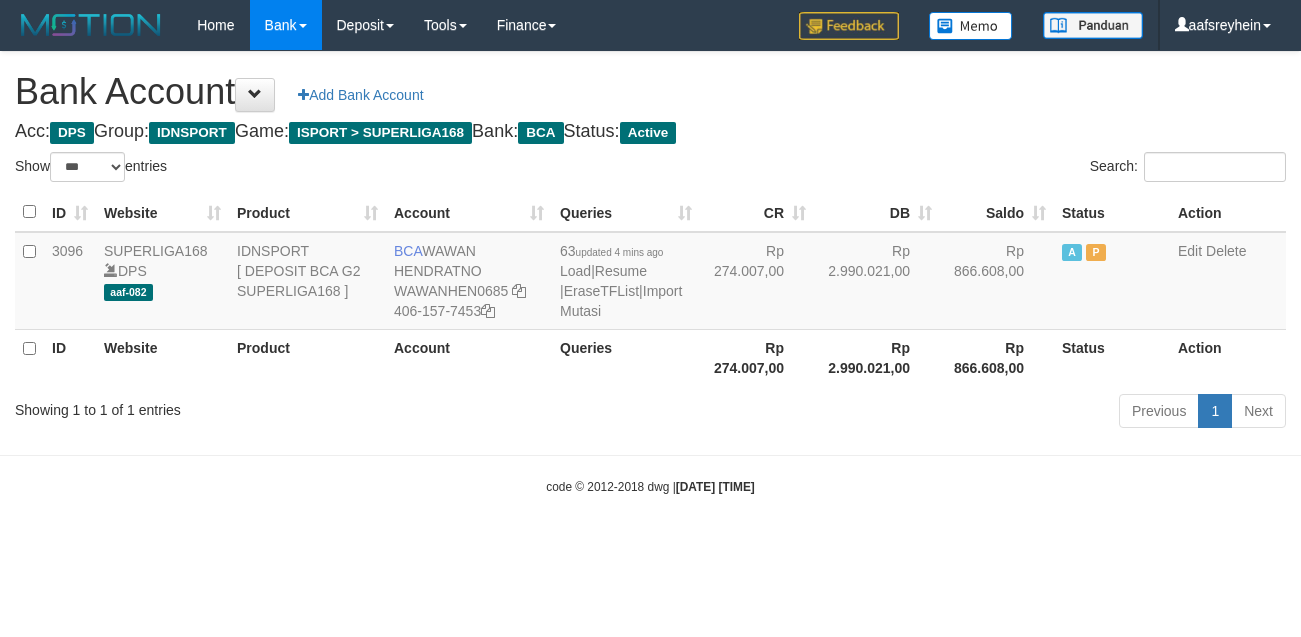 select on "***" 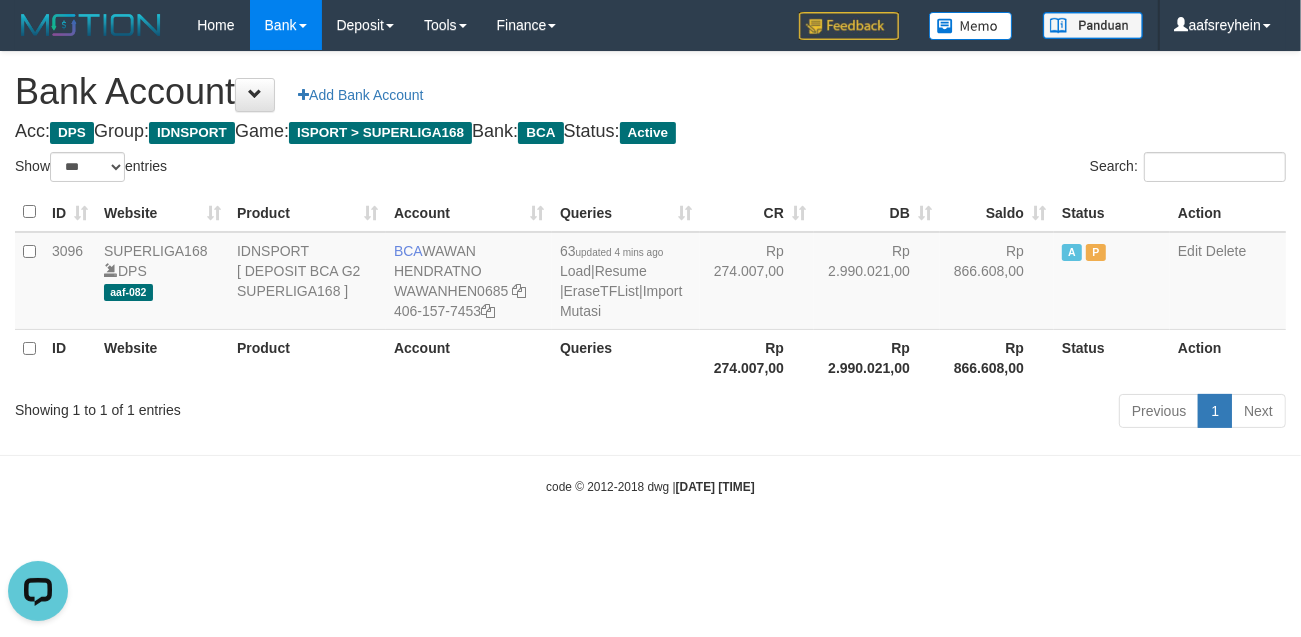 scroll, scrollTop: 0, scrollLeft: 0, axis: both 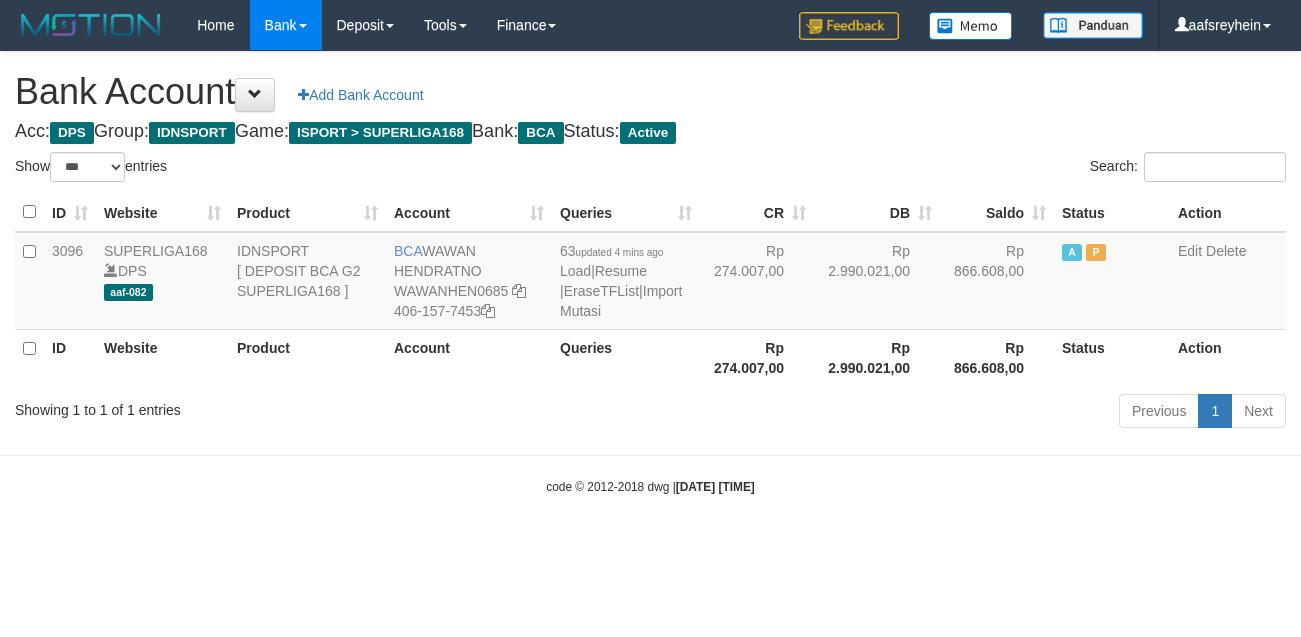 select on "***" 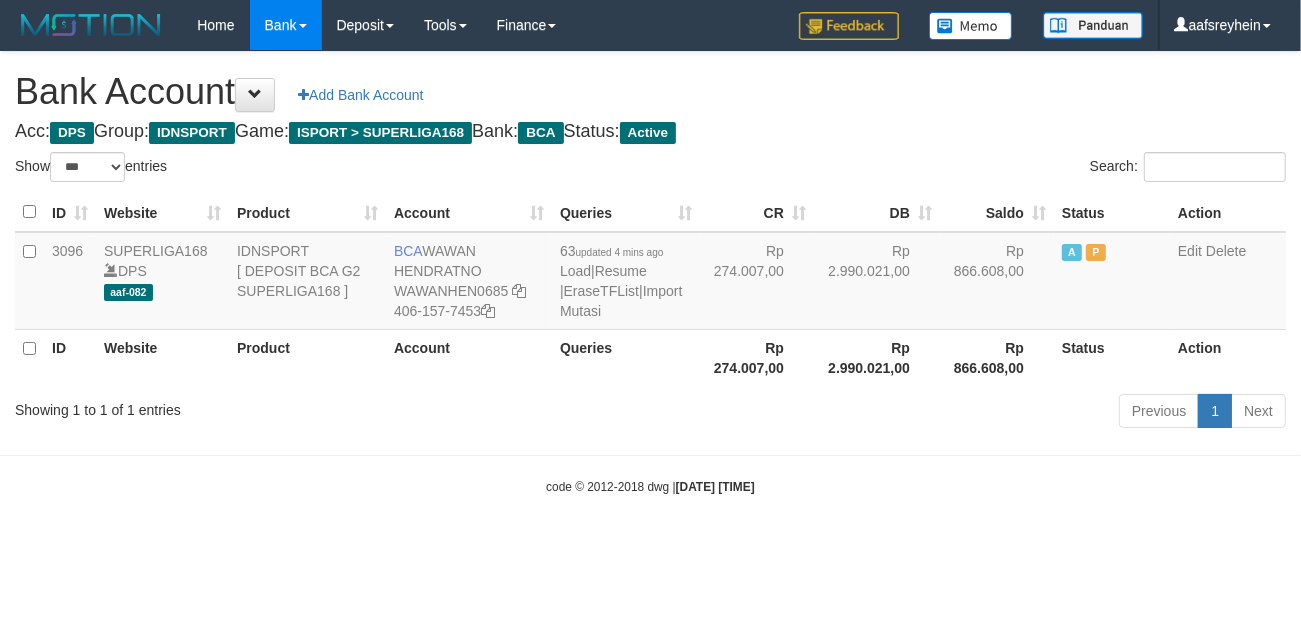 drag, startPoint x: 850, startPoint y: 442, endPoint x: 858, endPoint y: 450, distance: 11.313708 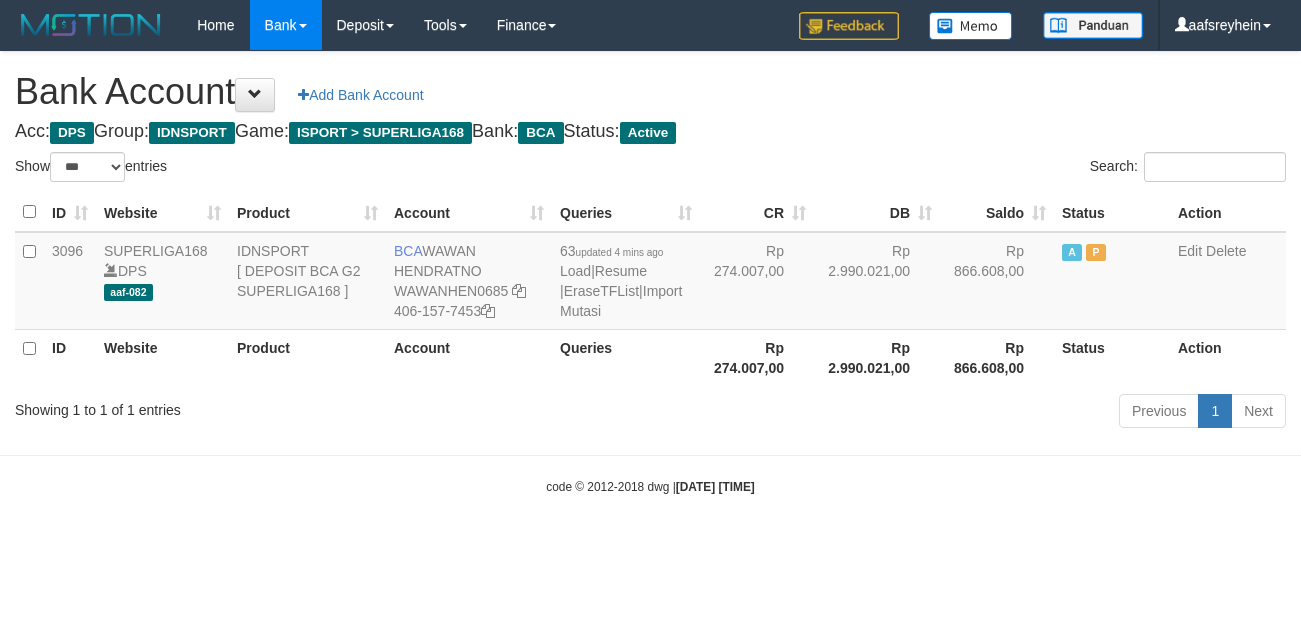 select on "***" 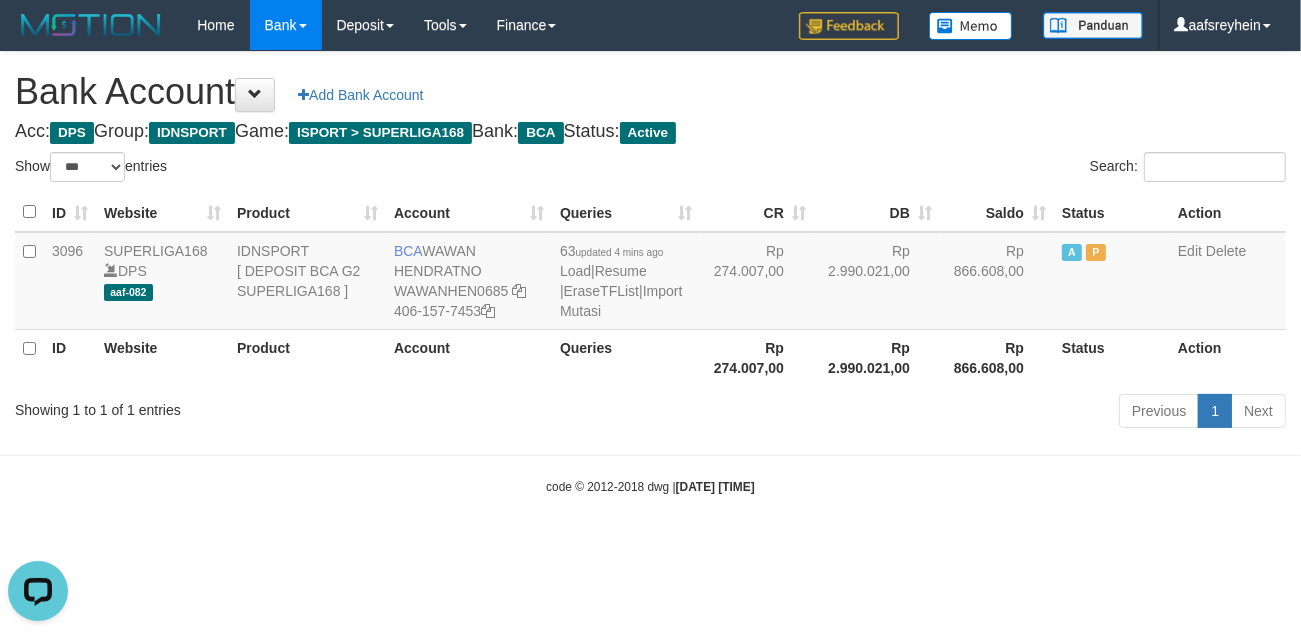 scroll, scrollTop: 0, scrollLeft: 0, axis: both 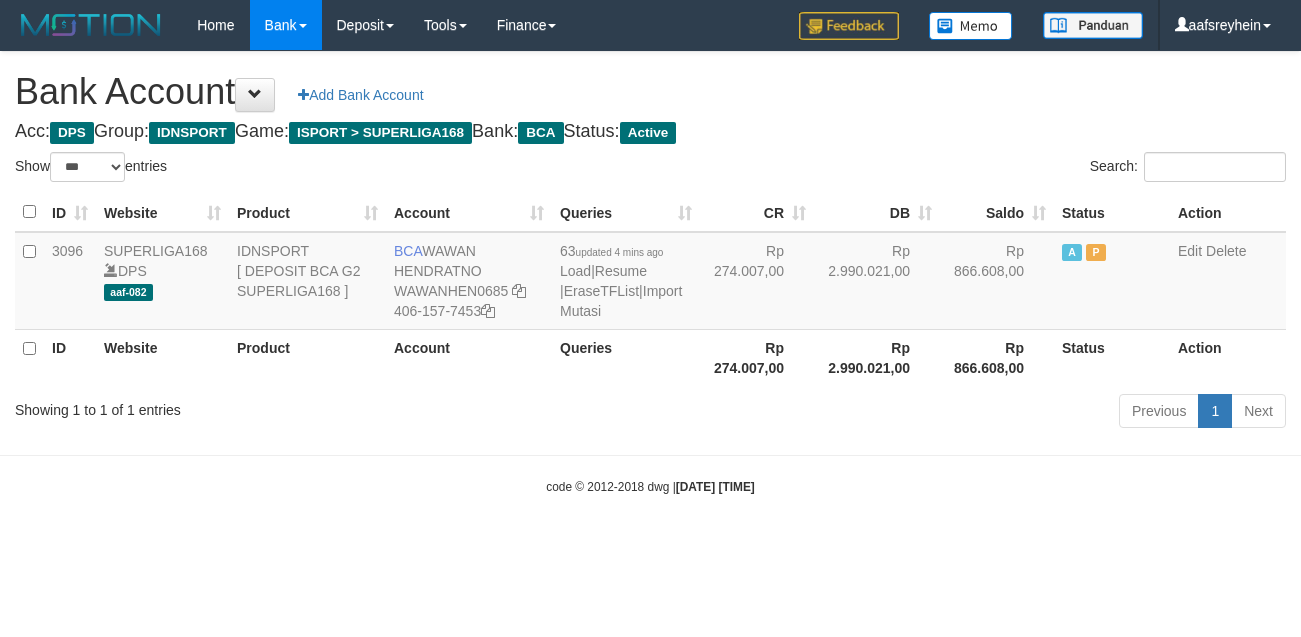 select on "***" 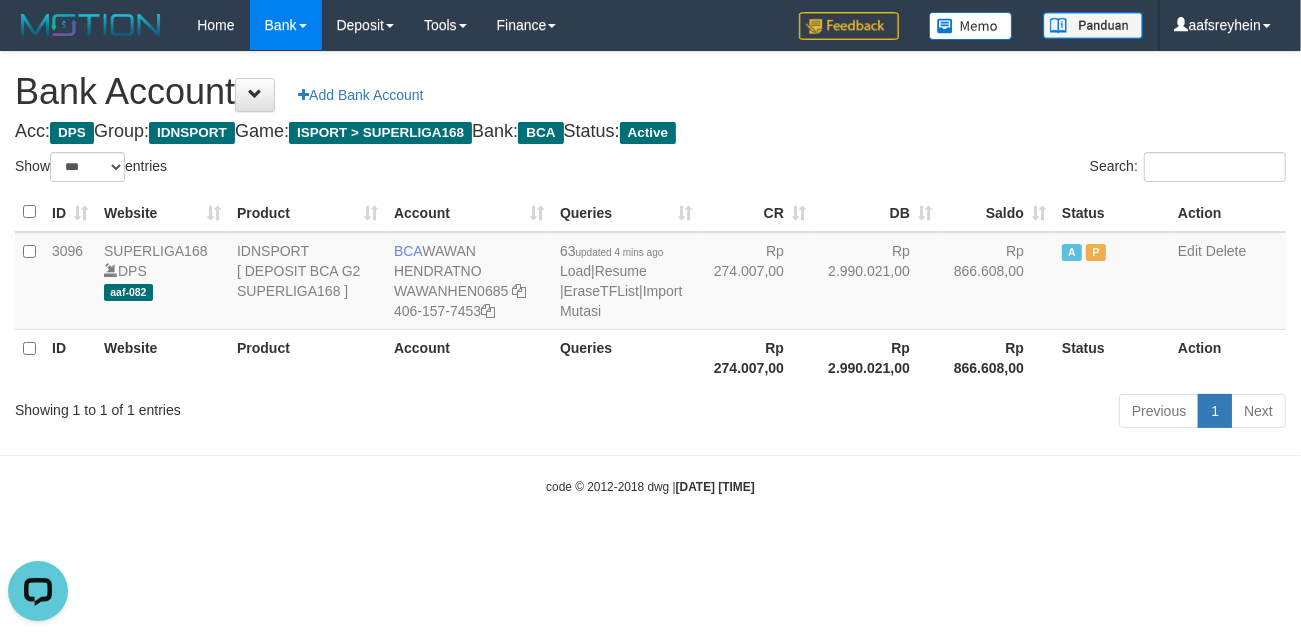 scroll, scrollTop: 0, scrollLeft: 0, axis: both 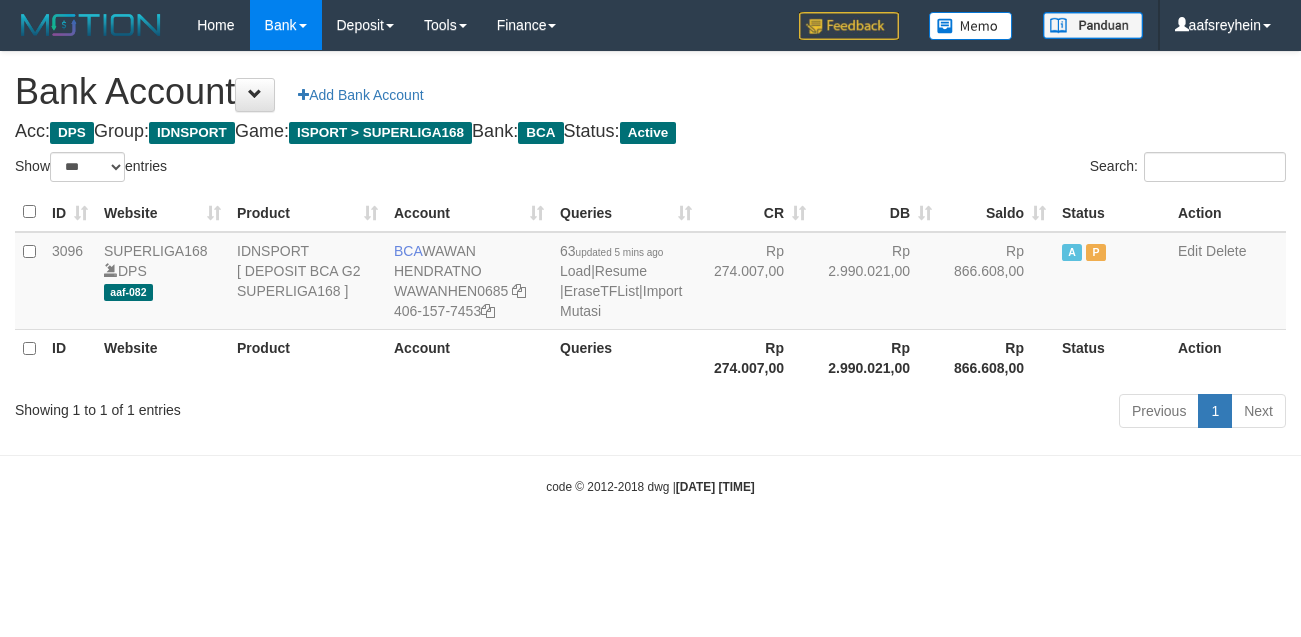 select on "***" 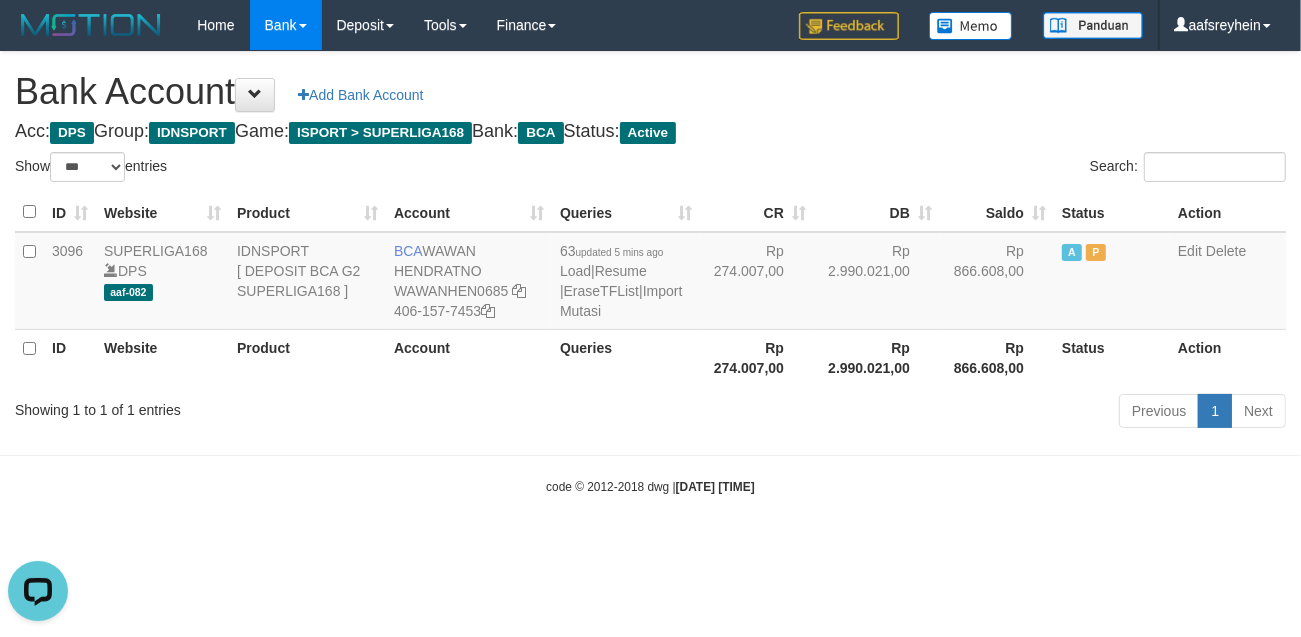 scroll, scrollTop: 0, scrollLeft: 0, axis: both 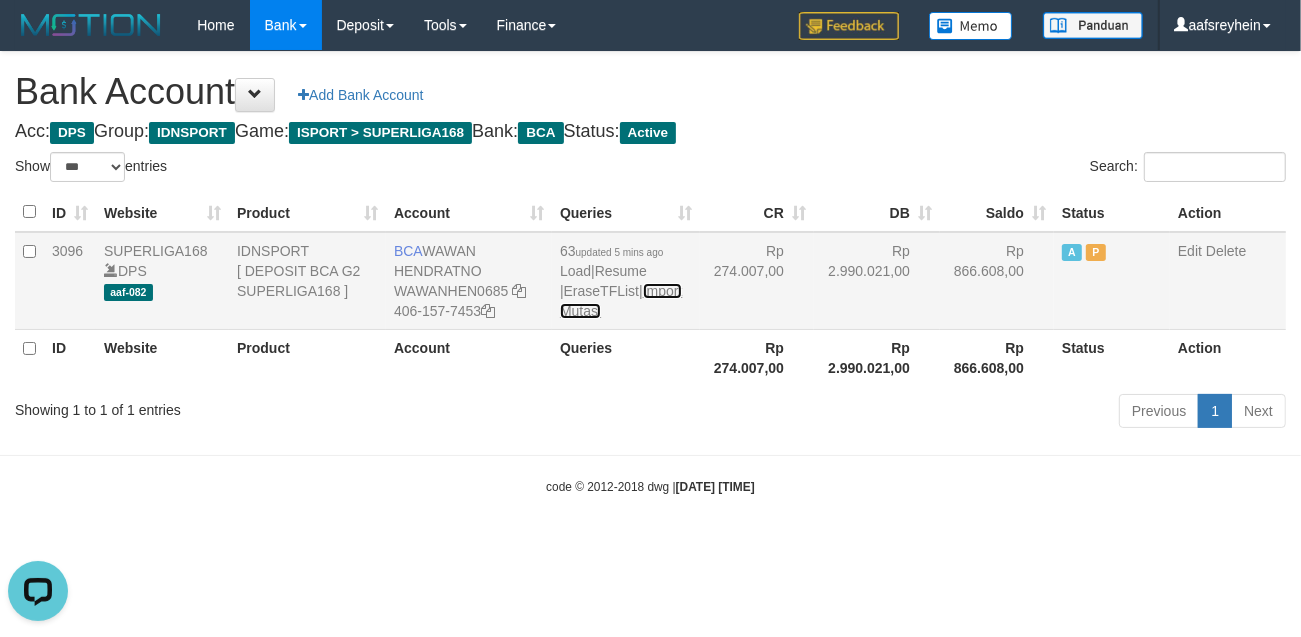 click on "Import Mutasi" at bounding box center (621, 301) 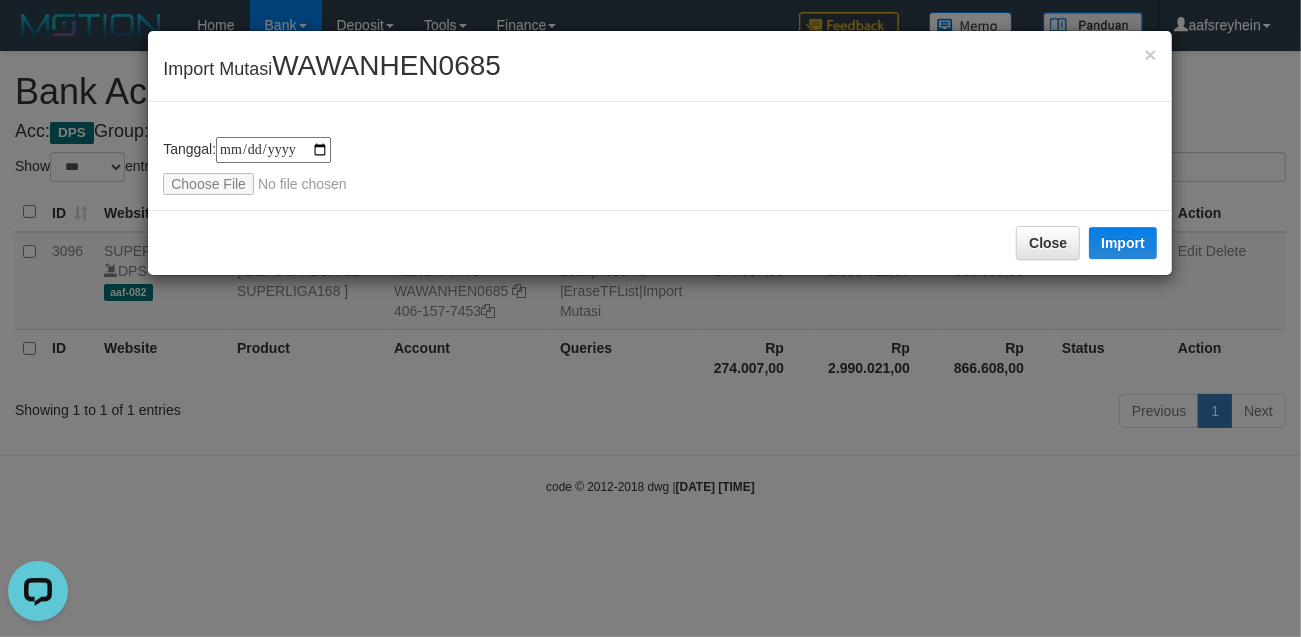 type on "**********" 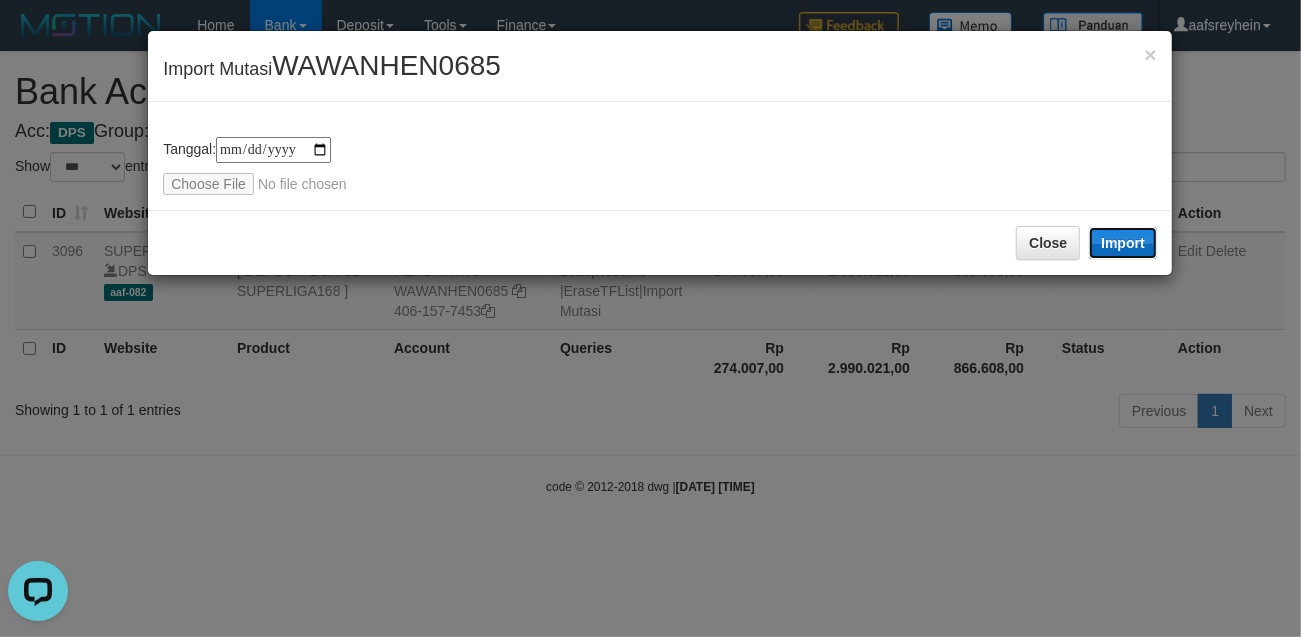click on "Import" at bounding box center [1123, 243] 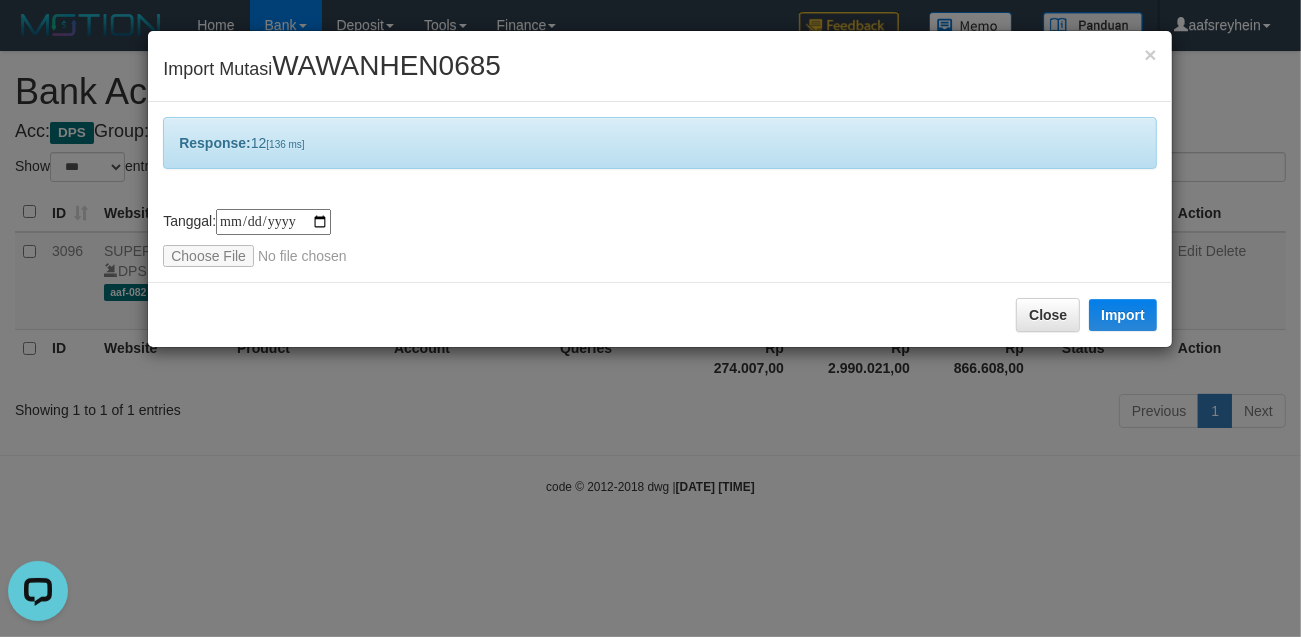 click on "**********" at bounding box center (650, 318) 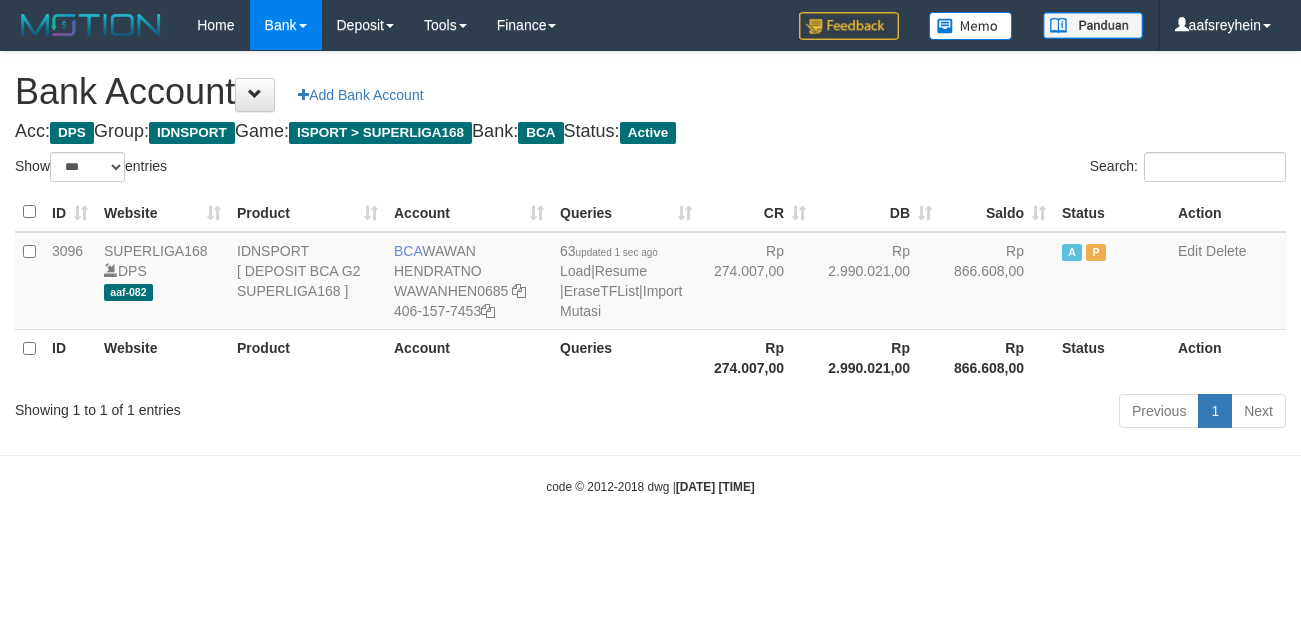 select on "***" 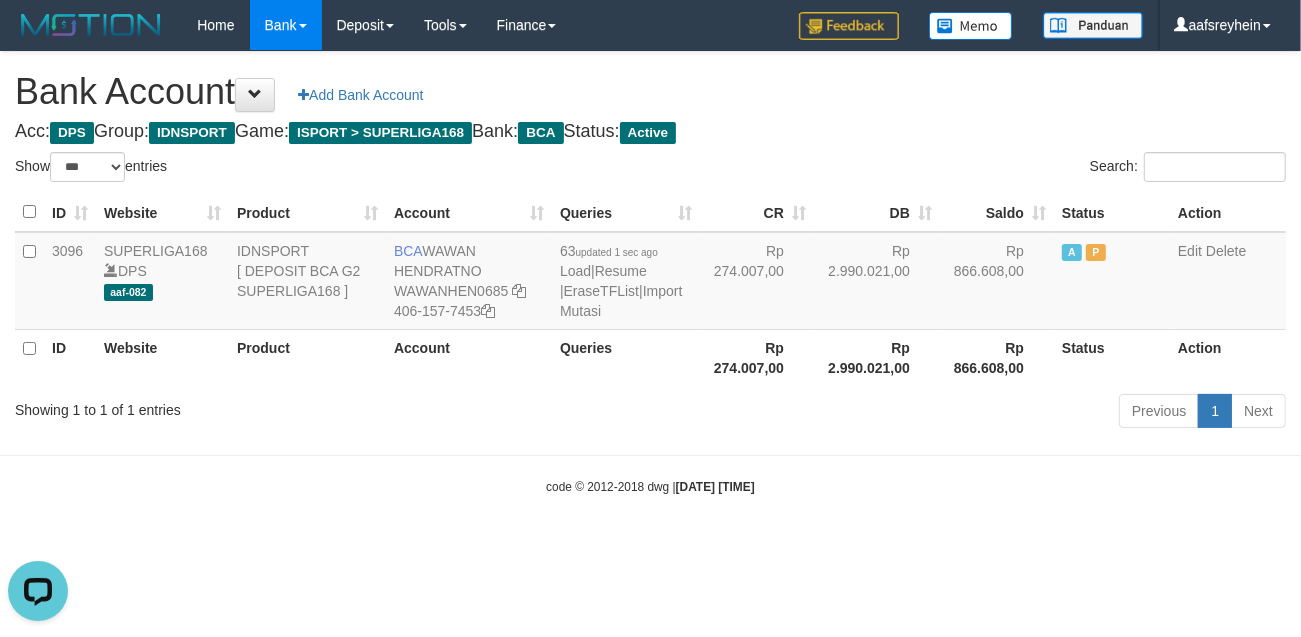 scroll, scrollTop: 0, scrollLeft: 0, axis: both 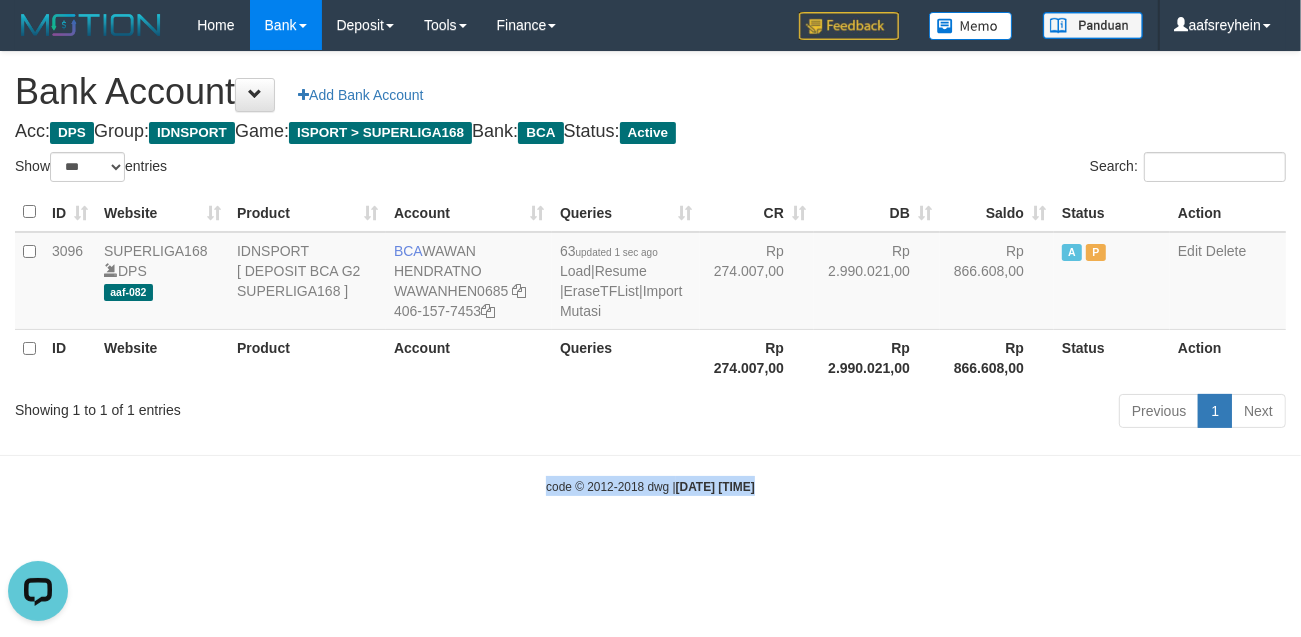 click on "Toggle navigation
Home
Bank
Account List
Load
By Website
Group
[ISPORT]													SUPERLIGA168
By Load Group (DPS)
-" at bounding box center (650, 273) 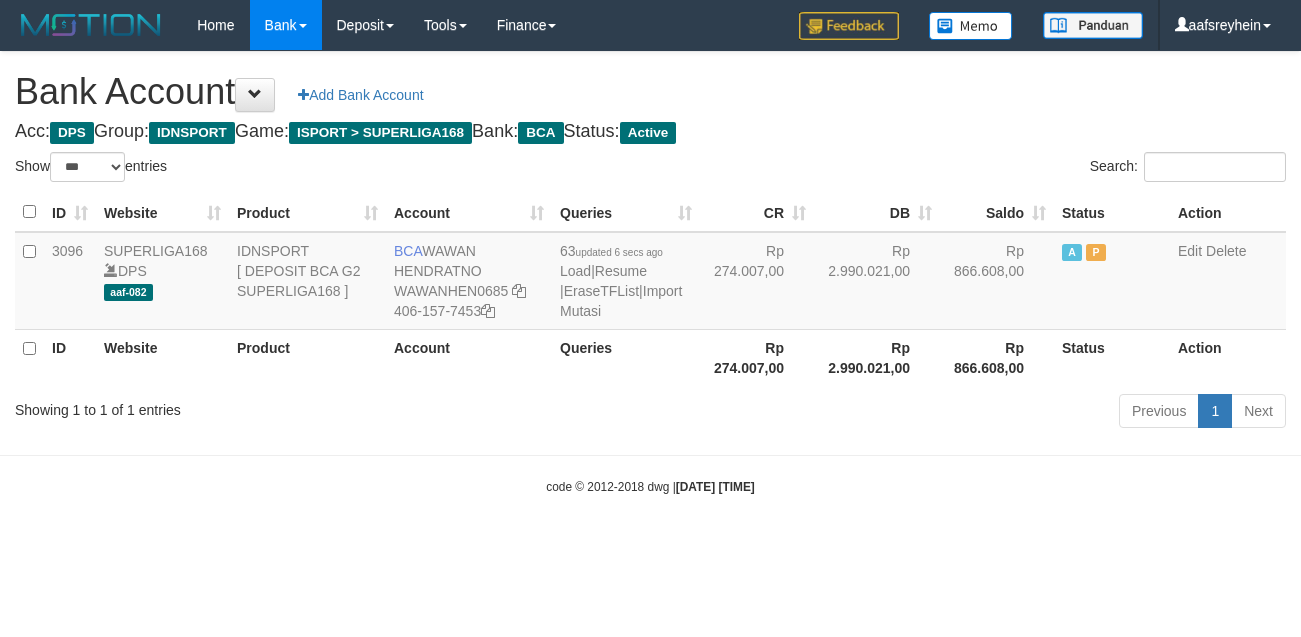 select on "***" 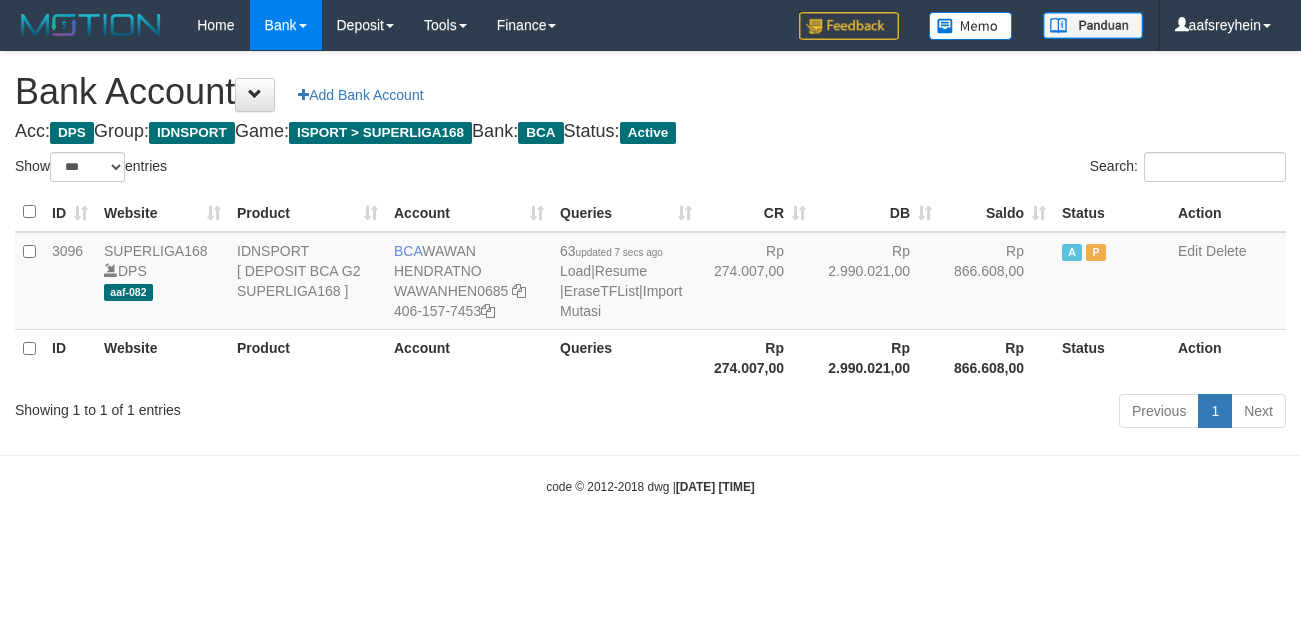 select on "***" 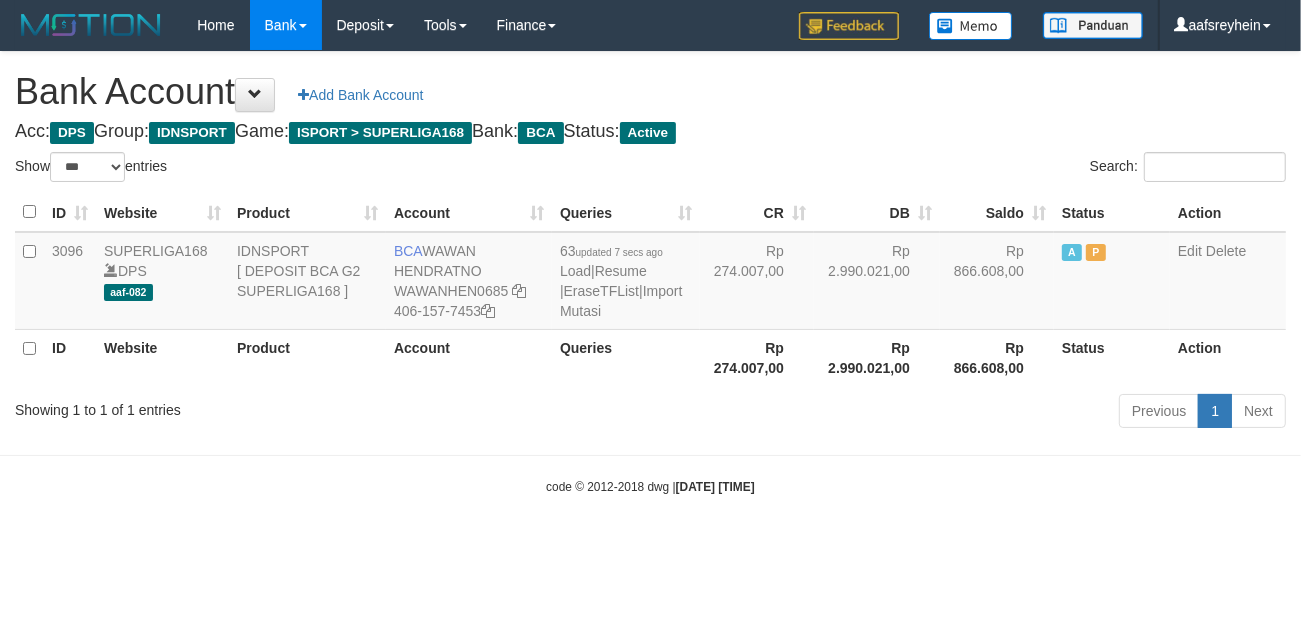 click on "Toggle navigation
Home
Bank
Account List
Load
By Website
Group
[ISPORT]													SUPERLIGA168
By Load Group (DPS)
-" at bounding box center (650, 273) 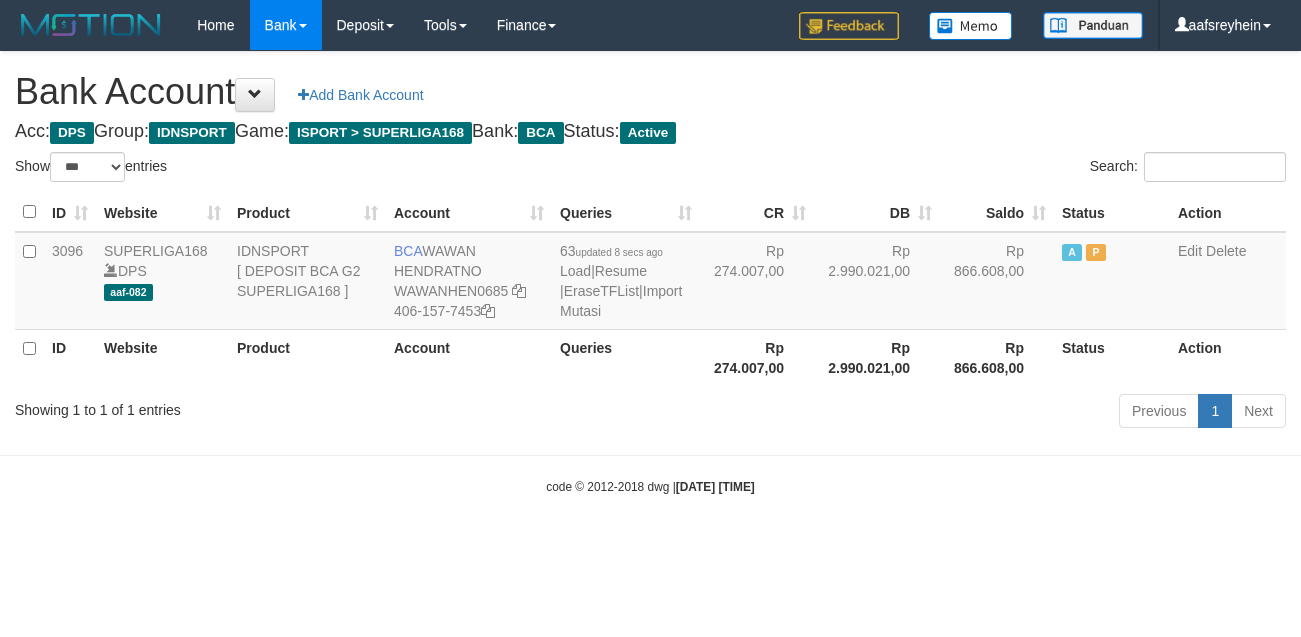 select on "***" 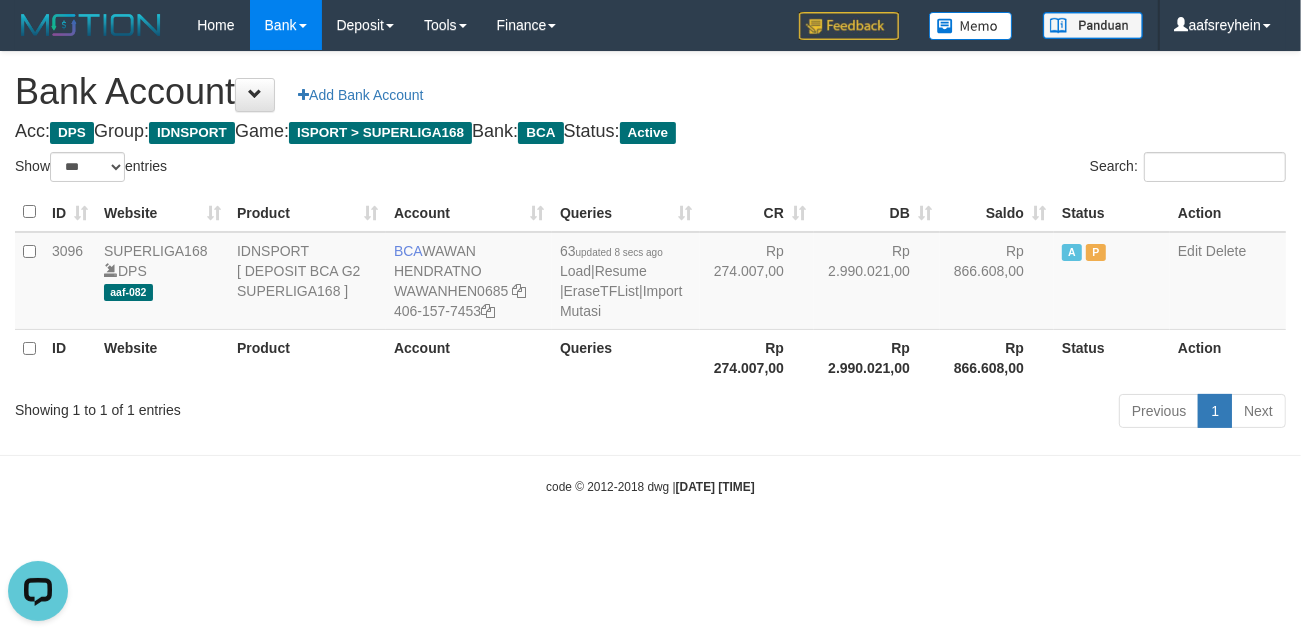 scroll, scrollTop: 0, scrollLeft: 0, axis: both 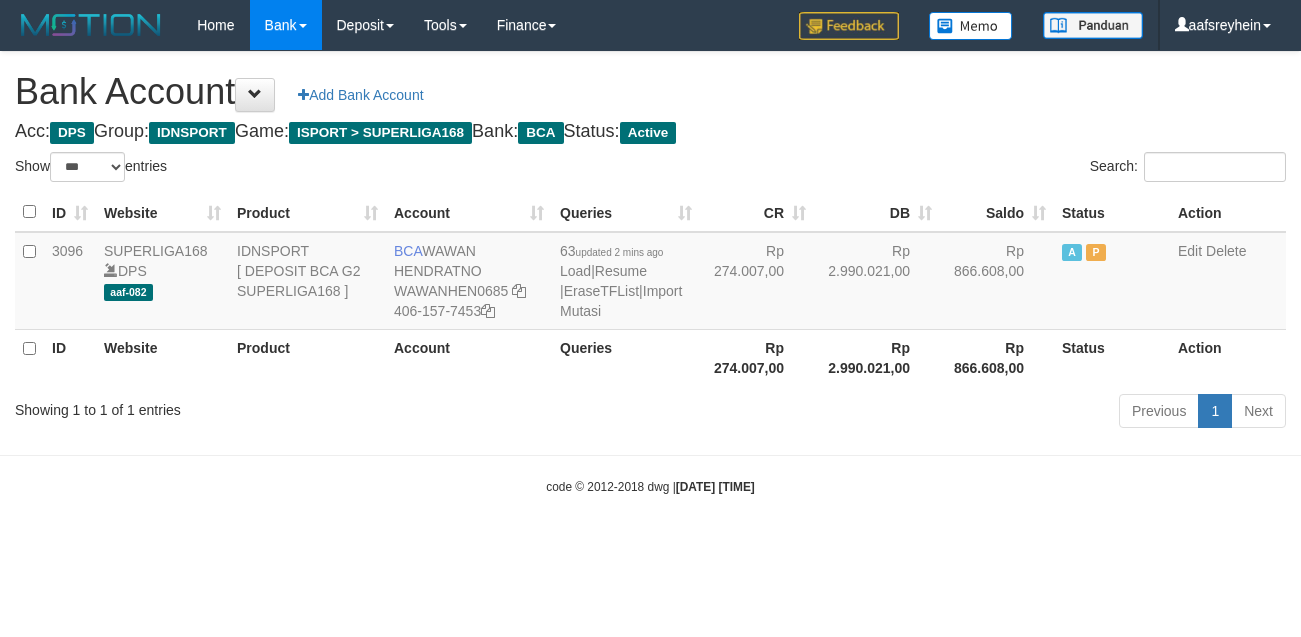 select on "***" 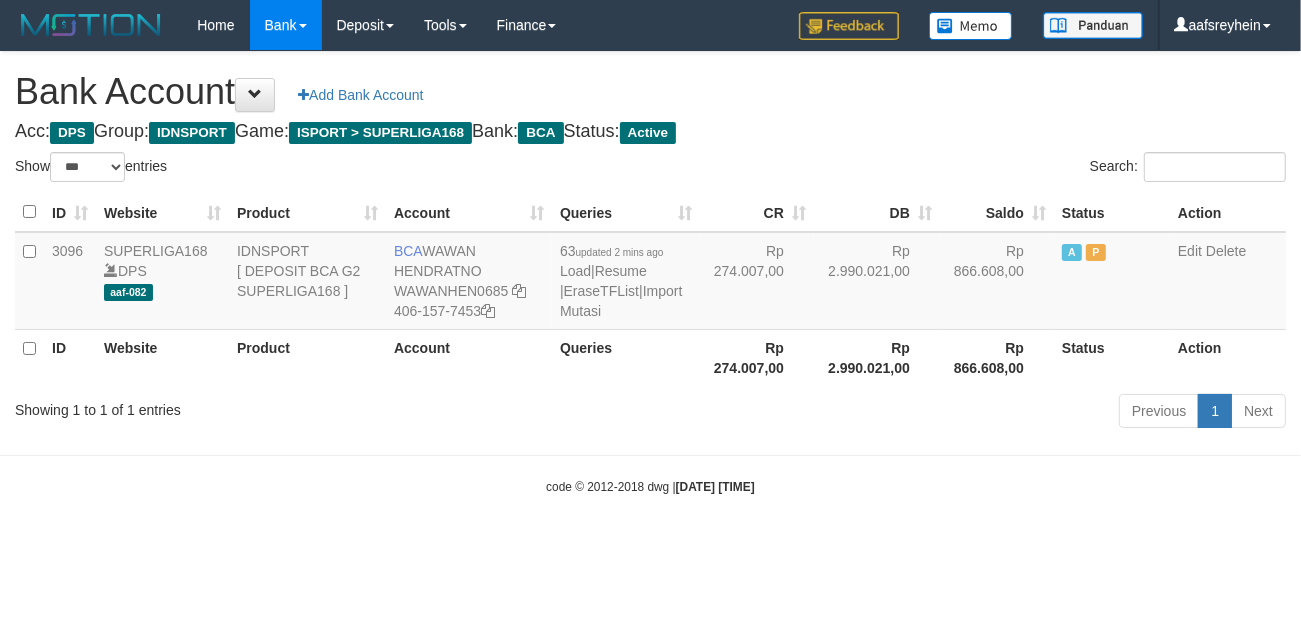 click on "Toggle navigation
Home
Bank
Account List
Load
By Website
Group
[ISPORT]													SUPERLIGA168
By Load Group (DPS)
-" at bounding box center (650, 273) 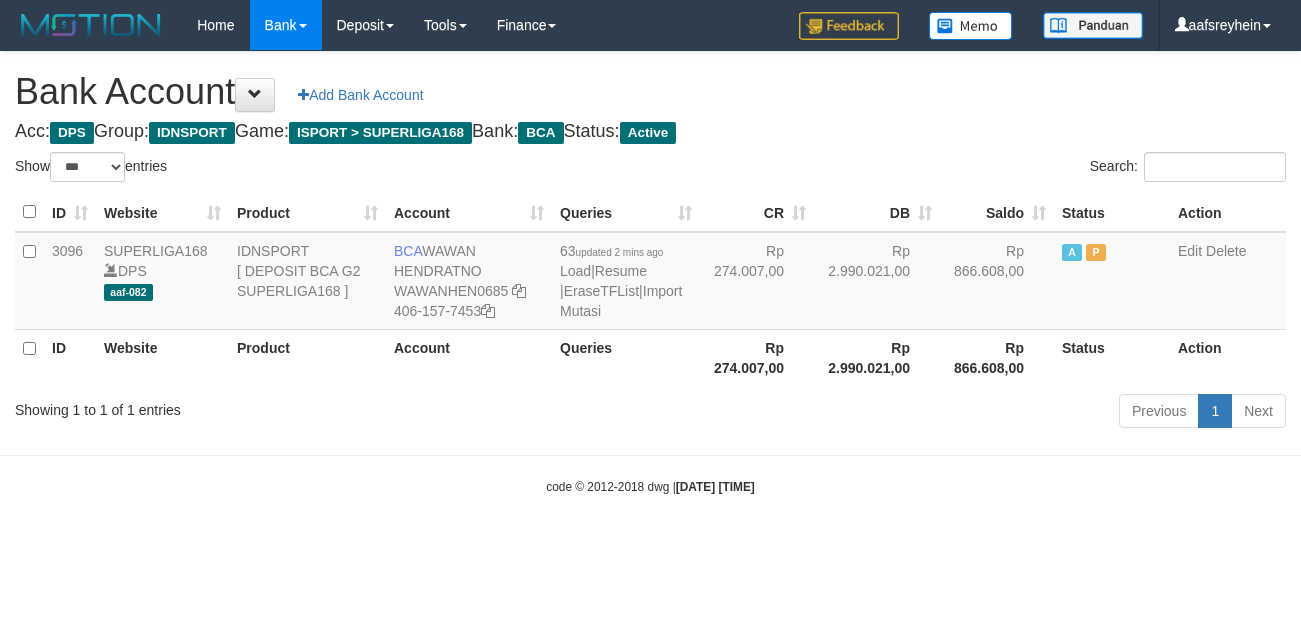 select on "***" 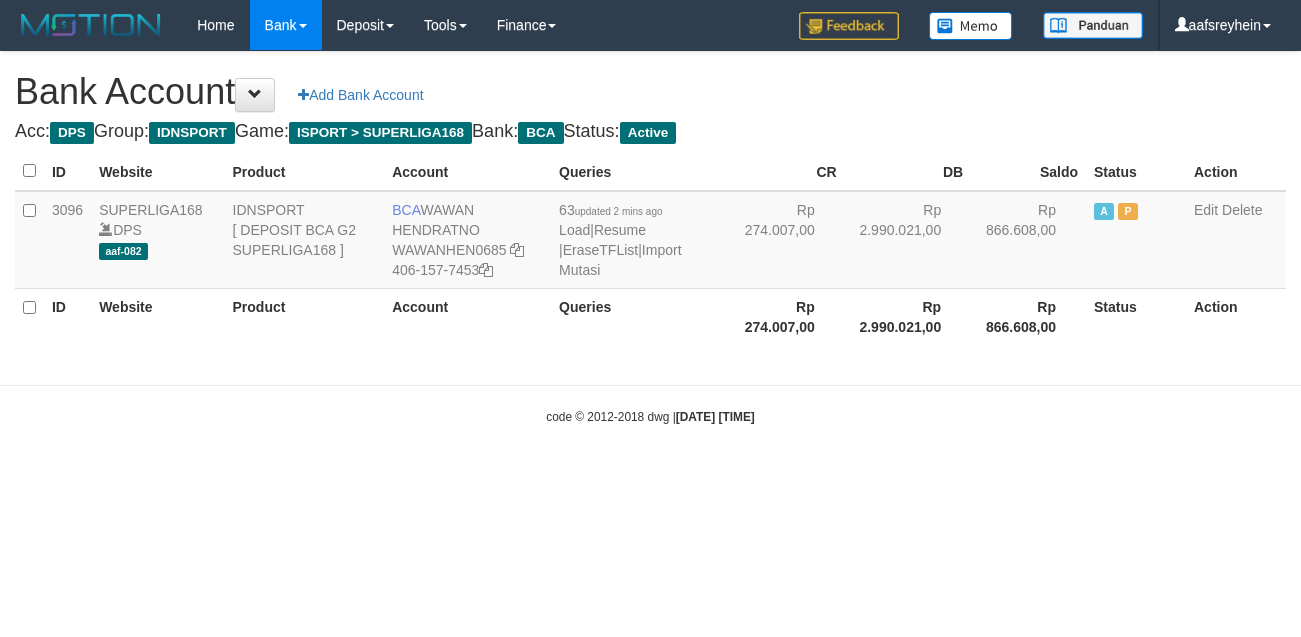 scroll, scrollTop: 0, scrollLeft: 0, axis: both 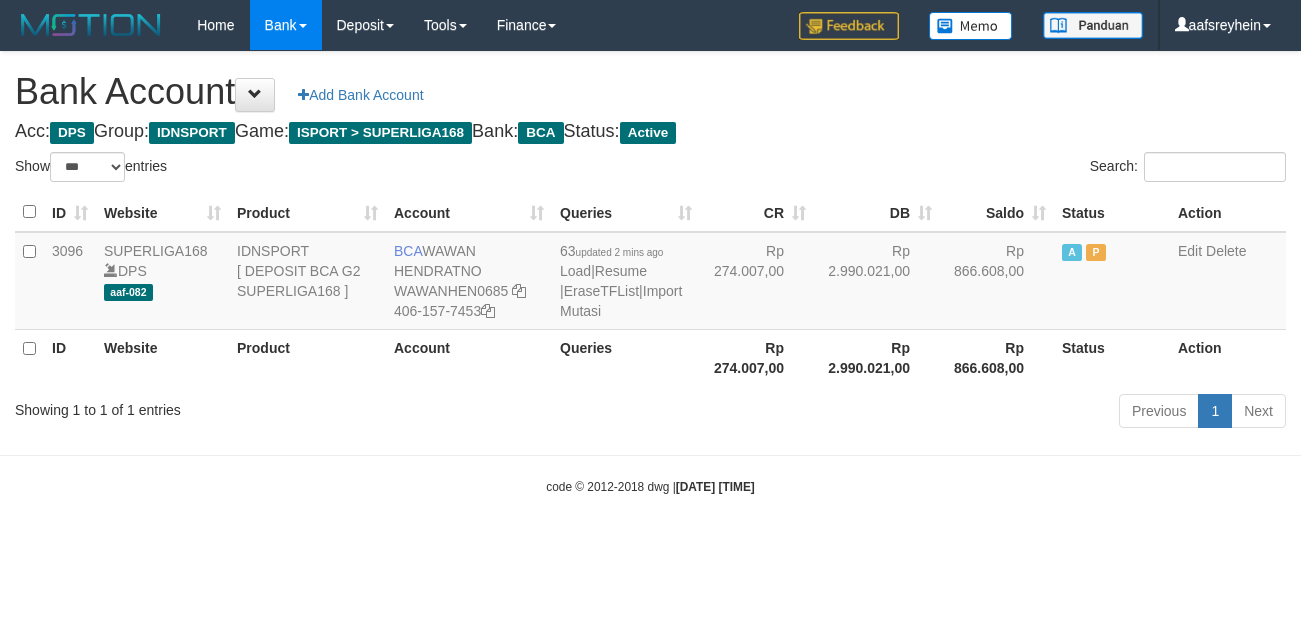 select on "***" 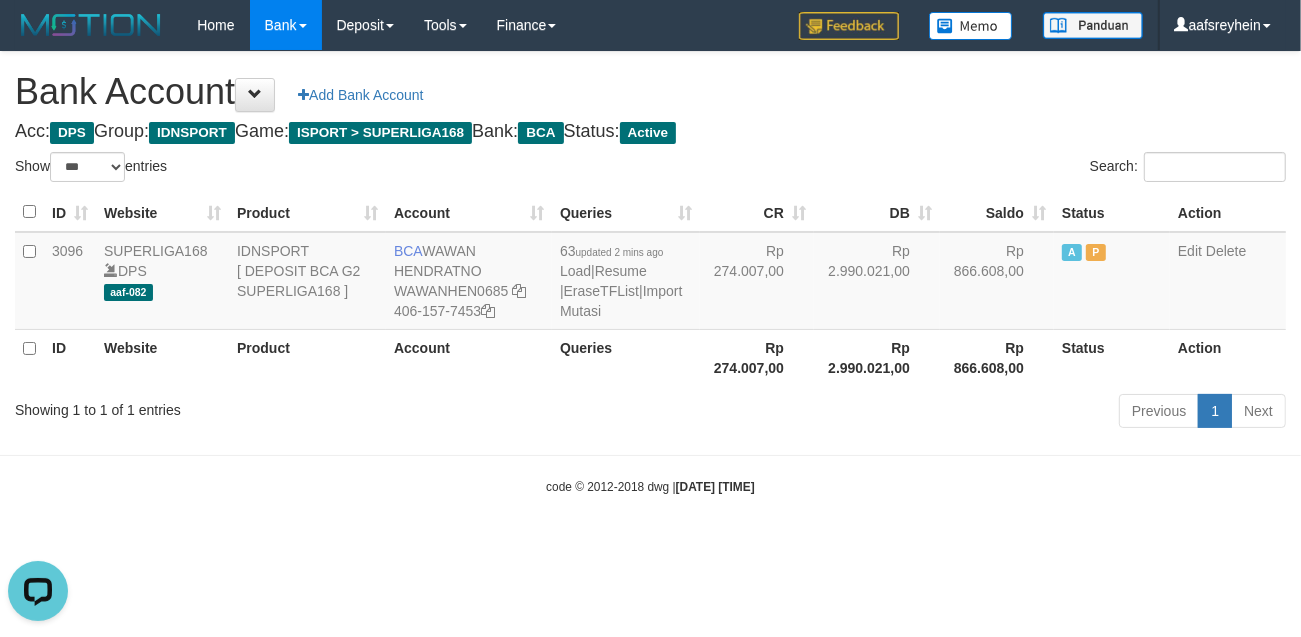 scroll, scrollTop: 0, scrollLeft: 0, axis: both 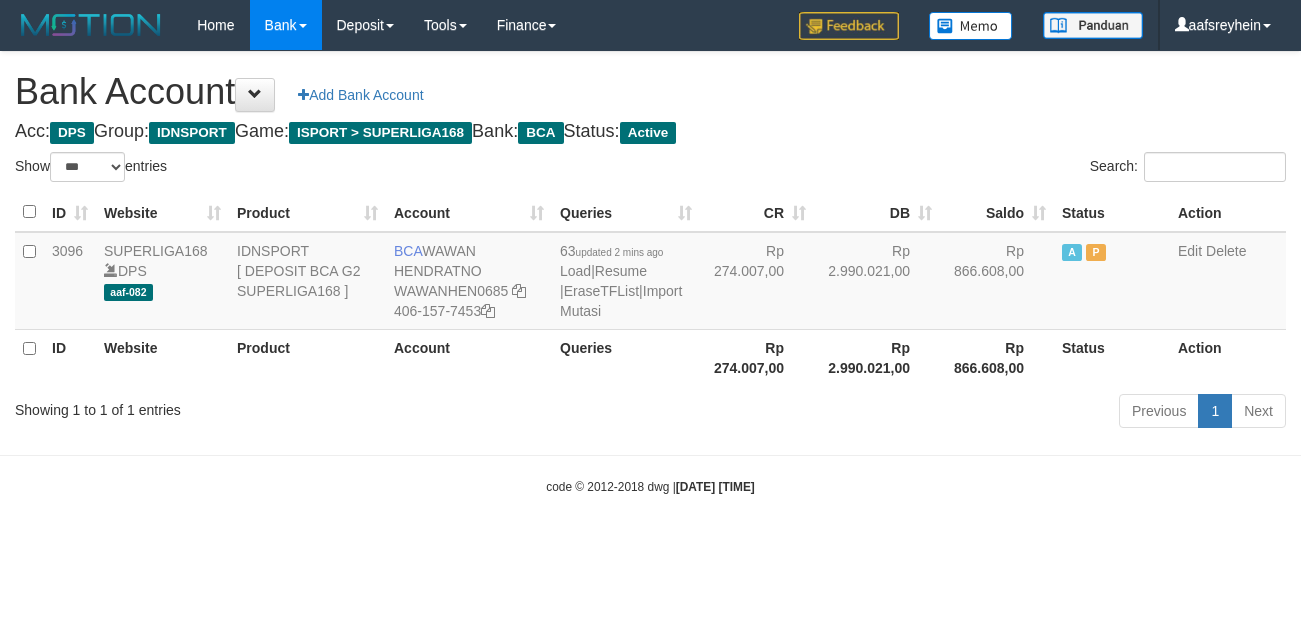 select on "***" 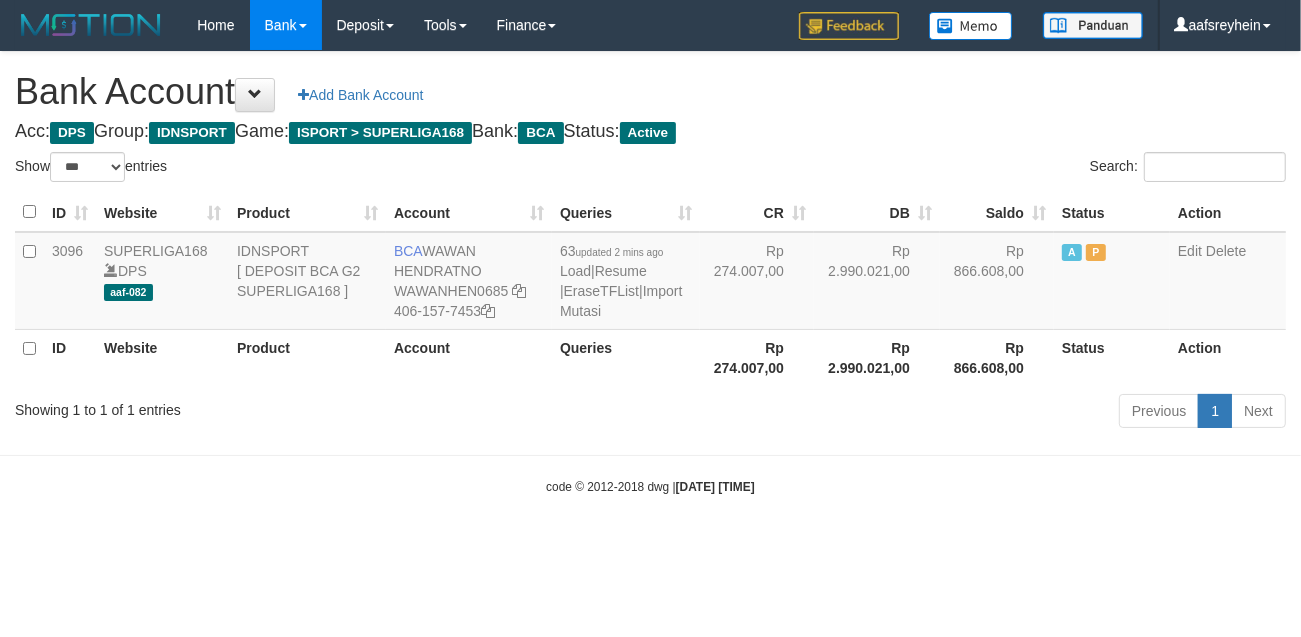 drag, startPoint x: 980, startPoint y: 463, endPoint x: 992, endPoint y: 462, distance: 12.0415945 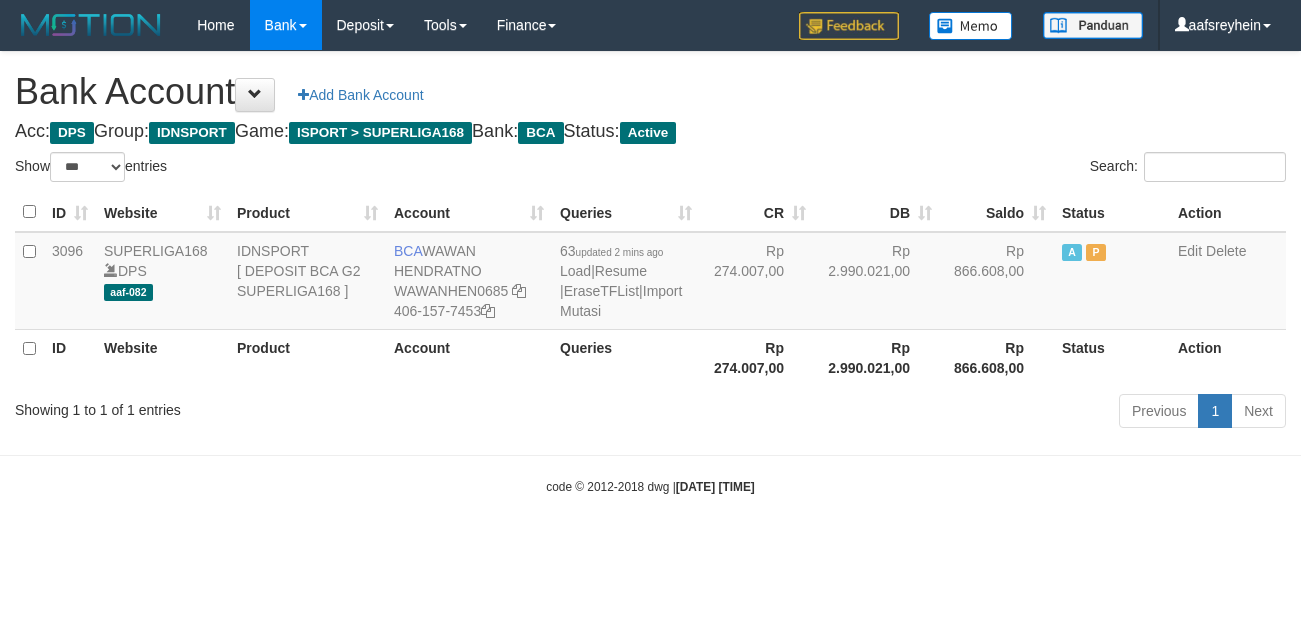 select on "***" 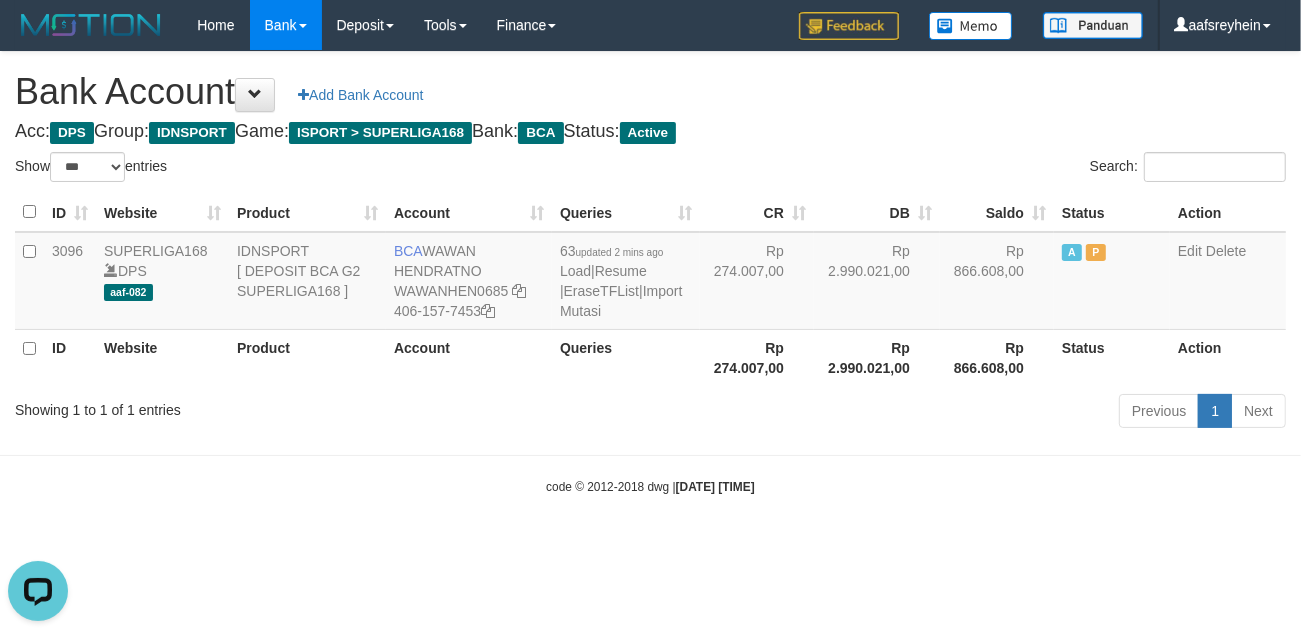 scroll, scrollTop: 0, scrollLeft: 0, axis: both 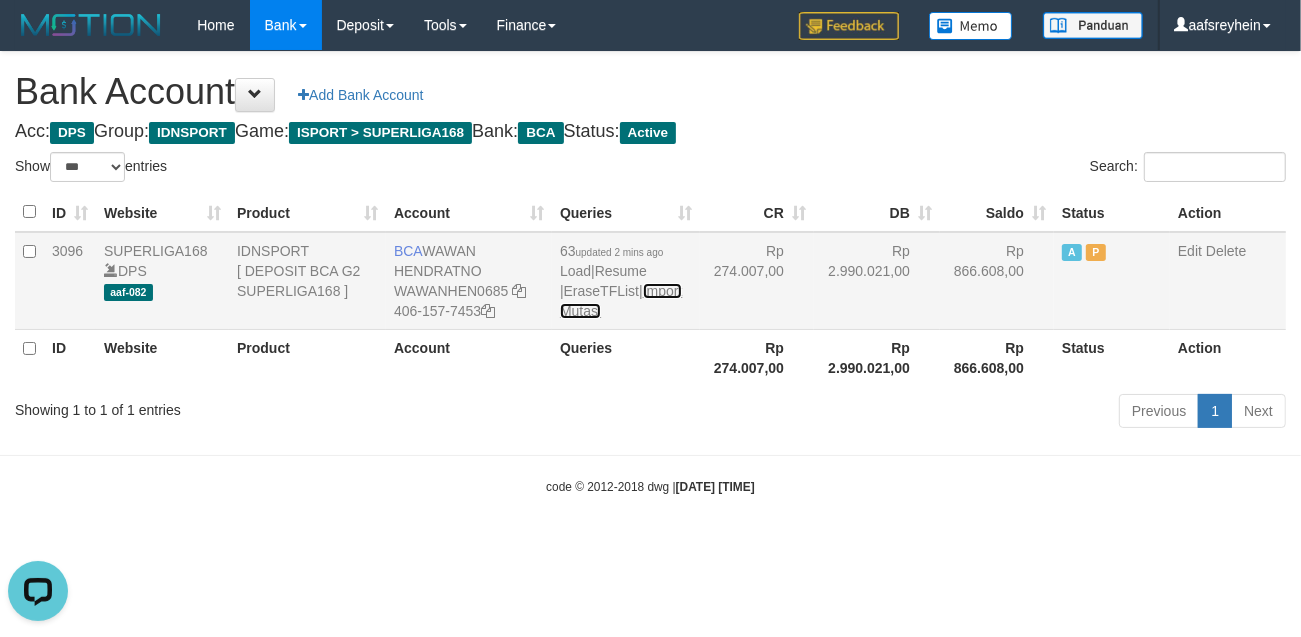click on "Import Mutasi" at bounding box center (621, 301) 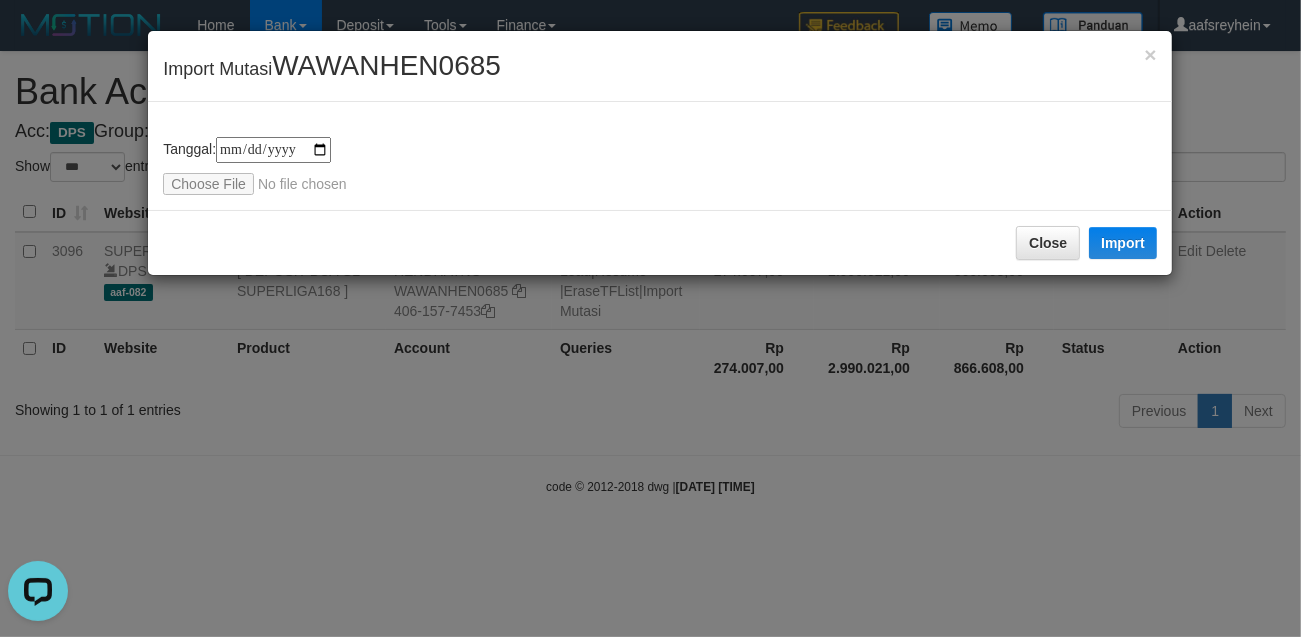 type on "**********" 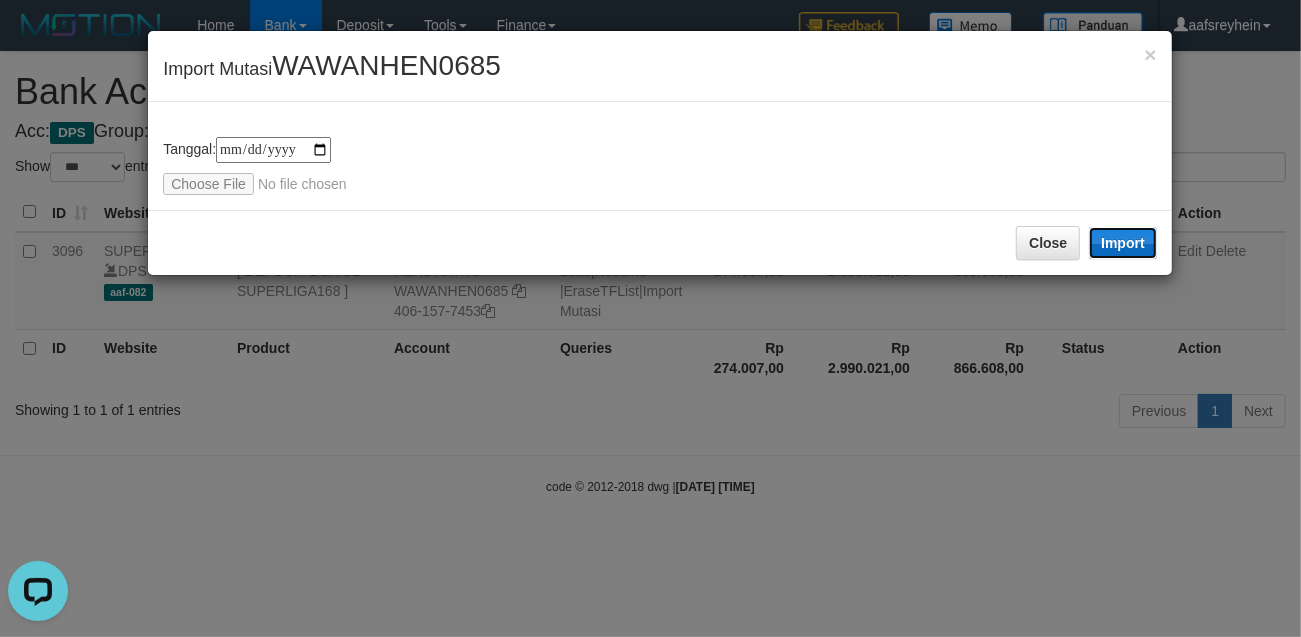 click on "Import" at bounding box center (1123, 243) 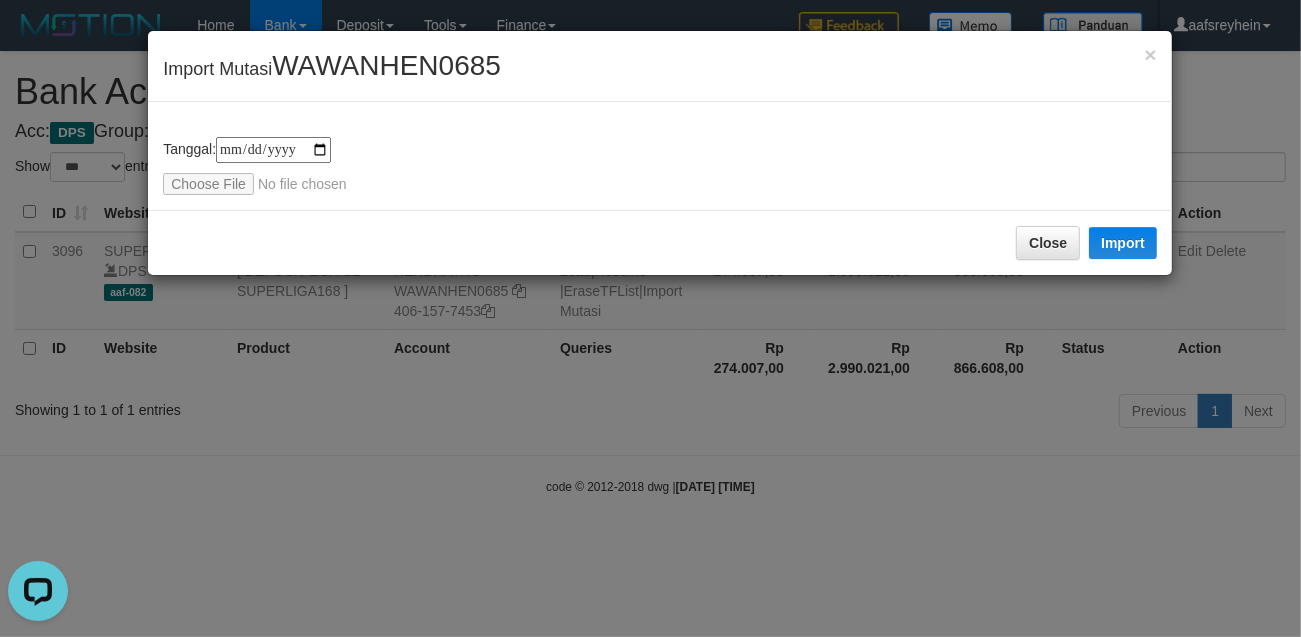 click on "**********" at bounding box center (650, 318) 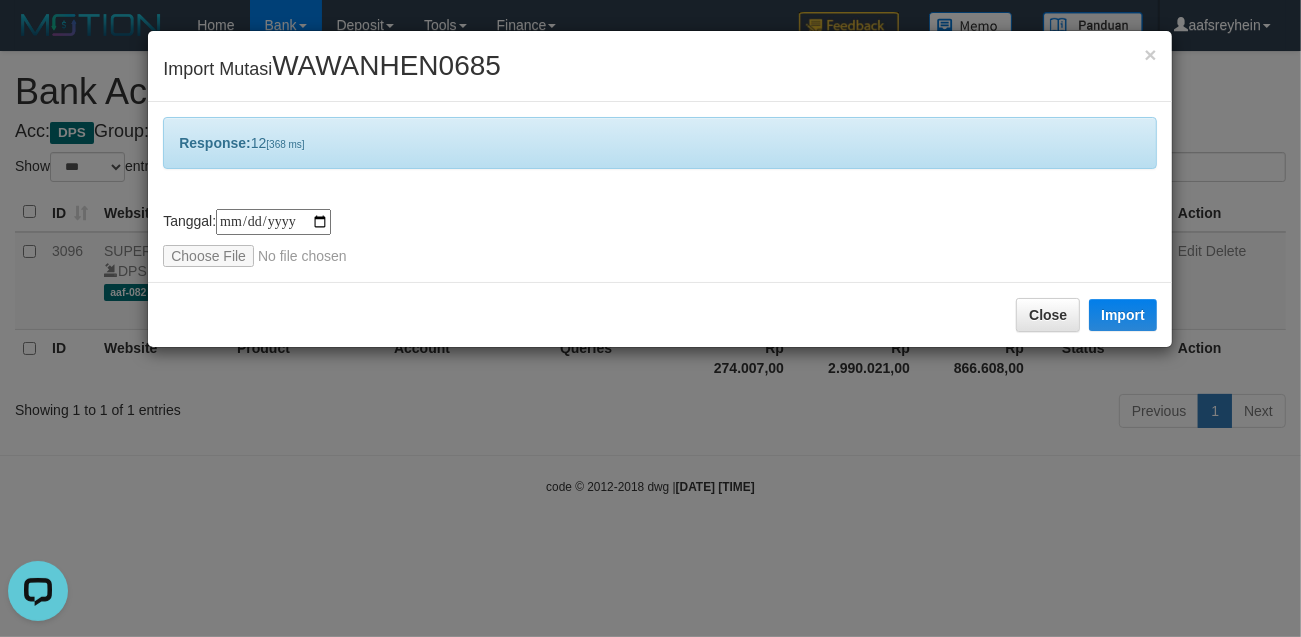 click on "**********" at bounding box center [650, 318] 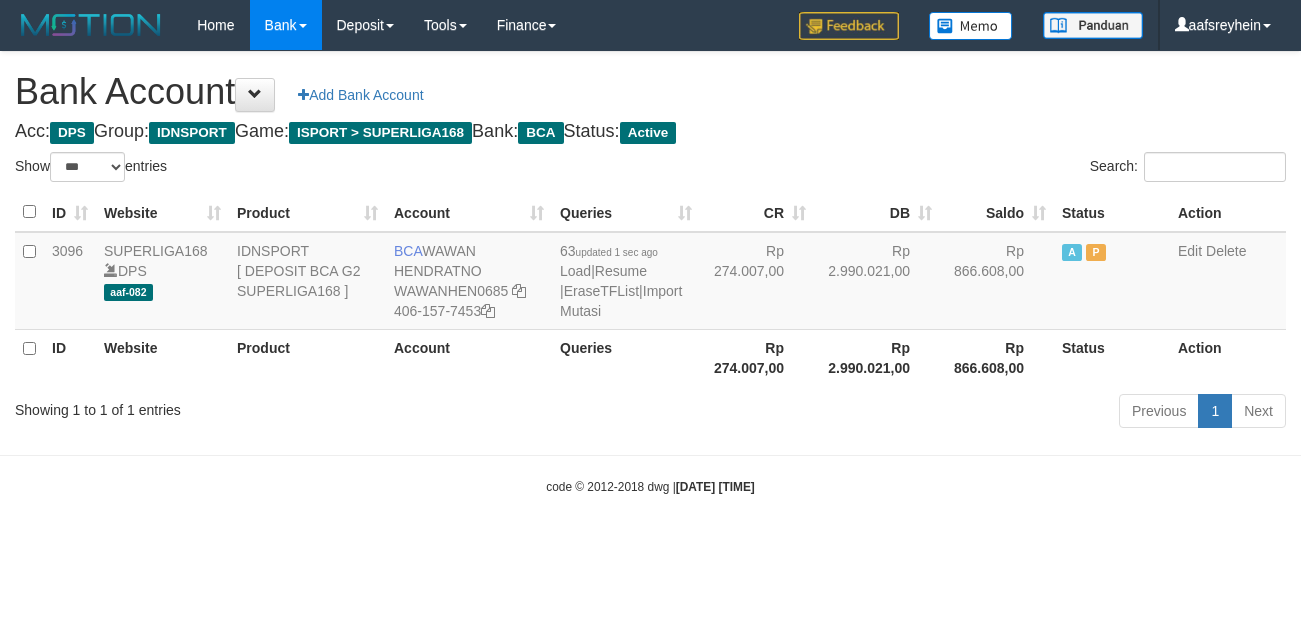 select on "***" 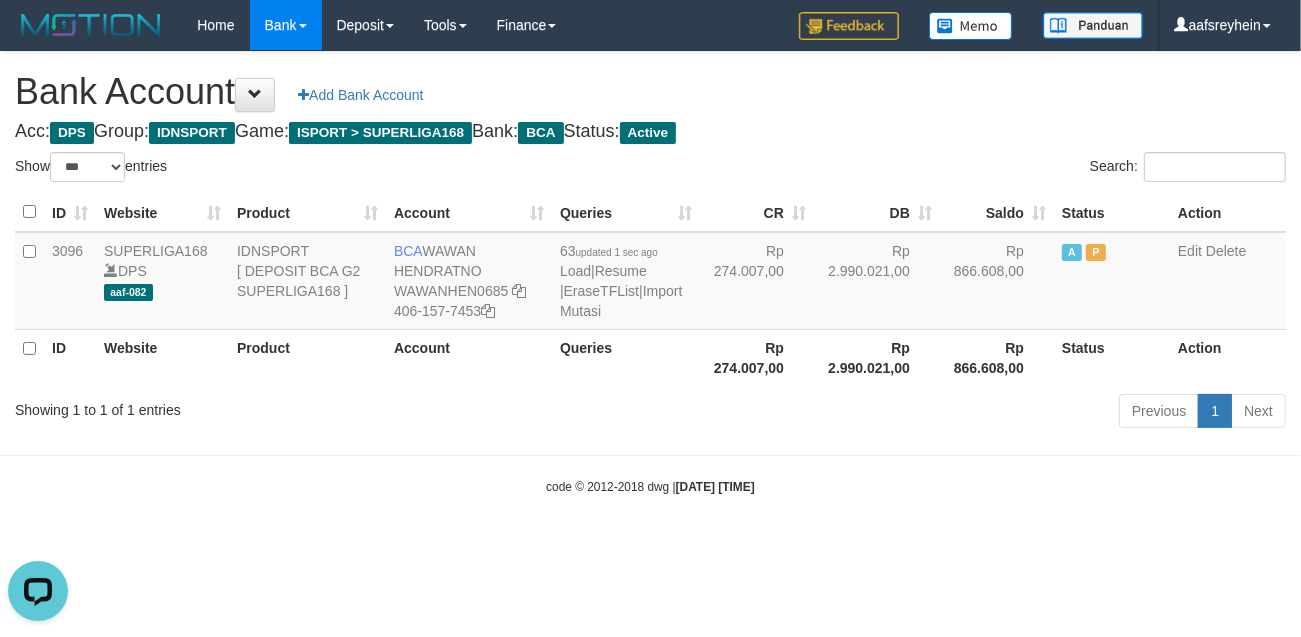 scroll, scrollTop: 0, scrollLeft: 0, axis: both 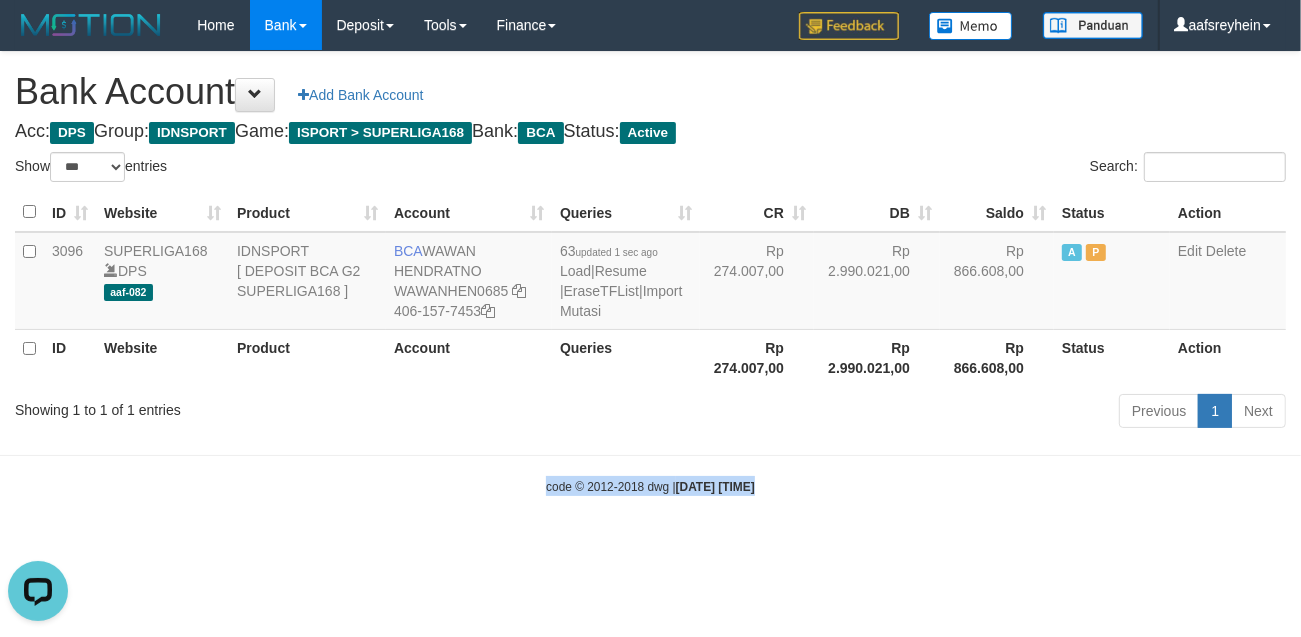 click on "Toggle navigation
Home
Bank
Account List
Load
By Website
Group
[ISPORT]													SUPERLIGA168
By Load Group (DPS)" at bounding box center (650, 273) 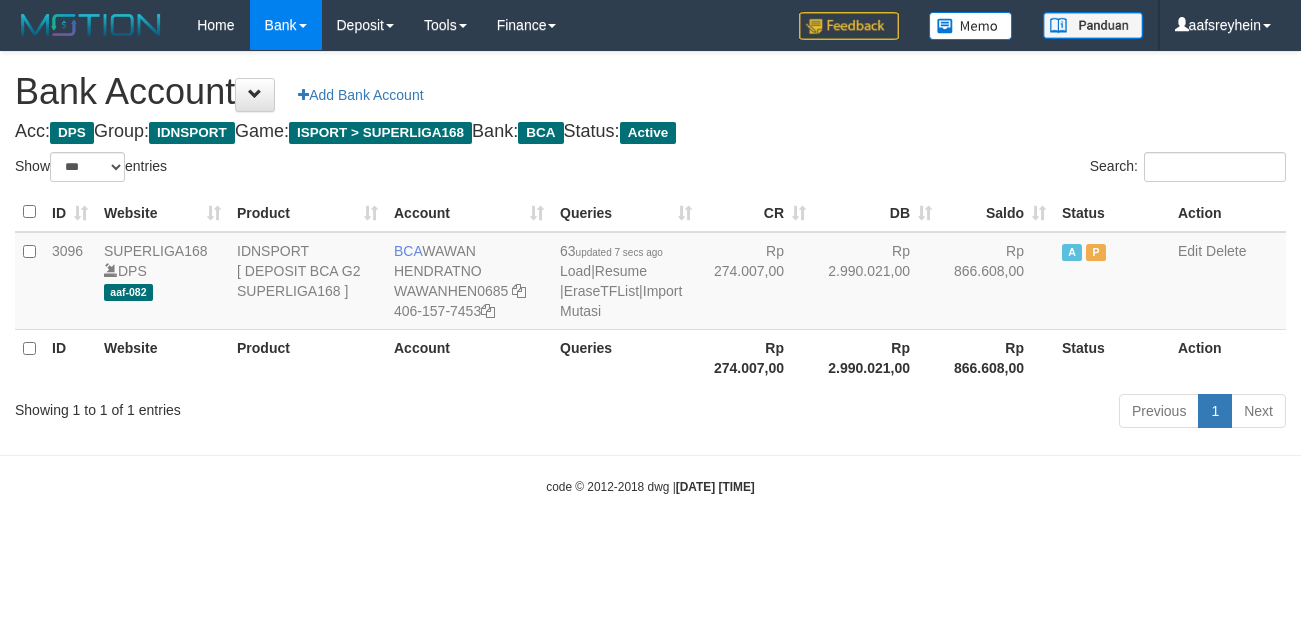 select on "***" 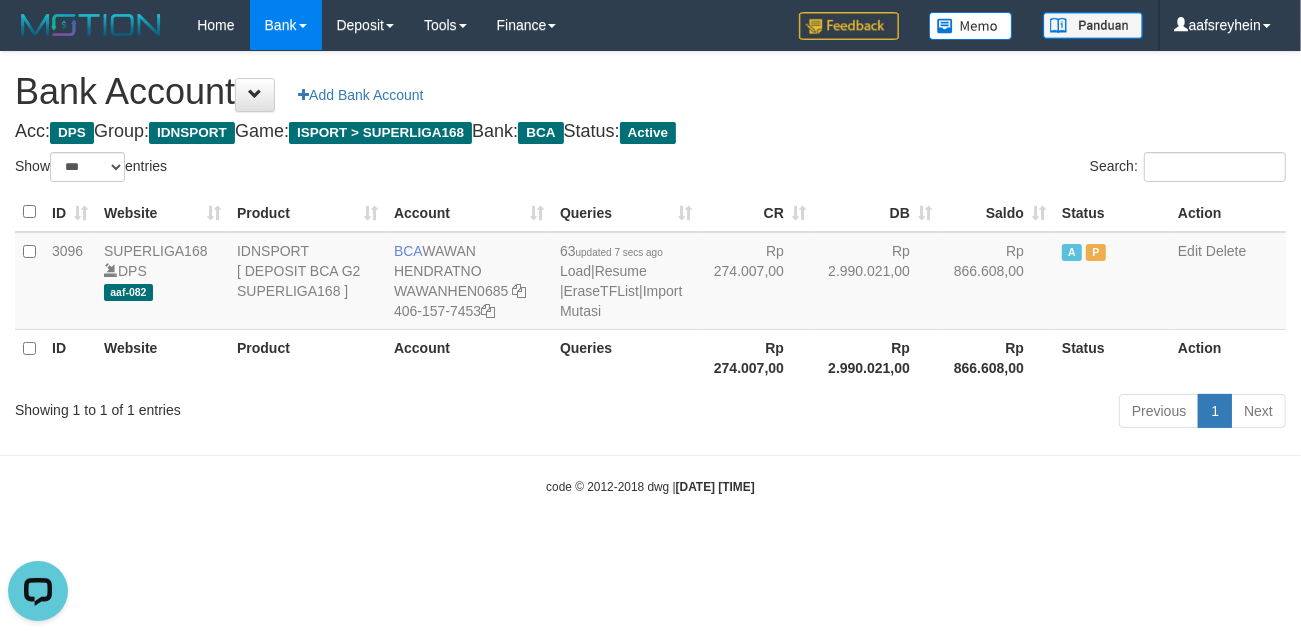 scroll, scrollTop: 0, scrollLeft: 0, axis: both 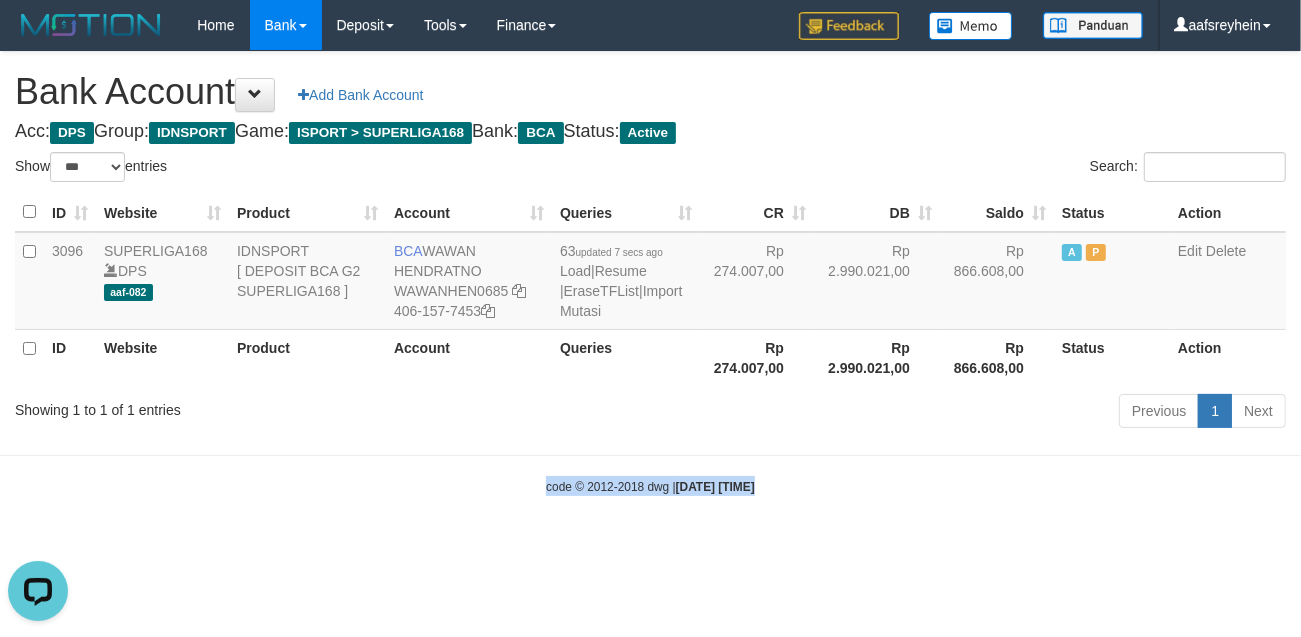 click on "Toggle navigation
Home
Bank
Account List
Load
By Website
Group
[ISPORT]													SUPERLIGA168
By Load Group (DPS)" at bounding box center (650, 273) 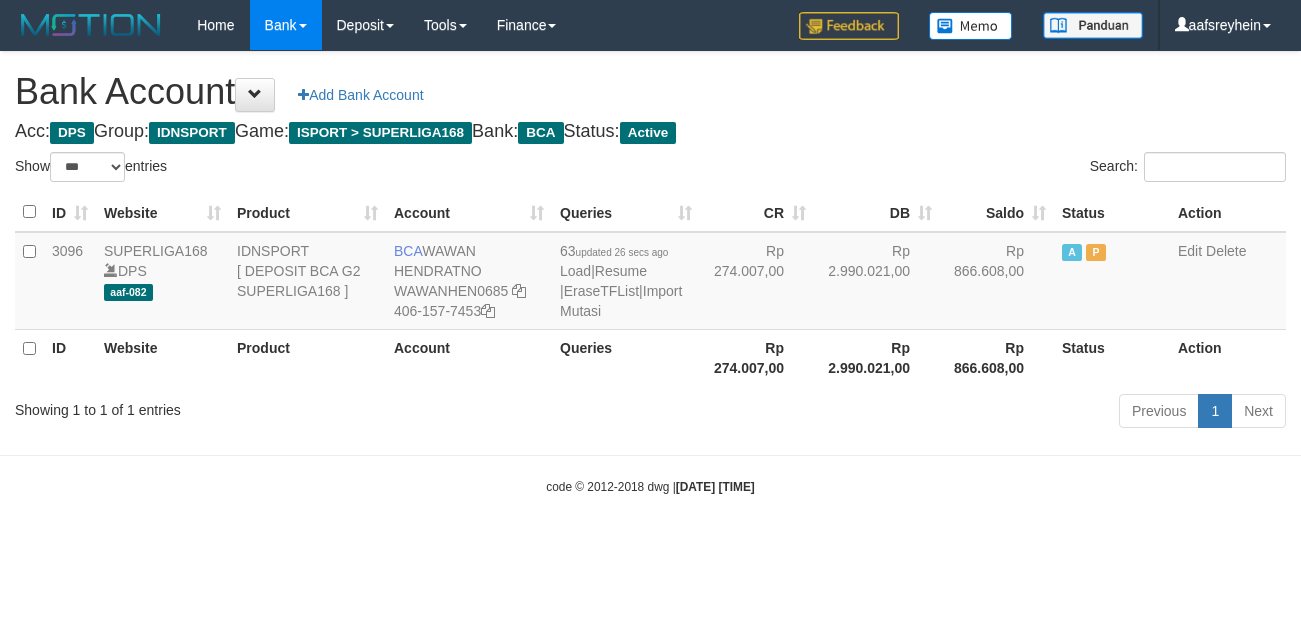 select on "***" 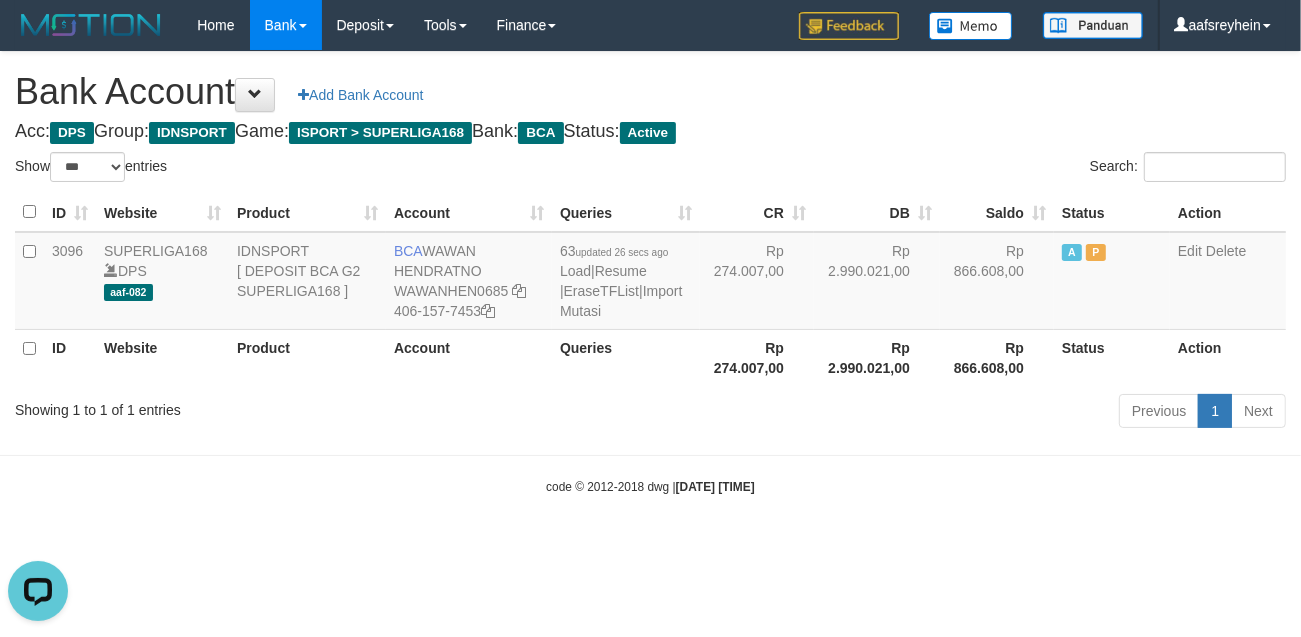 scroll, scrollTop: 0, scrollLeft: 0, axis: both 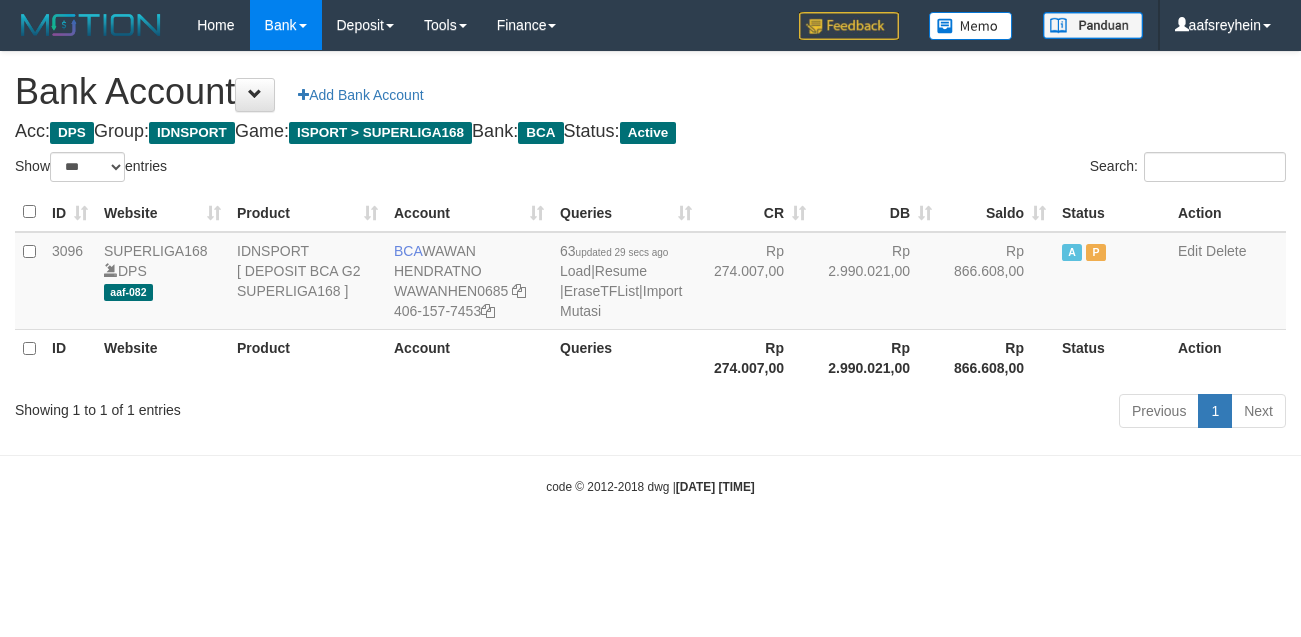 select on "***" 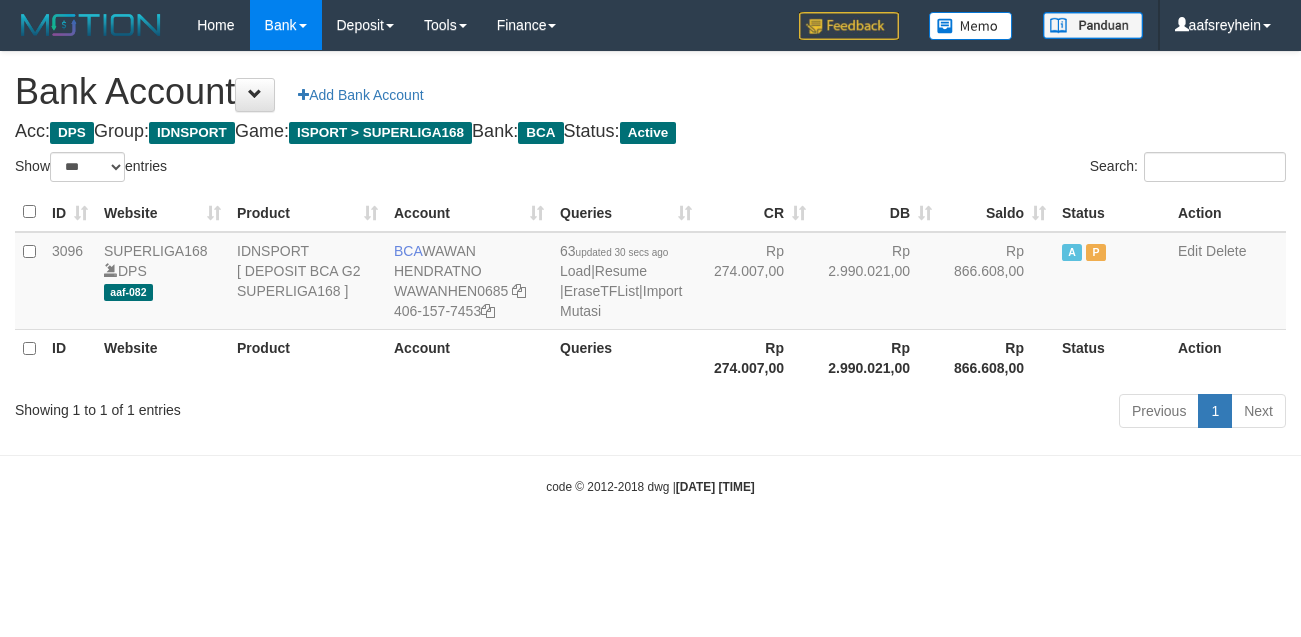 select on "***" 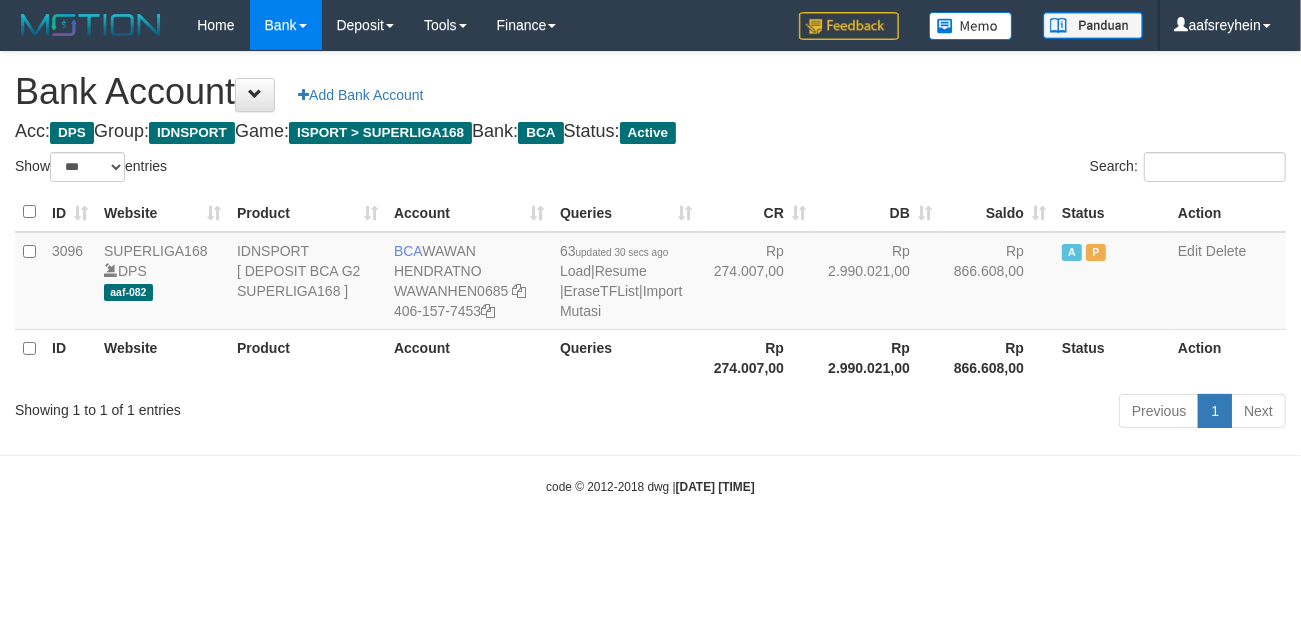 click on "Toggle navigation
Home
Bank
Account List
Load
By Website
Group
[ISPORT]													SUPERLIGA168
By Load Group (DPS)
-" at bounding box center (650, 273) 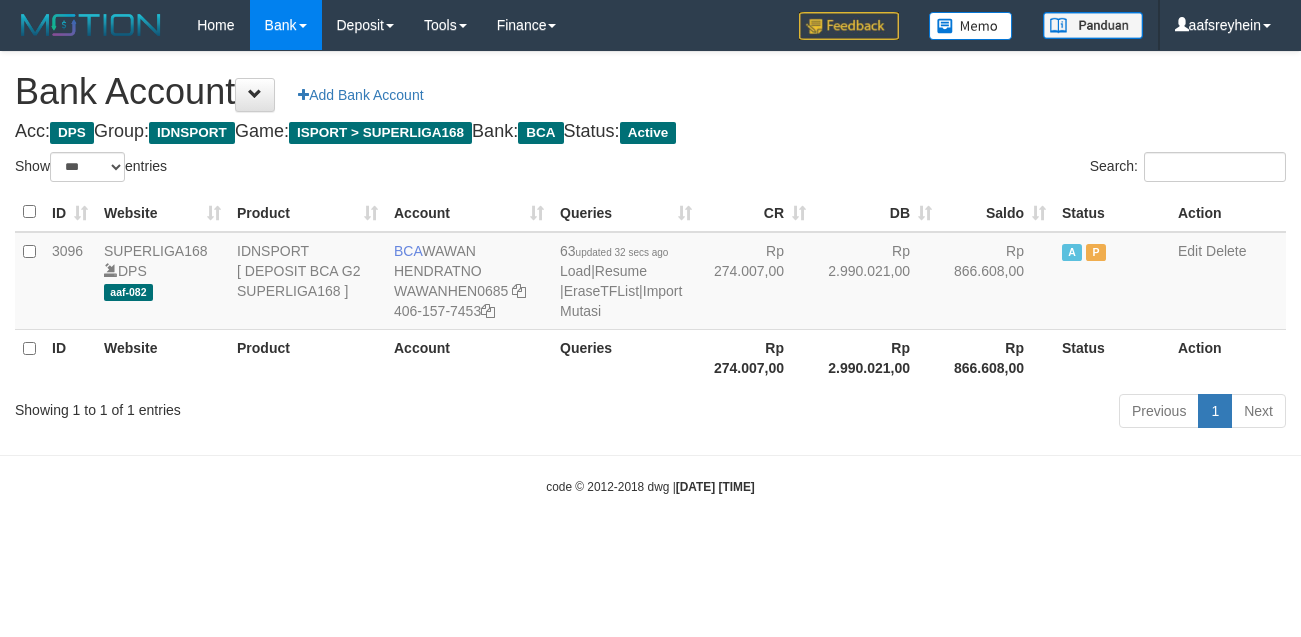 select on "***" 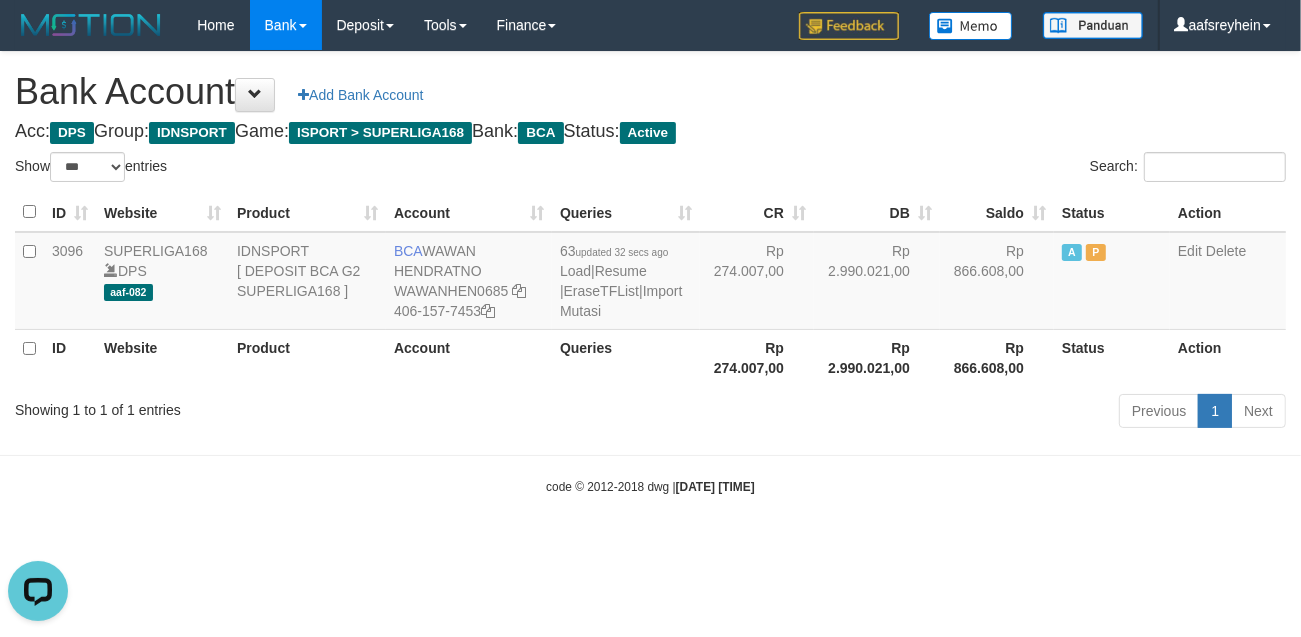 scroll, scrollTop: 0, scrollLeft: 0, axis: both 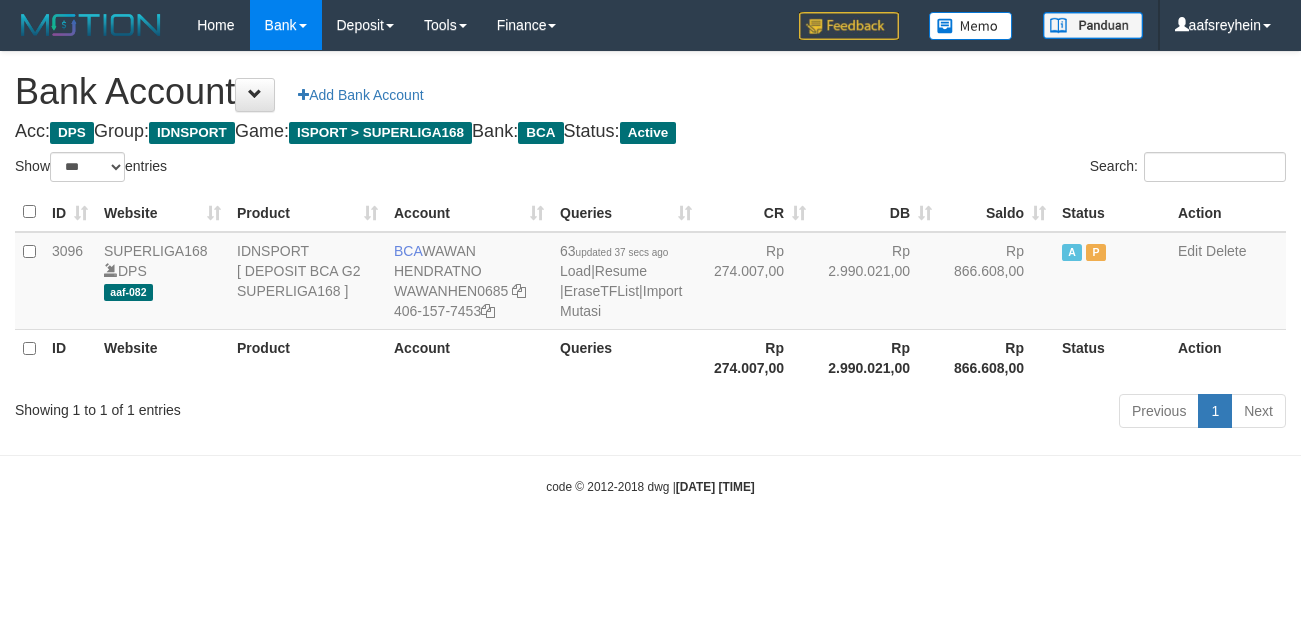 select on "***" 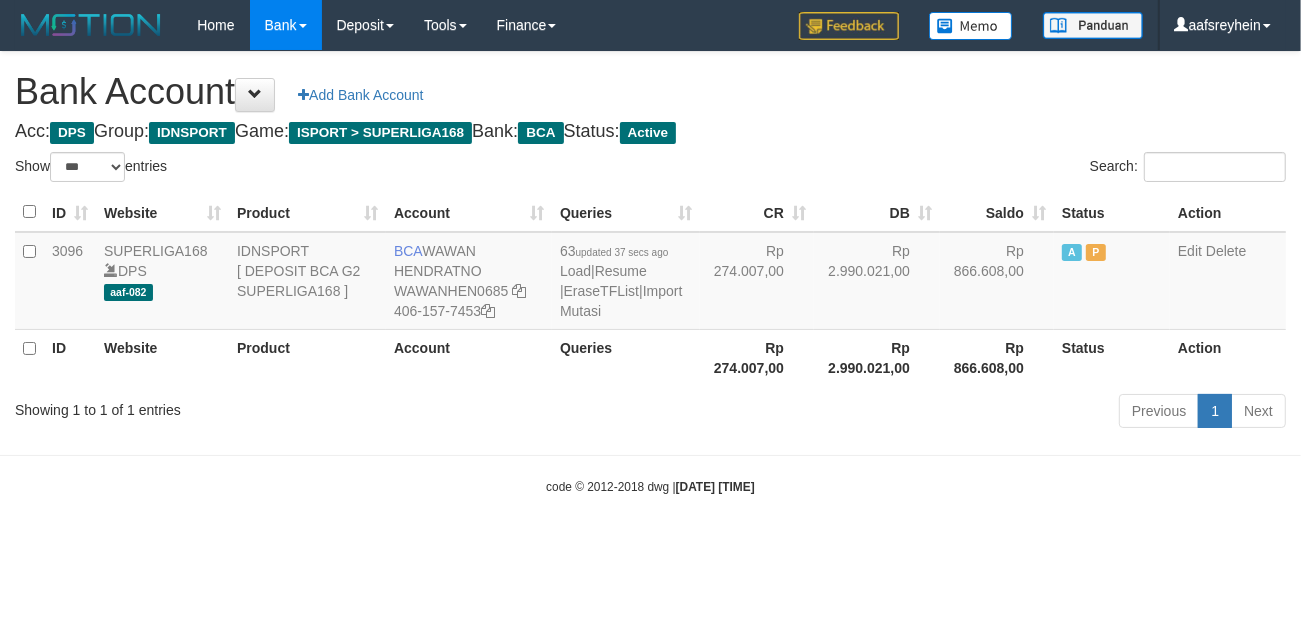 click on "Toggle navigation
Home
Bank
Account List
Load
By Website
Group
[ISPORT]													SUPERLIGA168
By Load Group (DPS)
-" at bounding box center (650, 273) 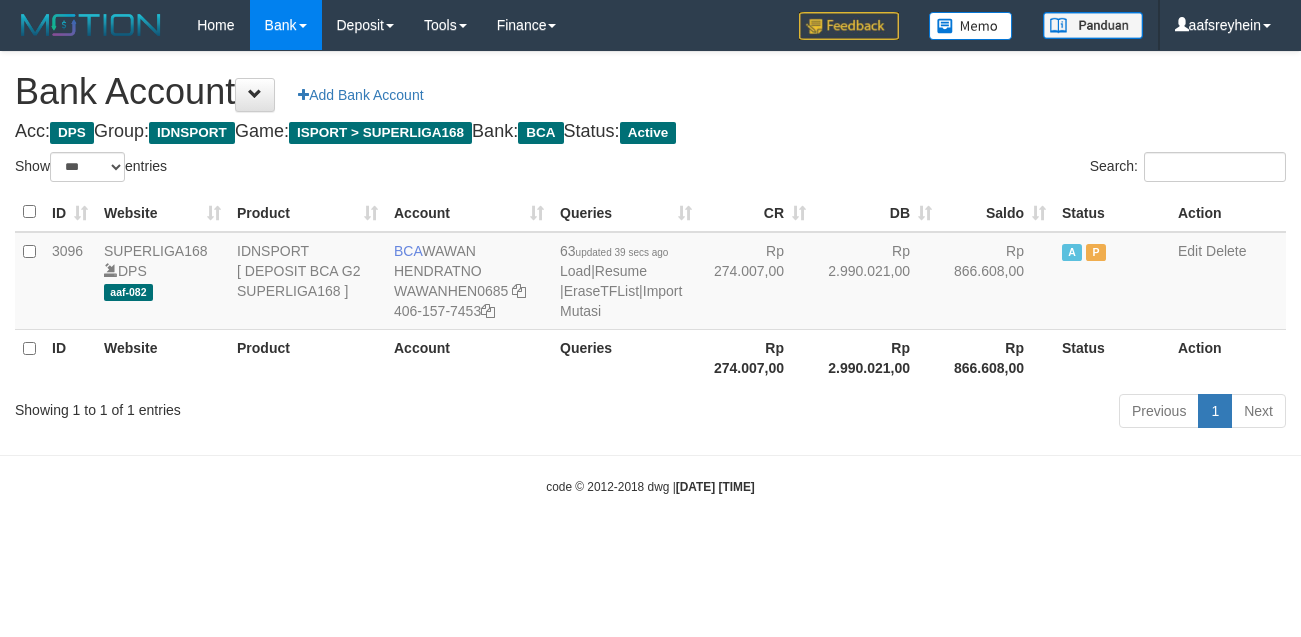 select on "***" 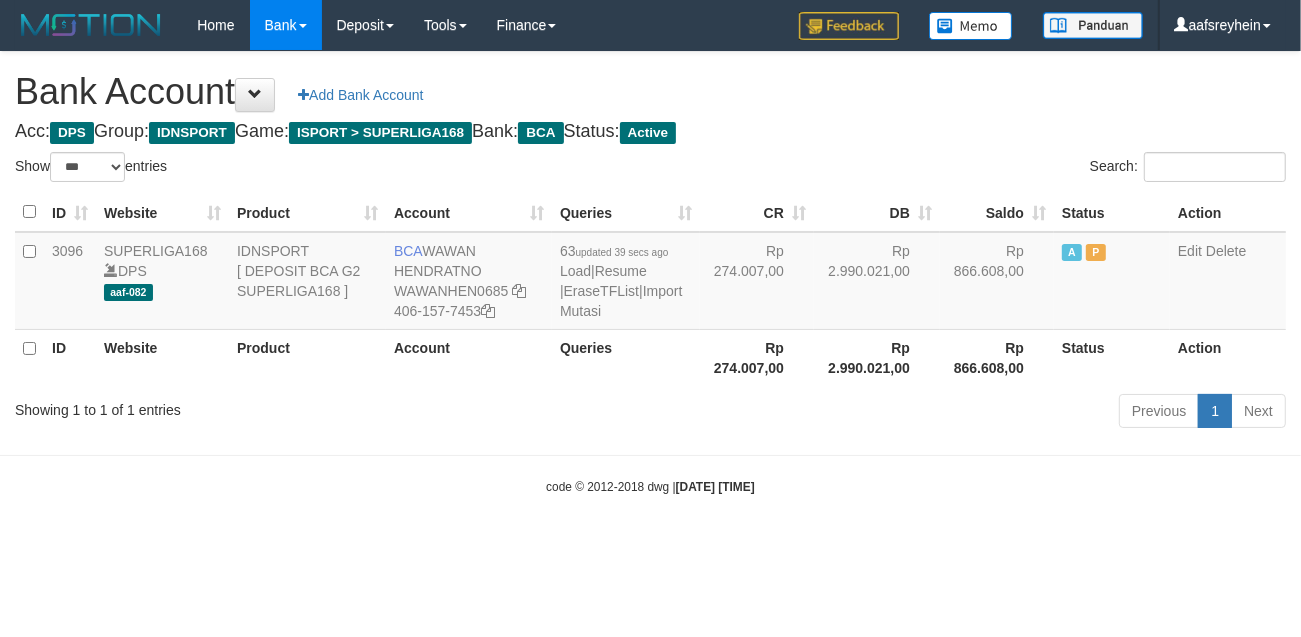 click on "Toggle navigation
Home
Bank
Account List
Load
By Website
Group
[ISPORT]													SUPERLIGA168
By Load Group (DPS)
-" at bounding box center (650, 273) 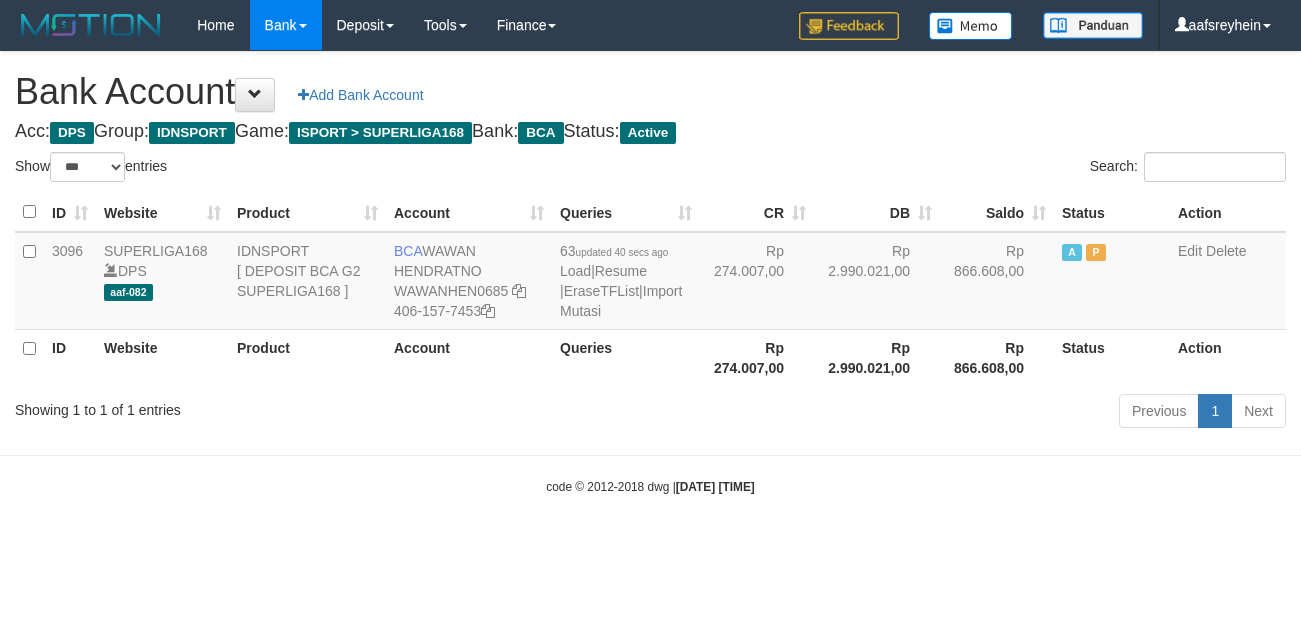 select on "***" 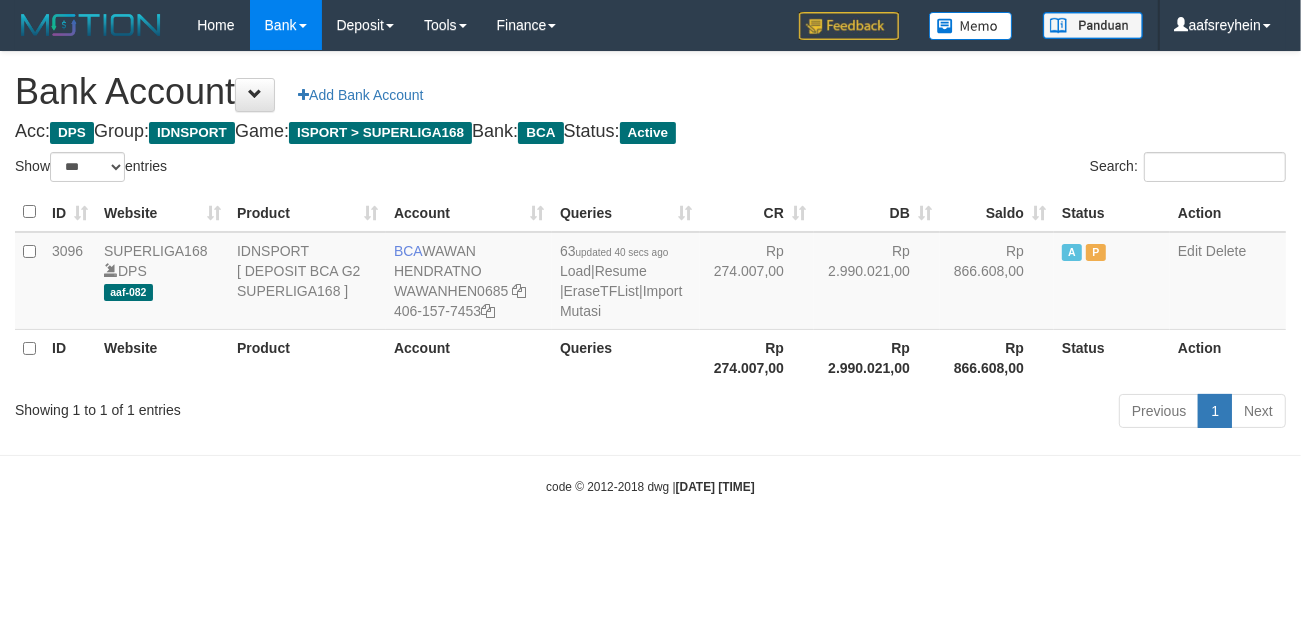 click on "Toggle navigation
Home
Bank
Account List
Load
By Website
Group
[ISPORT]													SUPERLIGA168
By Load Group (DPS)
-" at bounding box center [650, 273] 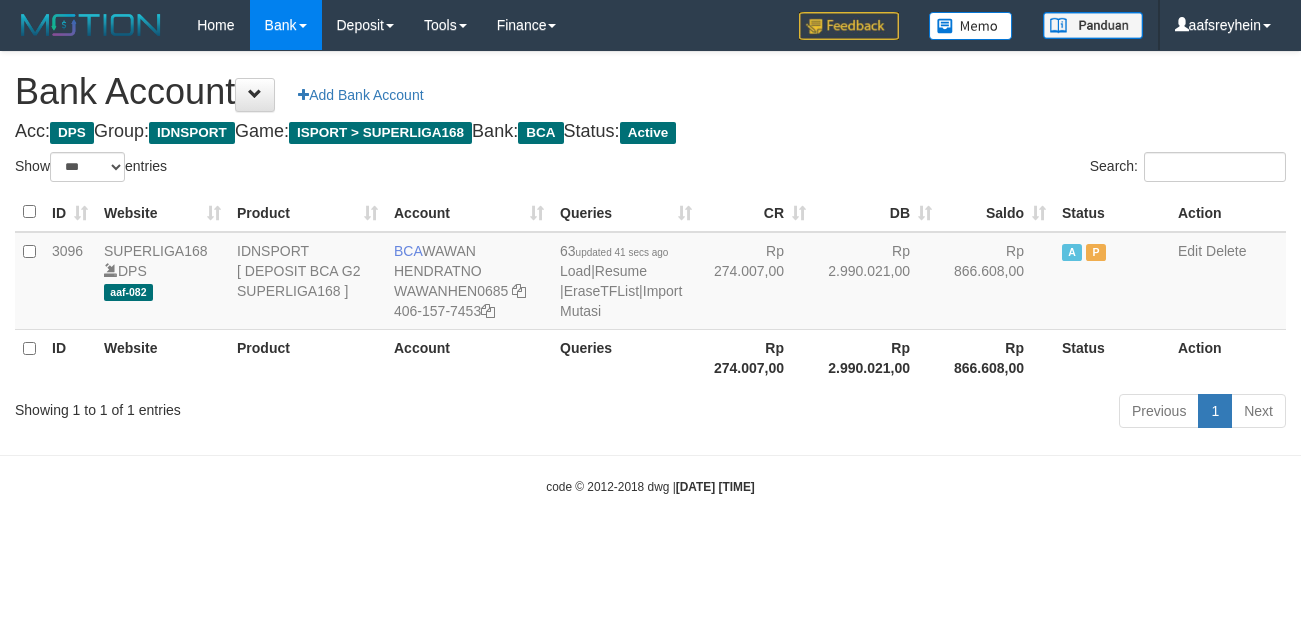 select on "***" 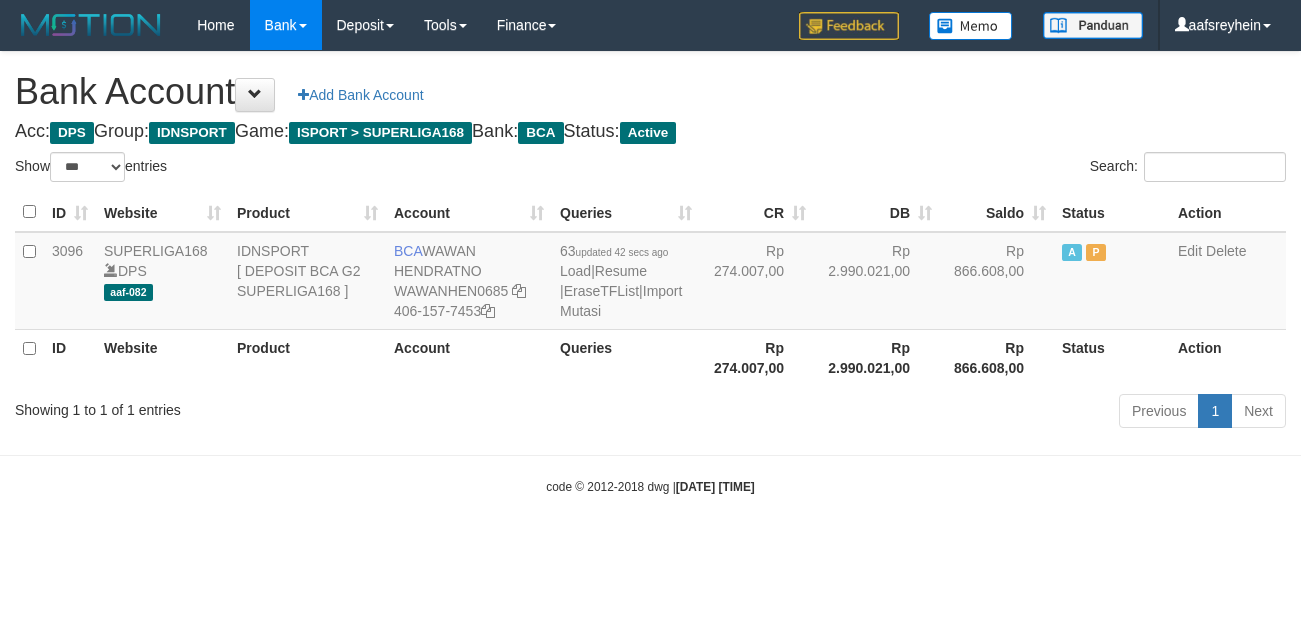 select on "***" 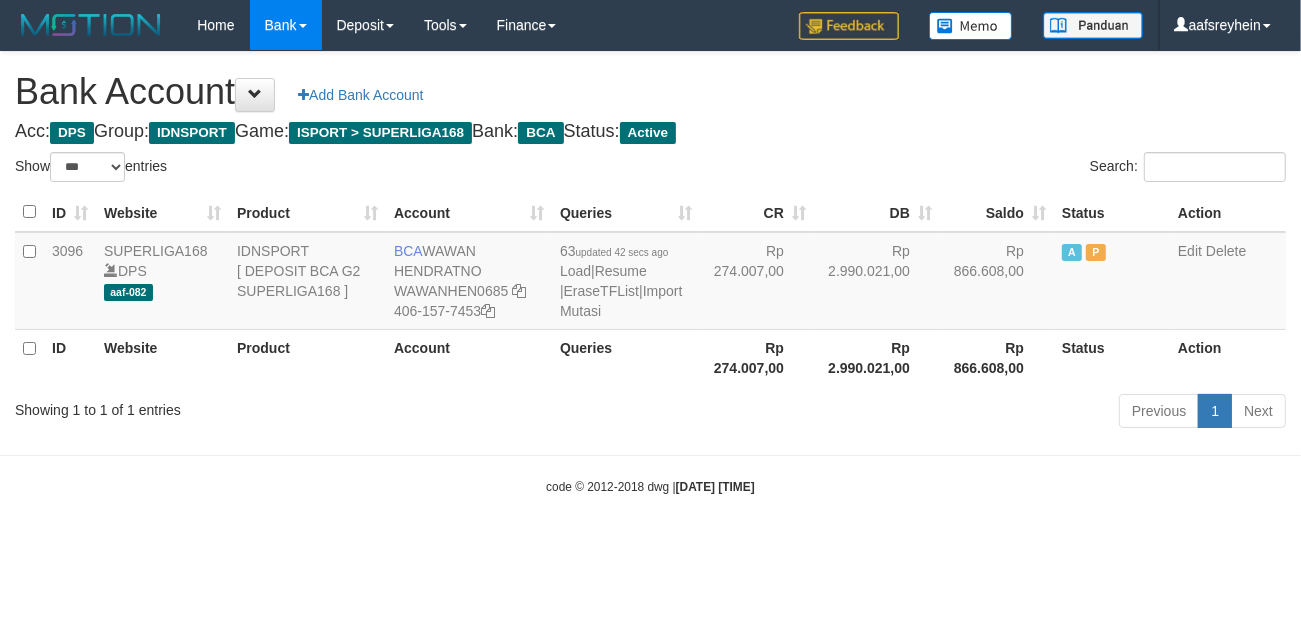 click on "Toggle navigation
Home
Bank
Account List
Load
By Website
Group
[ISPORT]													SUPERLIGA168
By Load Group (DPS)
-" at bounding box center [650, 273] 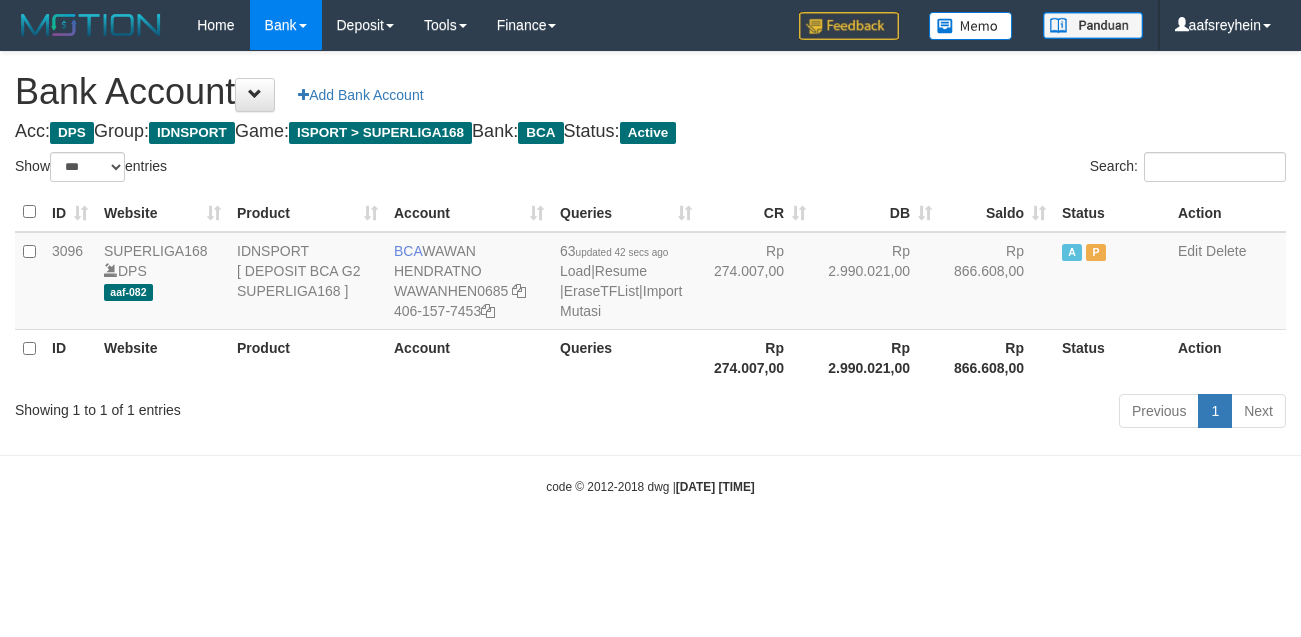 select on "***" 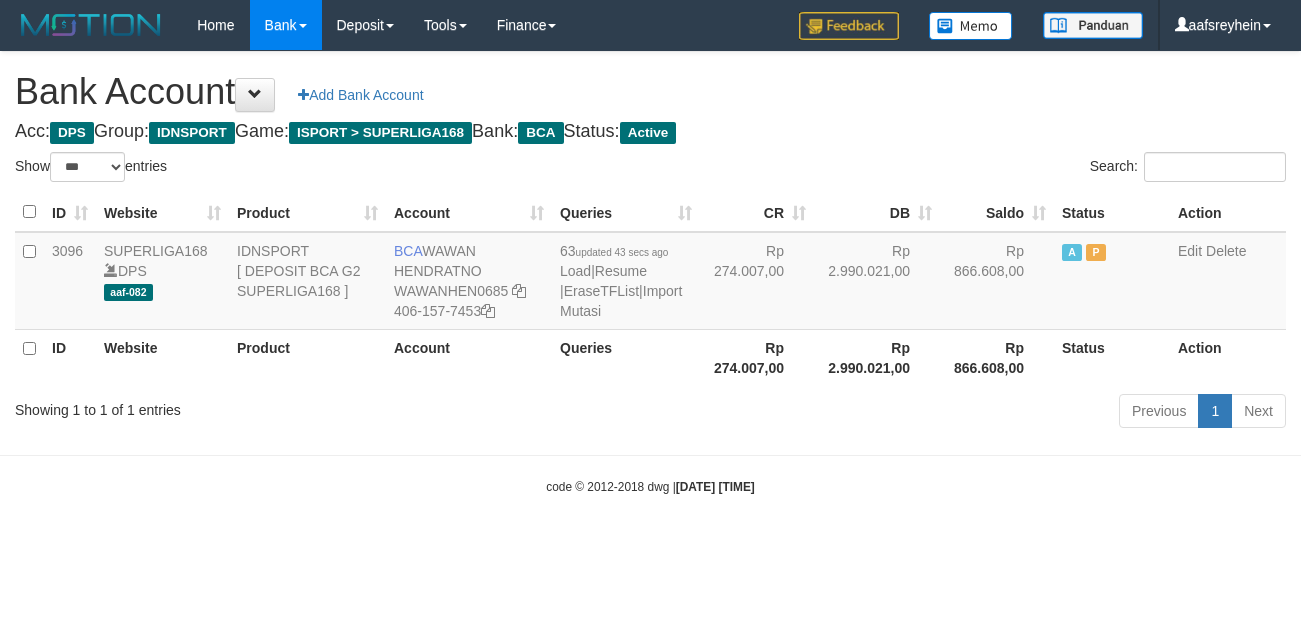 select on "***" 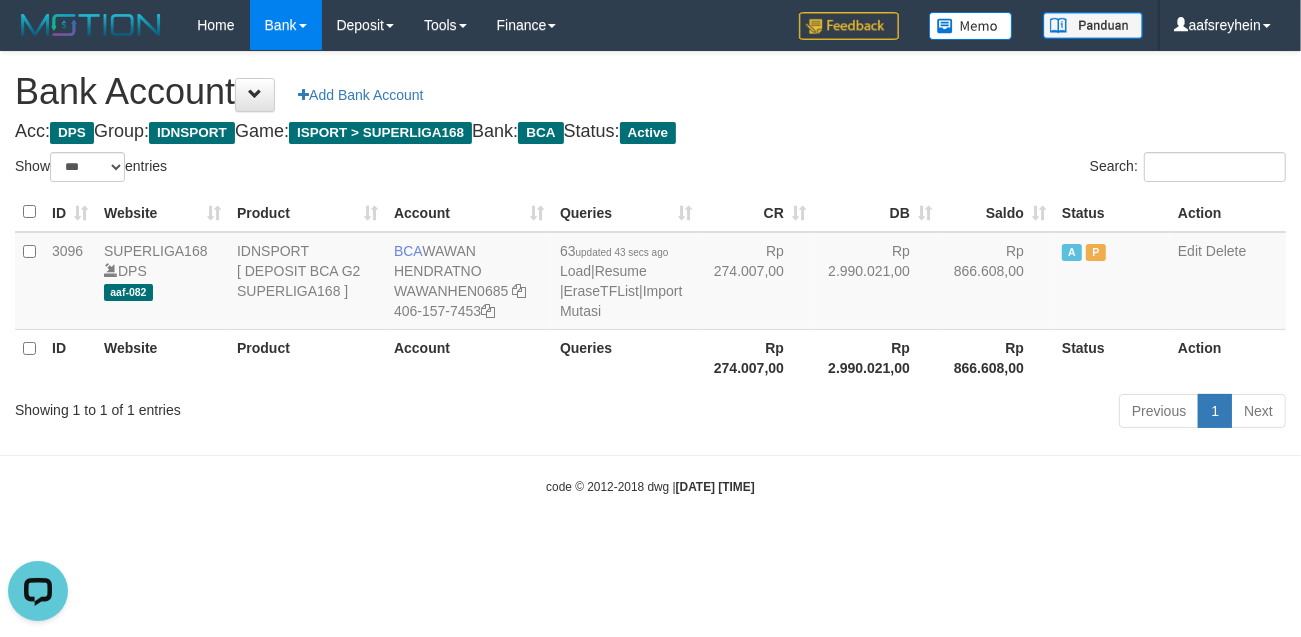 scroll, scrollTop: 0, scrollLeft: 0, axis: both 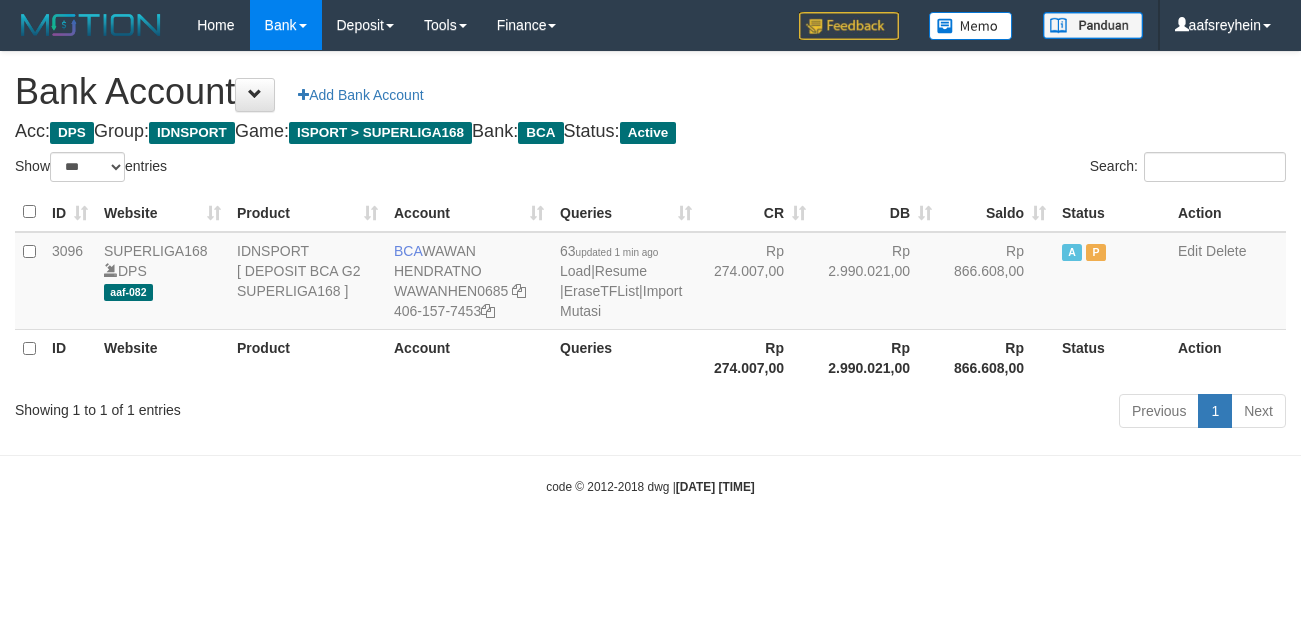 select on "***" 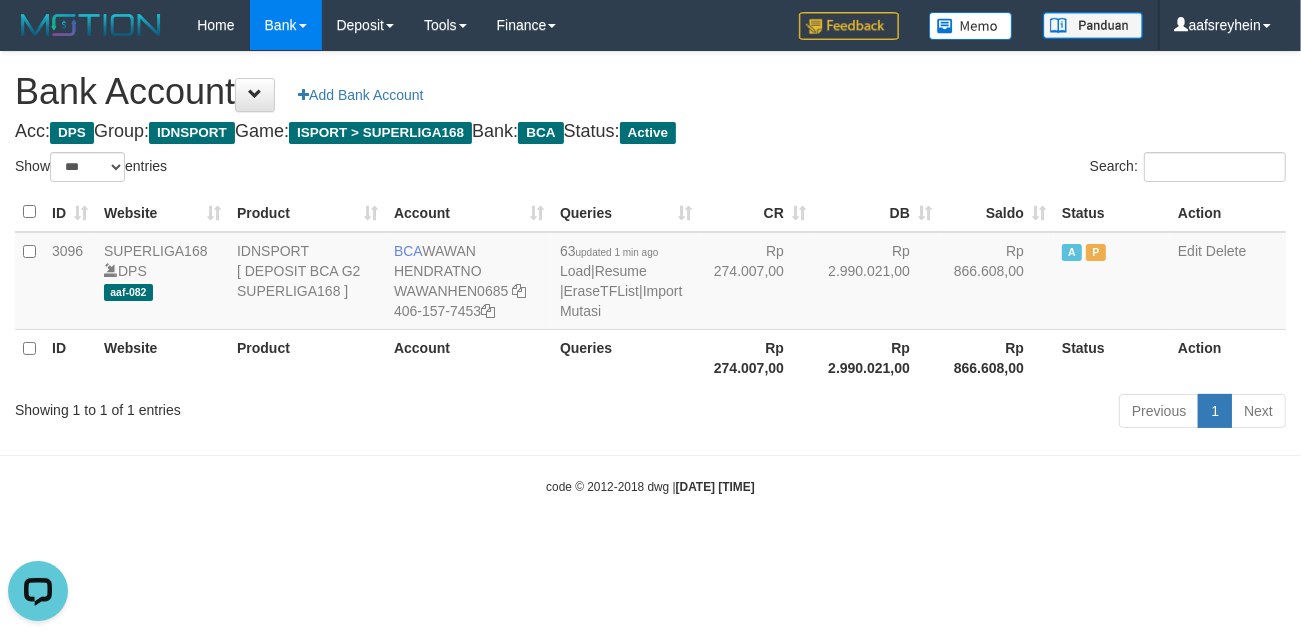 scroll, scrollTop: 0, scrollLeft: 0, axis: both 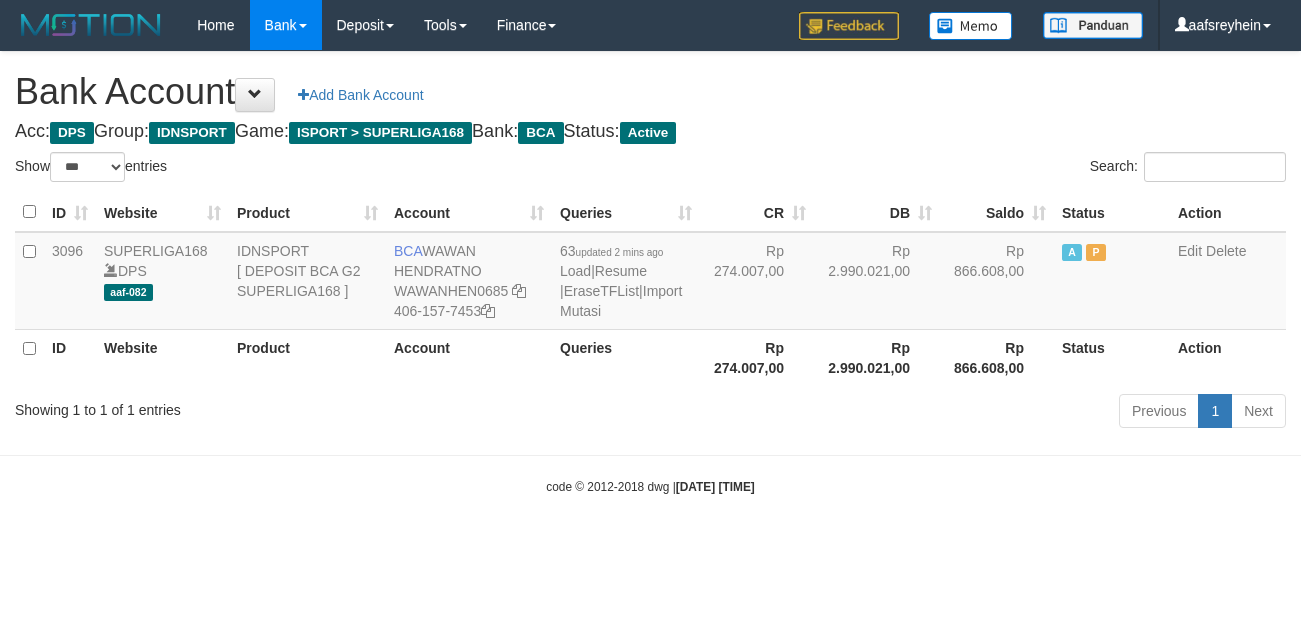 select on "***" 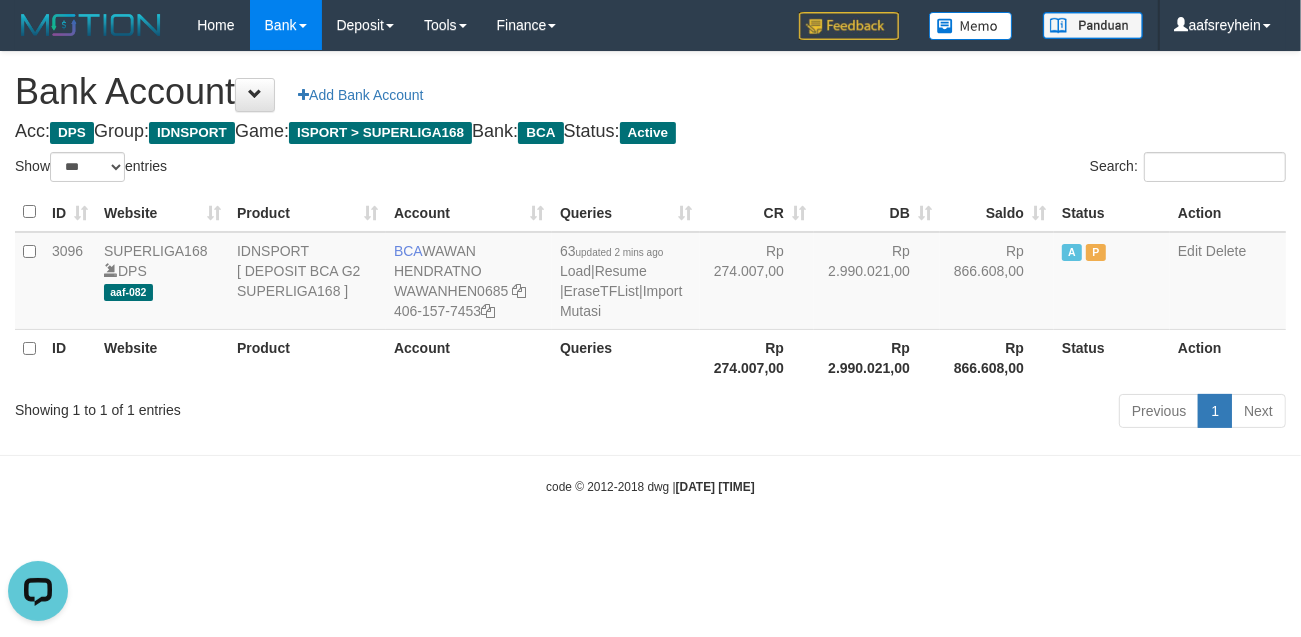 scroll, scrollTop: 0, scrollLeft: 0, axis: both 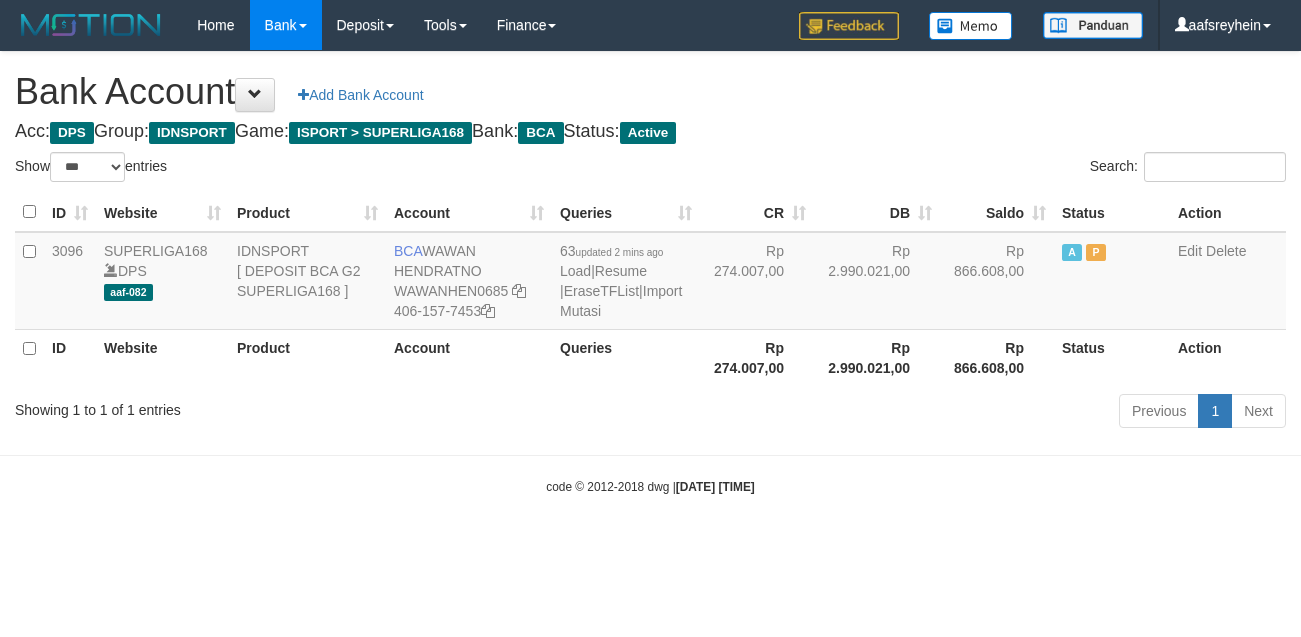 select on "***" 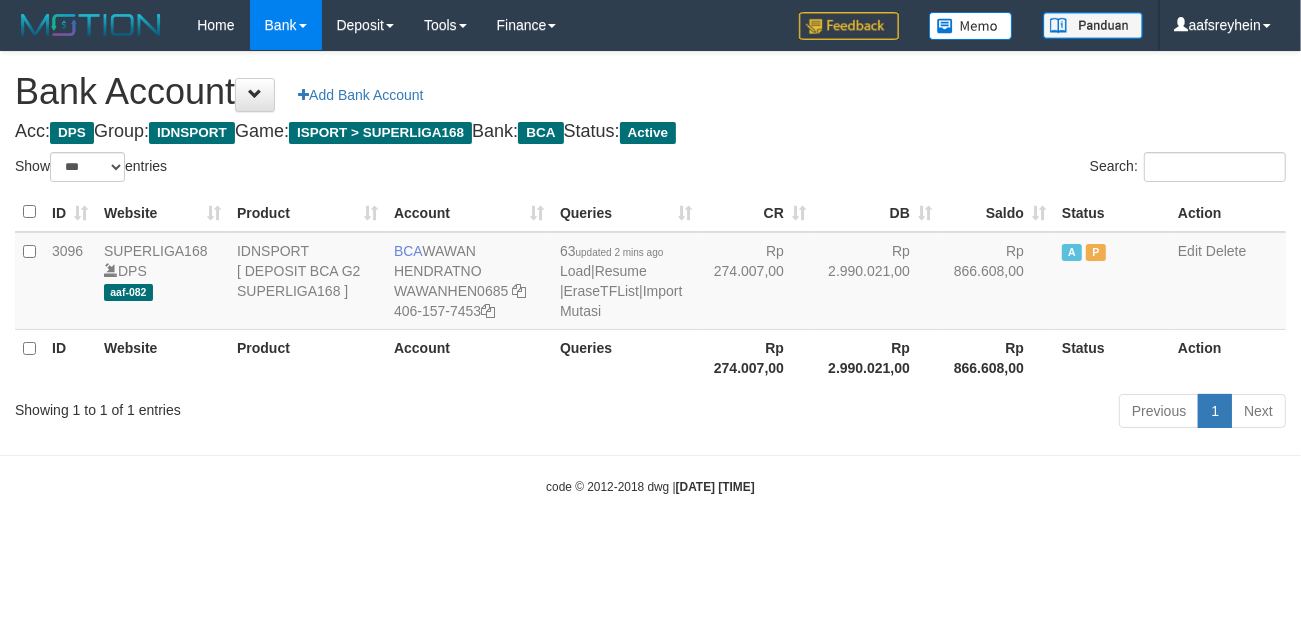 click on "code © 2012-2018 dwg |  [DATE] [TIME]" at bounding box center (650, 486) 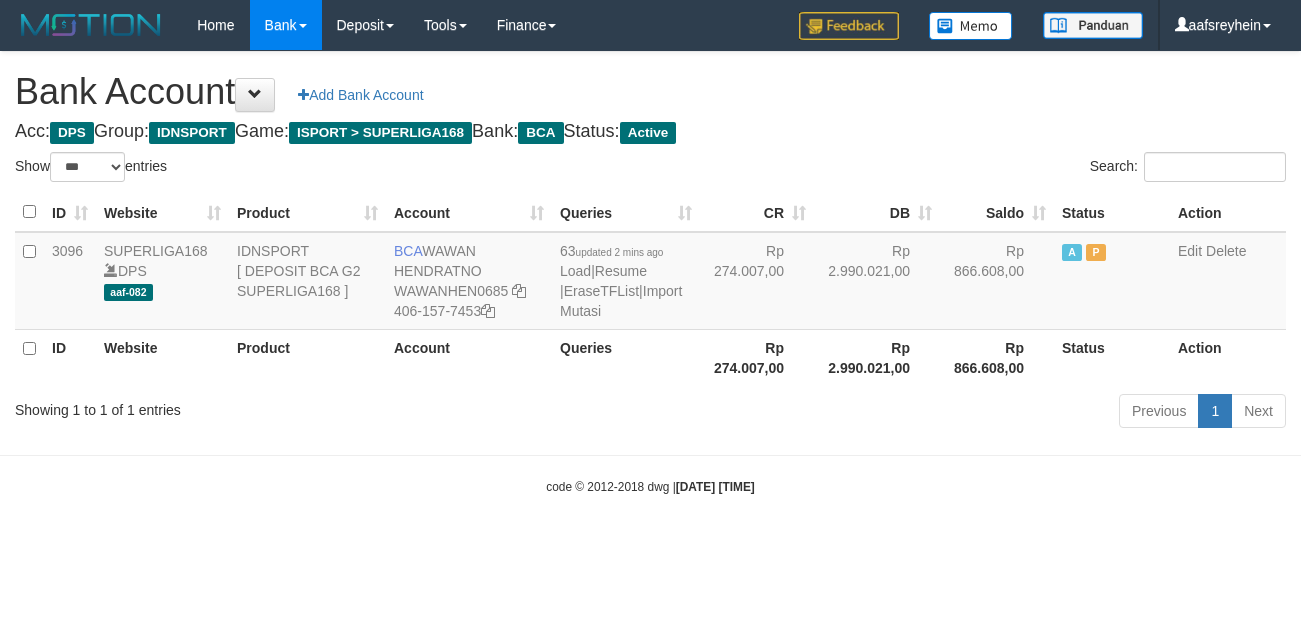 select on "***" 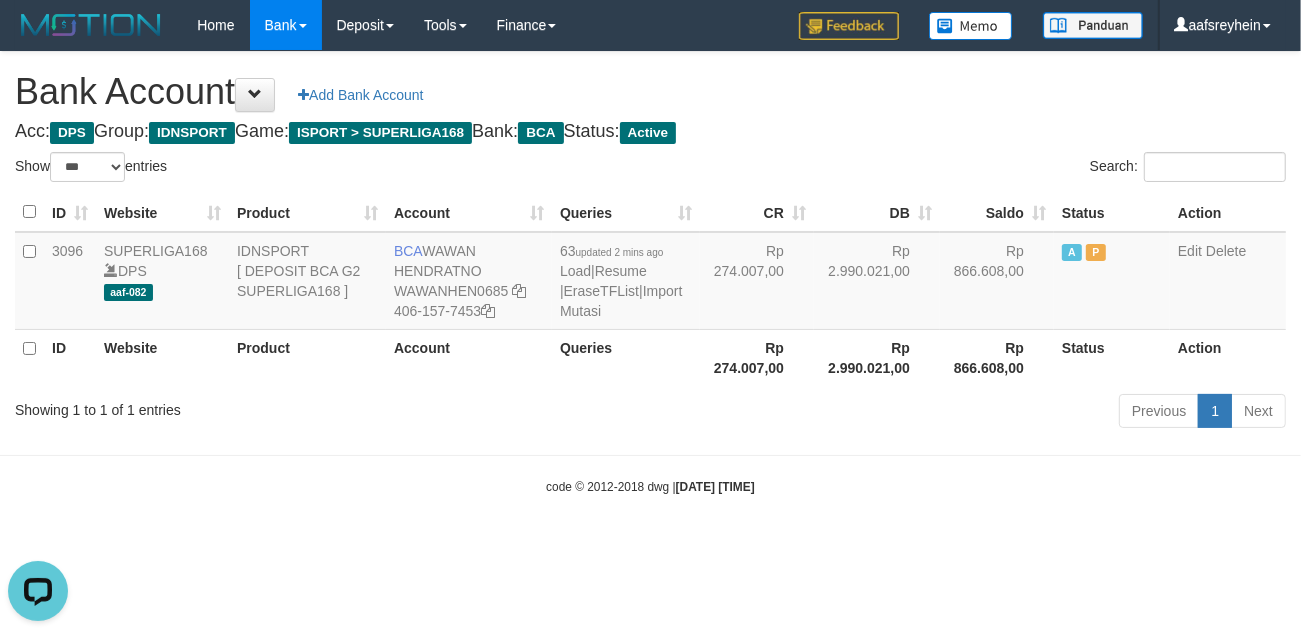 scroll, scrollTop: 0, scrollLeft: 0, axis: both 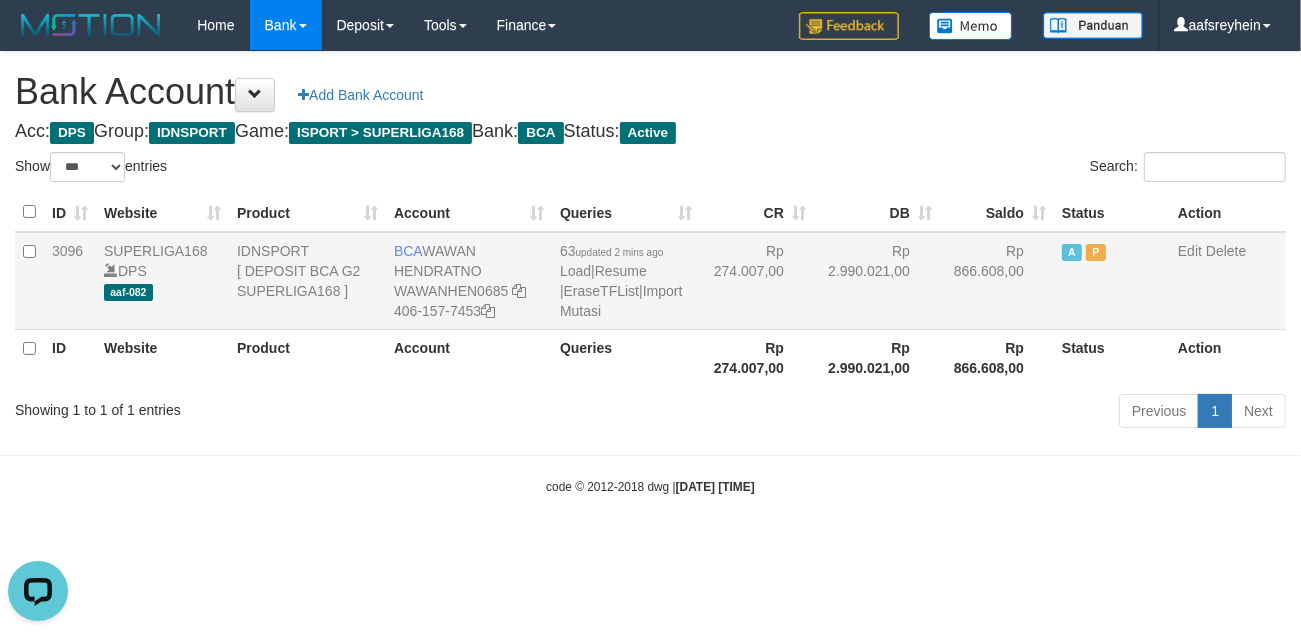 click on "63  updated 2 mins ago
Load
|
Resume
|
EraseTFList
|
Import Mutasi" at bounding box center (626, 281) 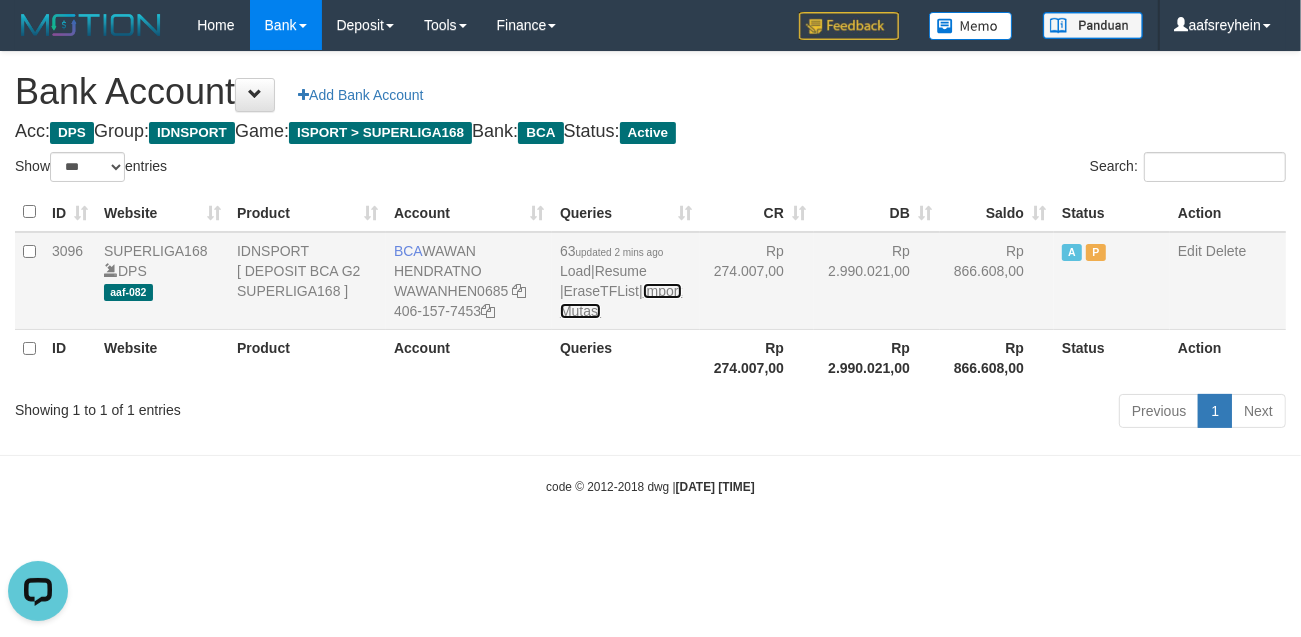 click on "Import Mutasi" at bounding box center (621, 301) 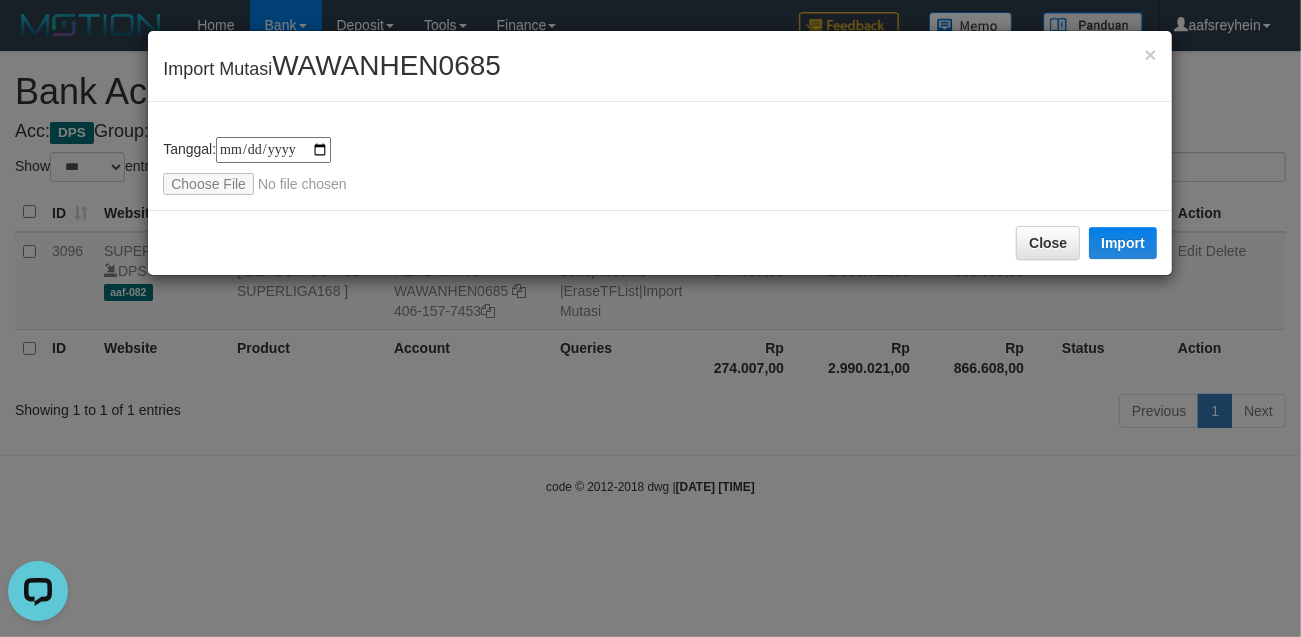 type on "**********" 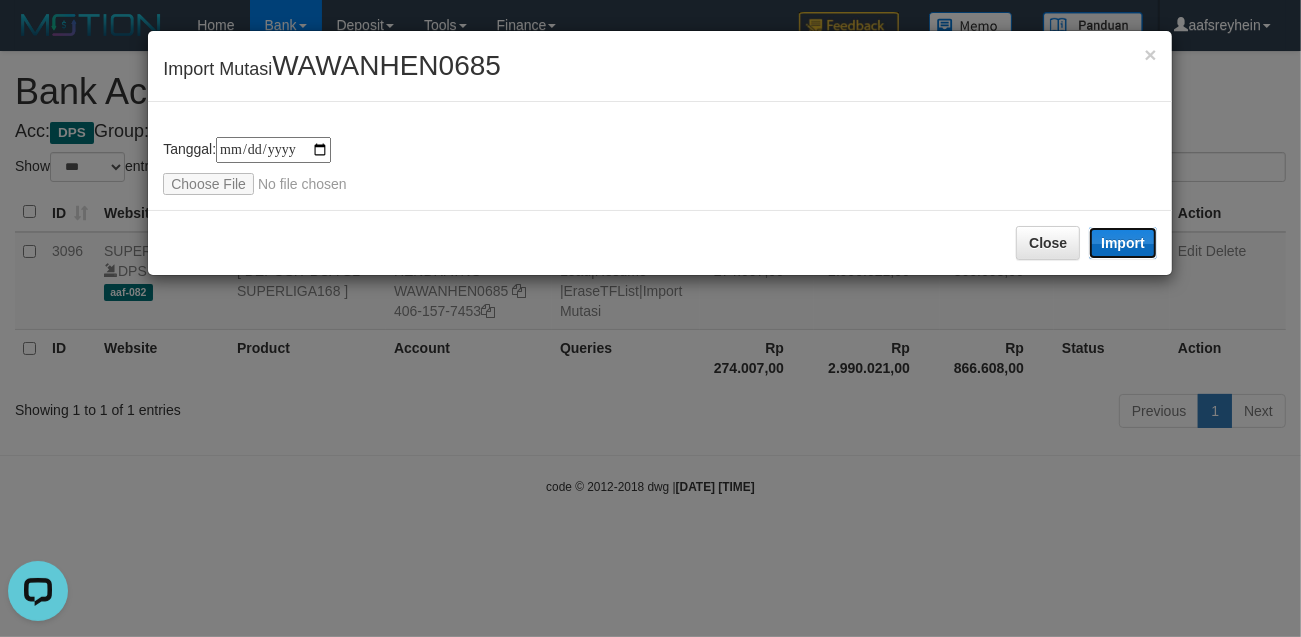 click on "Import" at bounding box center [1123, 243] 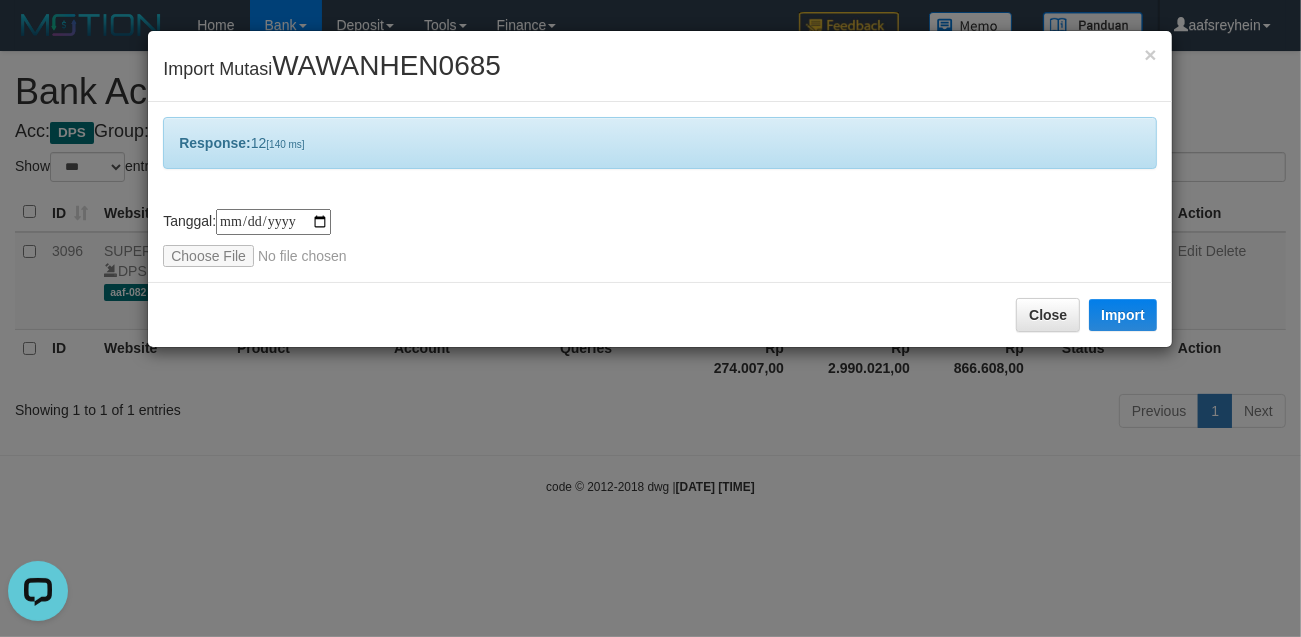 click on "**********" at bounding box center [650, 318] 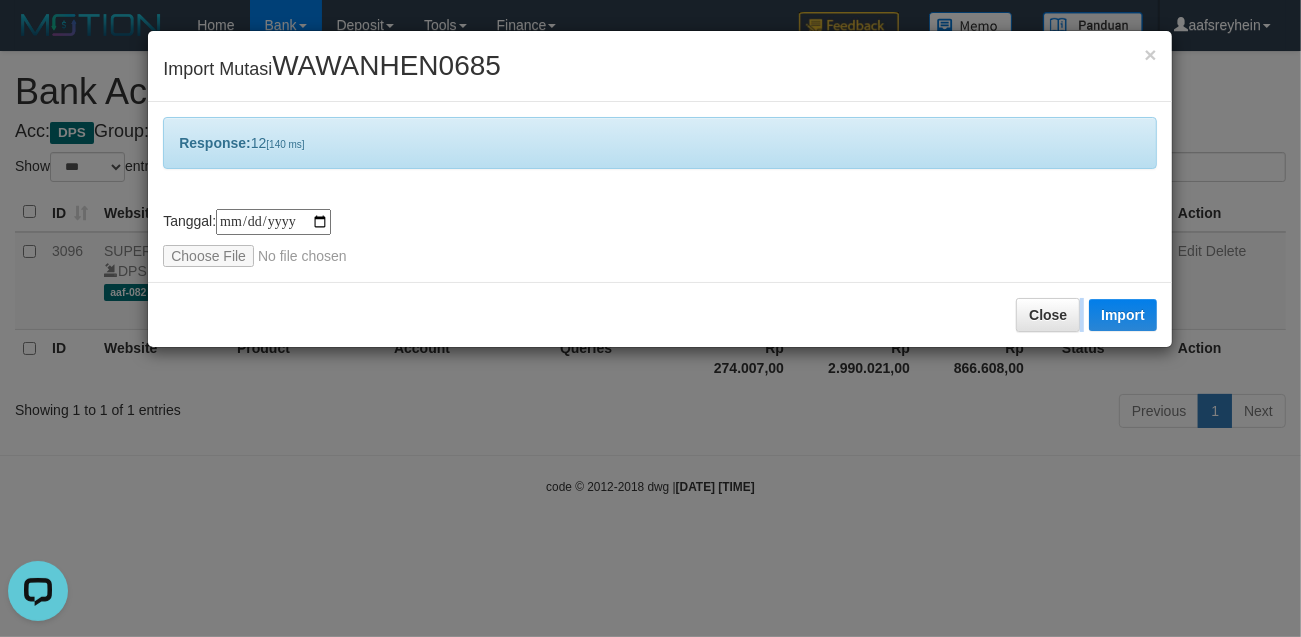 click on "**********" at bounding box center (650, 318) 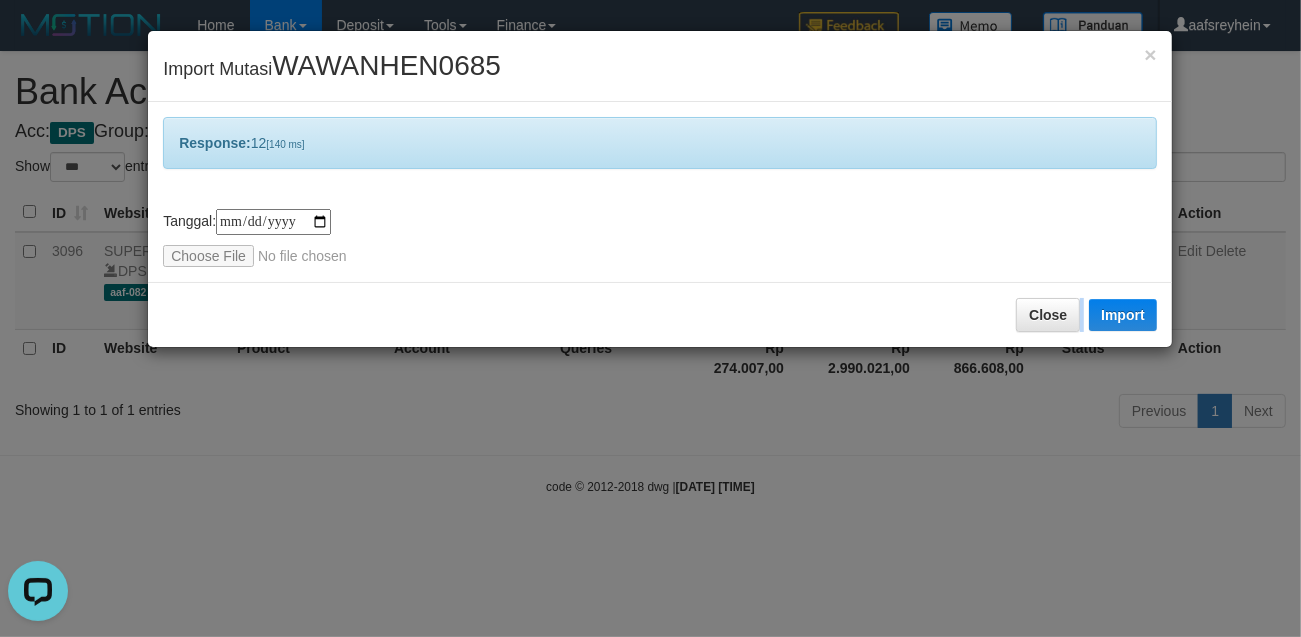 click on "**********" at bounding box center [650, 318] 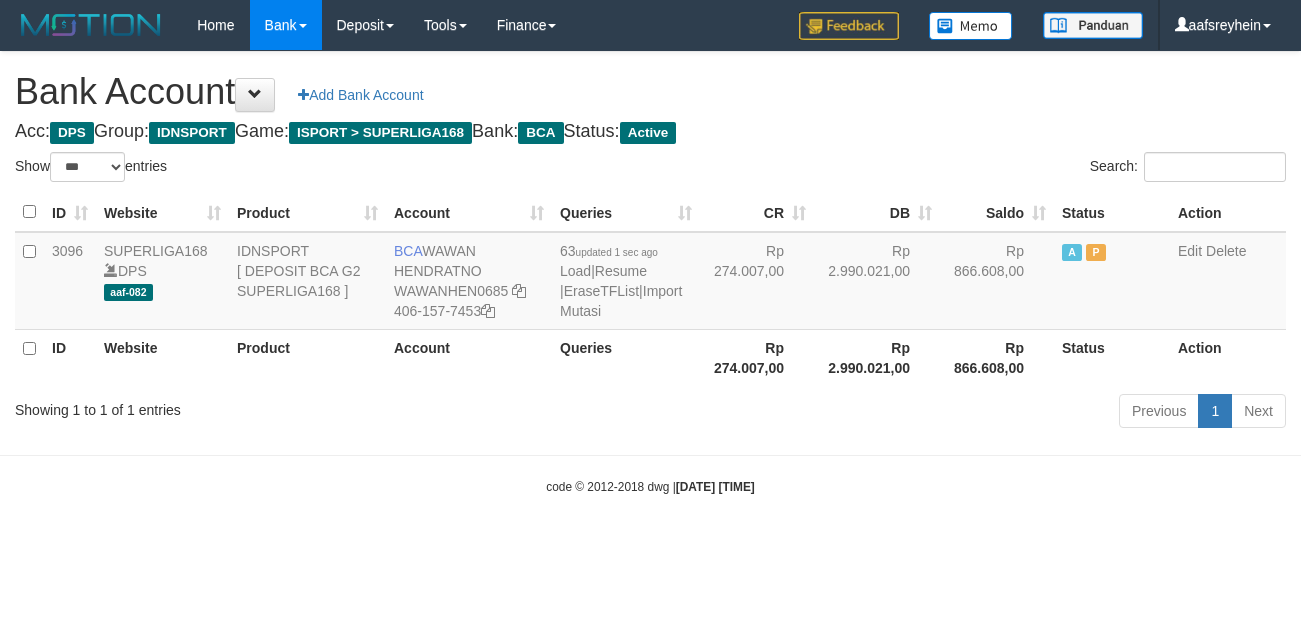 select on "***" 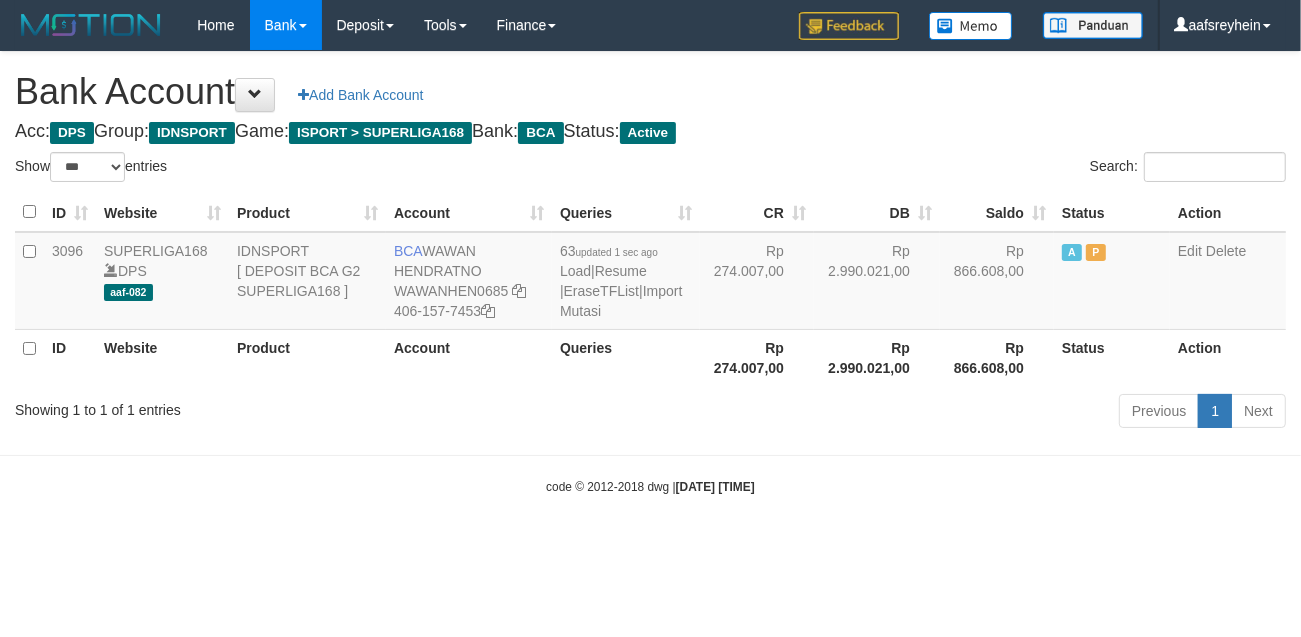 click on "Toggle navigation
Home
Bank
Account List
Load
By Website
Group
[ISPORT]													SUPERLIGA168
By Load Group (DPS)
-" at bounding box center (650, 273) 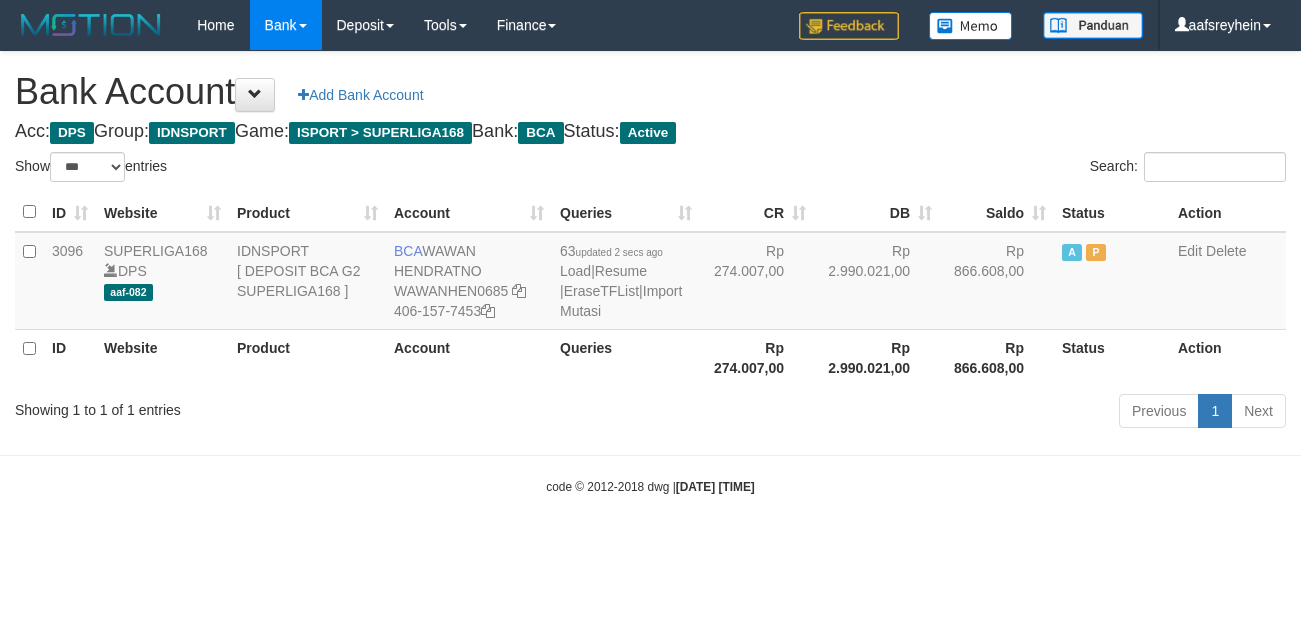 select on "***" 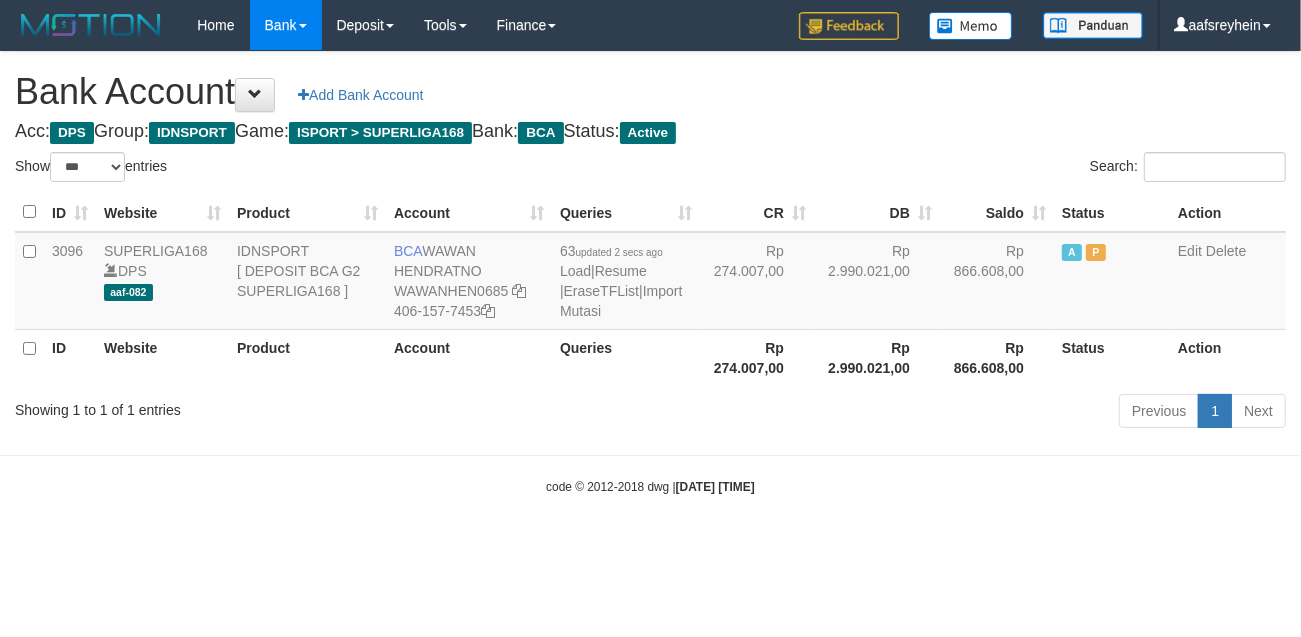 click on "code © 2012-2018 dwg |  [DATE] [TIME]" at bounding box center [650, 486] 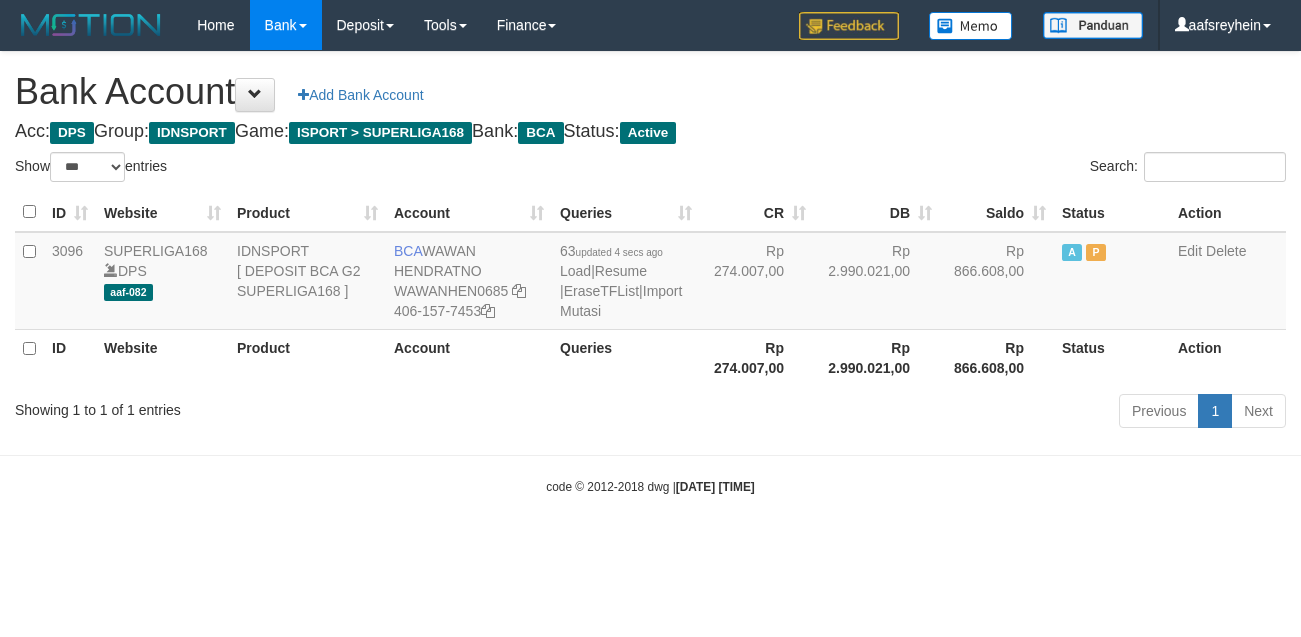 select on "***" 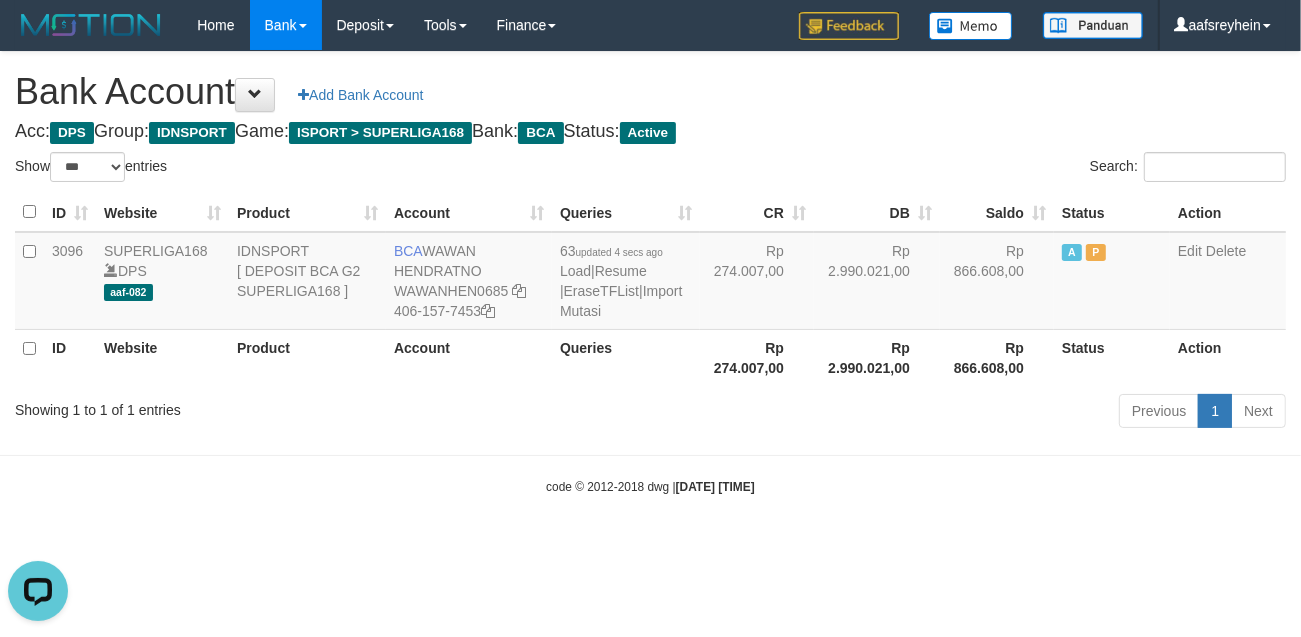 scroll, scrollTop: 0, scrollLeft: 0, axis: both 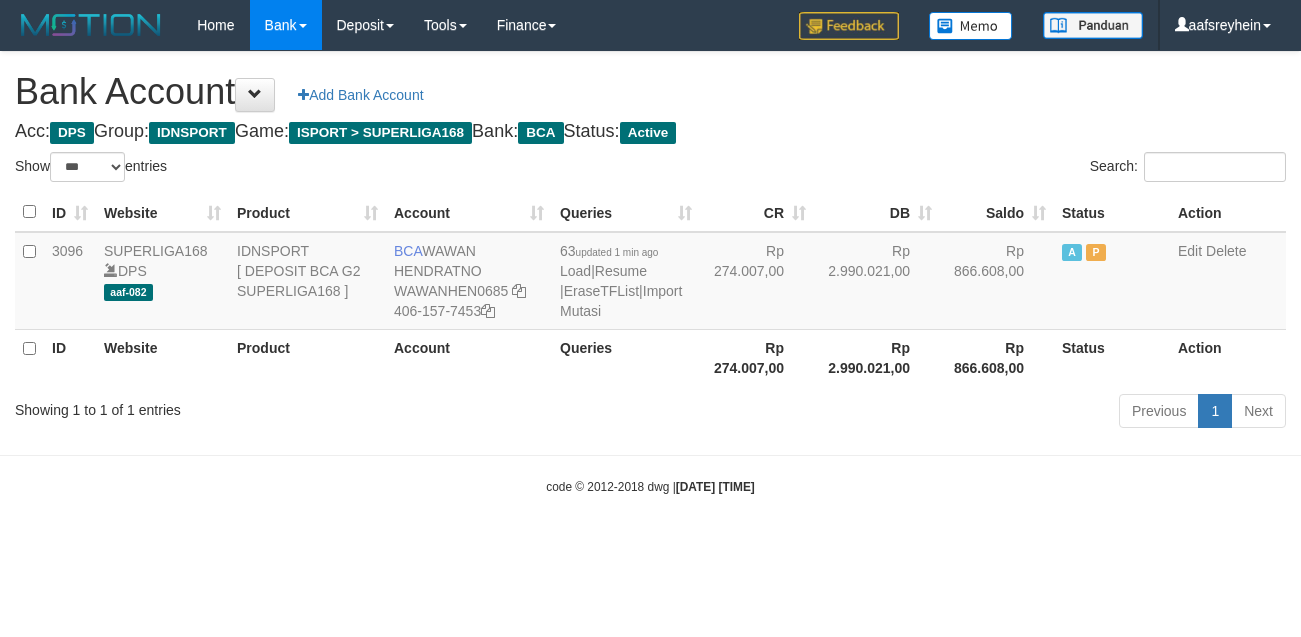 select on "***" 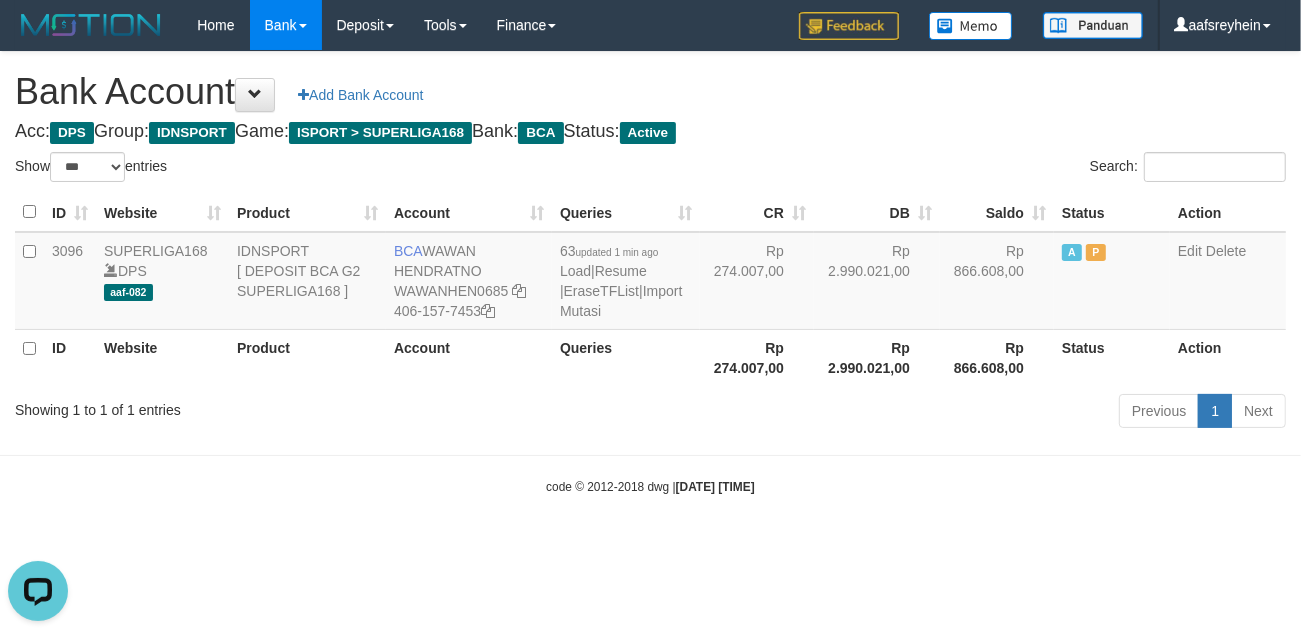 scroll, scrollTop: 0, scrollLeft: 0, axis: both 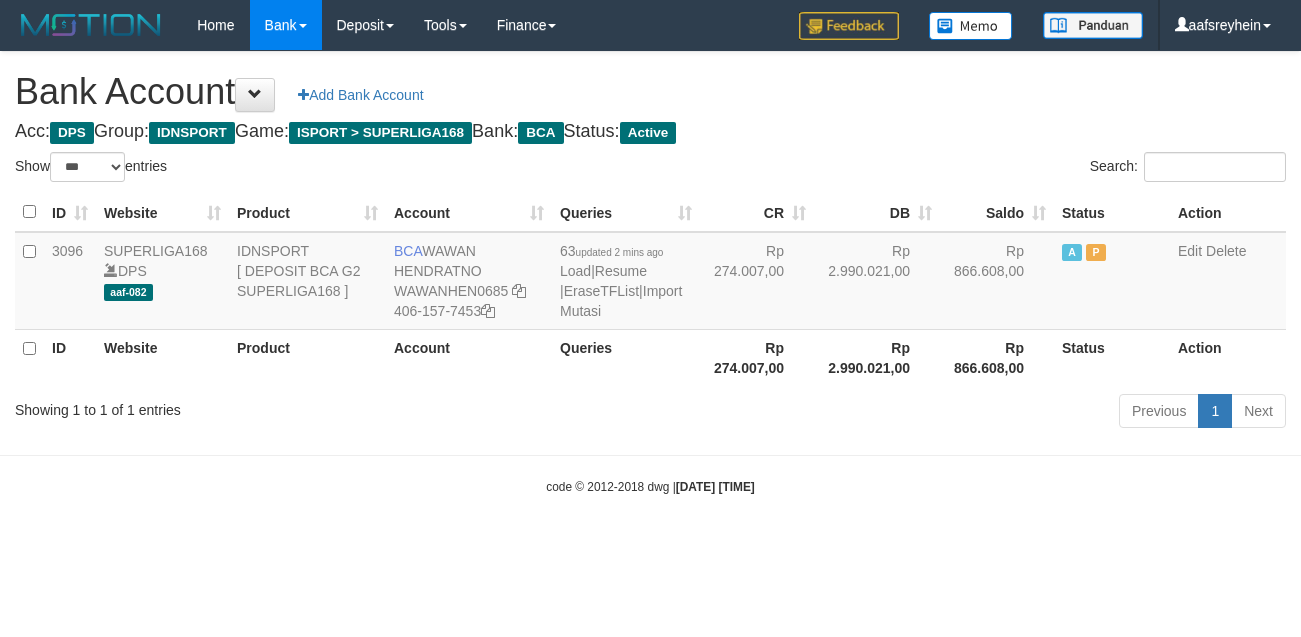select on "***" 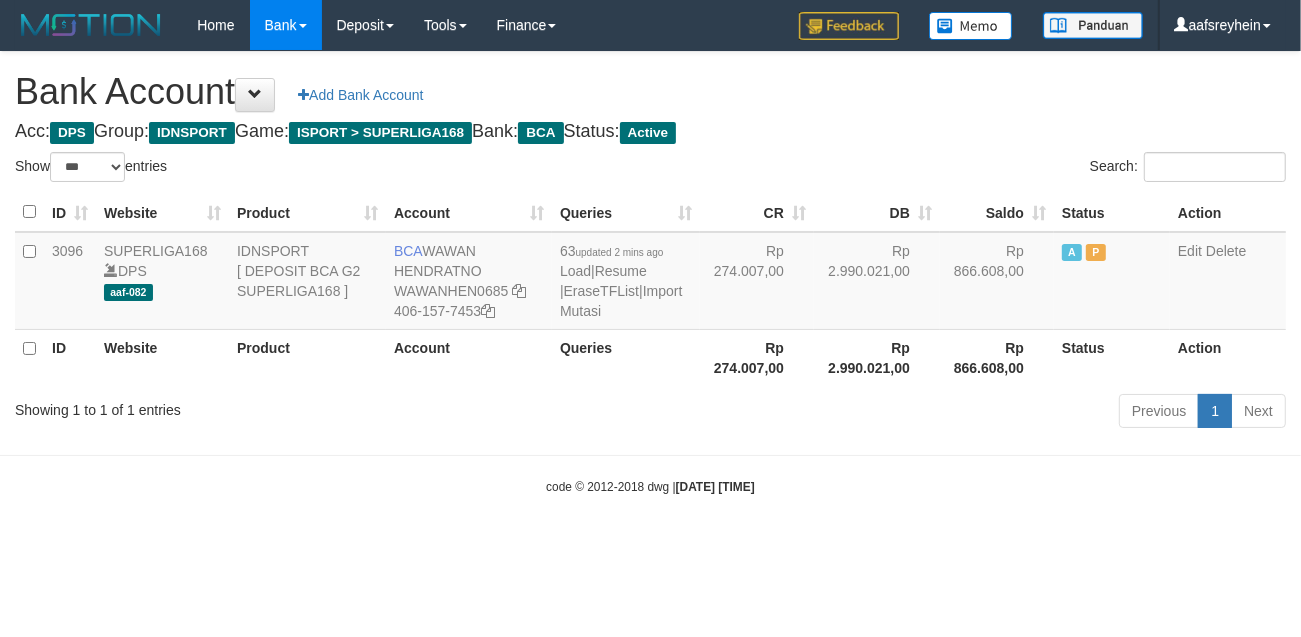 drag, startPoint x: 0, startPoint y: 0, endPoint x: 971, endPoint y: 476, distance: 1081.3959 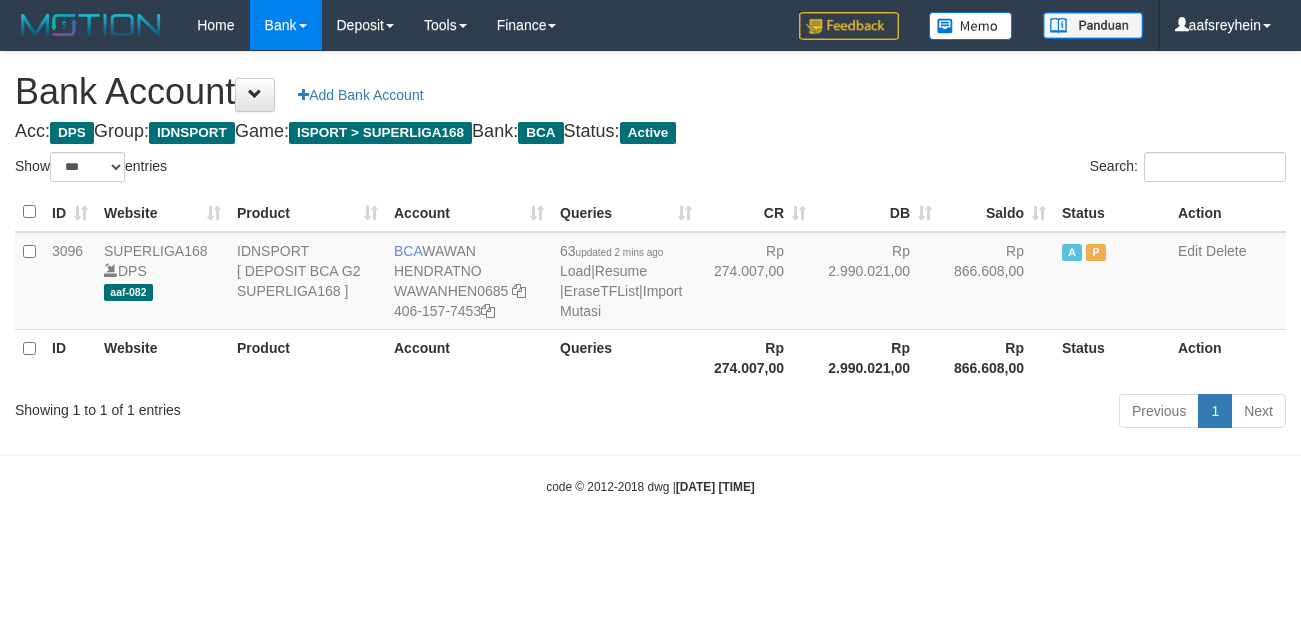 select on "***" 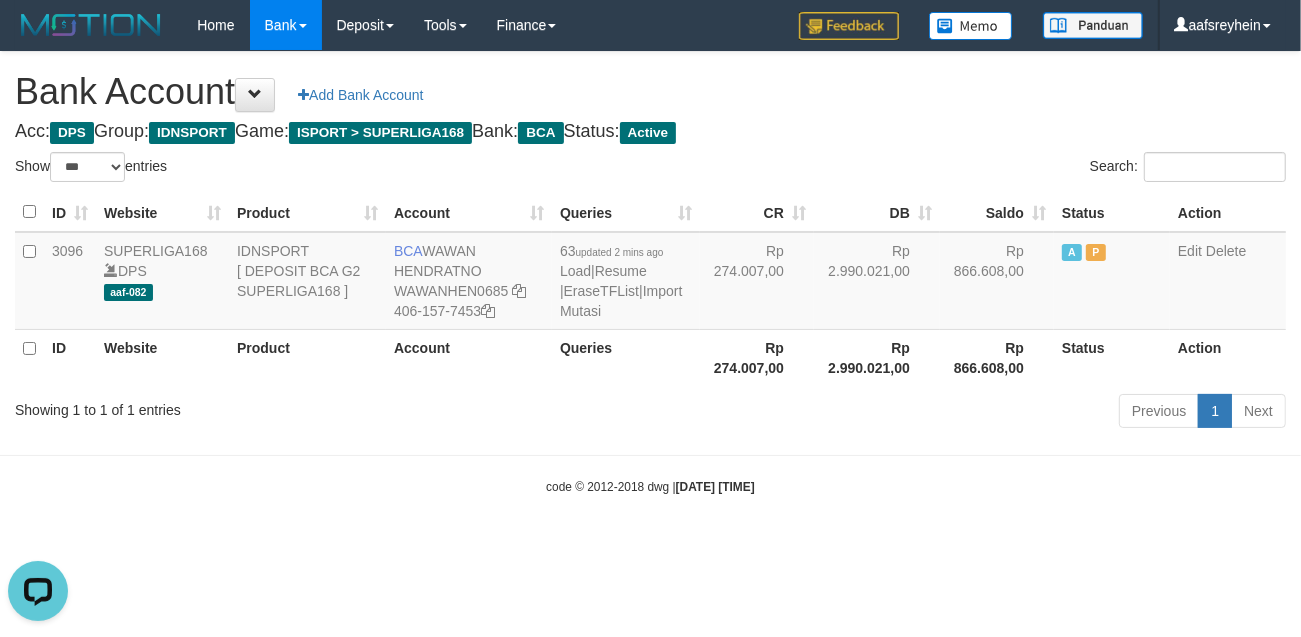scroll, scrollTop: 0, scrollLeft: 0, axis: both 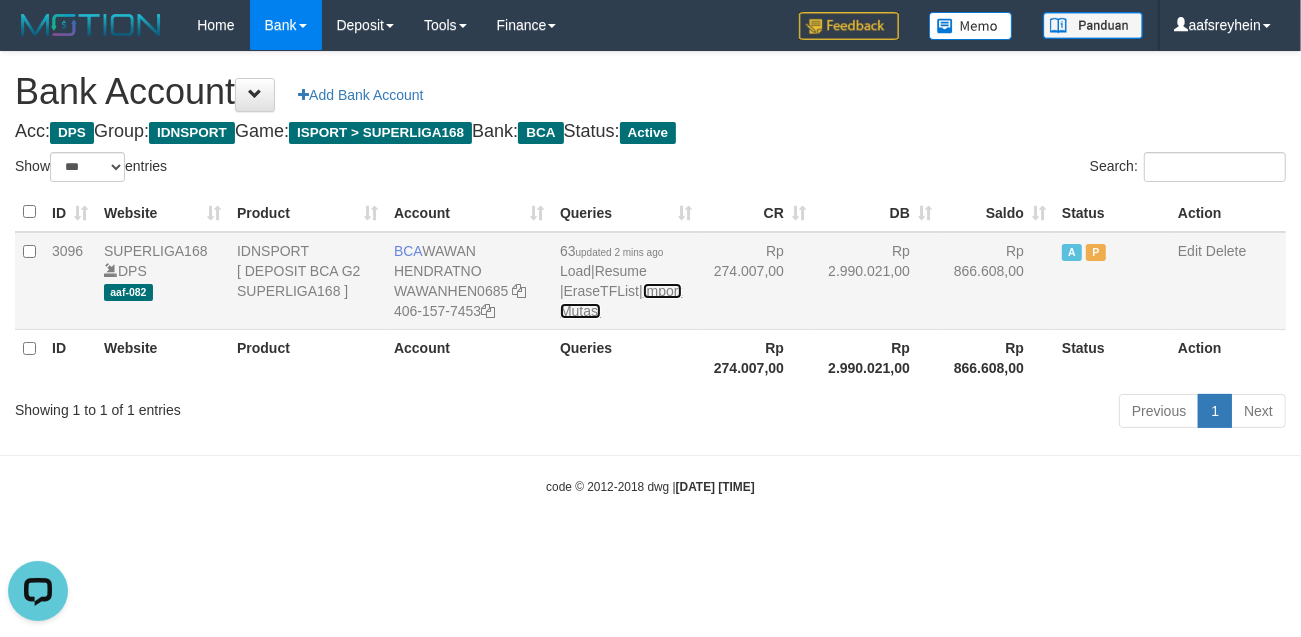 click on "Import Mutasi" at bounding box center [621, 301] 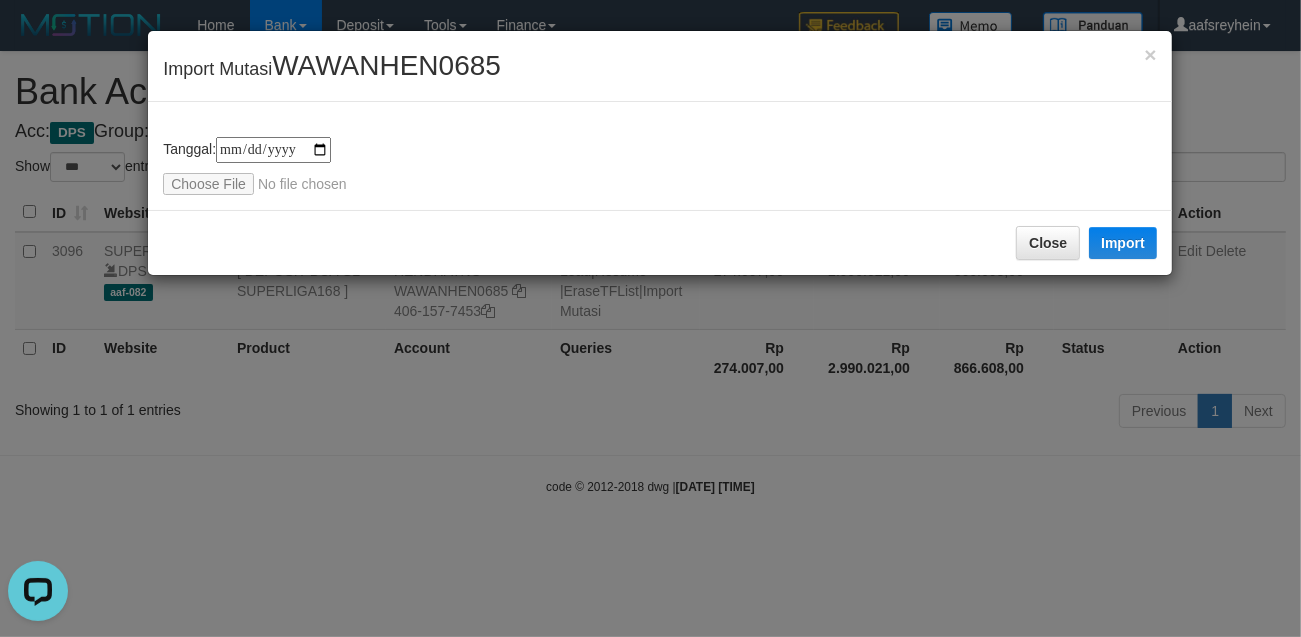 type on "**********" 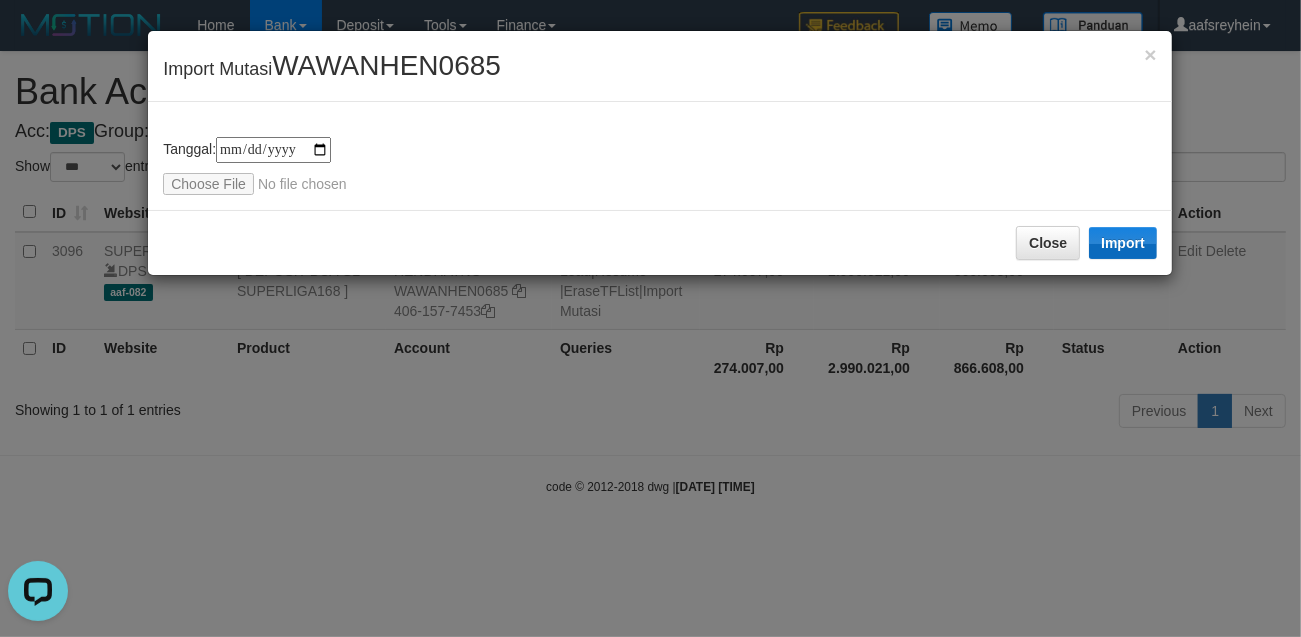 click on "Close
Import" at bounding box center [660, 242] 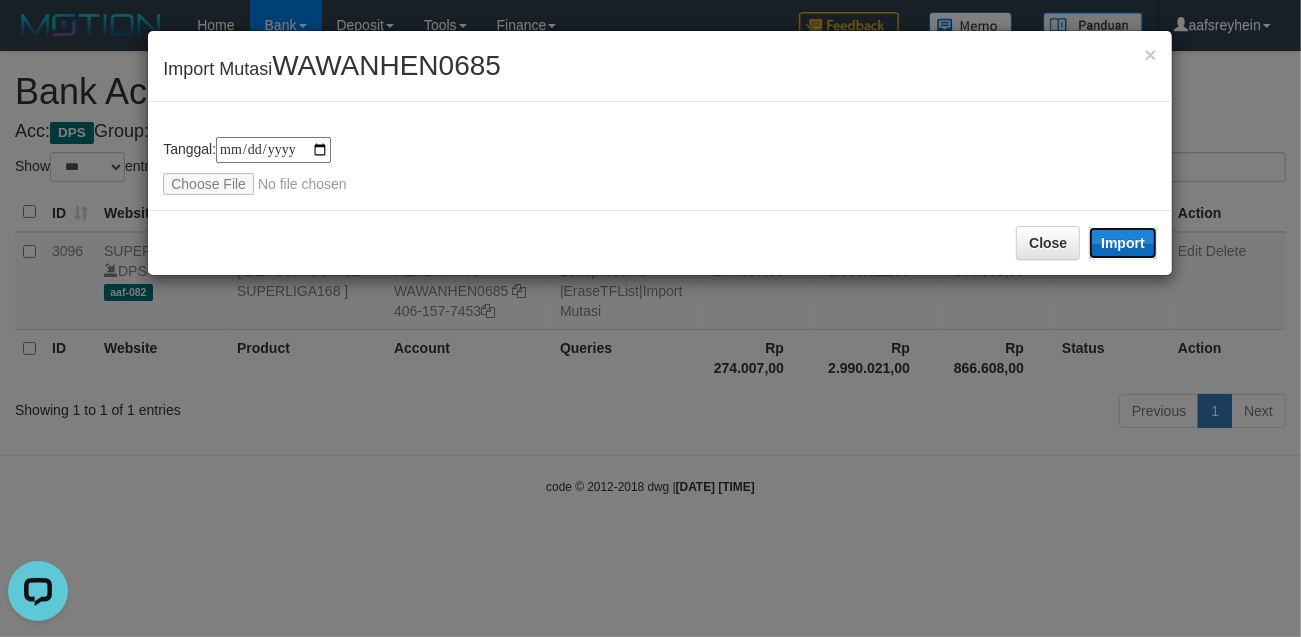 click on "Import" at bounding box center [1123, 243] 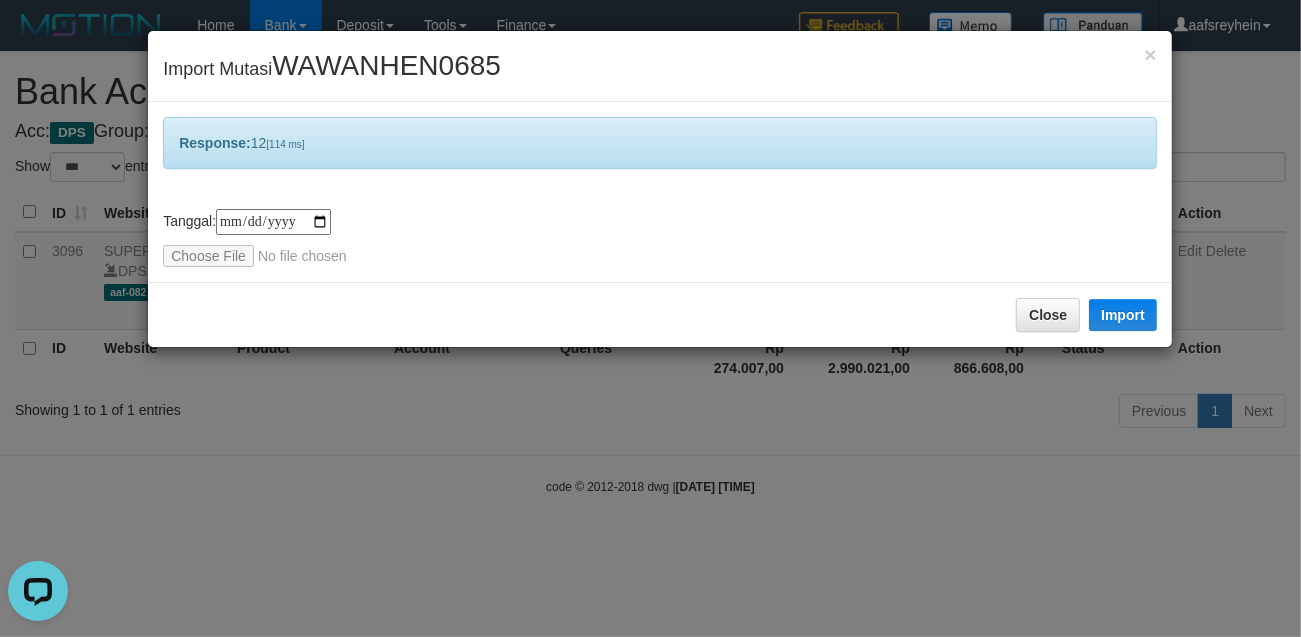 click on "**********" at bounding box center [650, 318] 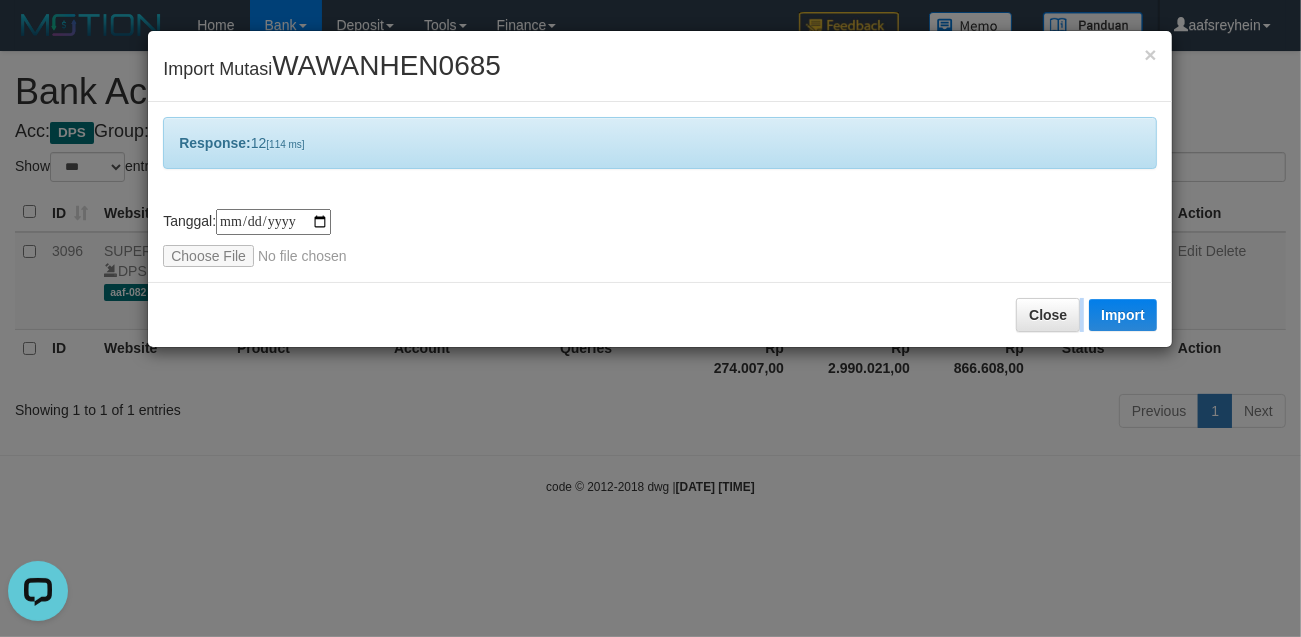 click on "**********" at bounding box center [650, 318] 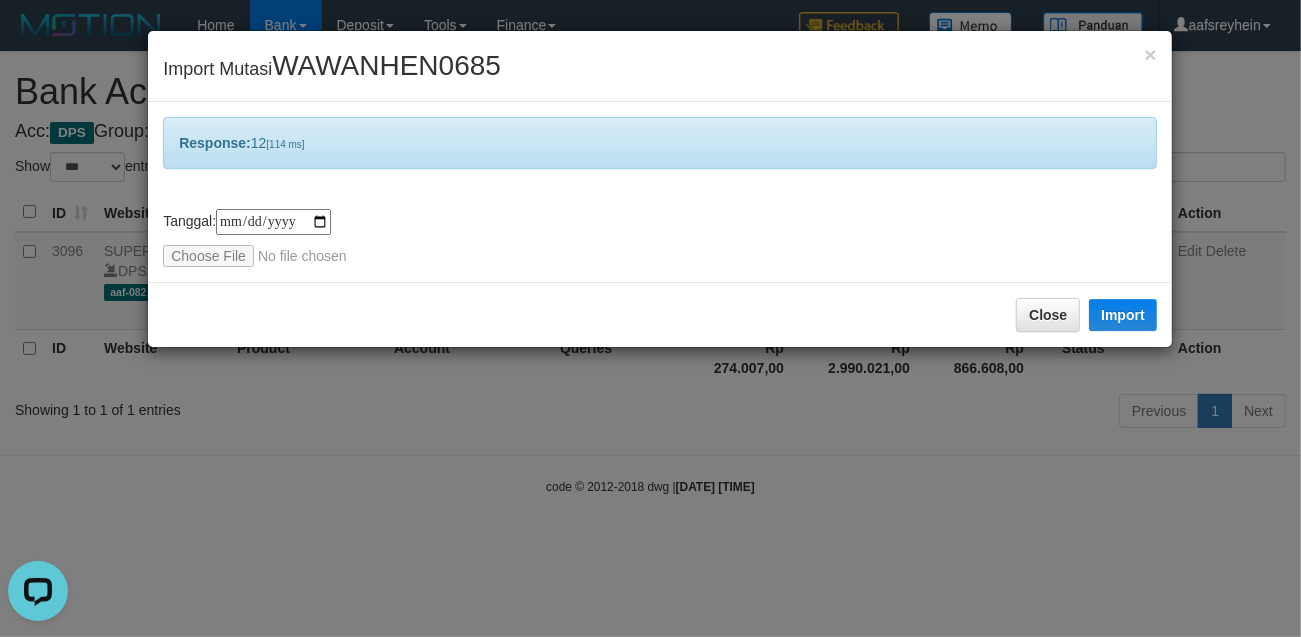 click on "**********" at bounding box center [650, 318] 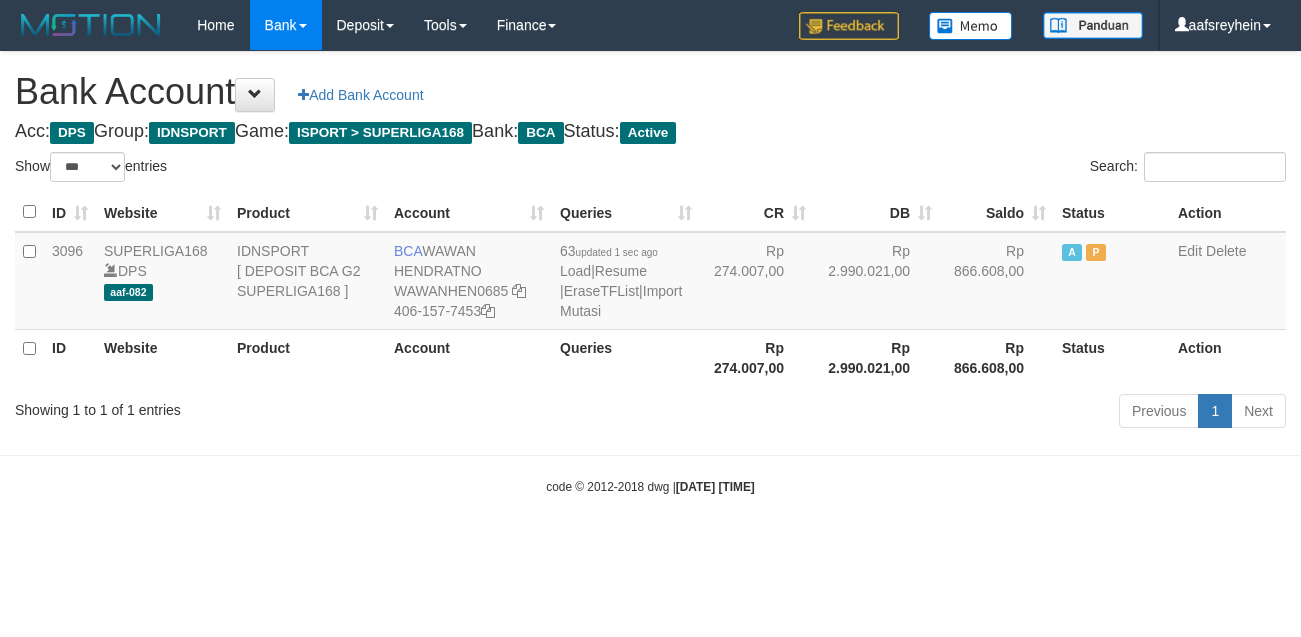 select on "***" 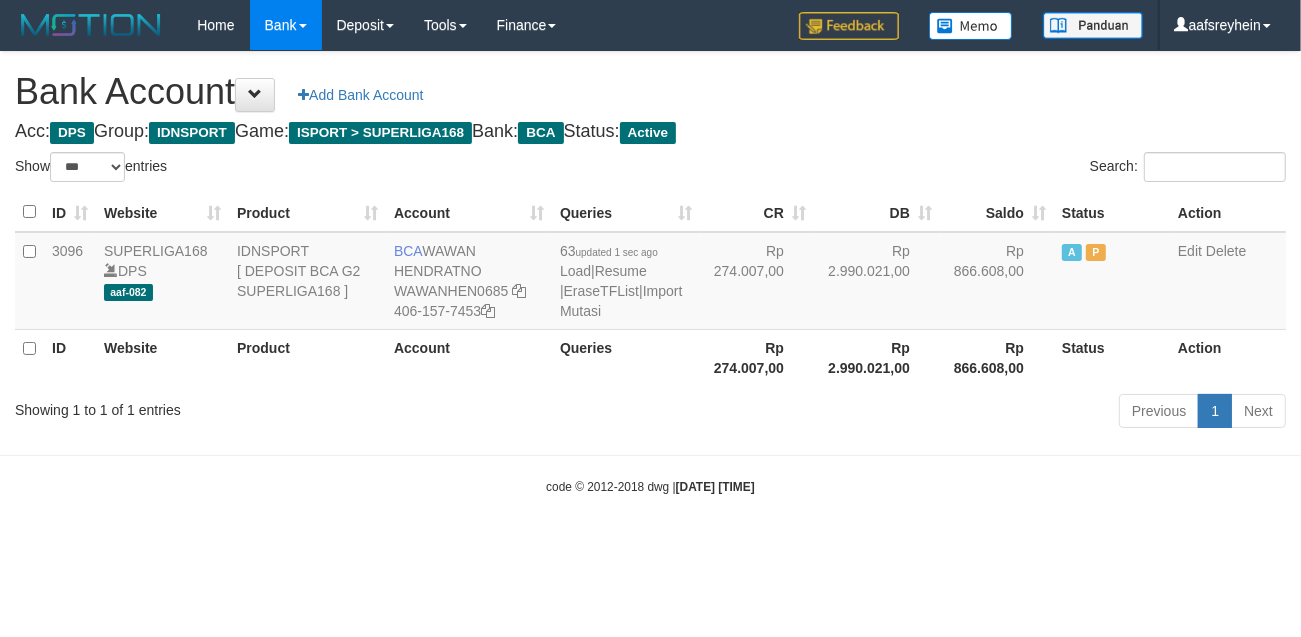 click on "Toggle navigation
Home
Bank
Account List
Load
By Website
Group
[ISPORT]													SUPERLIGA168
By Load Group (DPS)
-" at bounding box center (650, 273) 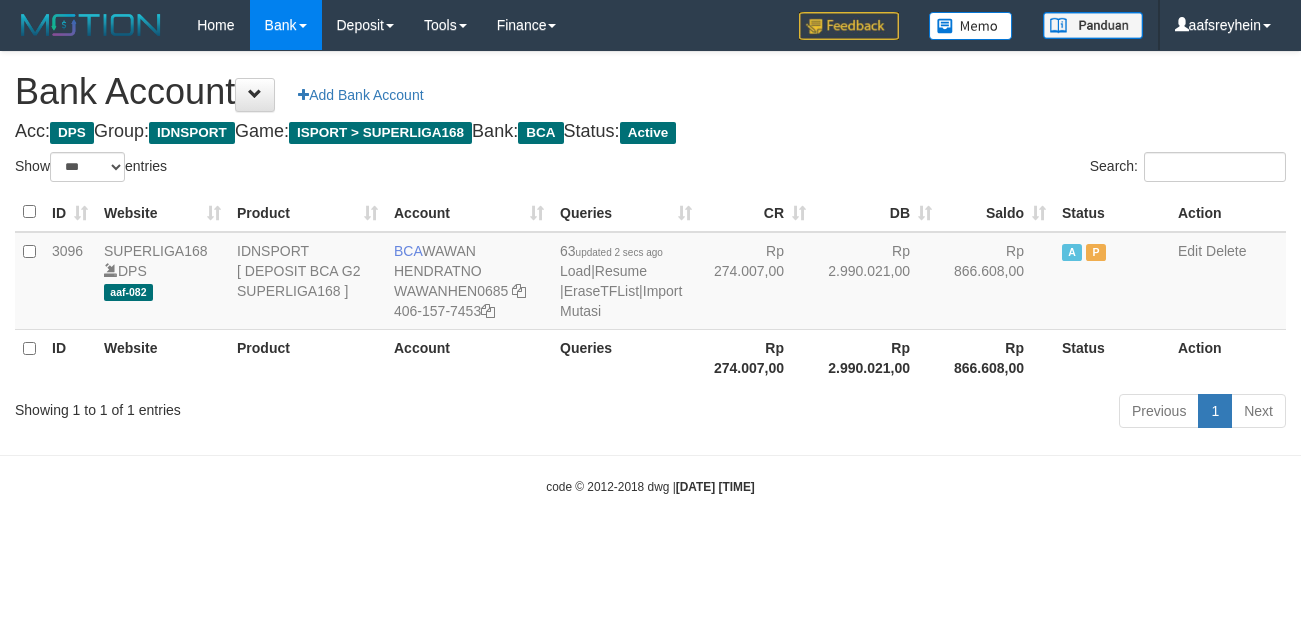 select on "***" 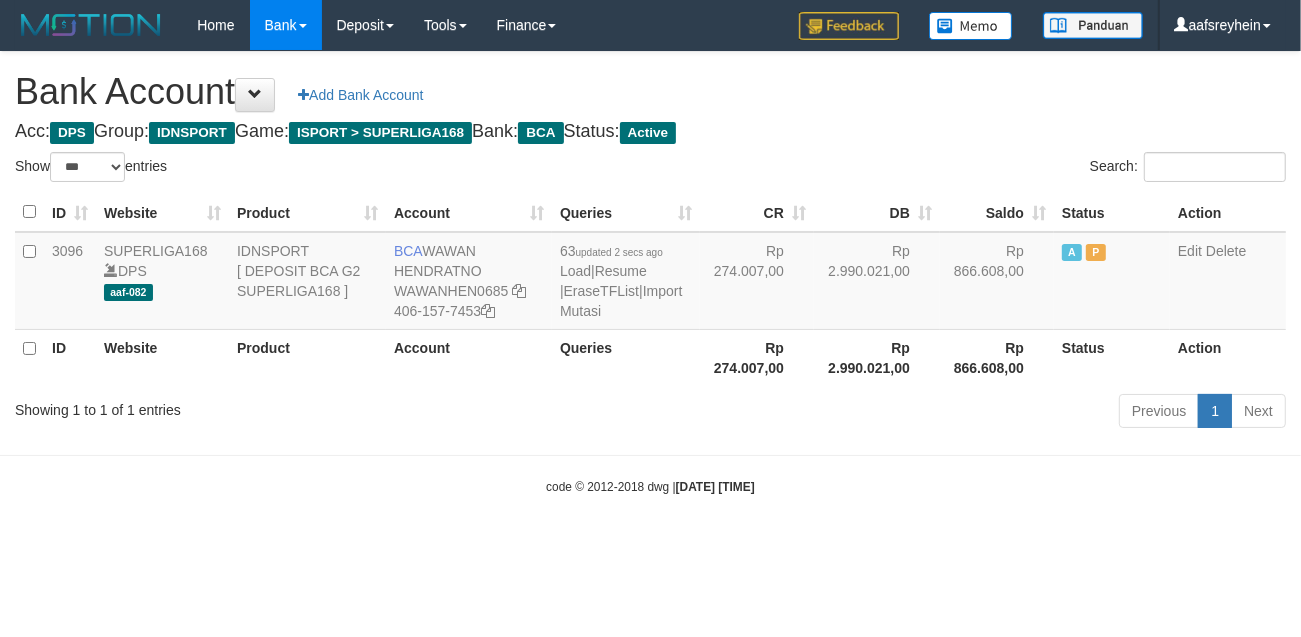 click on "Toggle navigation
Home
Bank
Account List
Load
By Website
Group
[ISPORT]													SUPERLIGA168
By Load Group (DPS)
-" at bounding box center [650, 273] 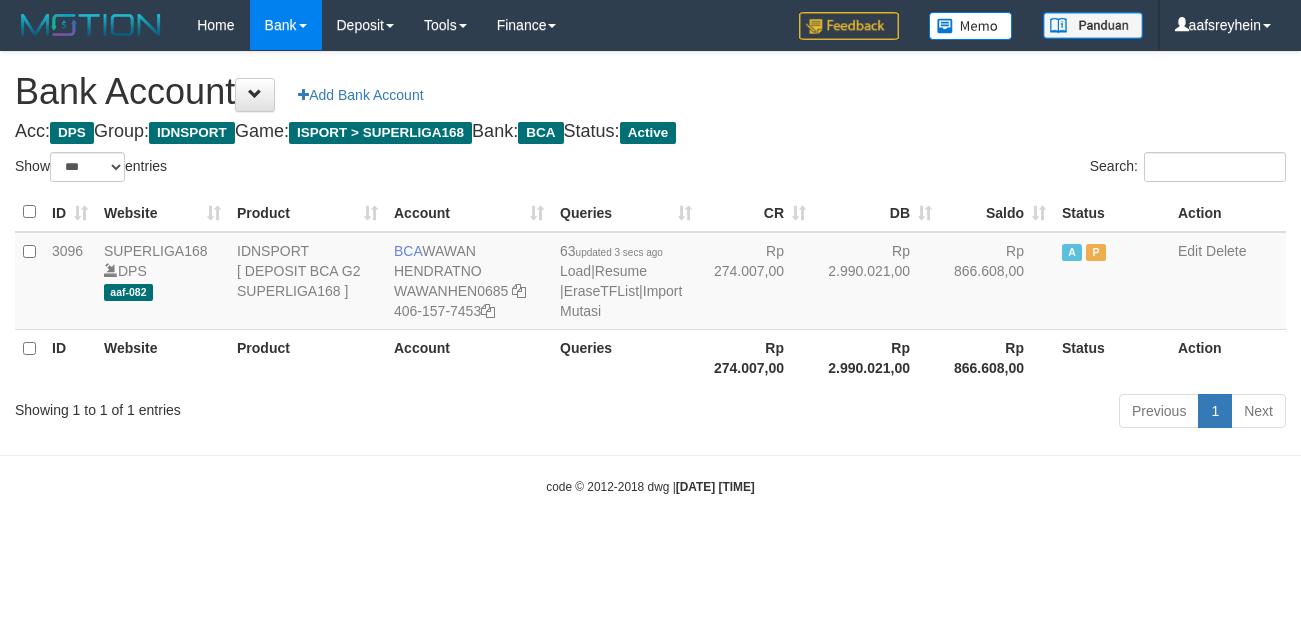 select on "***" 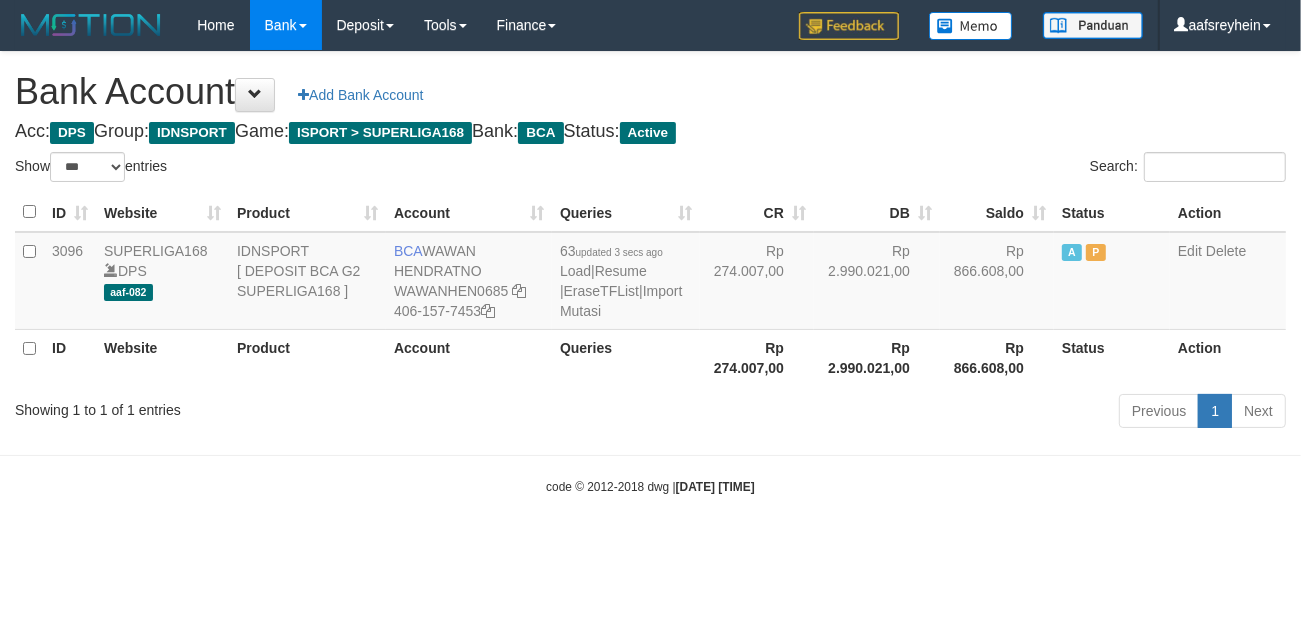 click on "Toggle navigation
Home
Bank
Account List
Load
By Website
Group
[ISPORT]													SUPERLIGA168
By Load Group (DPS)
-" at bounding box center [650, 273] 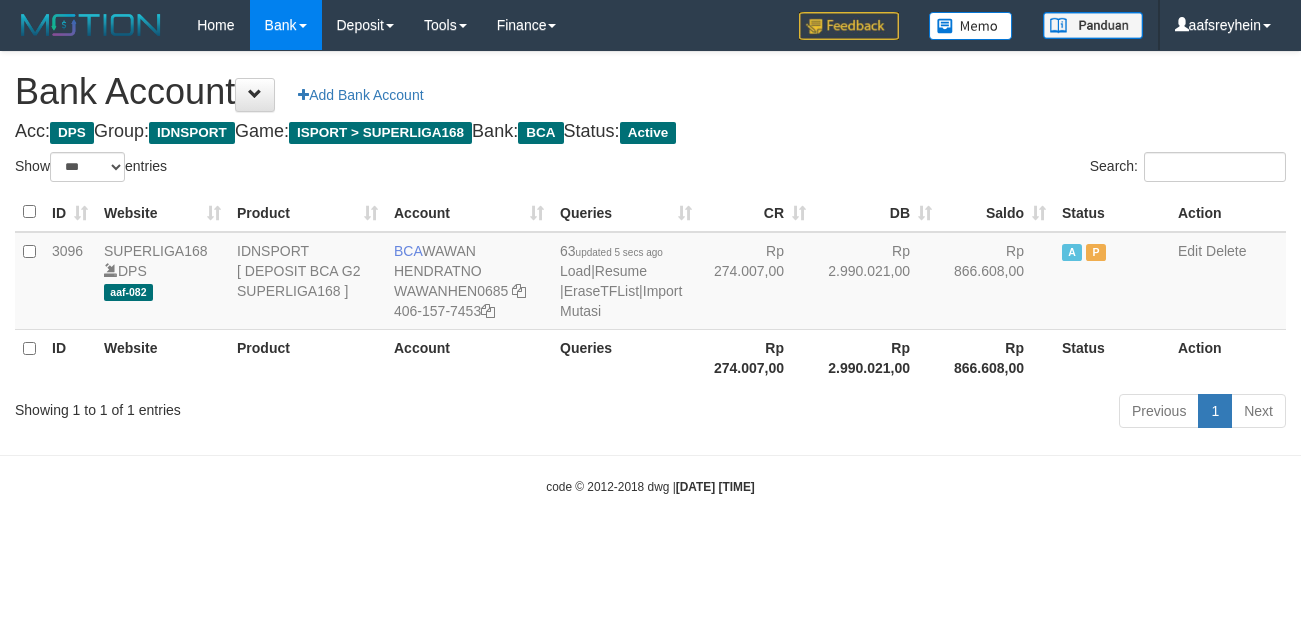 select on "***" 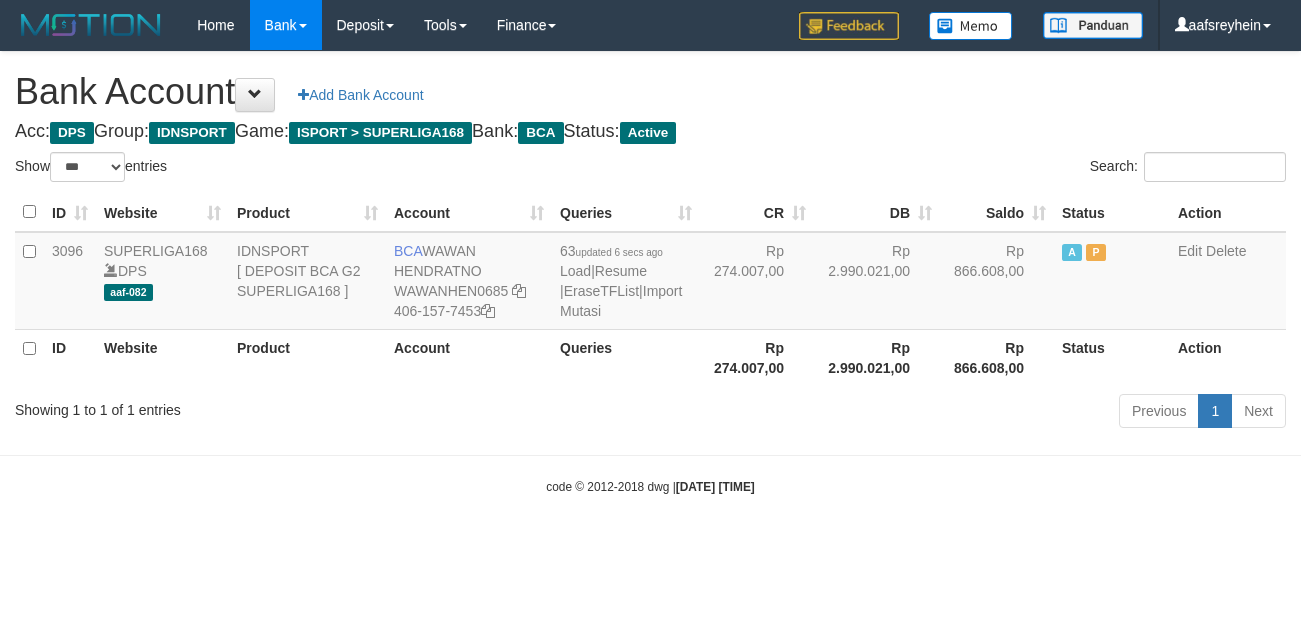 select on "***" 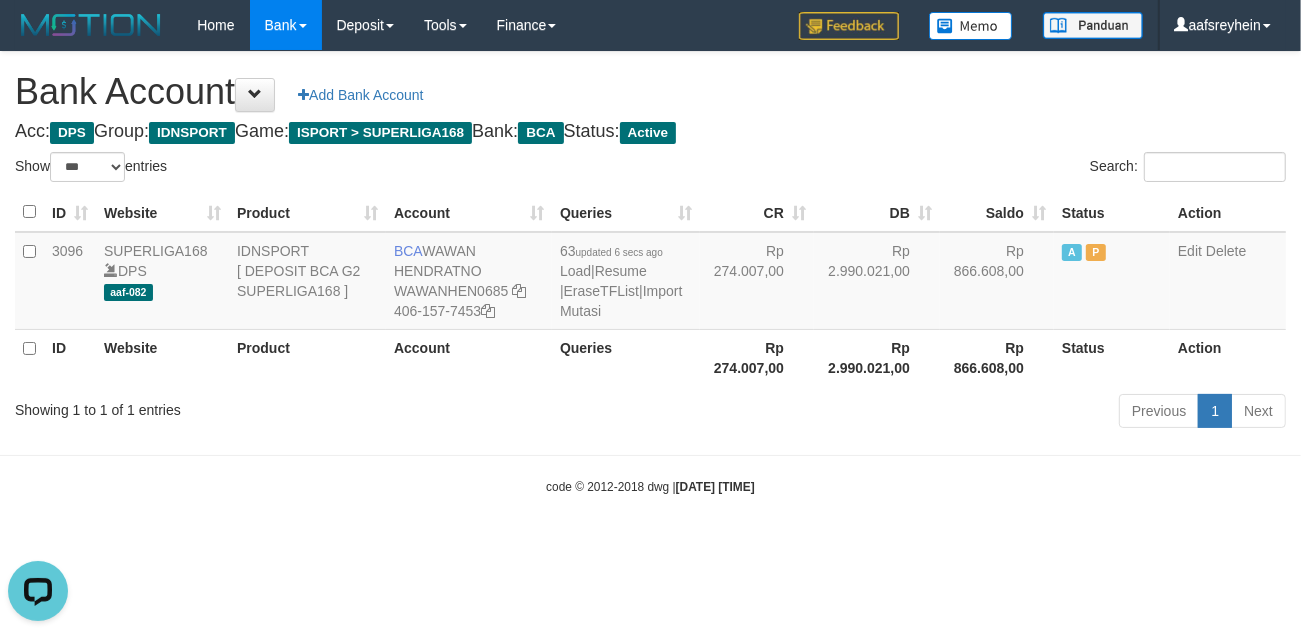 scroll, scrollTop: 0, scrollLeft: 0, axis: both 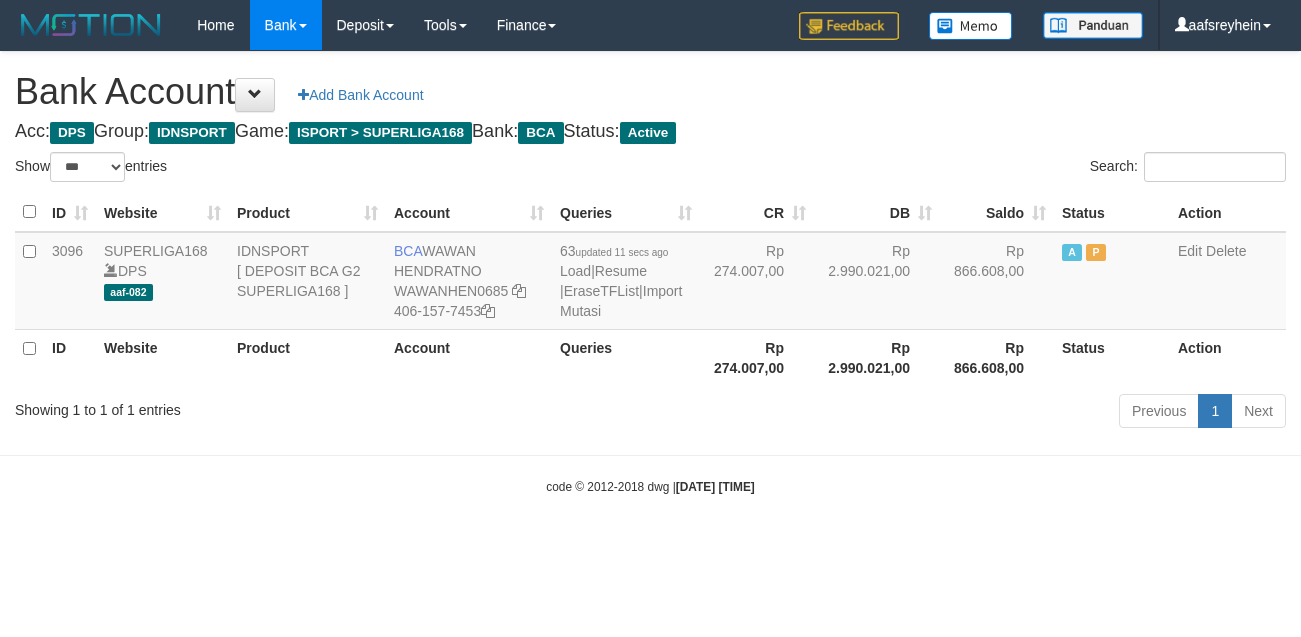 select on "***" 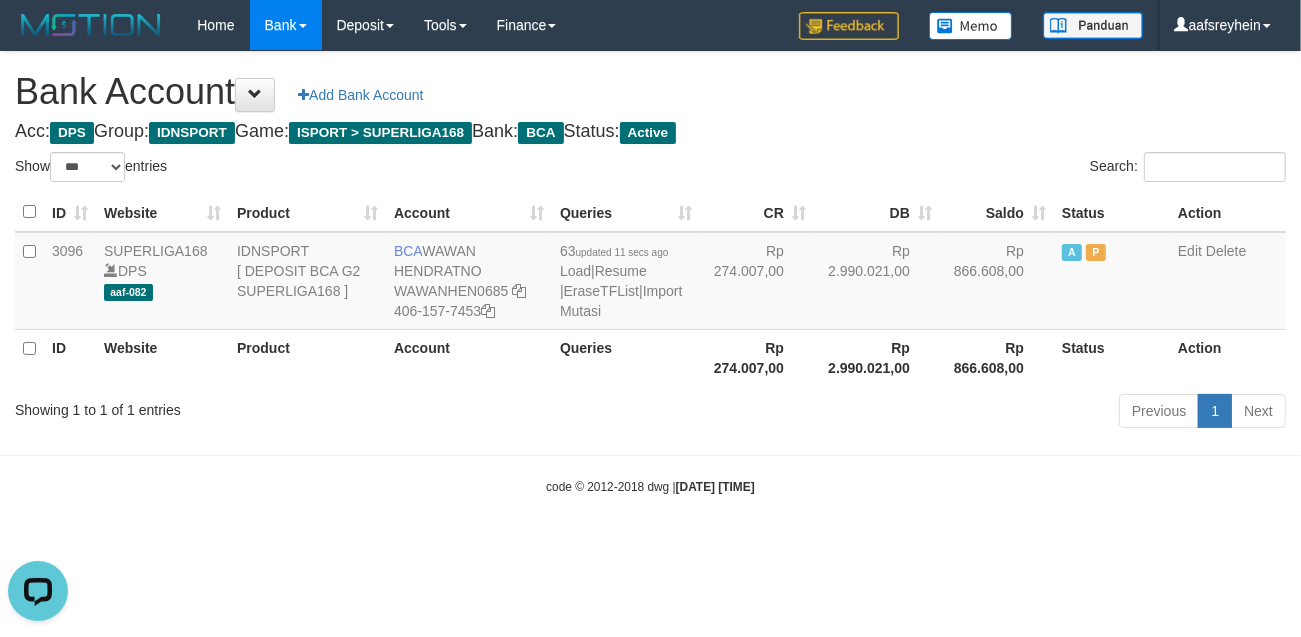 scroll, scrollTop: 0, scrollLeft: 0, axis: both 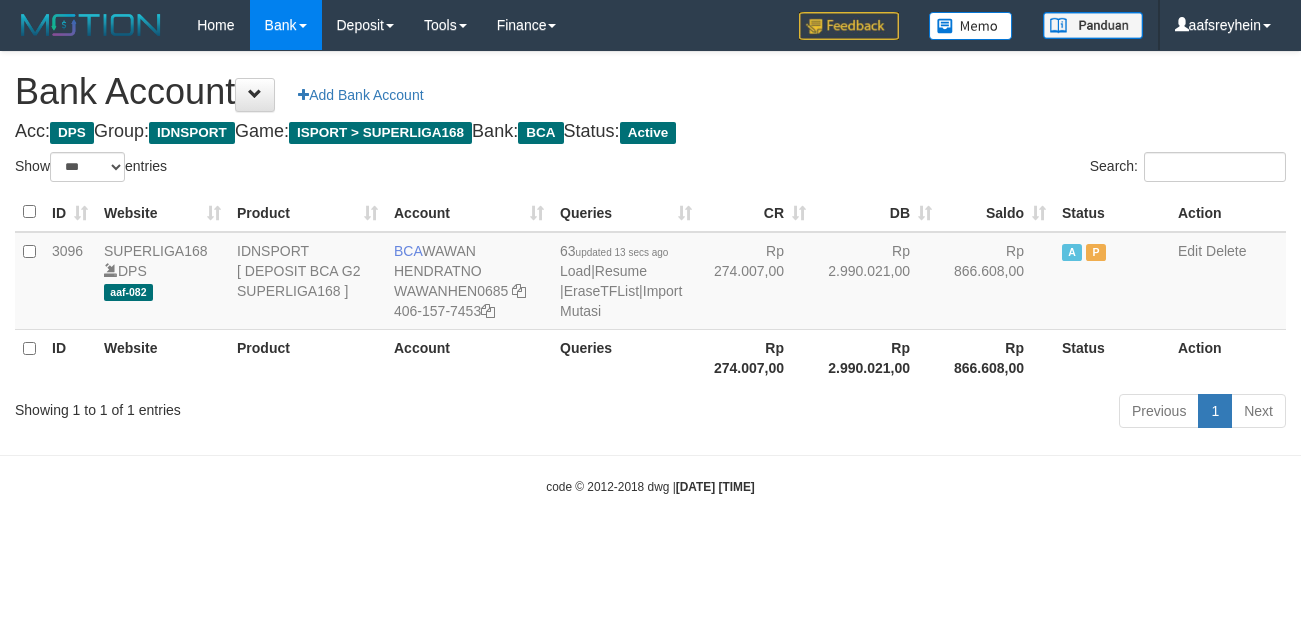 select on "***" 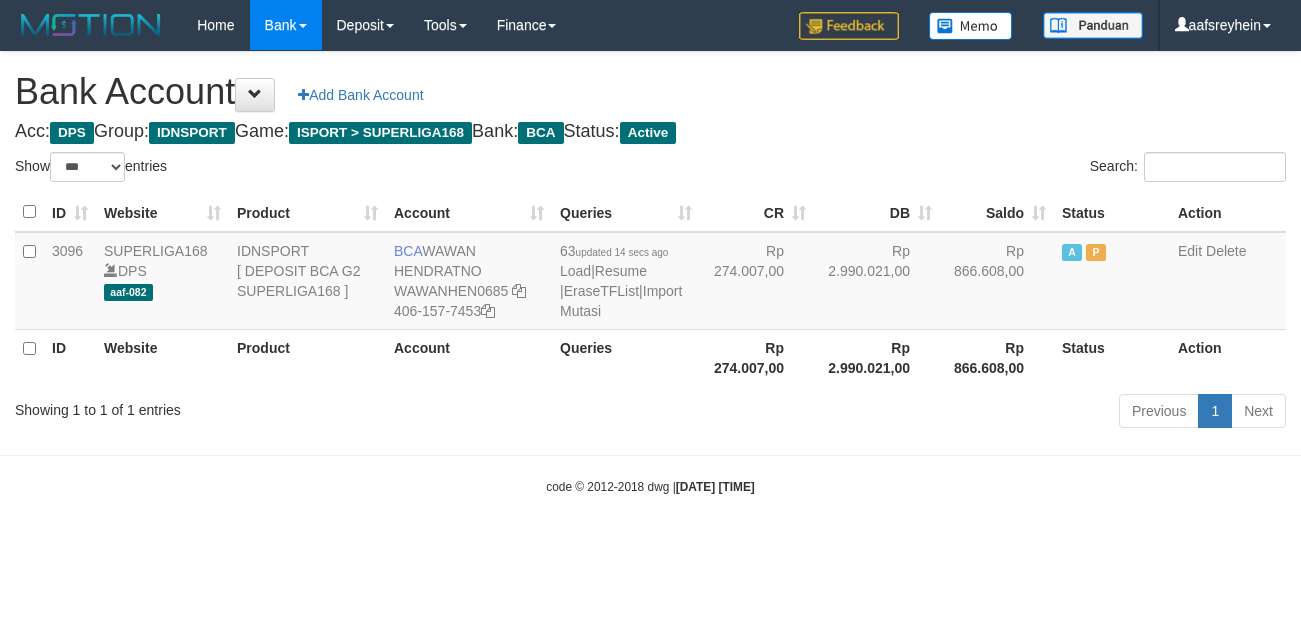 select on "***" 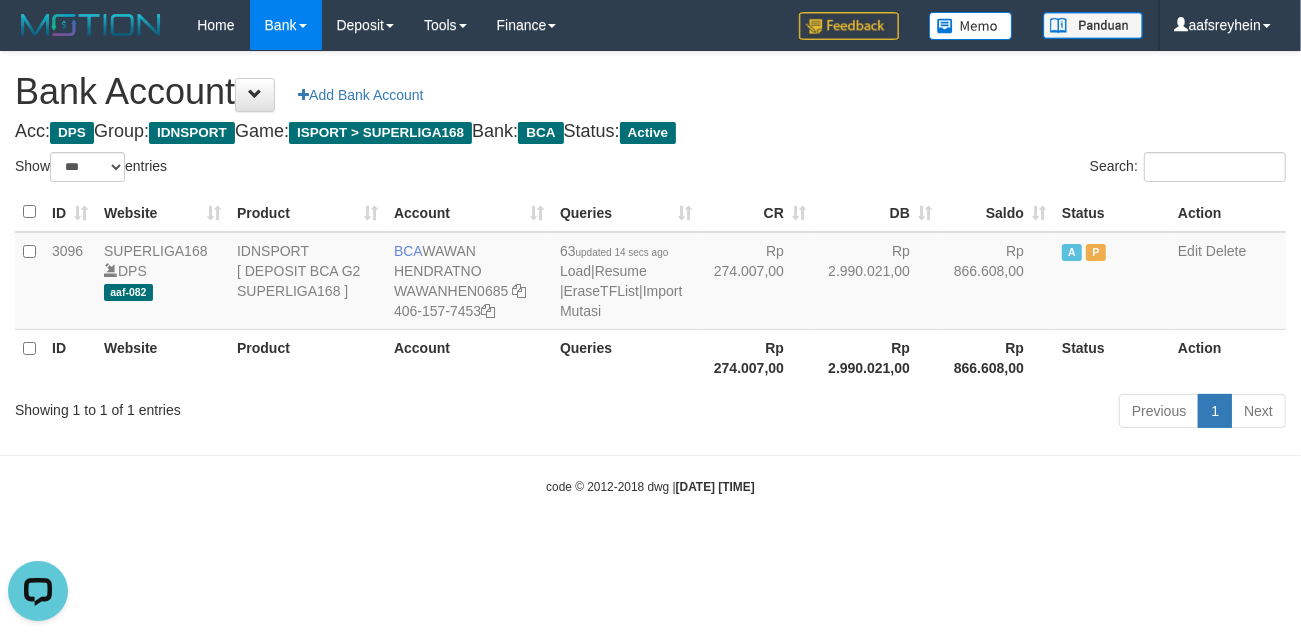 scroll, scrollTop: 0, scrollLeft: 0, axis: both 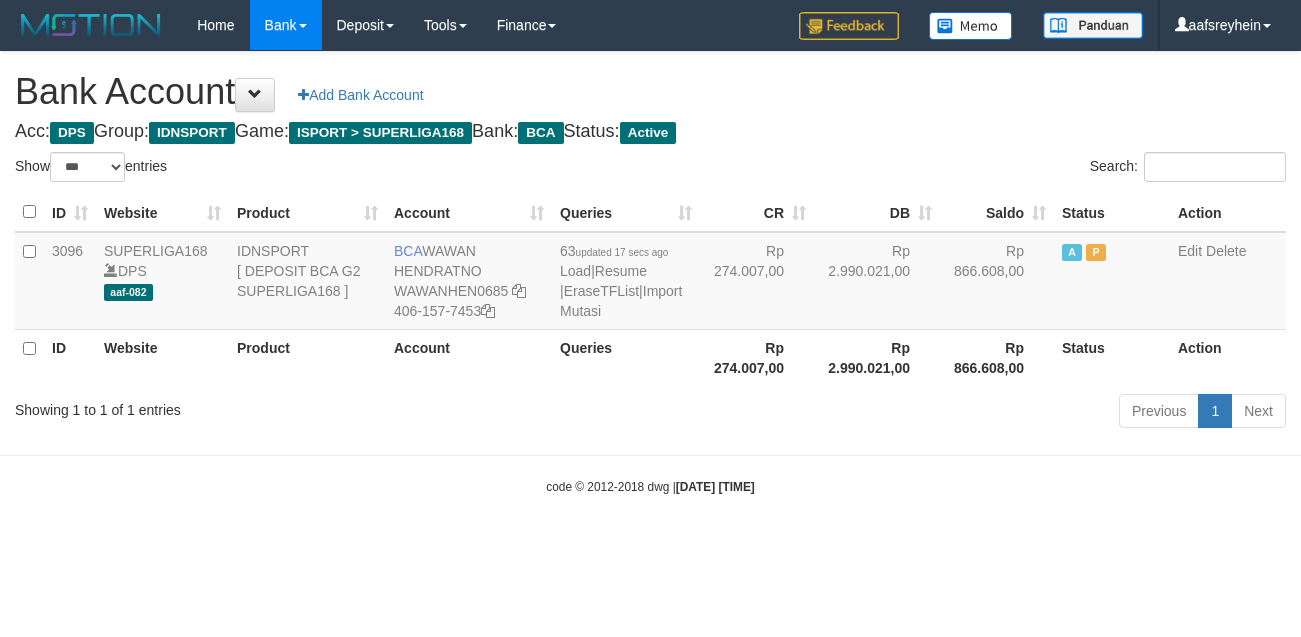 select on "***" 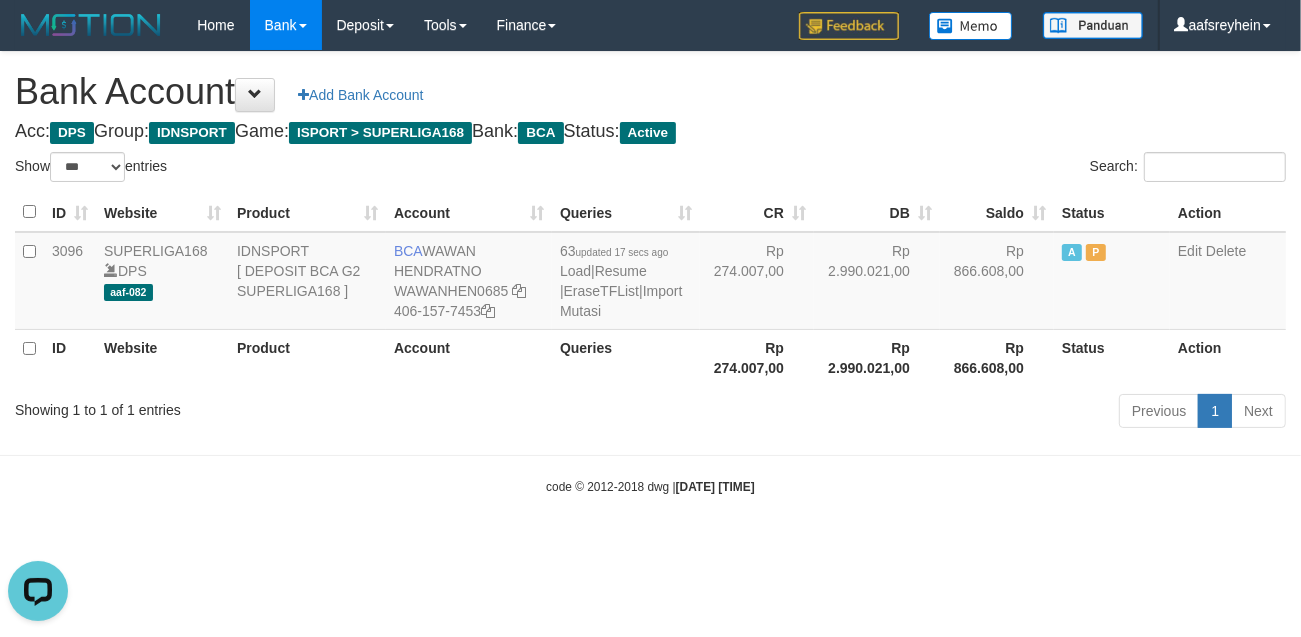 scroll, scrollTop: 0, scrollLeft: 0, axis: both 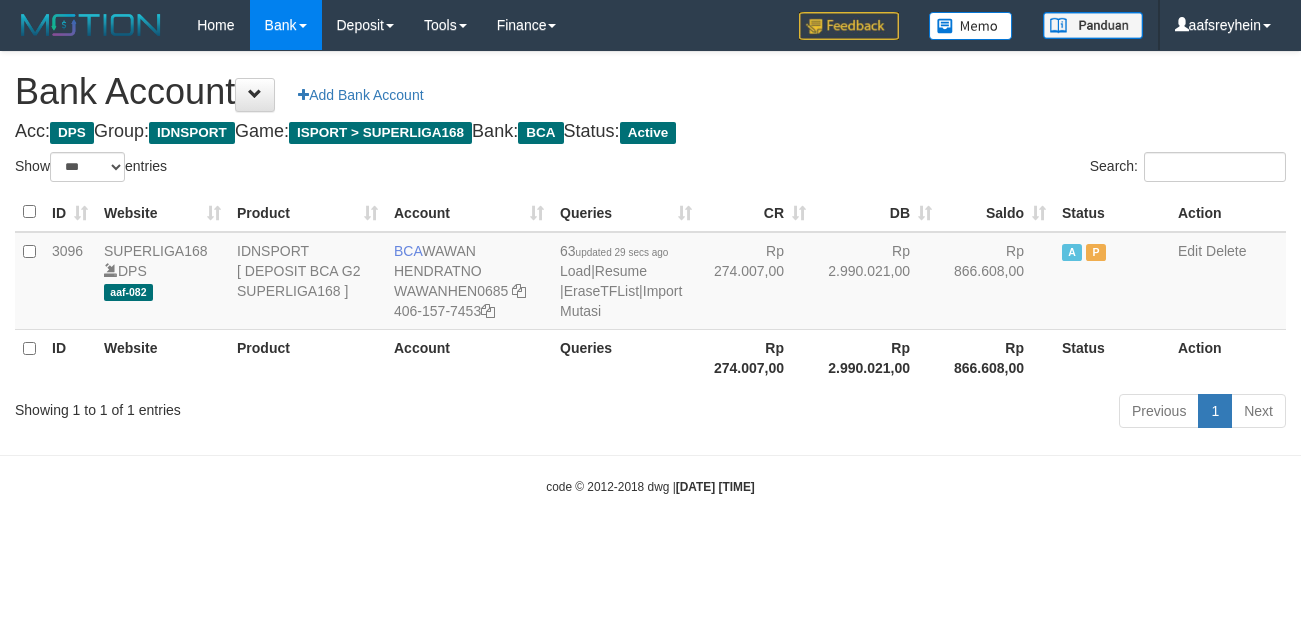 select on "***" 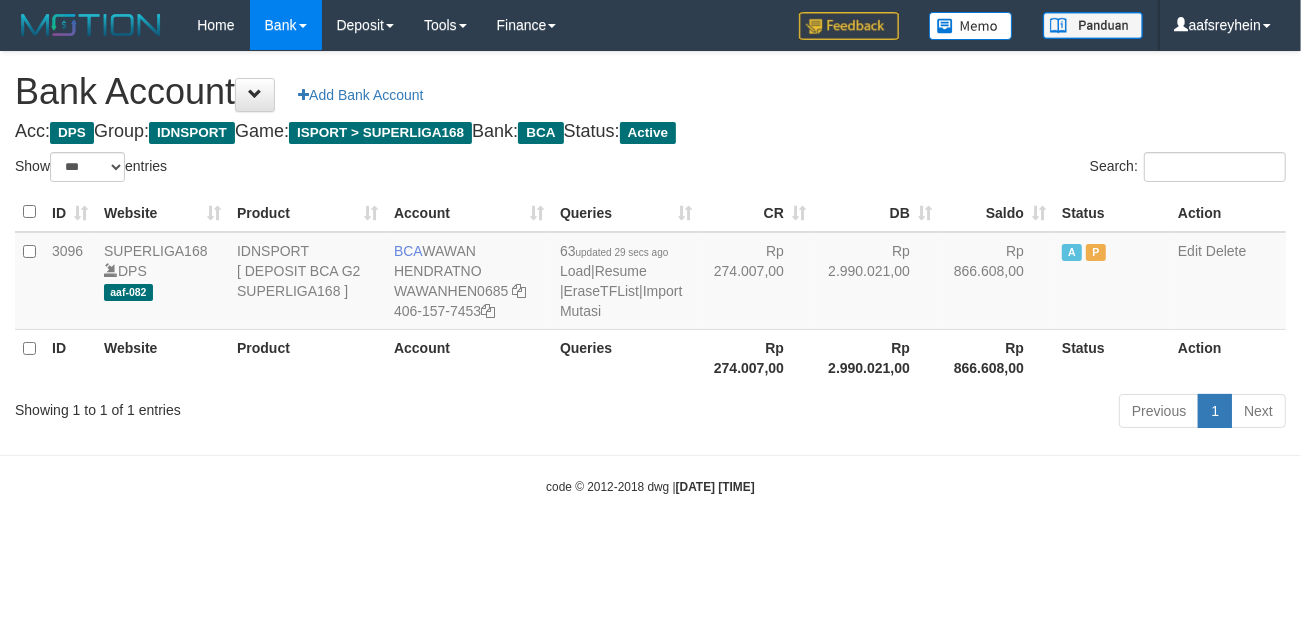click on "Toggle navigation
Home
Bank
Account List
Load
By Website
Group
[ISPORT]													SUPERLIGA168
By Load Group (DPS)
-" at bounding box center (650, 273) 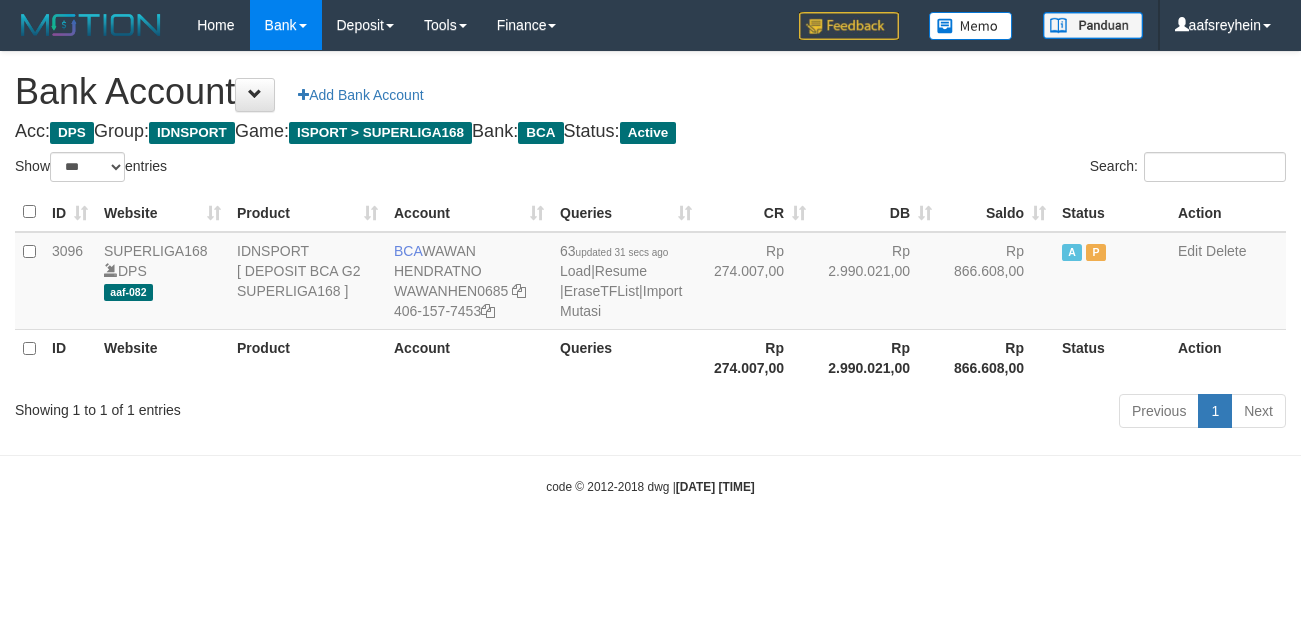 select on "***" 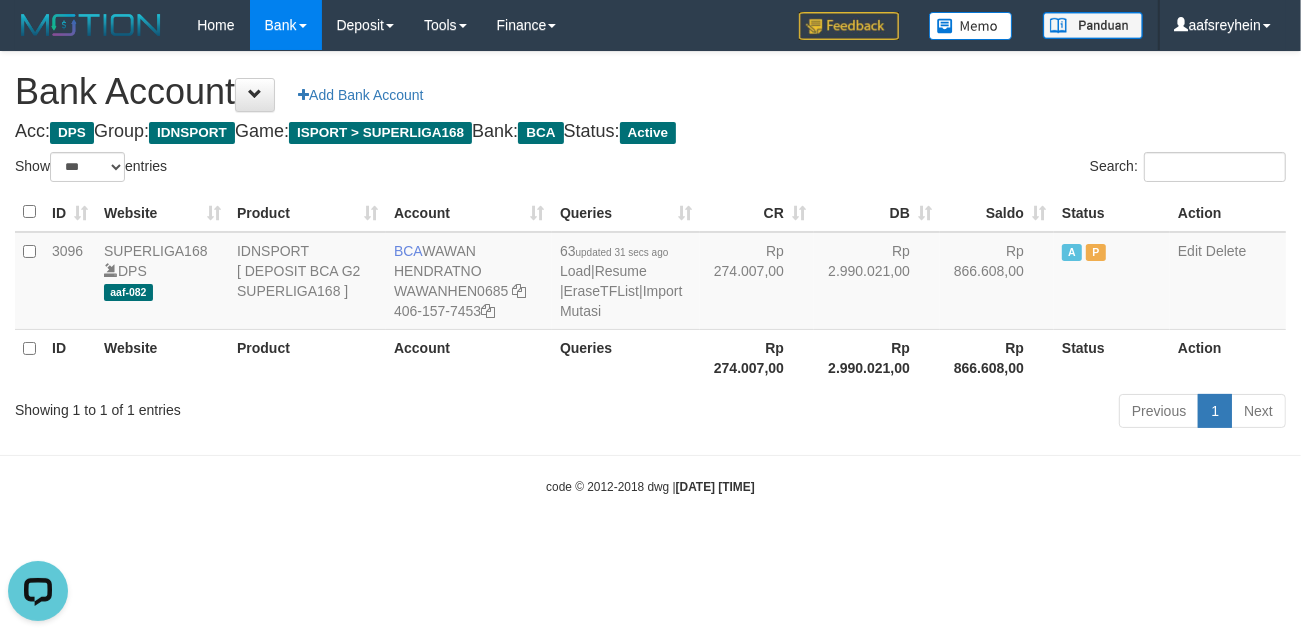 scroll, scrollTop: 0, scrollLeft: 0, axis: both 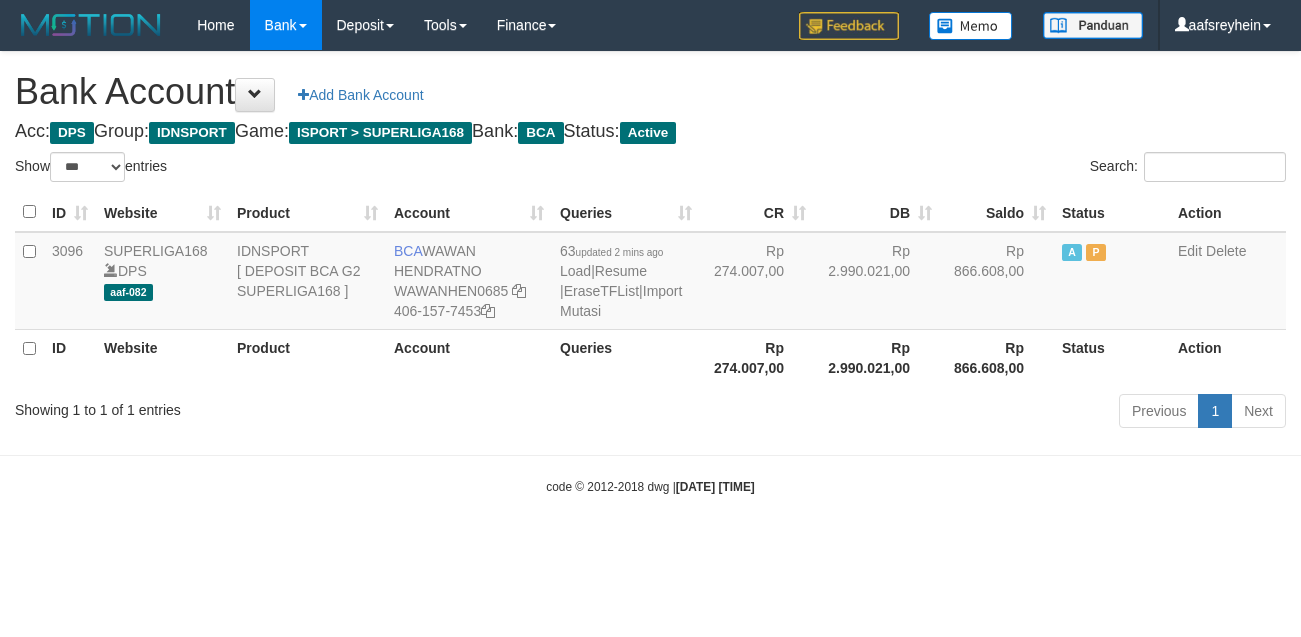select on "***" 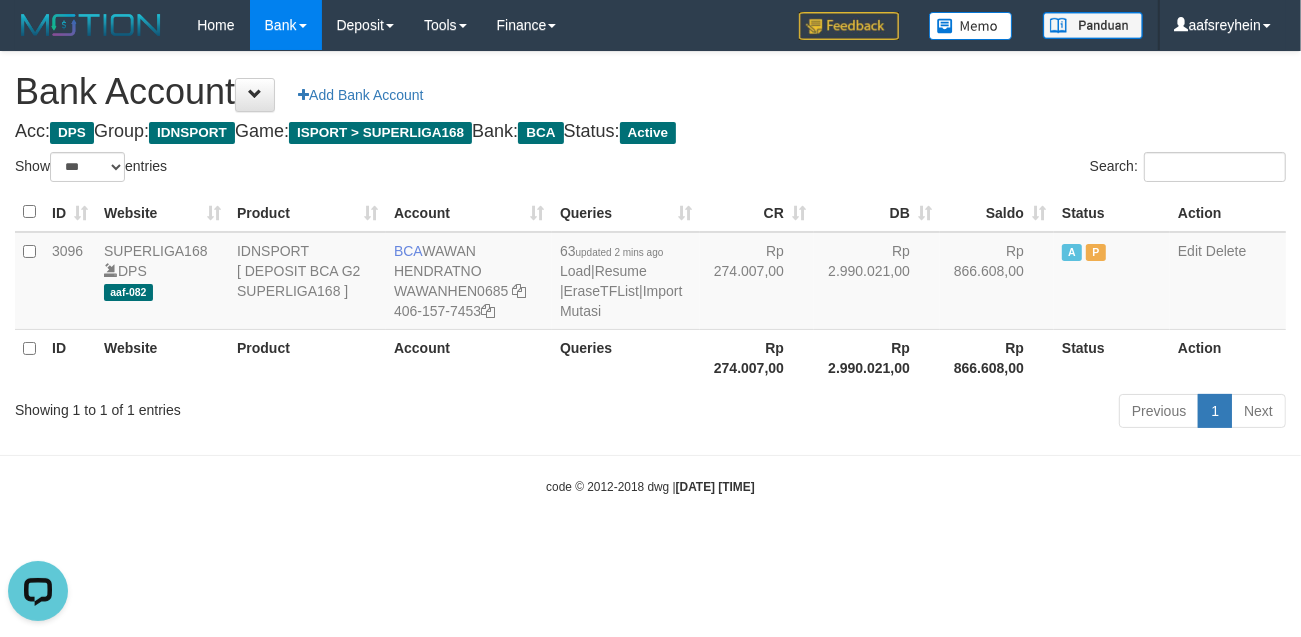 scroll, scrollTop: 0, scrollLeft: 0, axis: both 